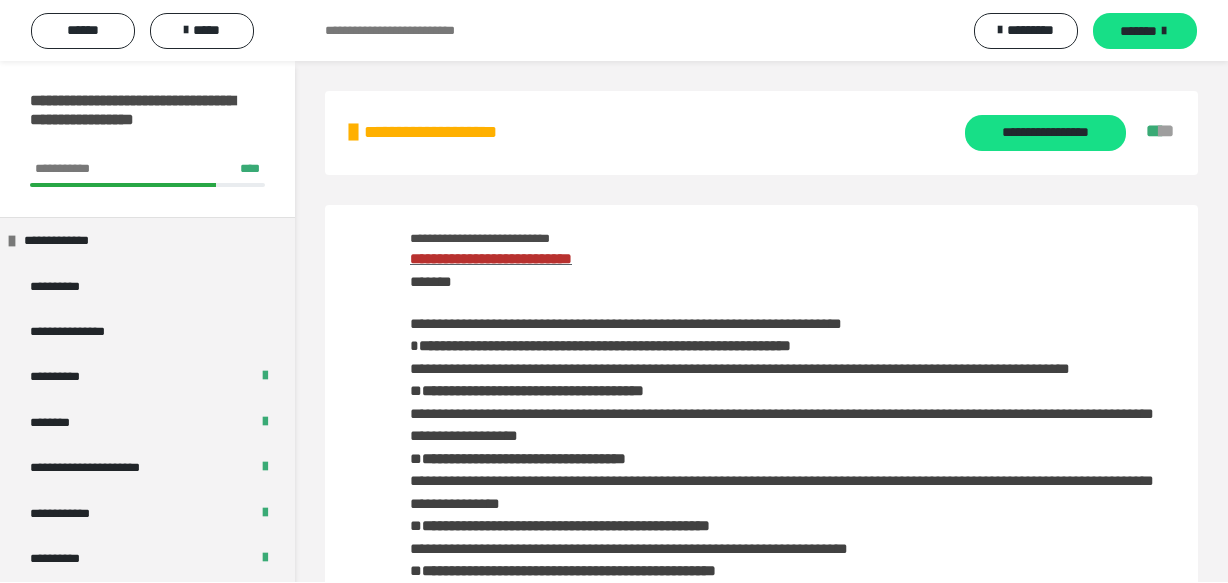 scroll, scrollTop: 0, scrollLeft: 0, axis: both 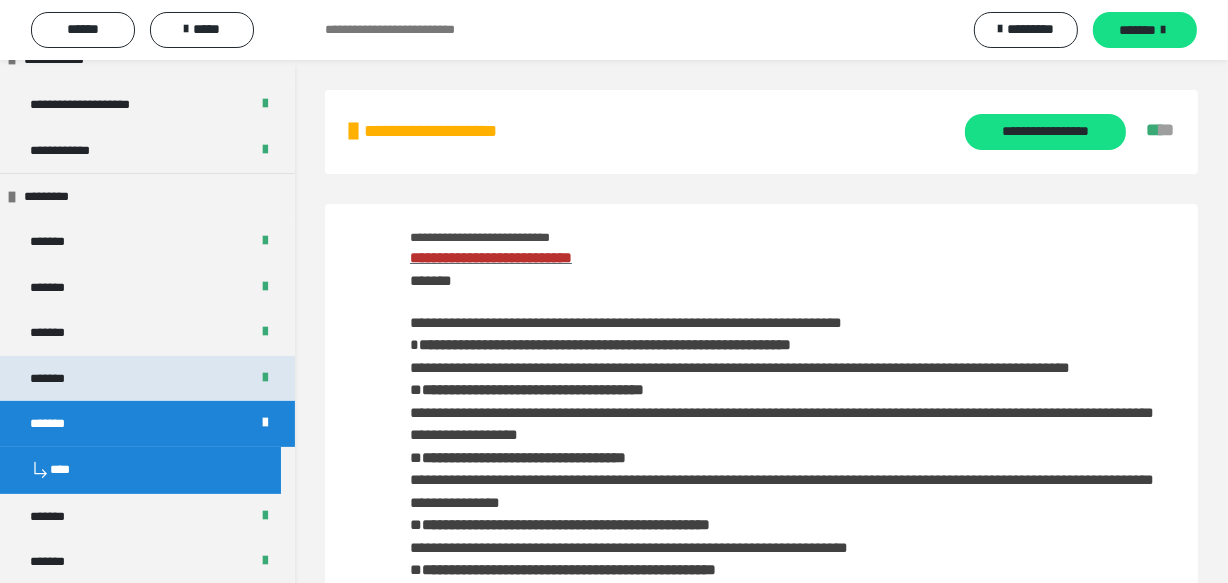 click on "*******" at bounding box center [147, 378] 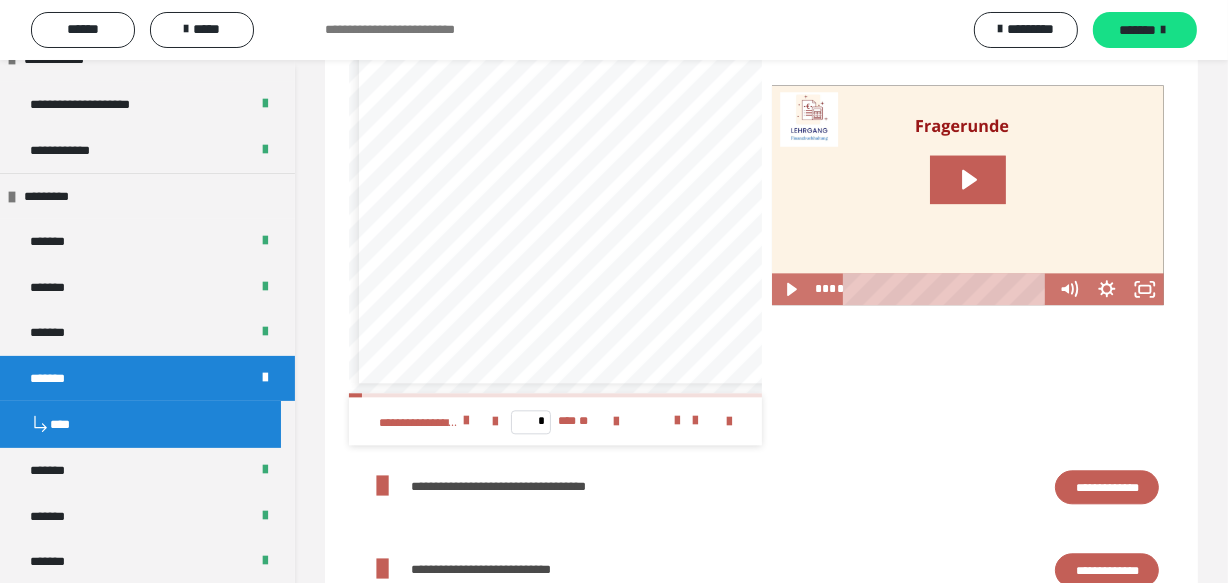 scroll, scrollTop: 3927, scrollLeft: 0, axis: vertical 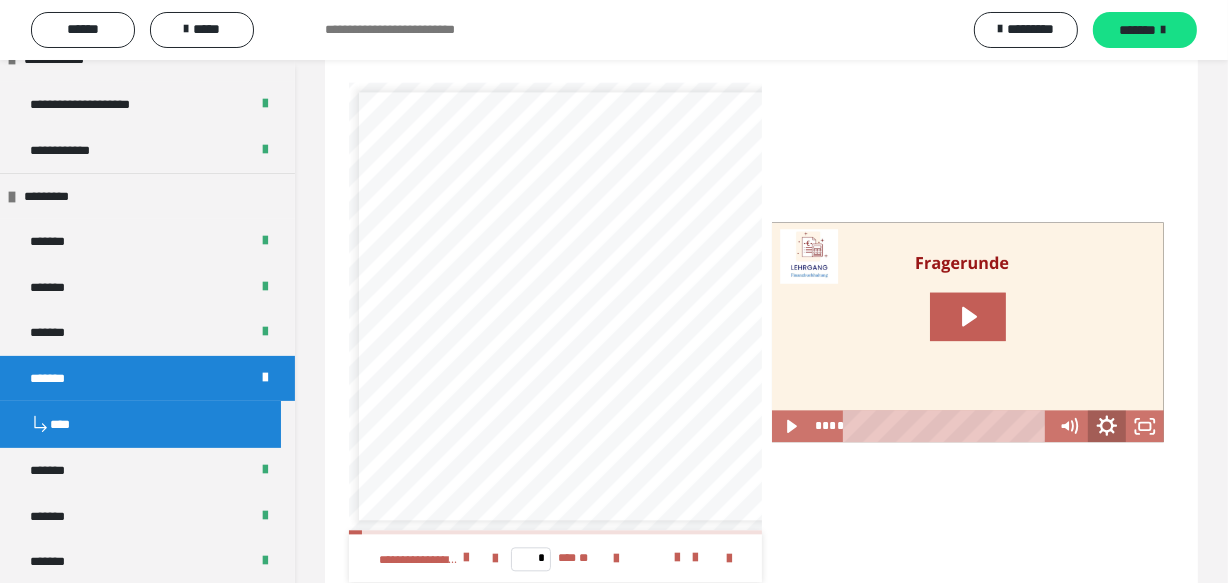 click 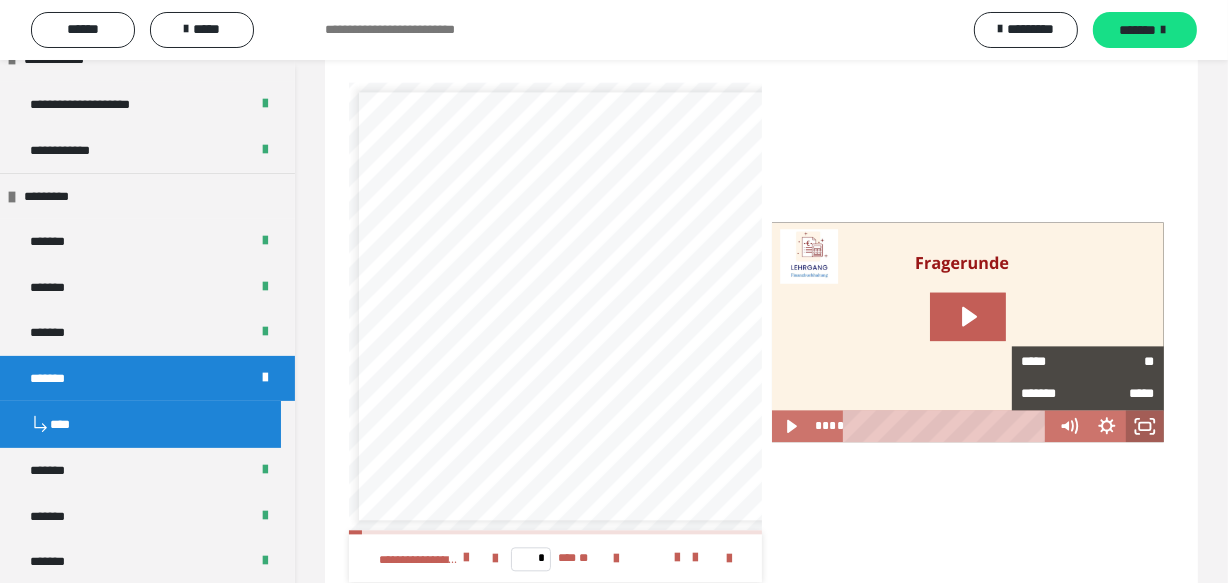 click 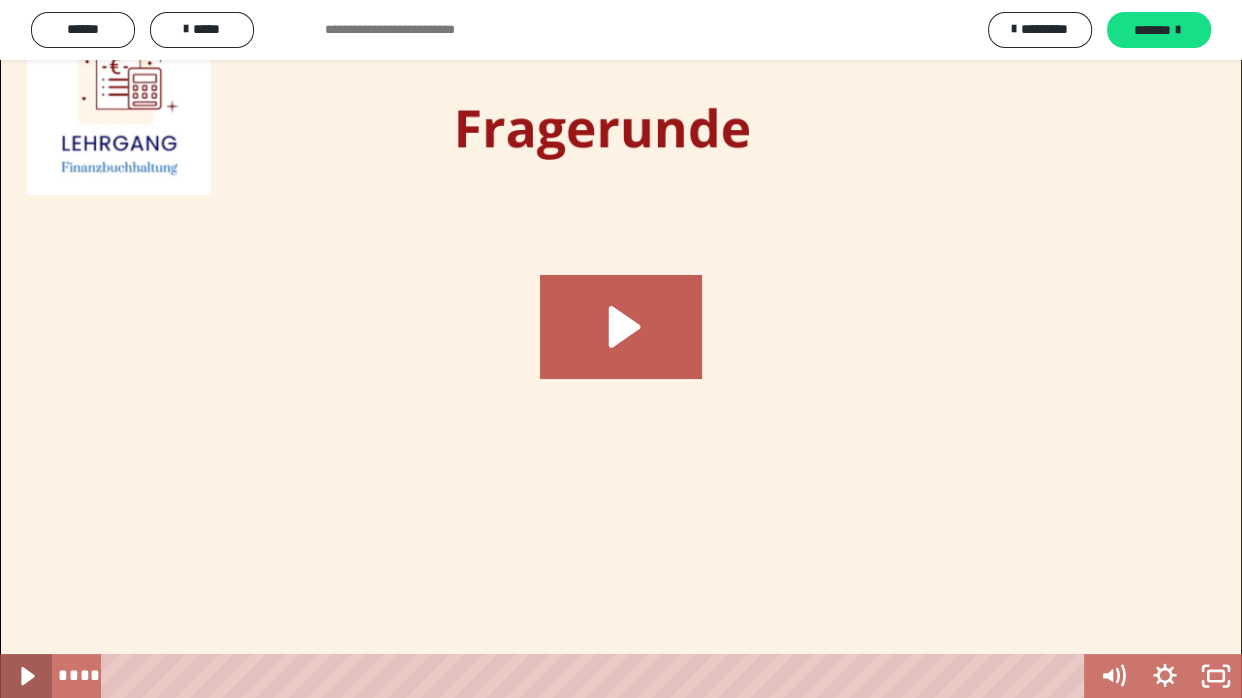 click 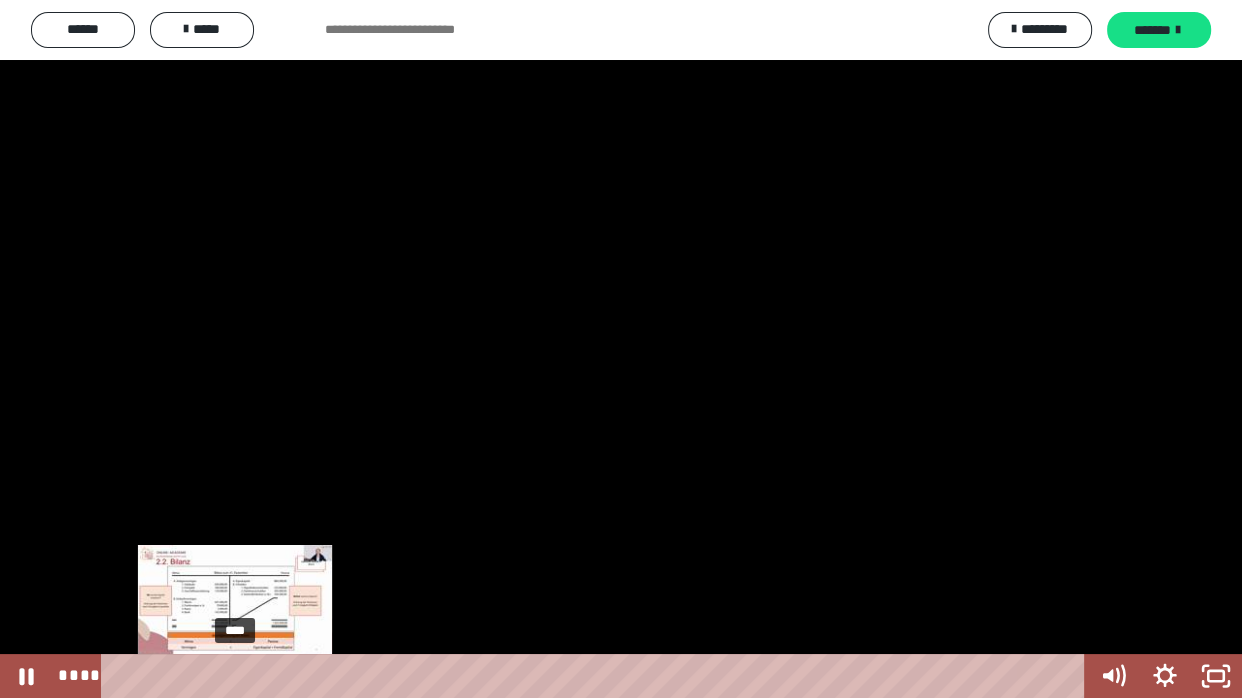 click on "****" at bounding box center (597, 676) 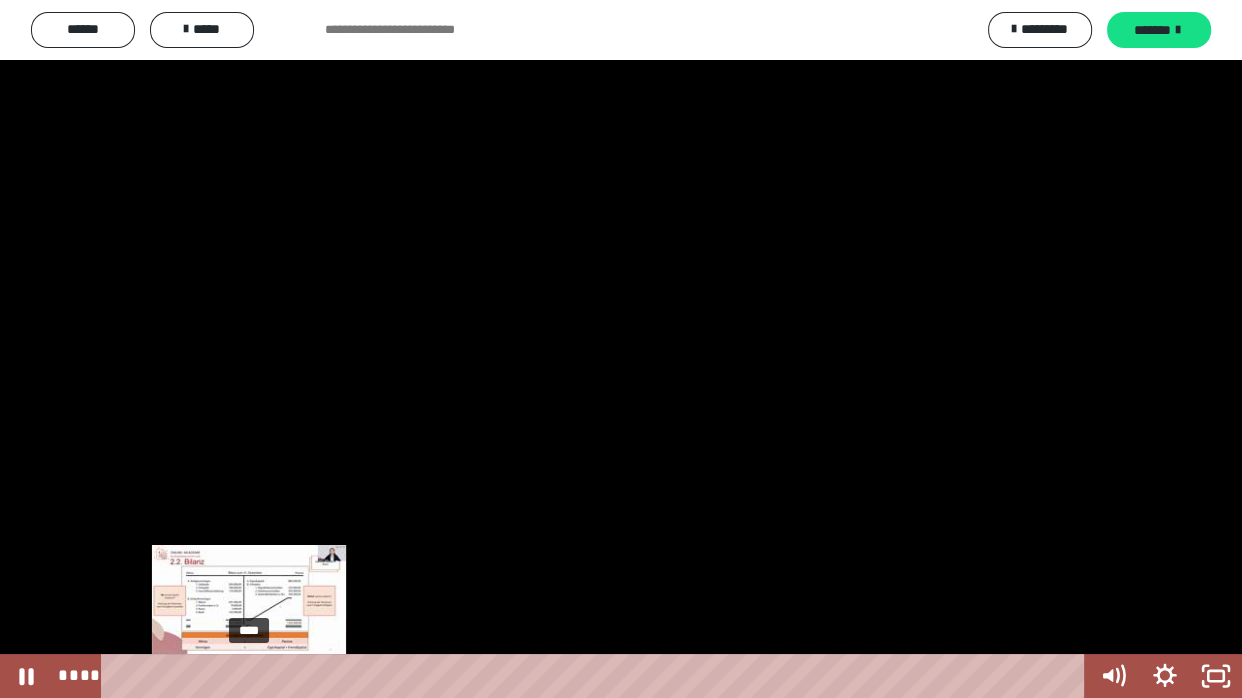 click on "****" at bounding box center [597, 676] 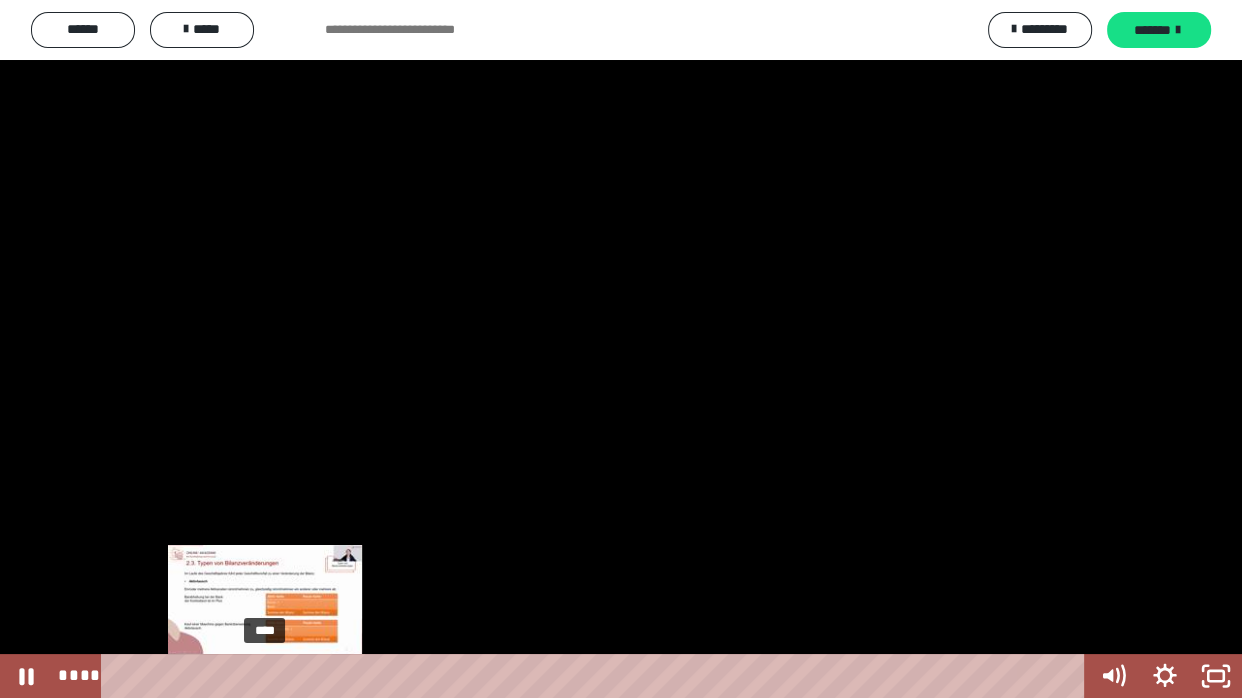 click on "****" at bounding box center (597, 676) 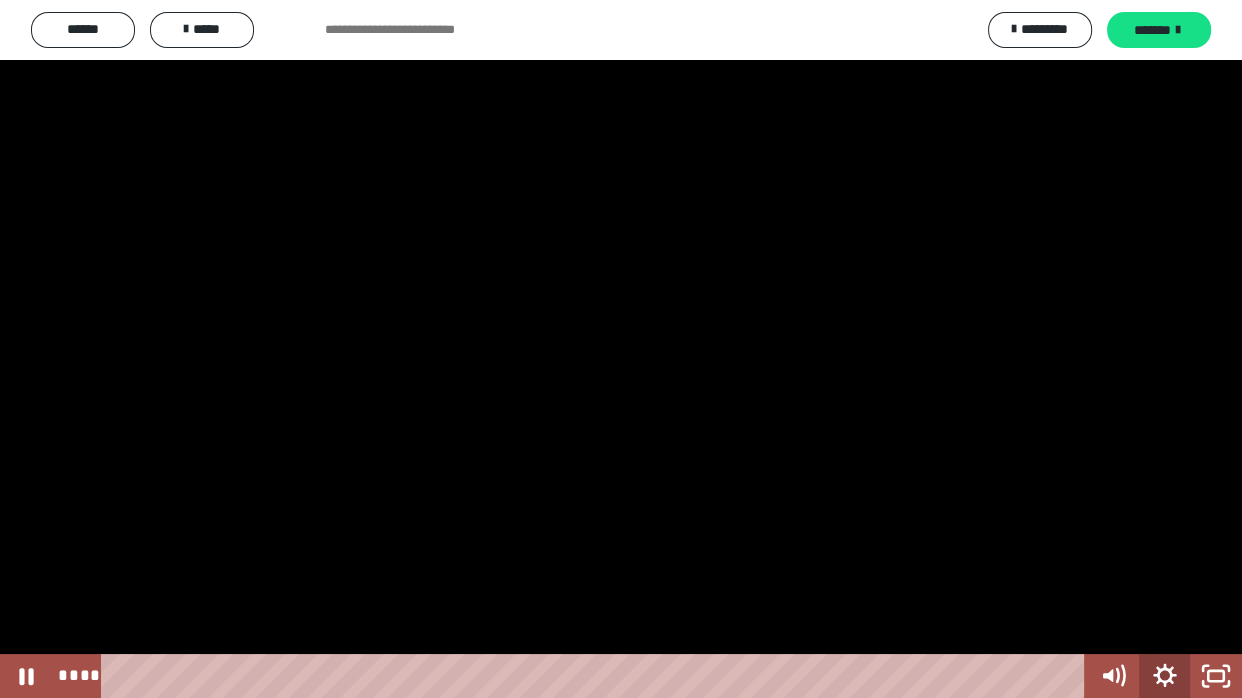 click 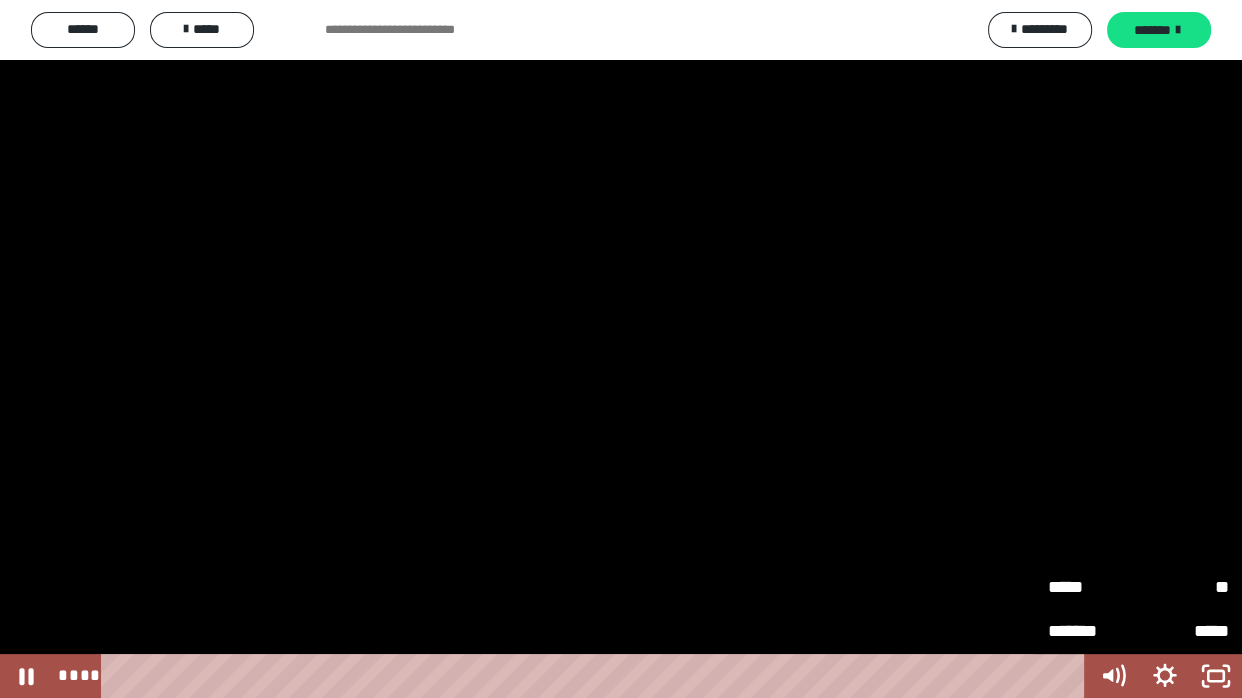 click on "**" at bounding box center [1184, 588] 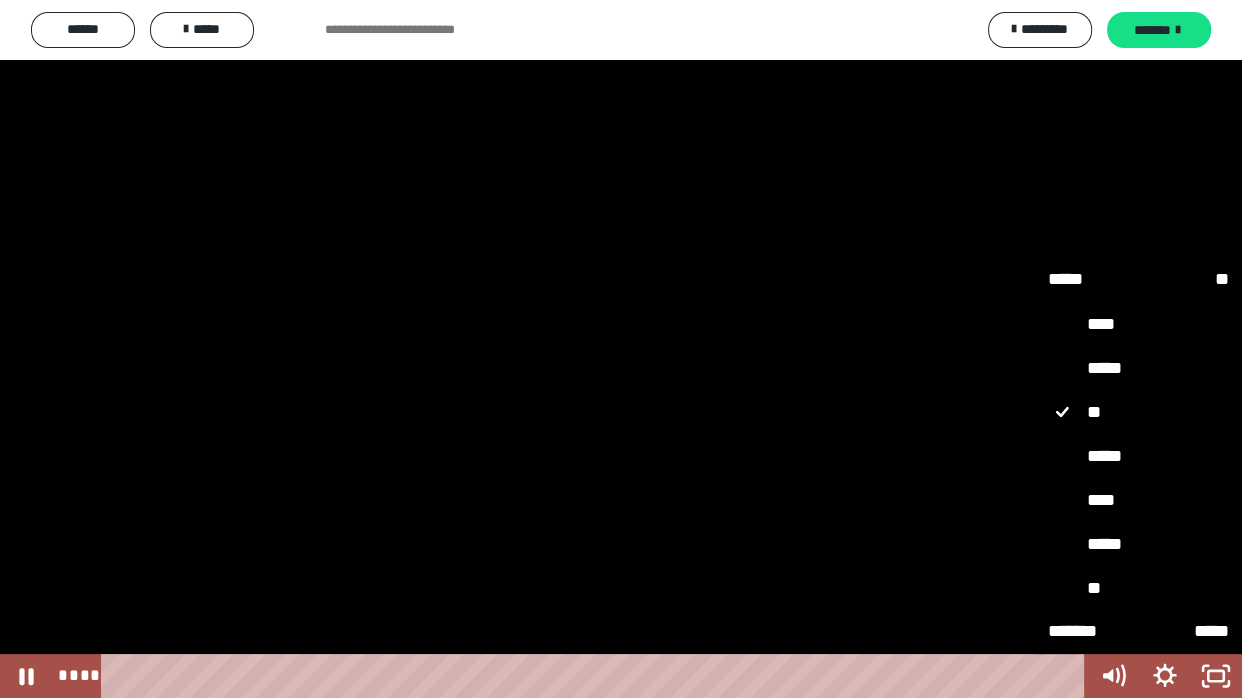 click on "*****" at bounding box center [1138, 456] 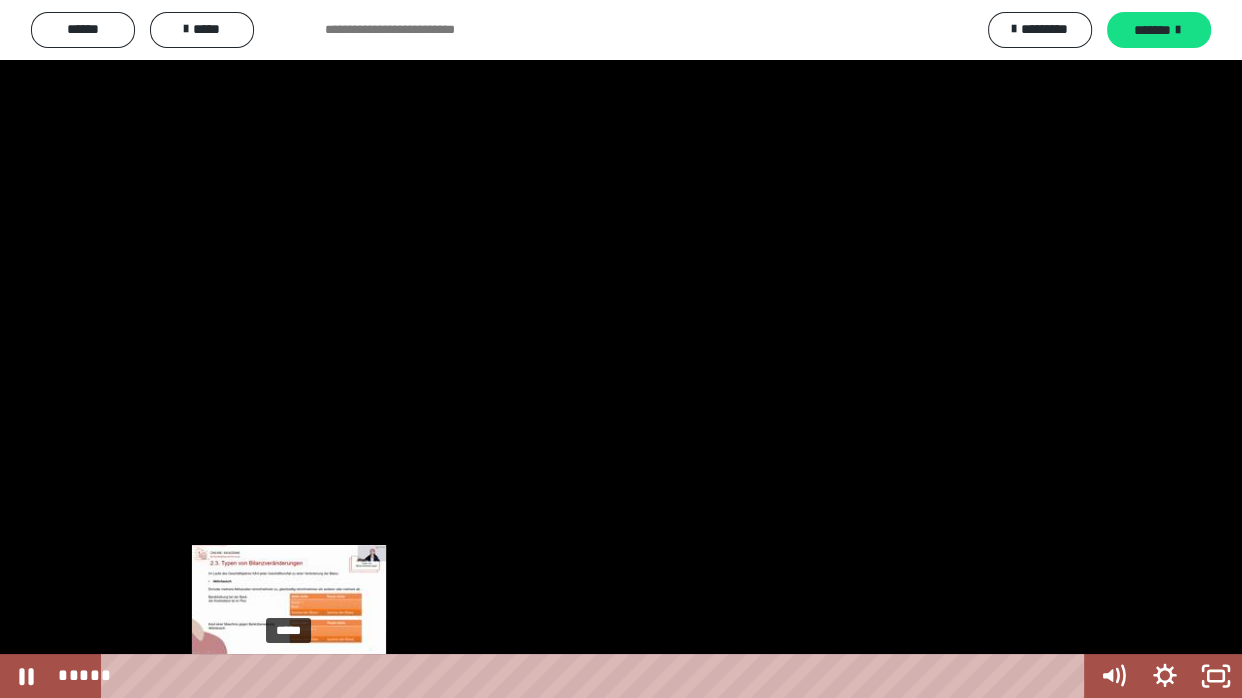 click on "*****" at bounding box center [597, 676] 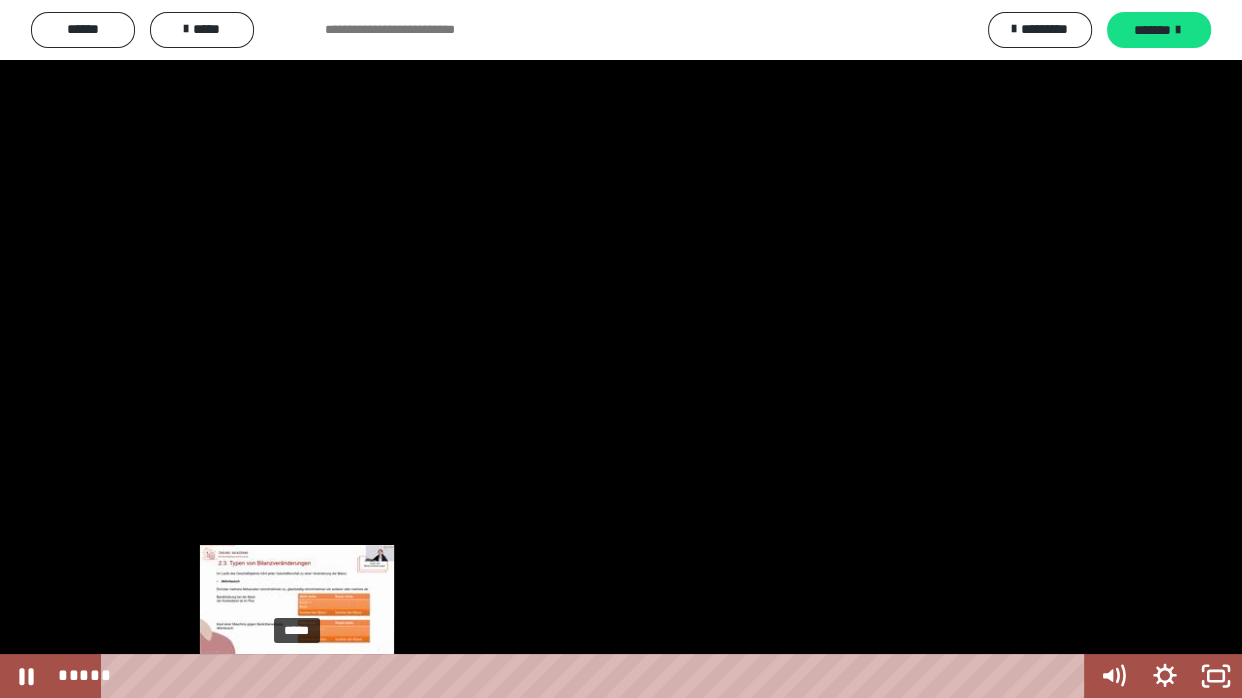 click on "*****" at bounding box center [597, 676] 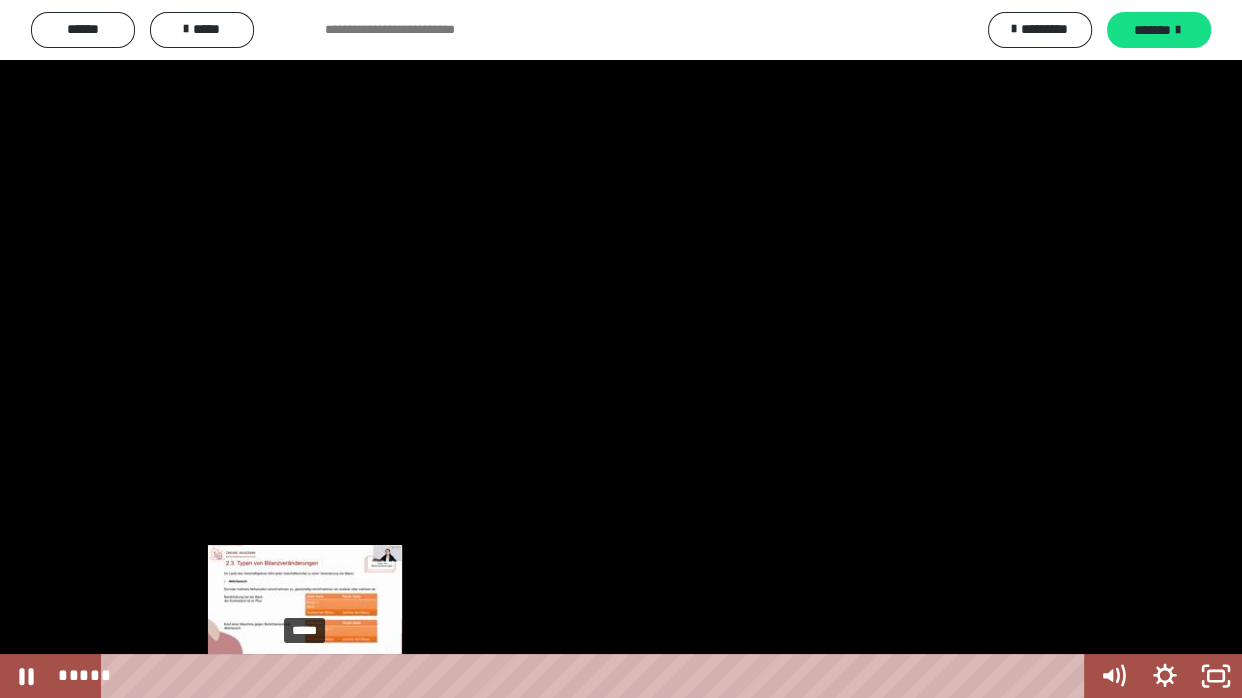 click on "*****" at bounding box center (597, 676) 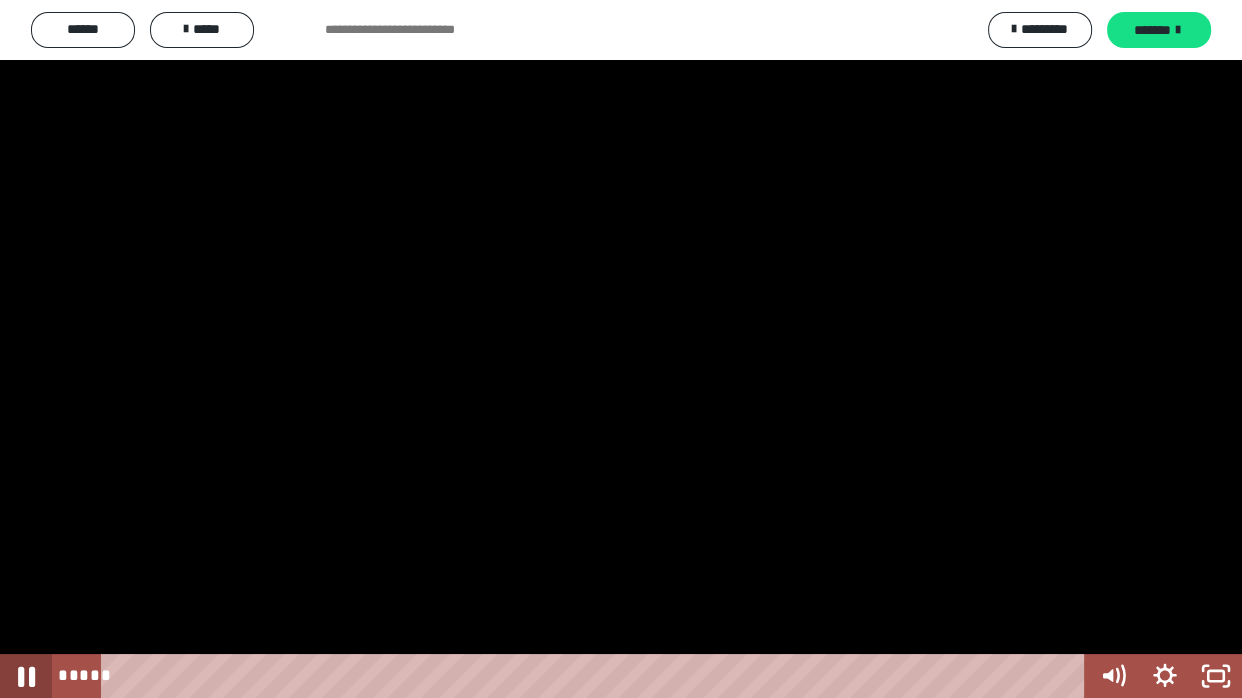click 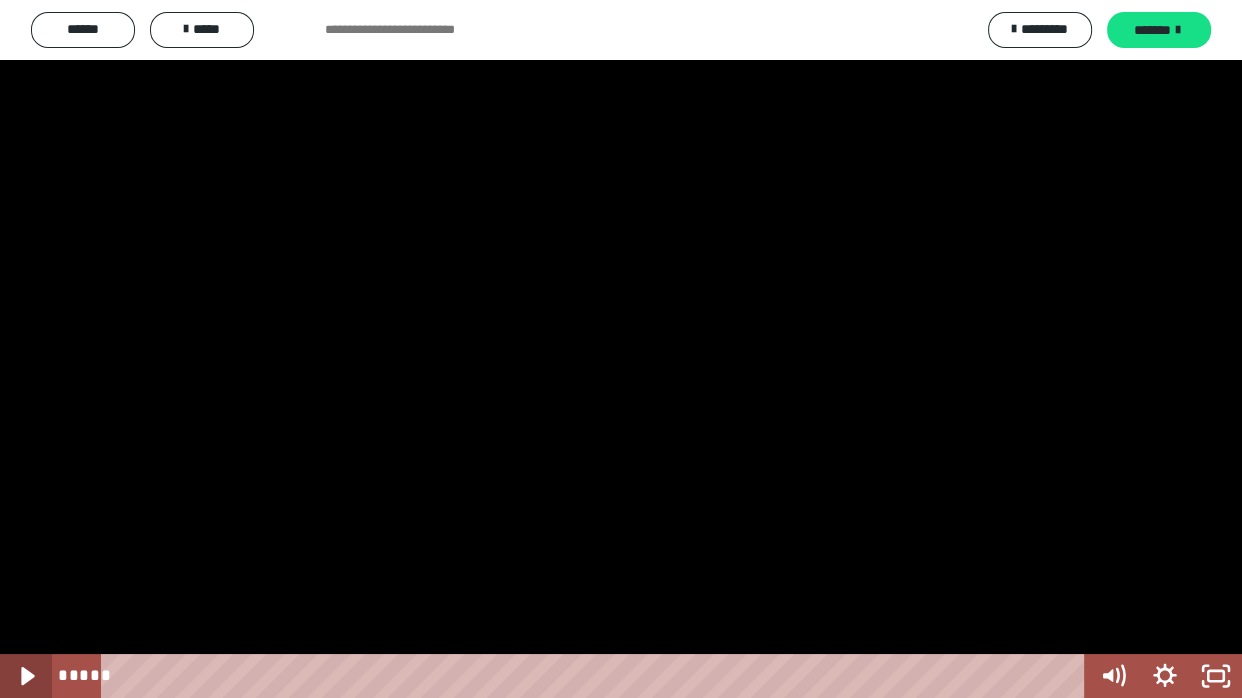 click 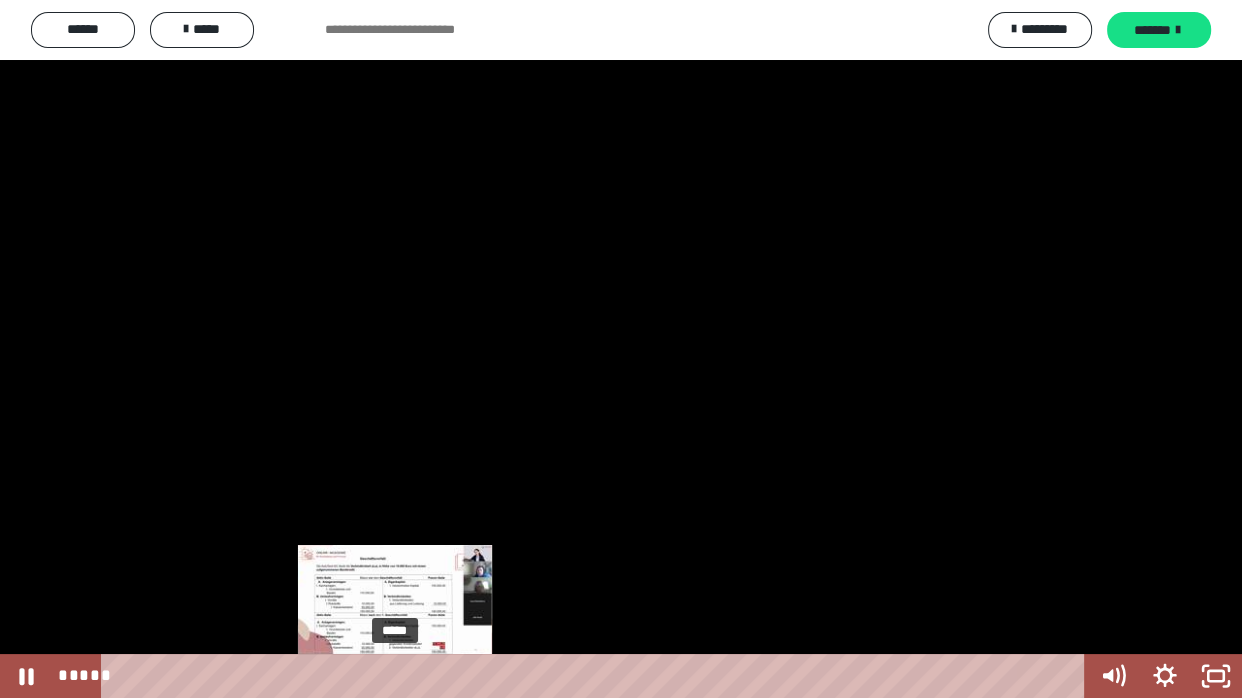 click at bounding box center [390, 676] 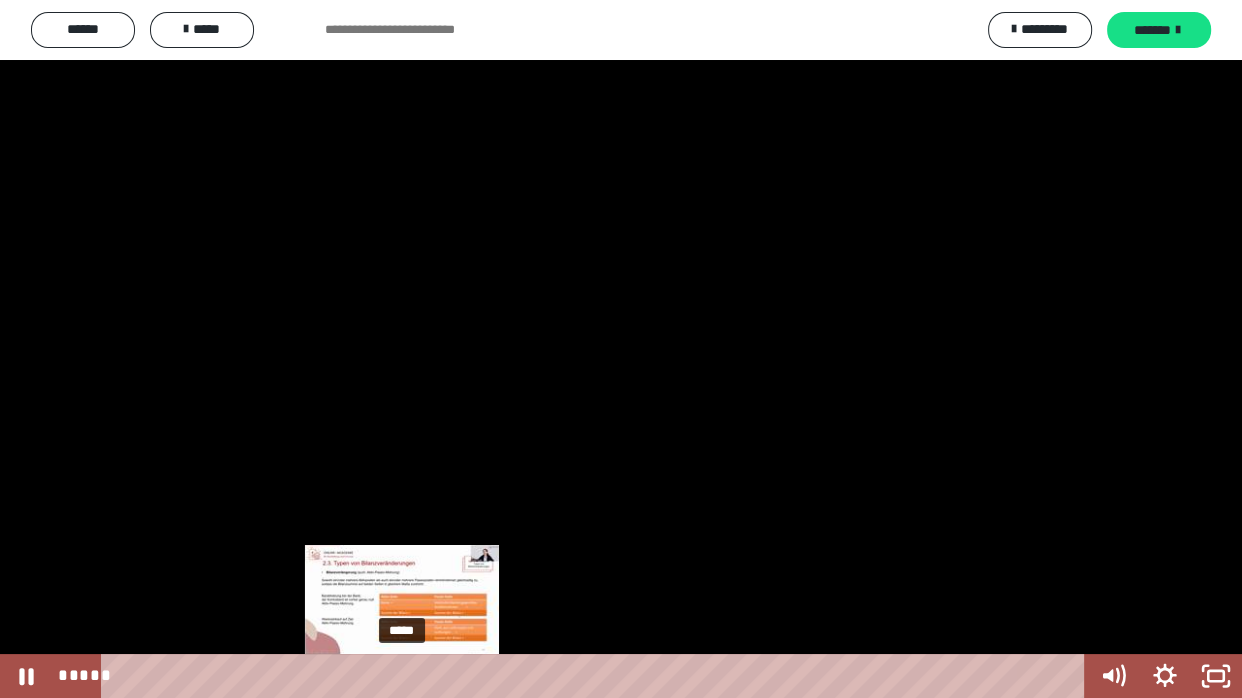 click on "*****" at bounding box center (597, 676) 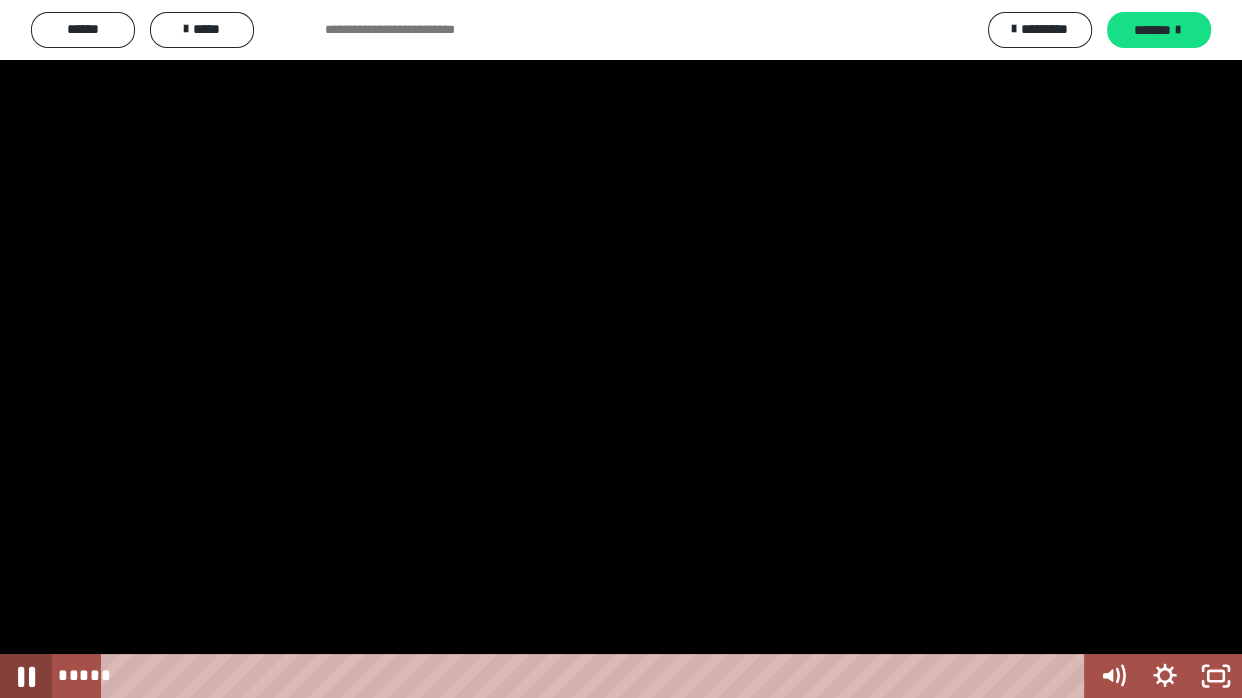 click 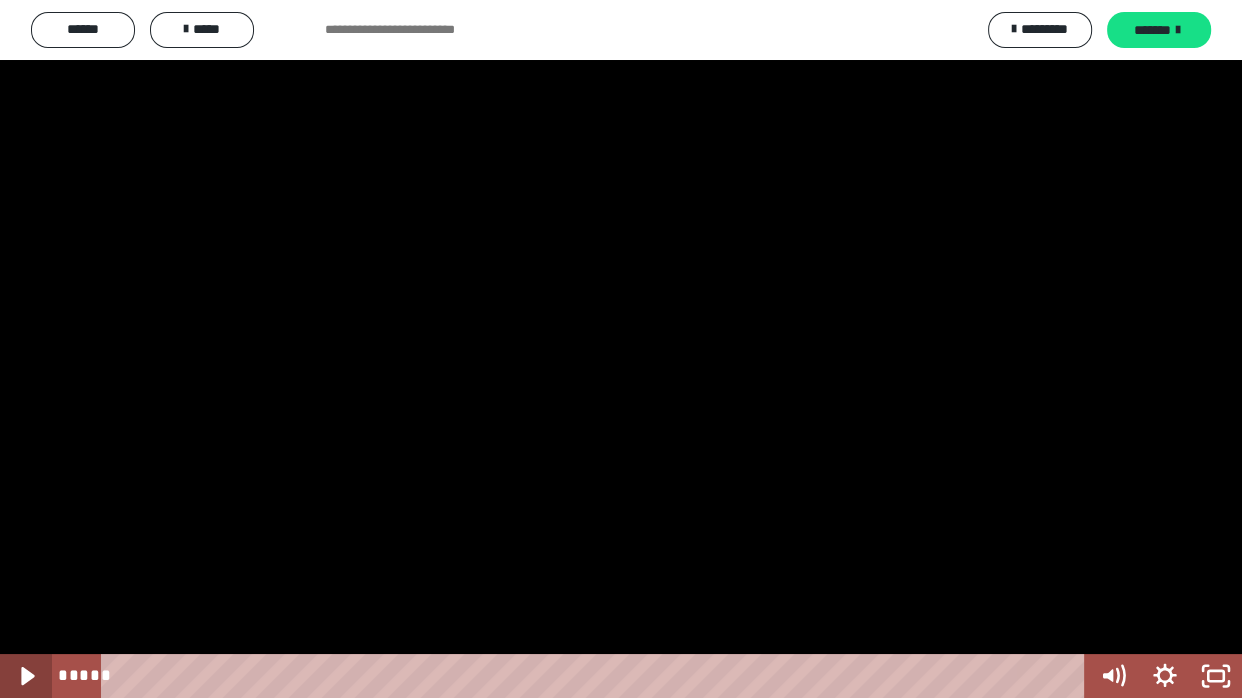 click 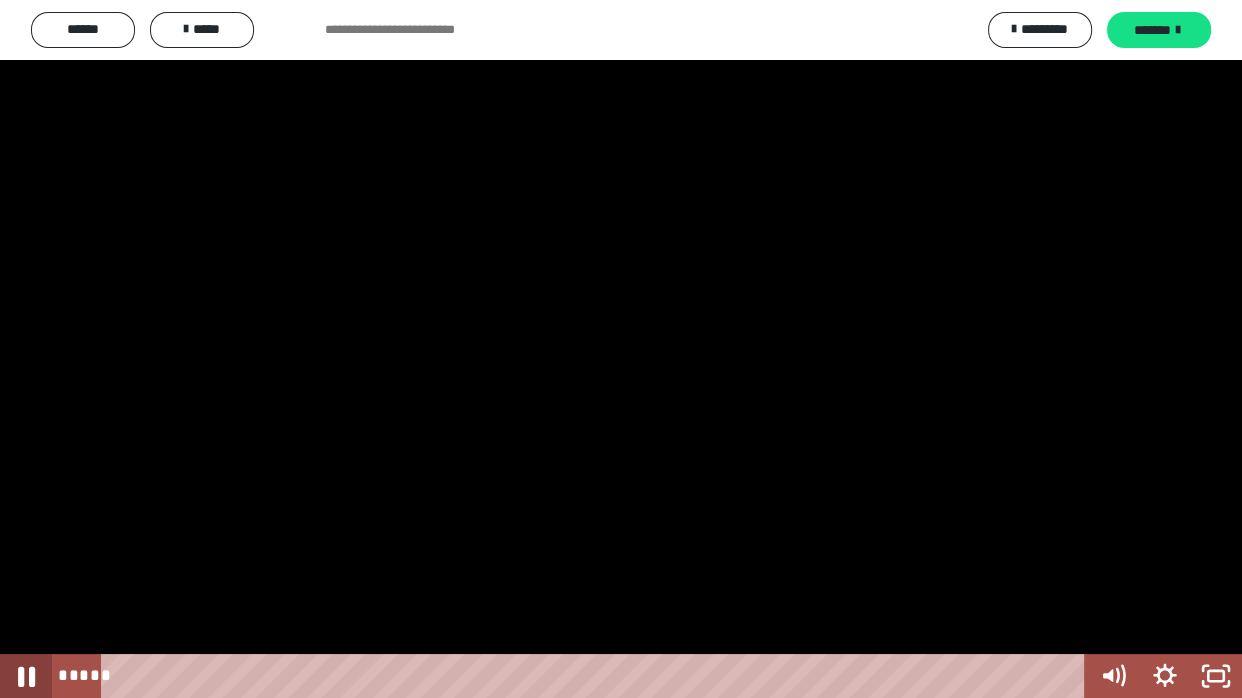 click 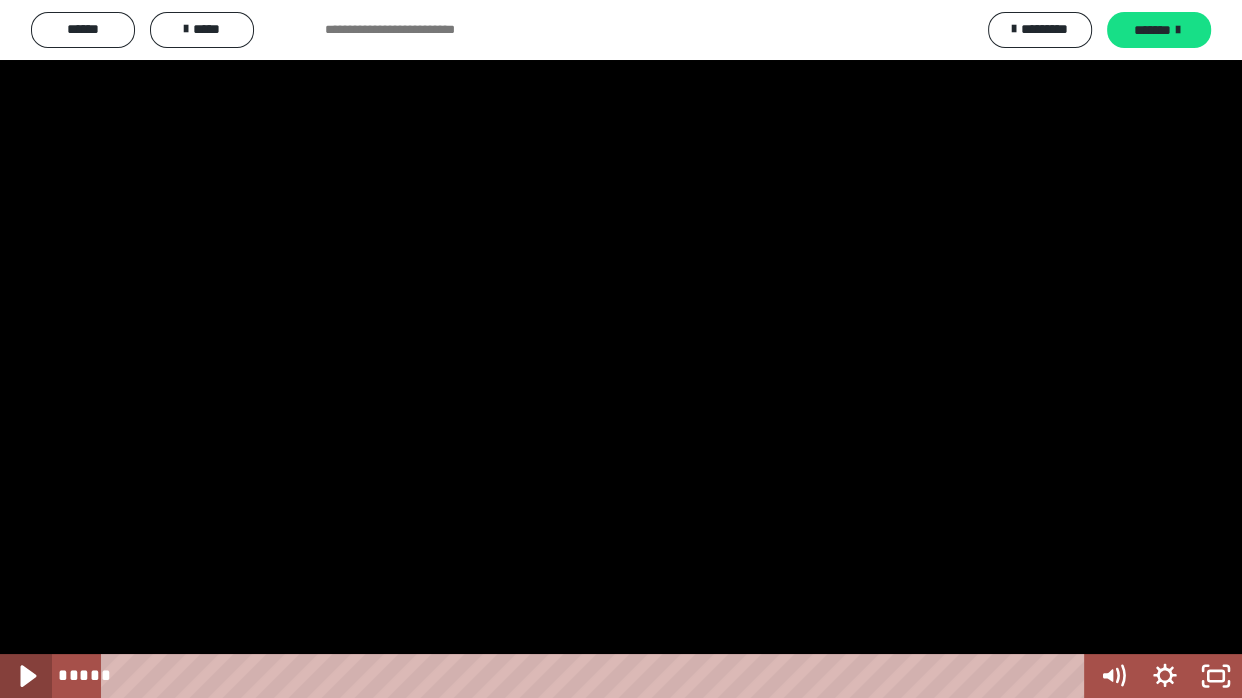 click 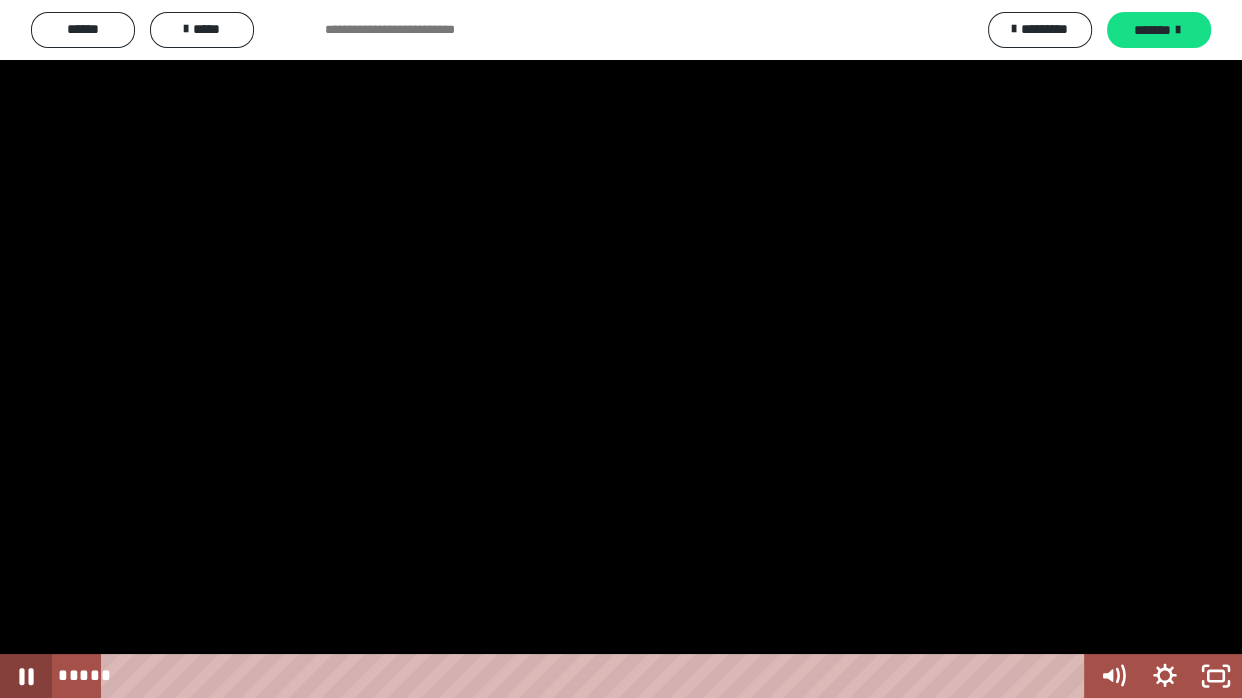 click 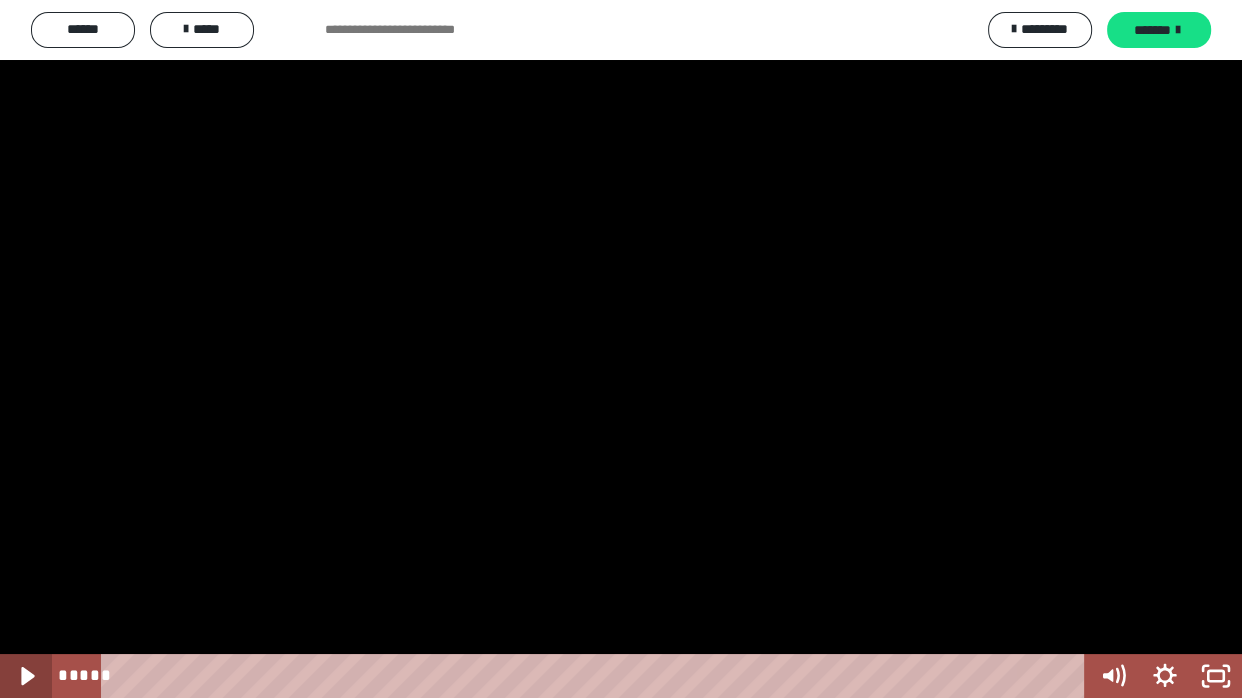 click 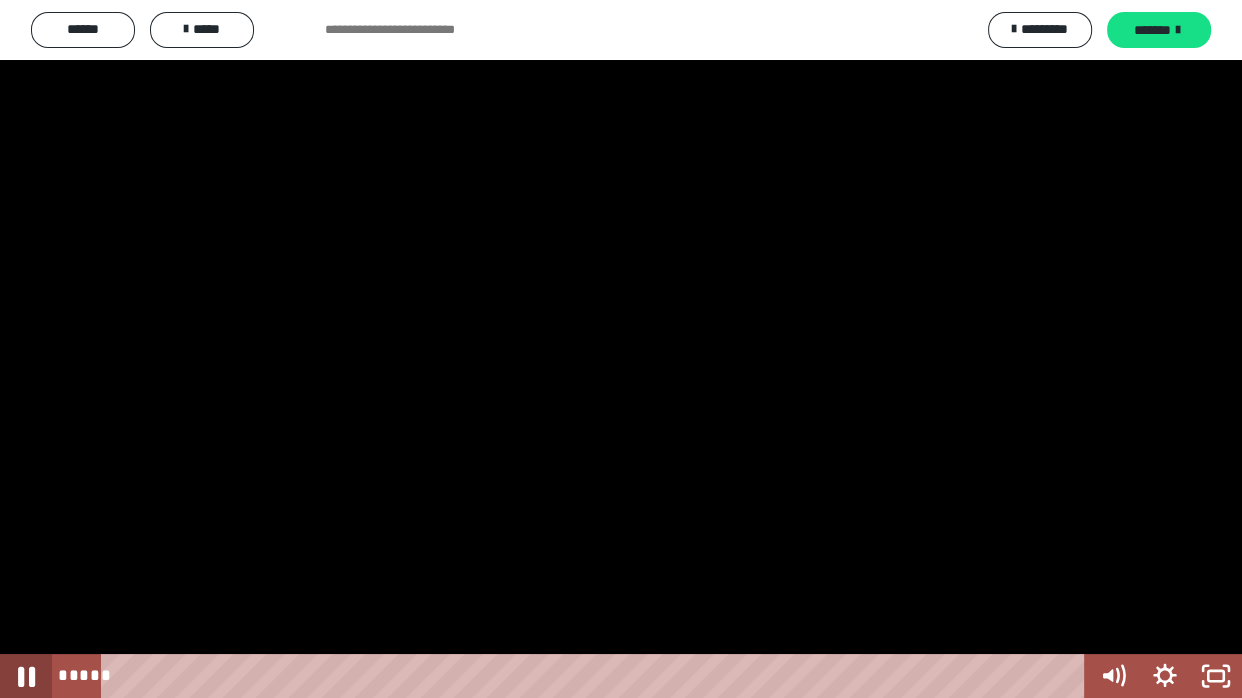 click 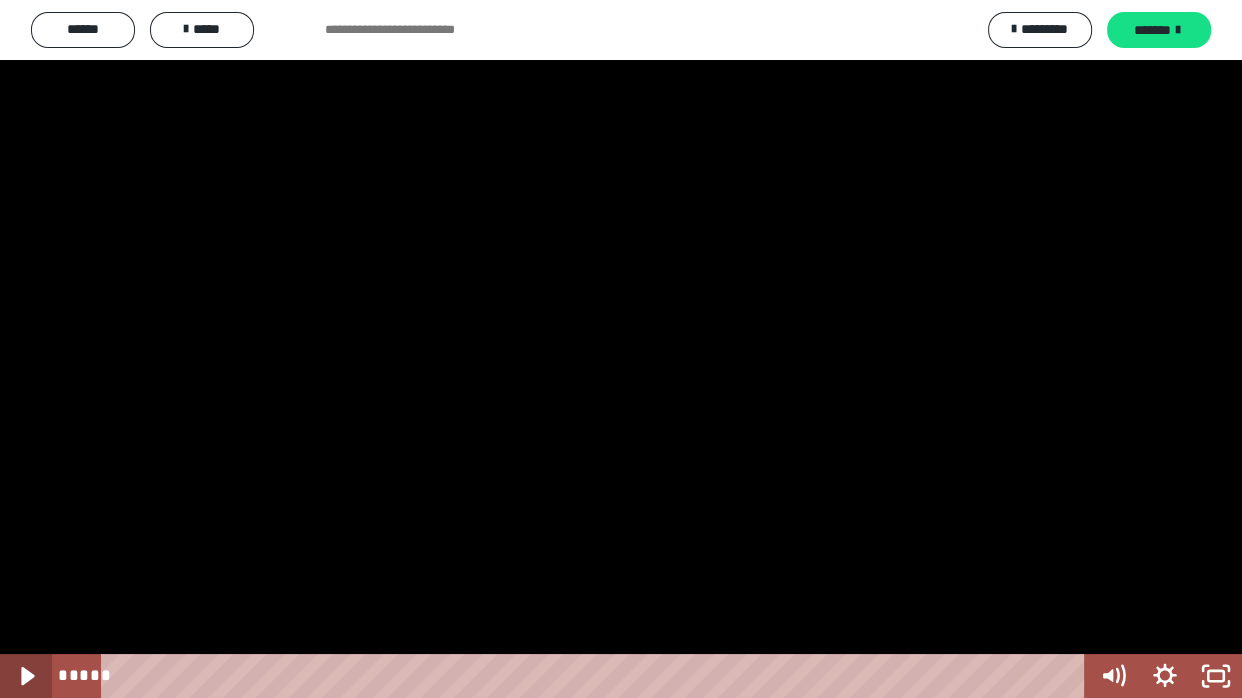 click 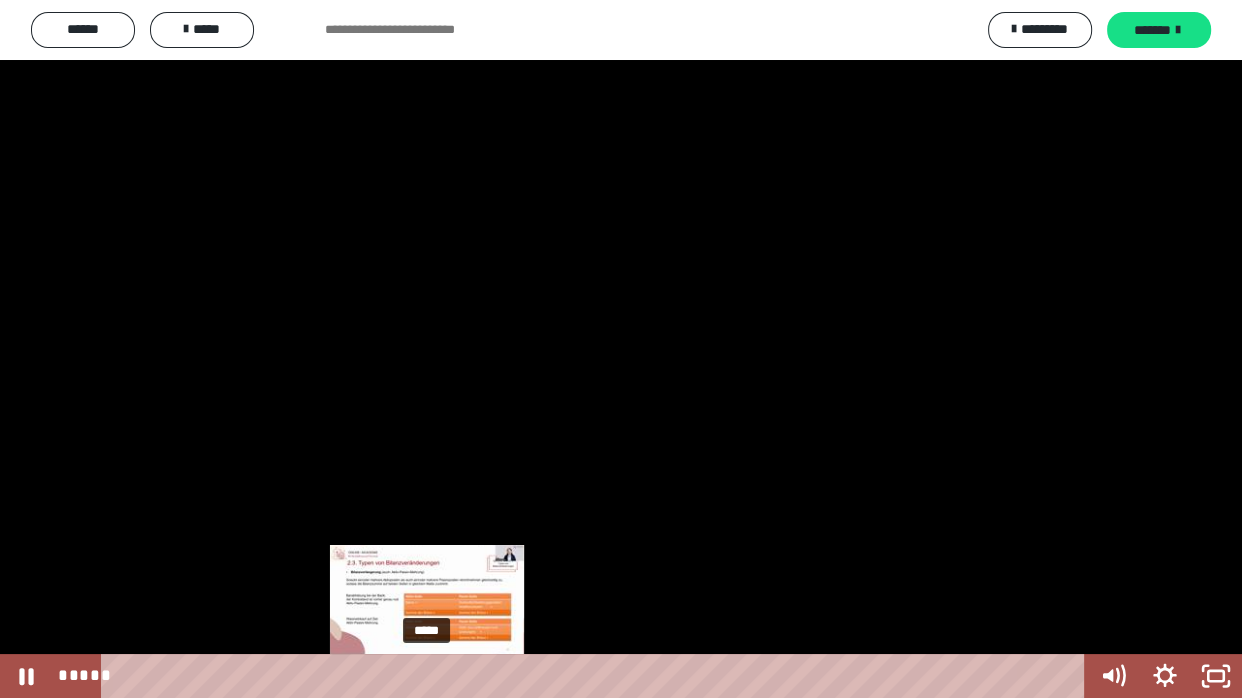 click on "*****" at bounding box center (597, 676) 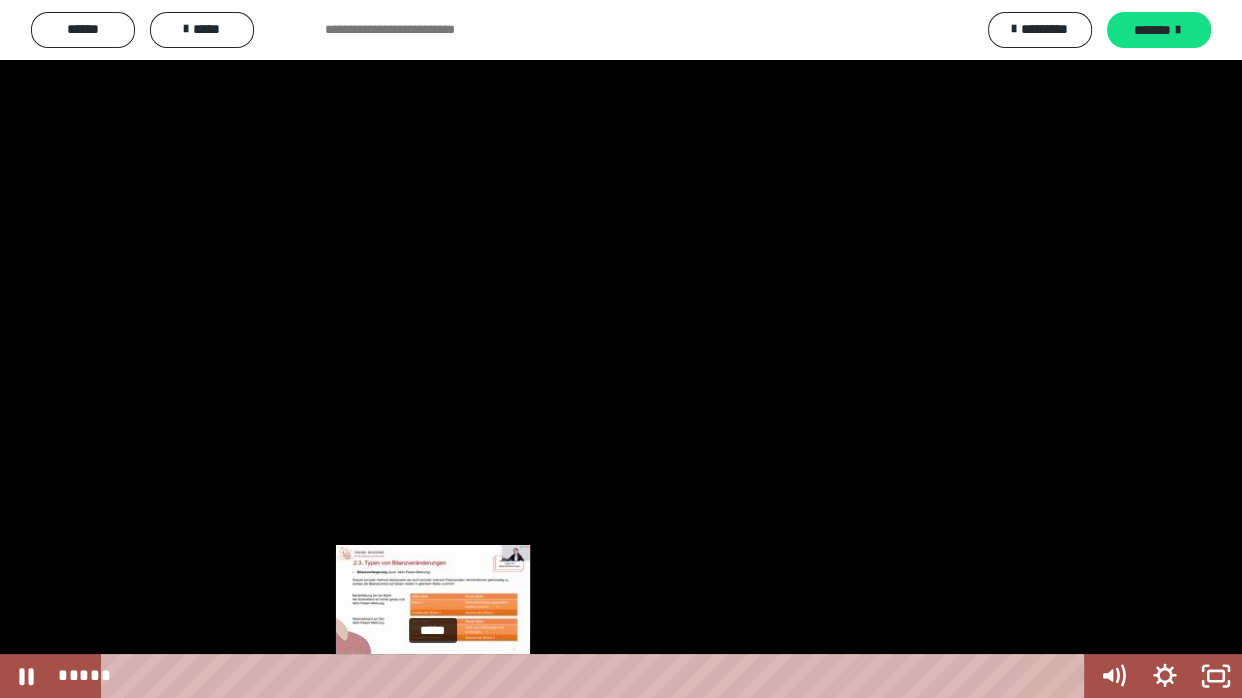 click at bounding box center [433, 676] 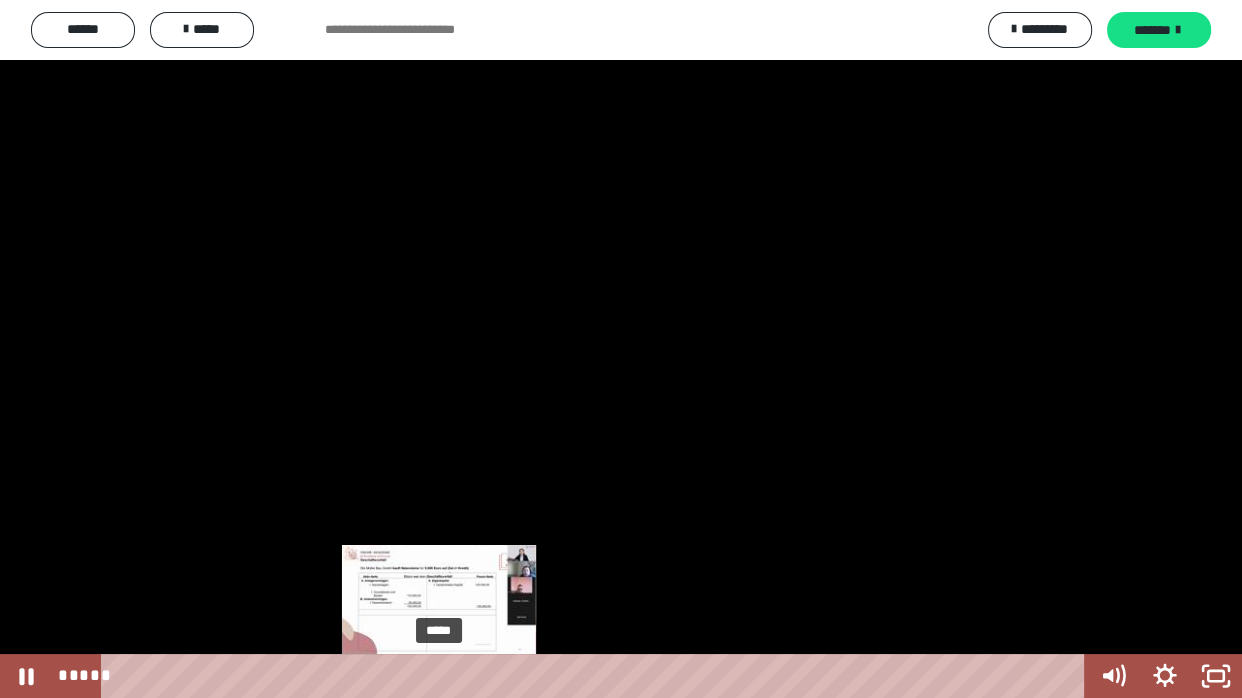 click on "*****" at bounding box center [597, 676] 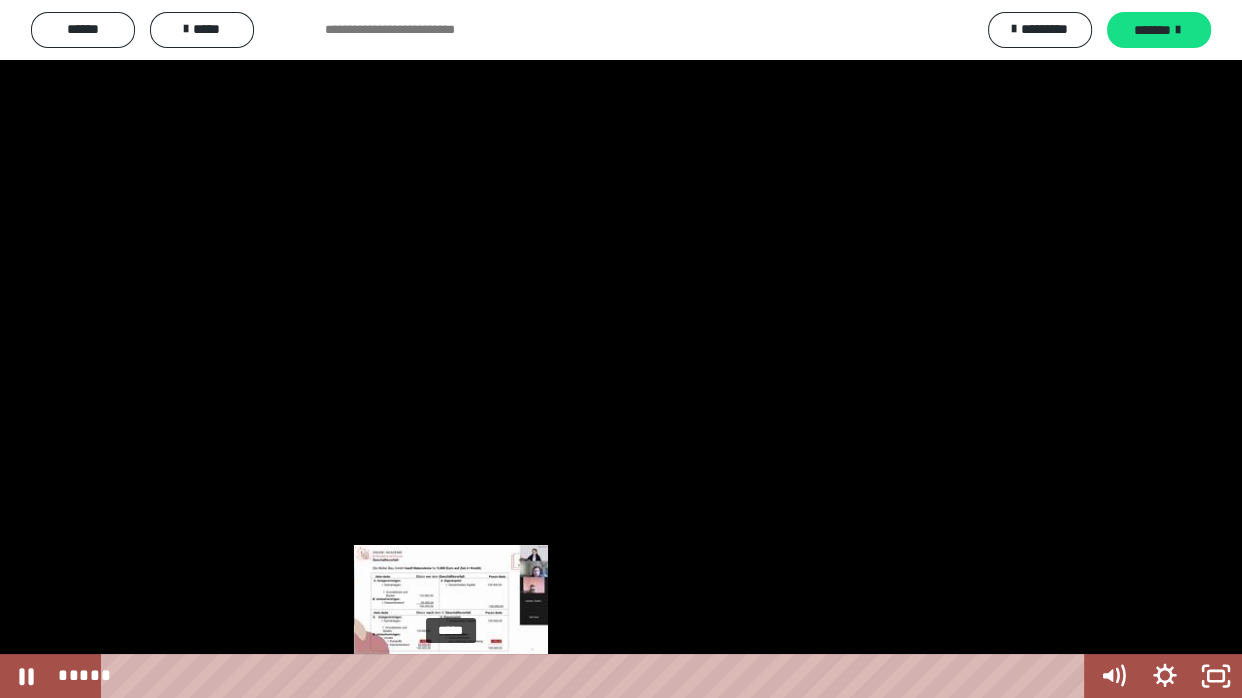 click on "*****" at bounding box center (597, 676) 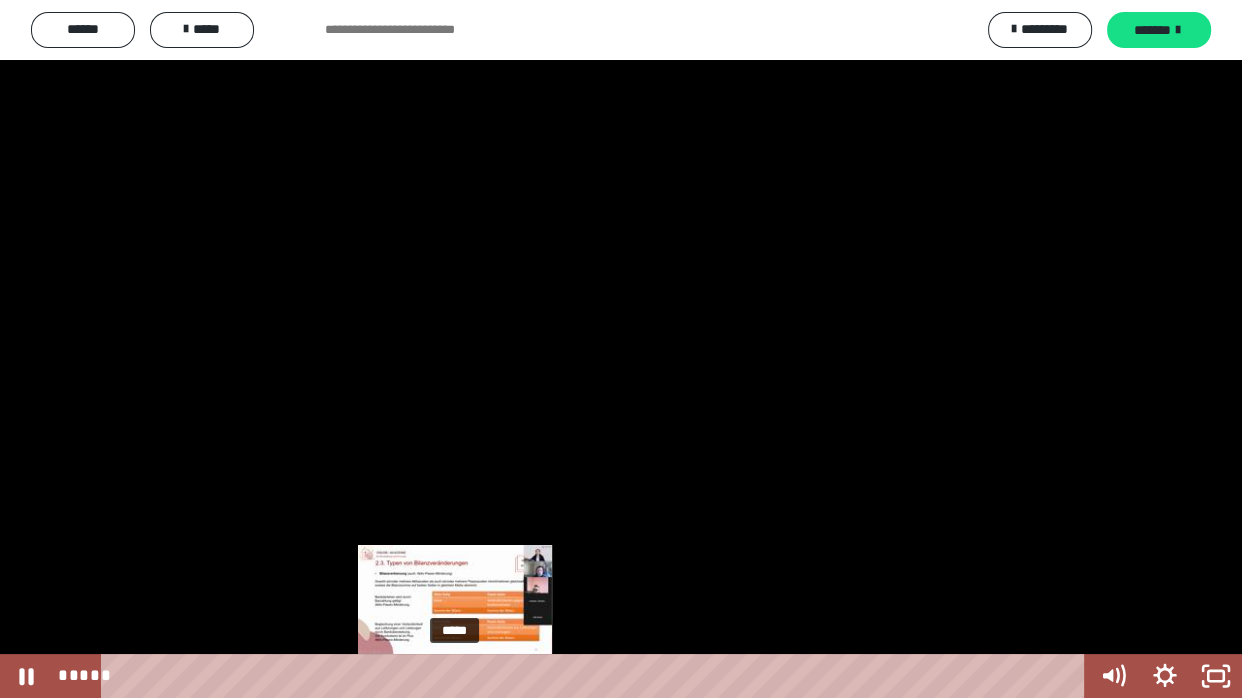 click at bounding box center (451, 676) 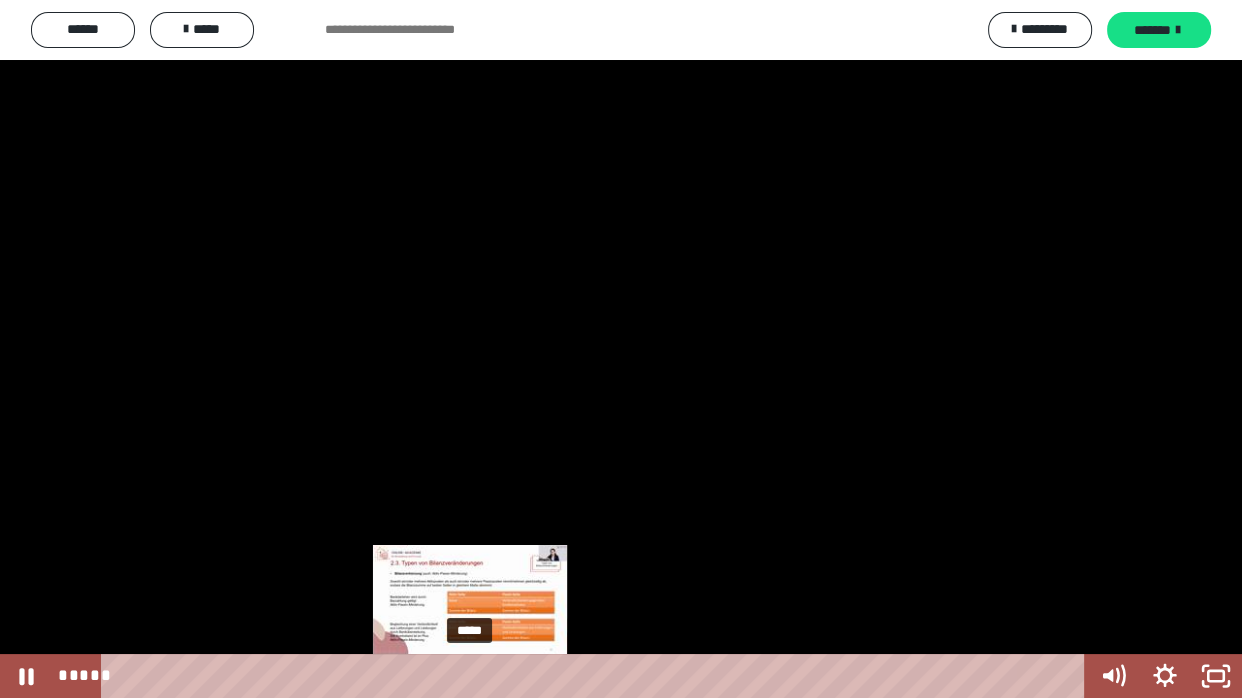 click on "*****" at bounding box center (597, 676) 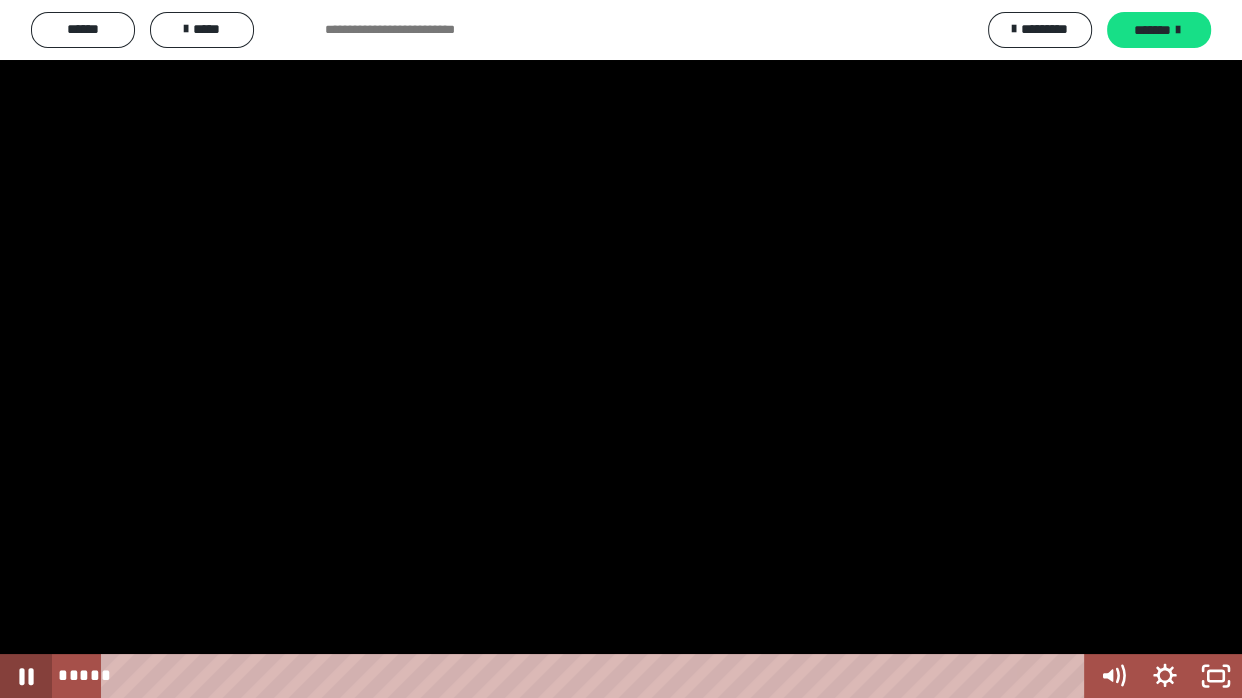 click 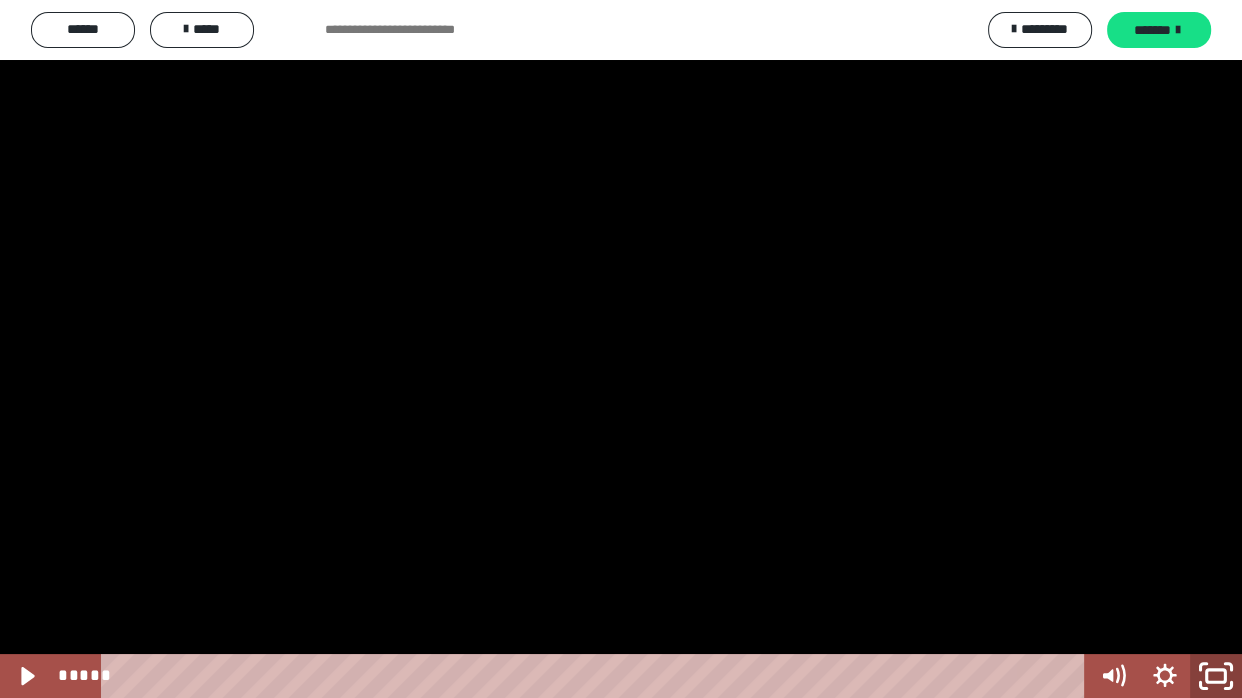 click 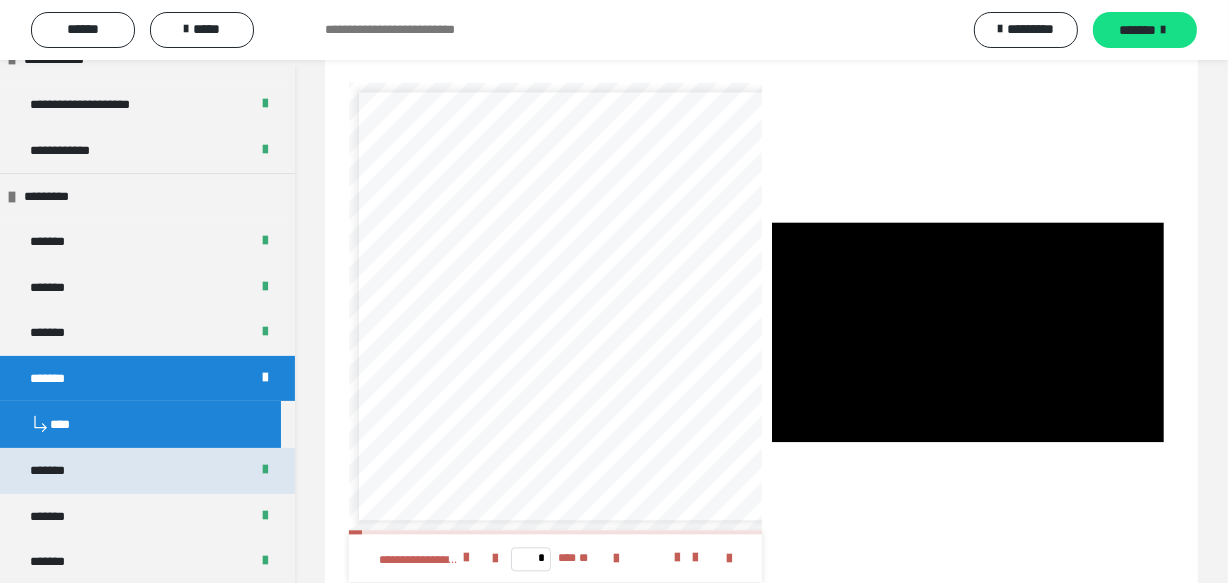 click on "*******" at bounding box center [147, 470] 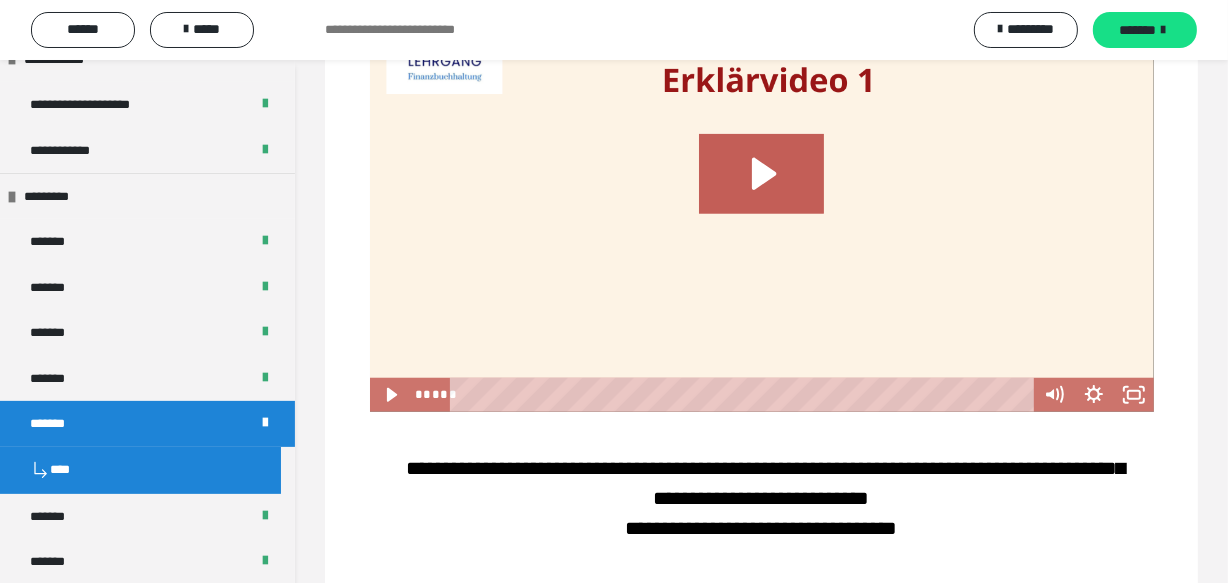 scroll, scrollTop: 1545, scrollLeft: 0, axis: vertical 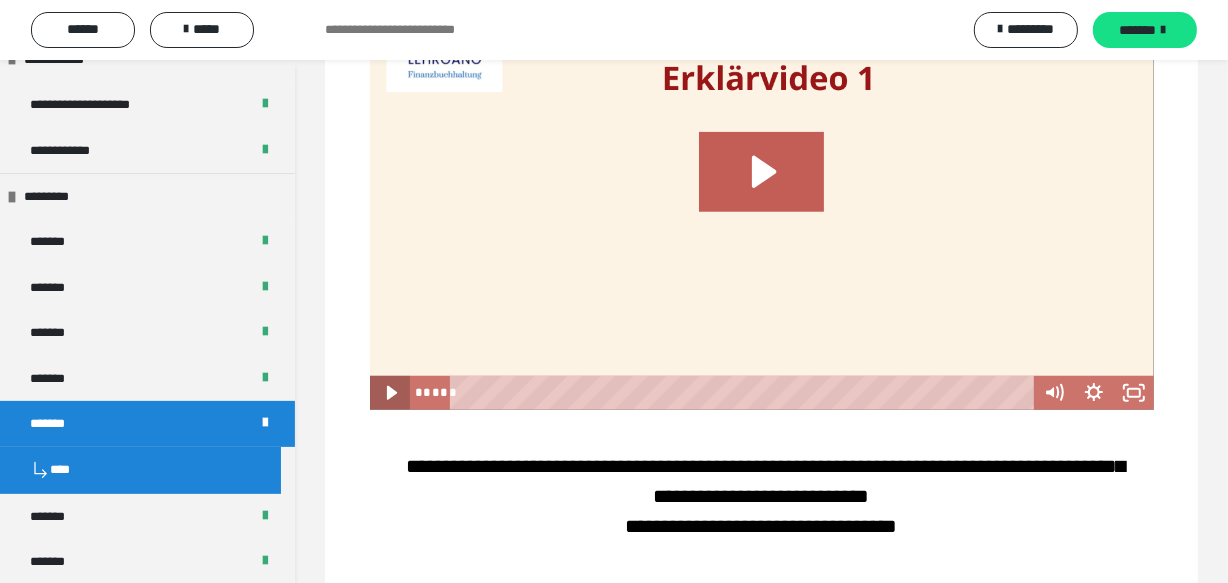 click 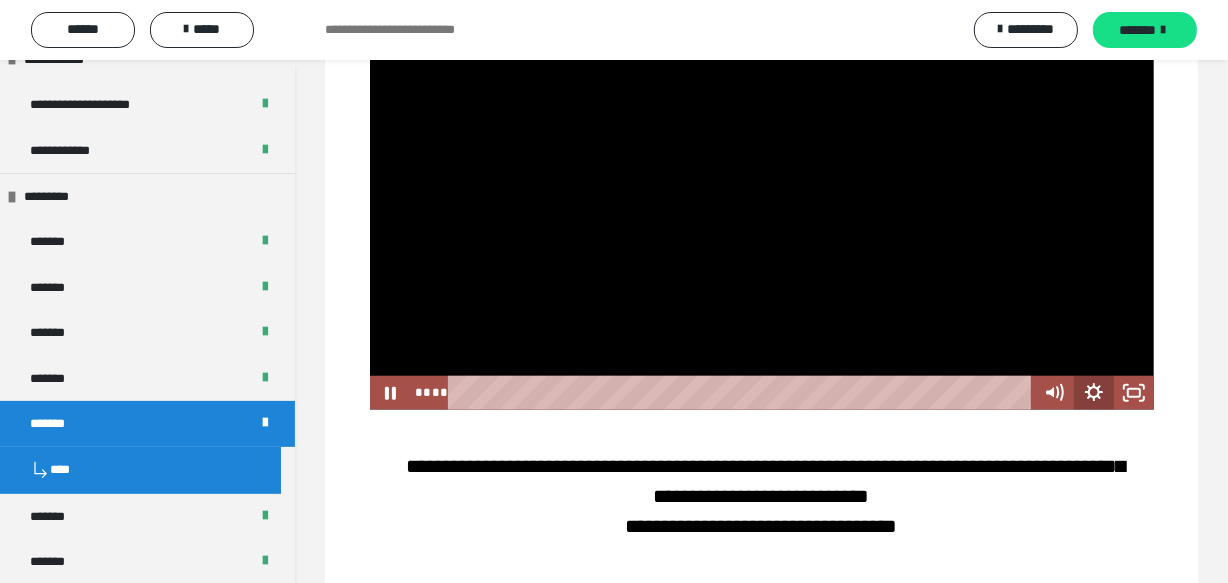 click 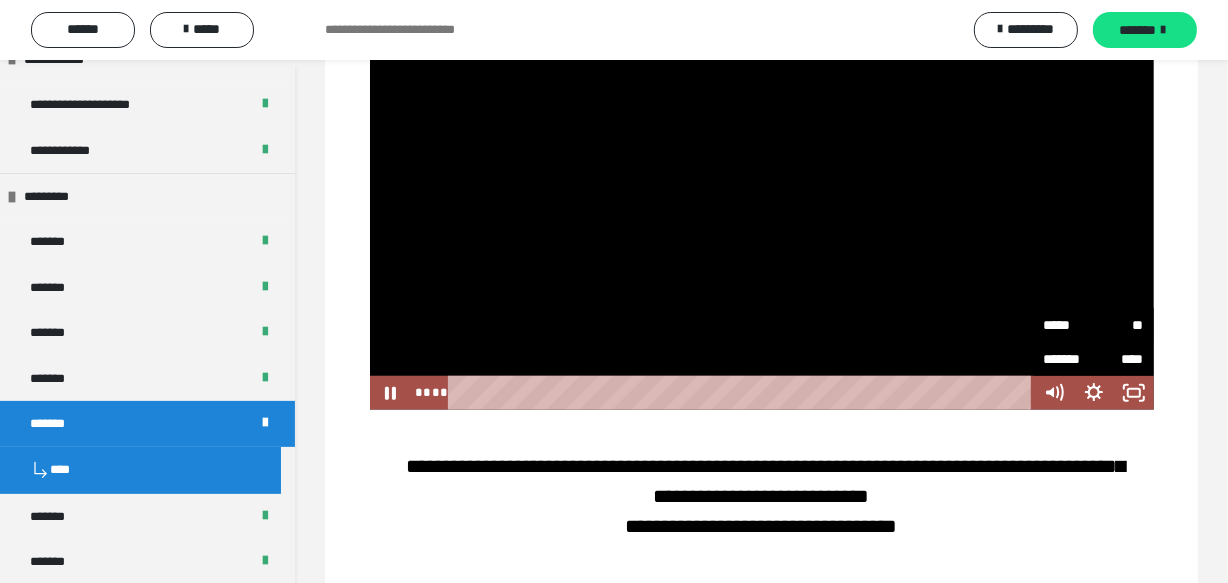 click on "*****" at bounding box center (1069, 325) 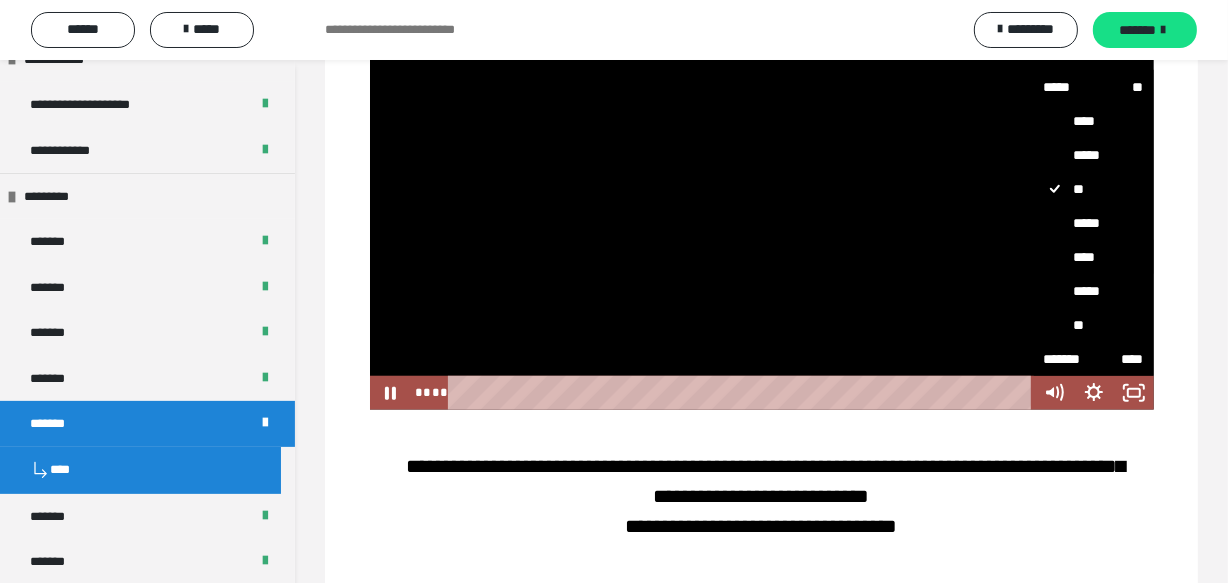 click on "****" at bounding box center [1094, 257] 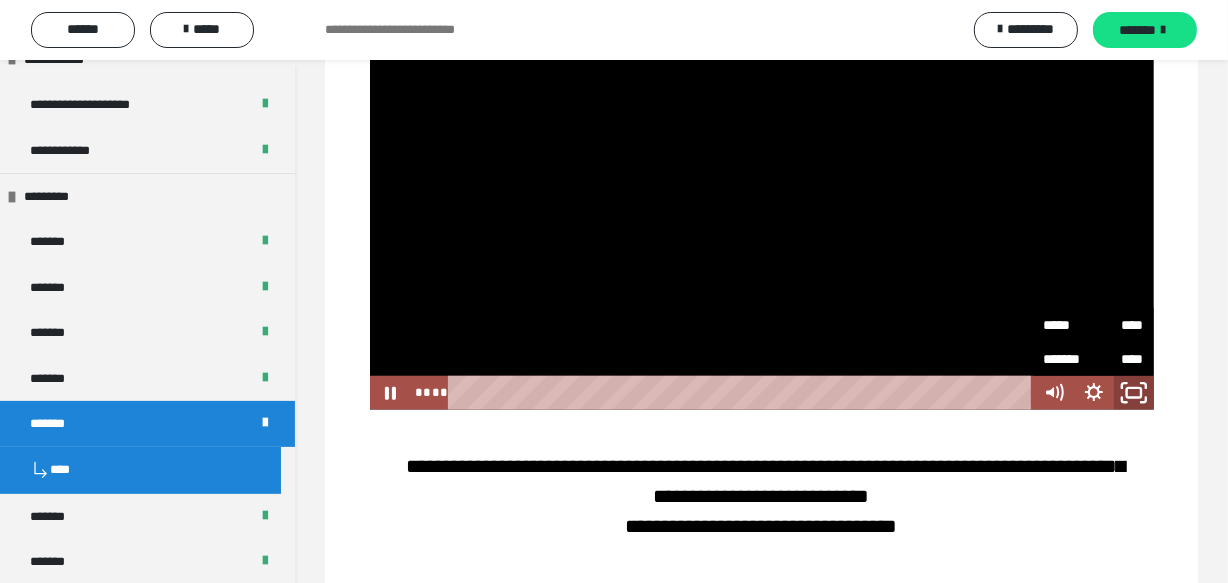 click 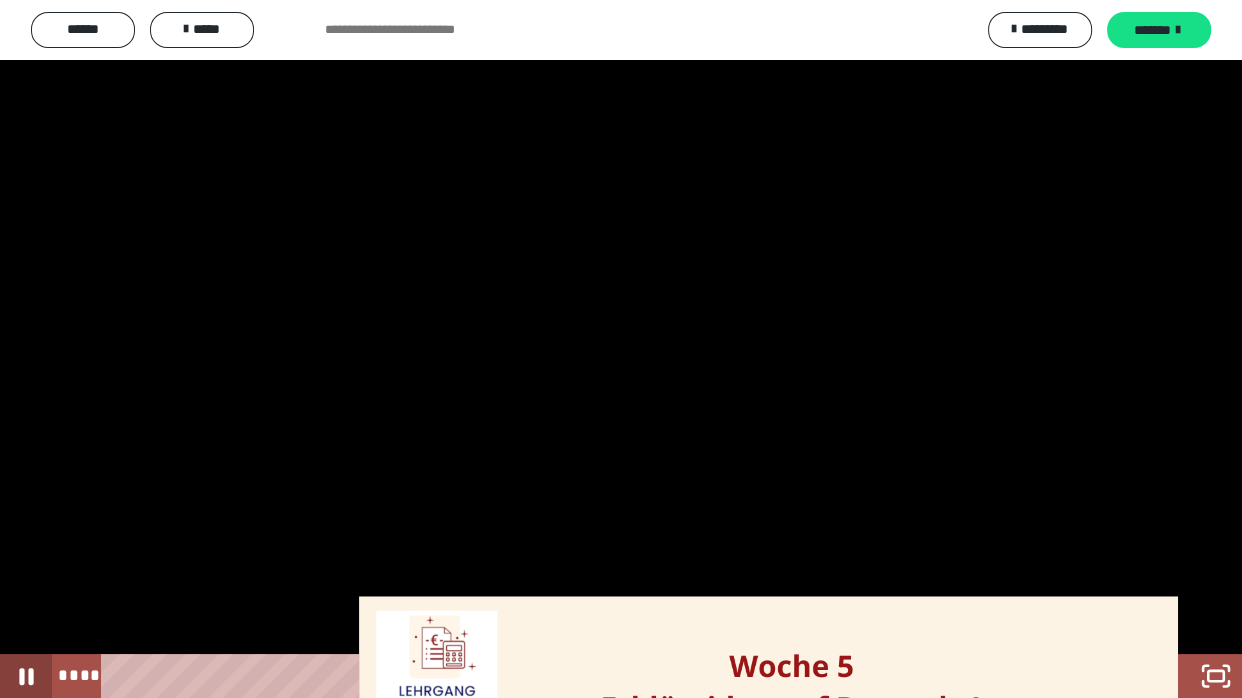 click 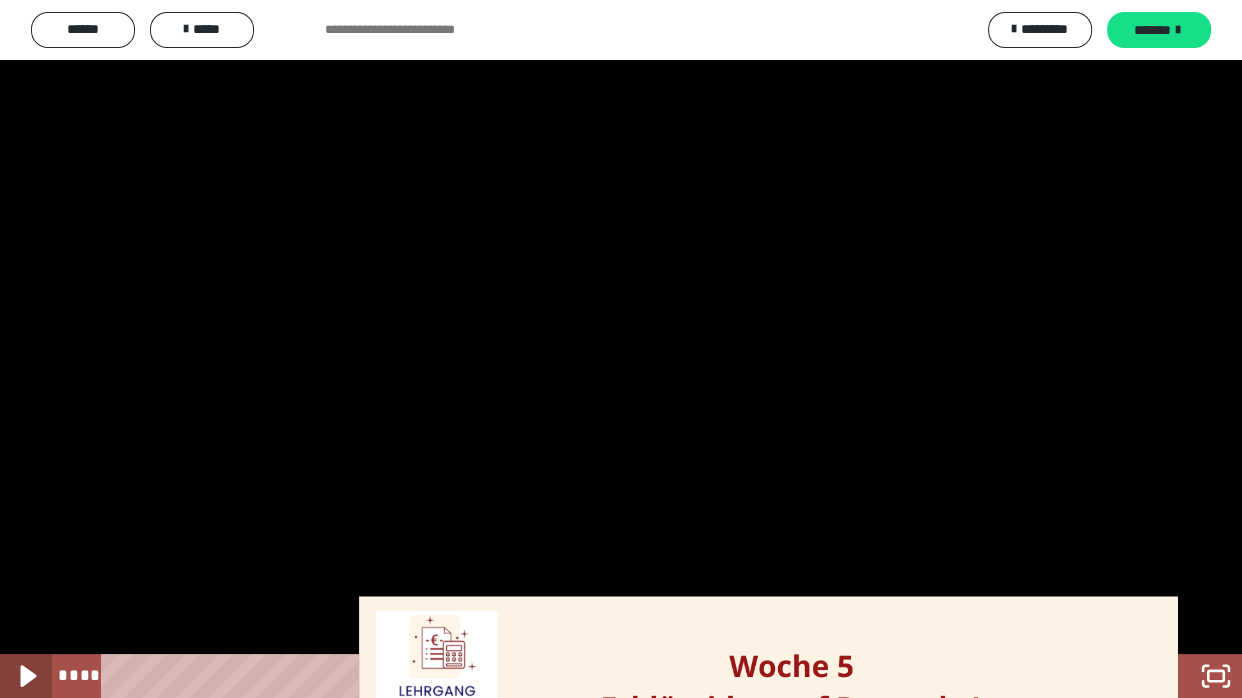 click 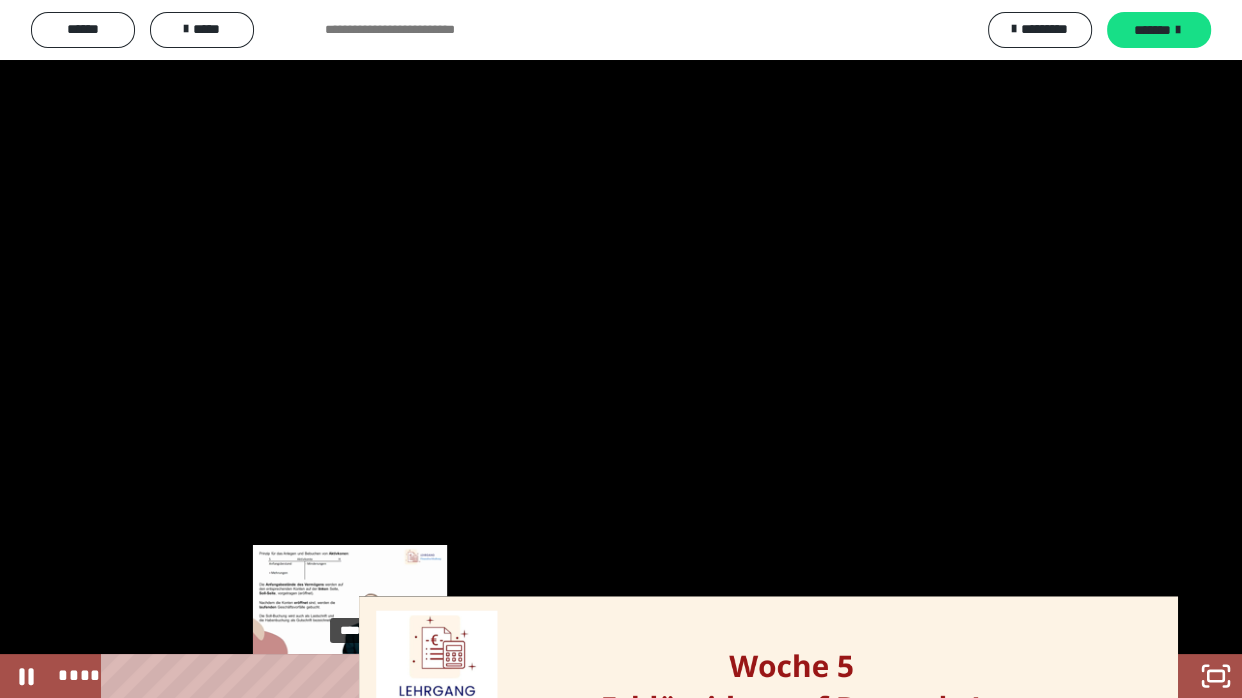 click on "****" at bounding box center [597, 676] 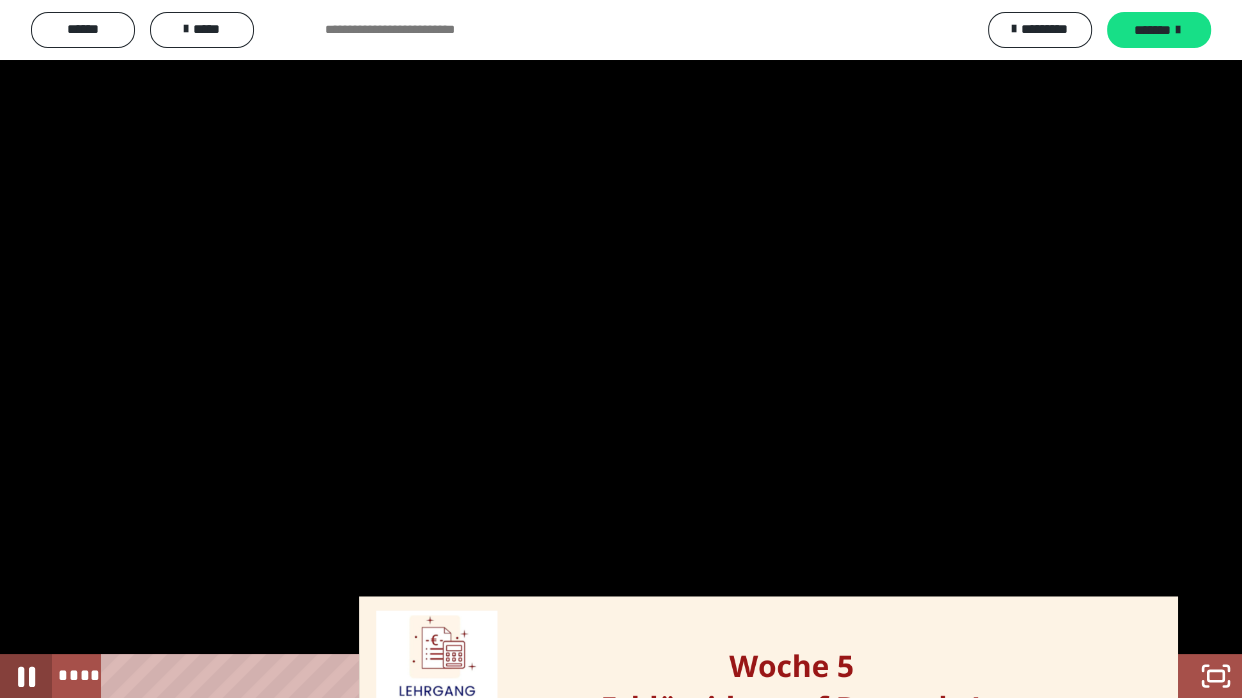 click 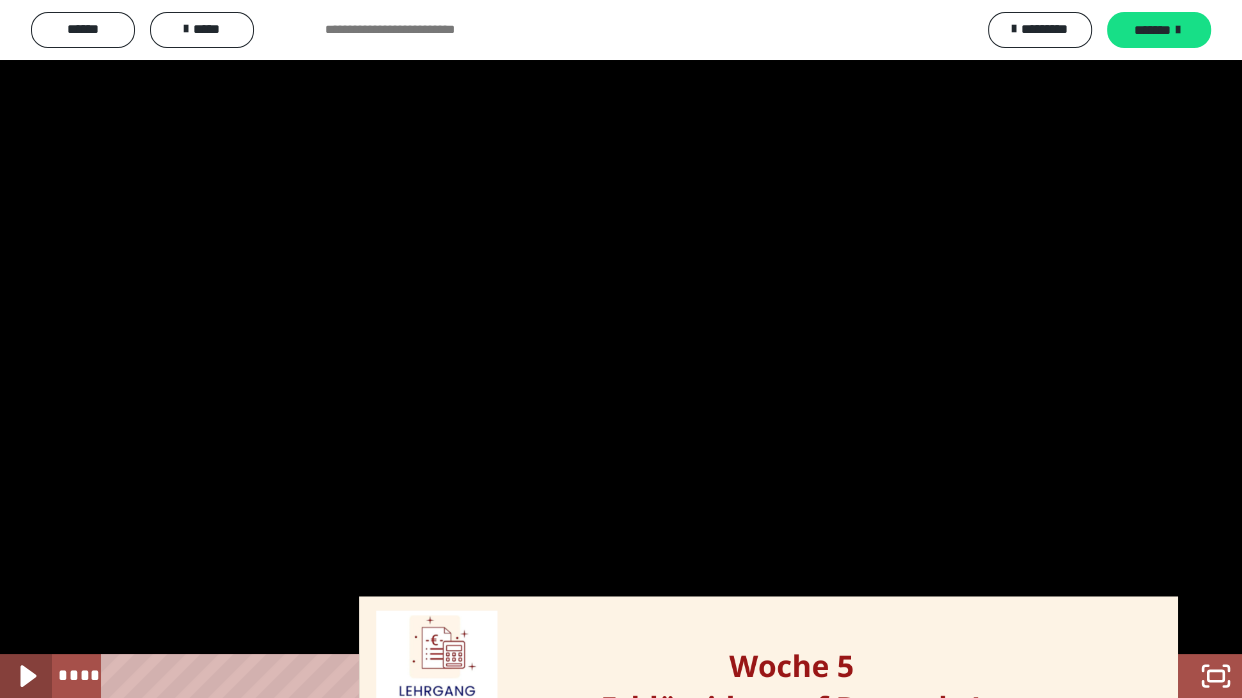 click 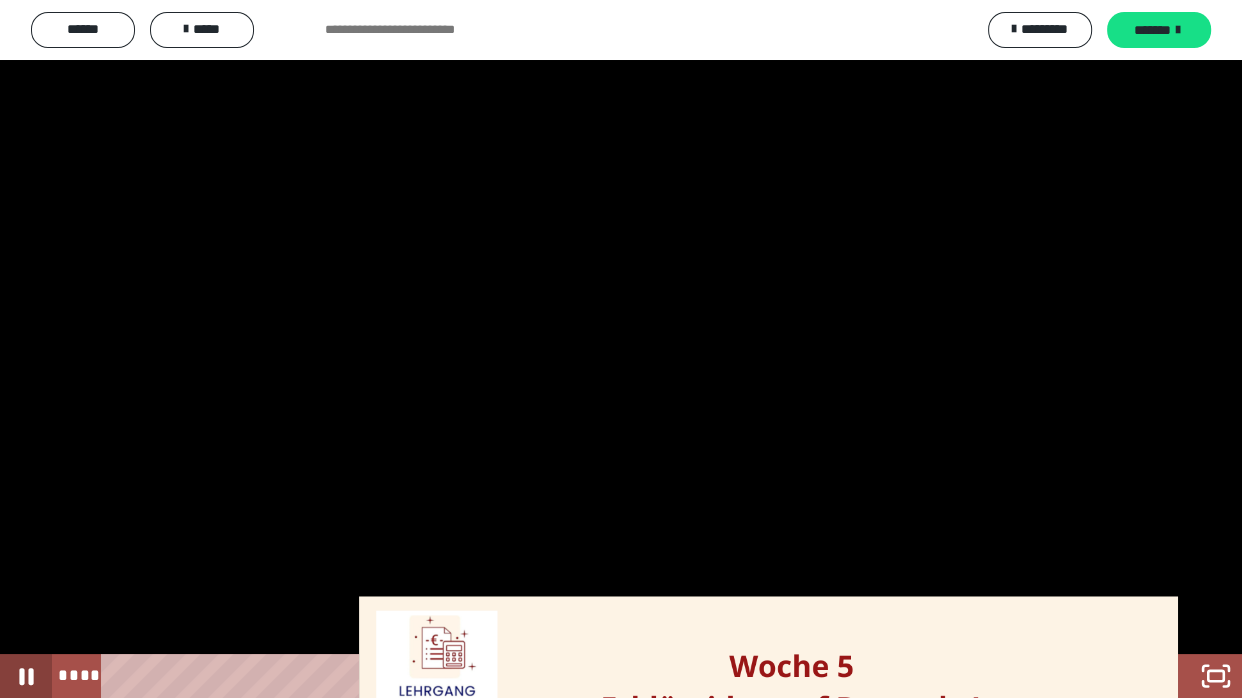 click 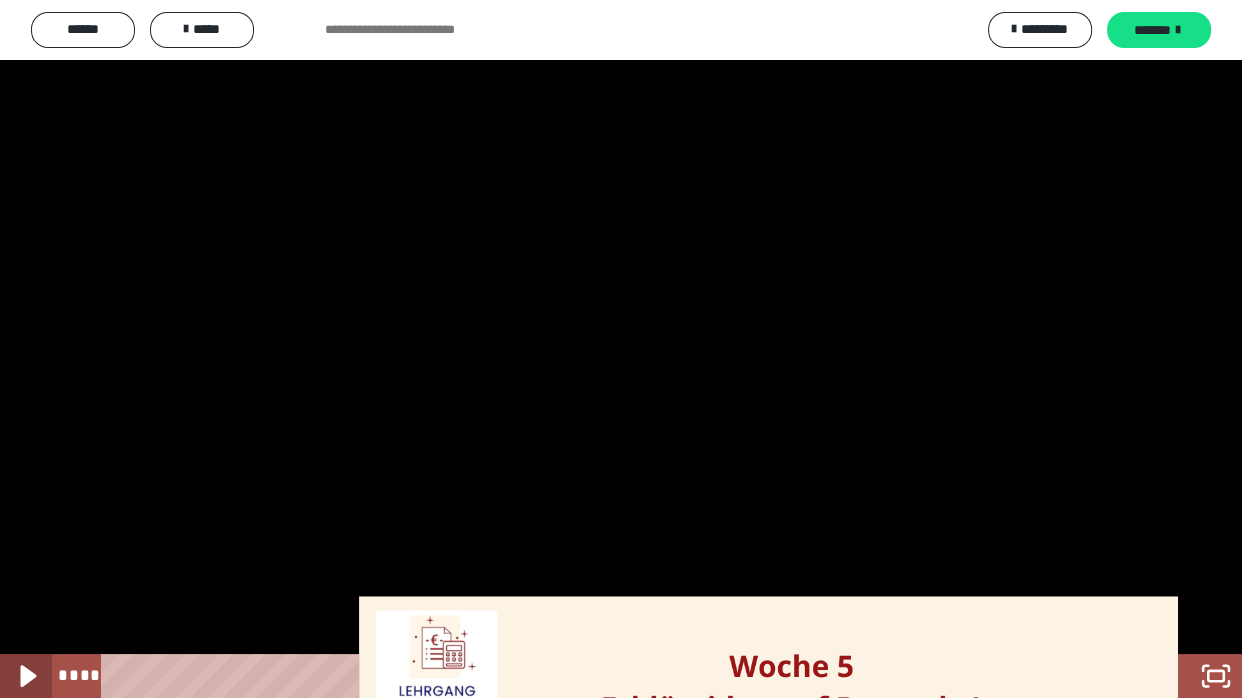 click 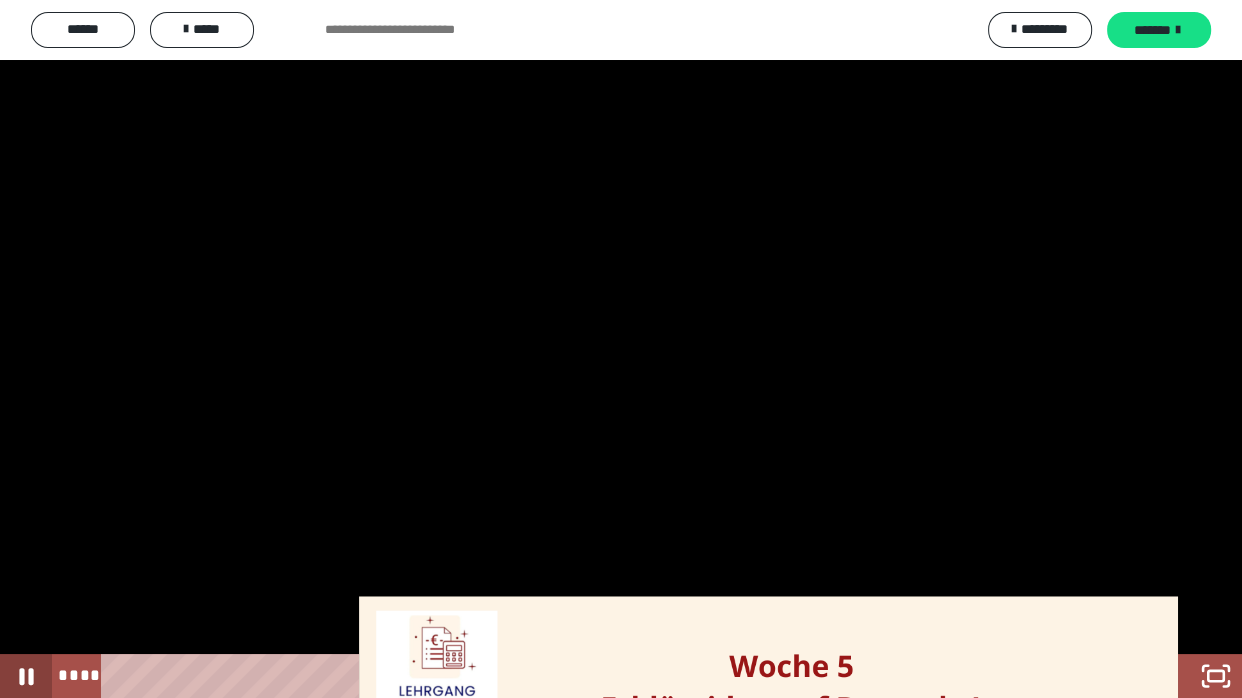 click 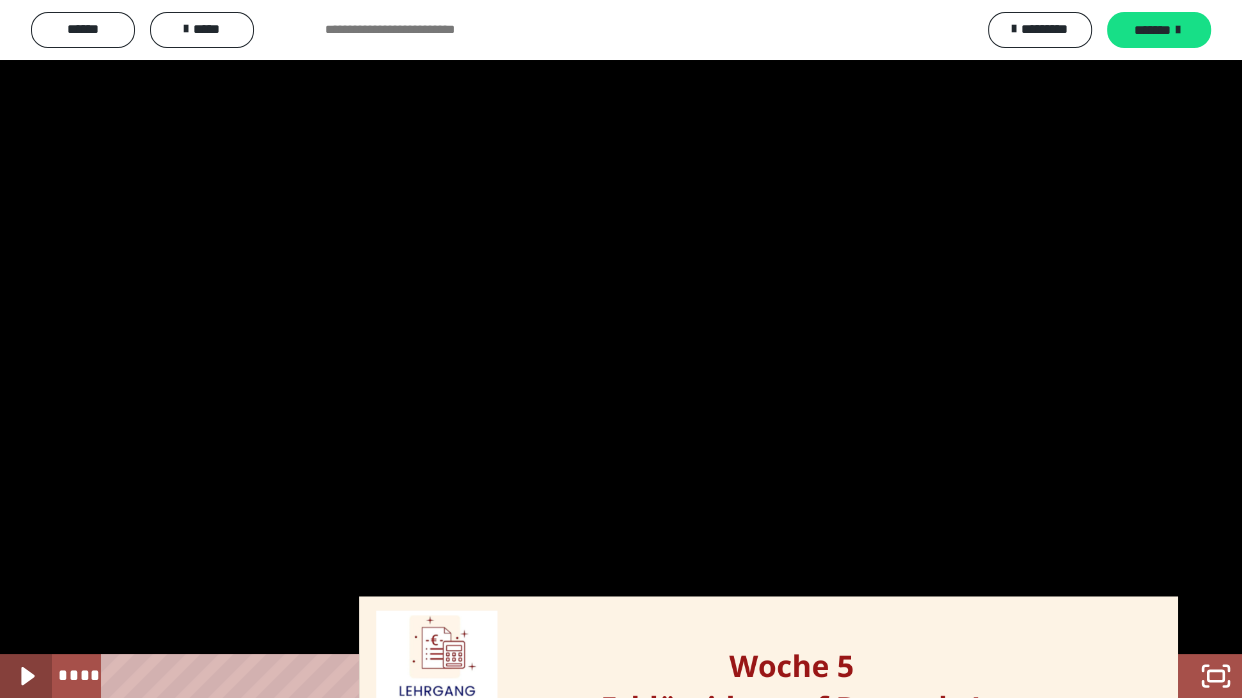 click 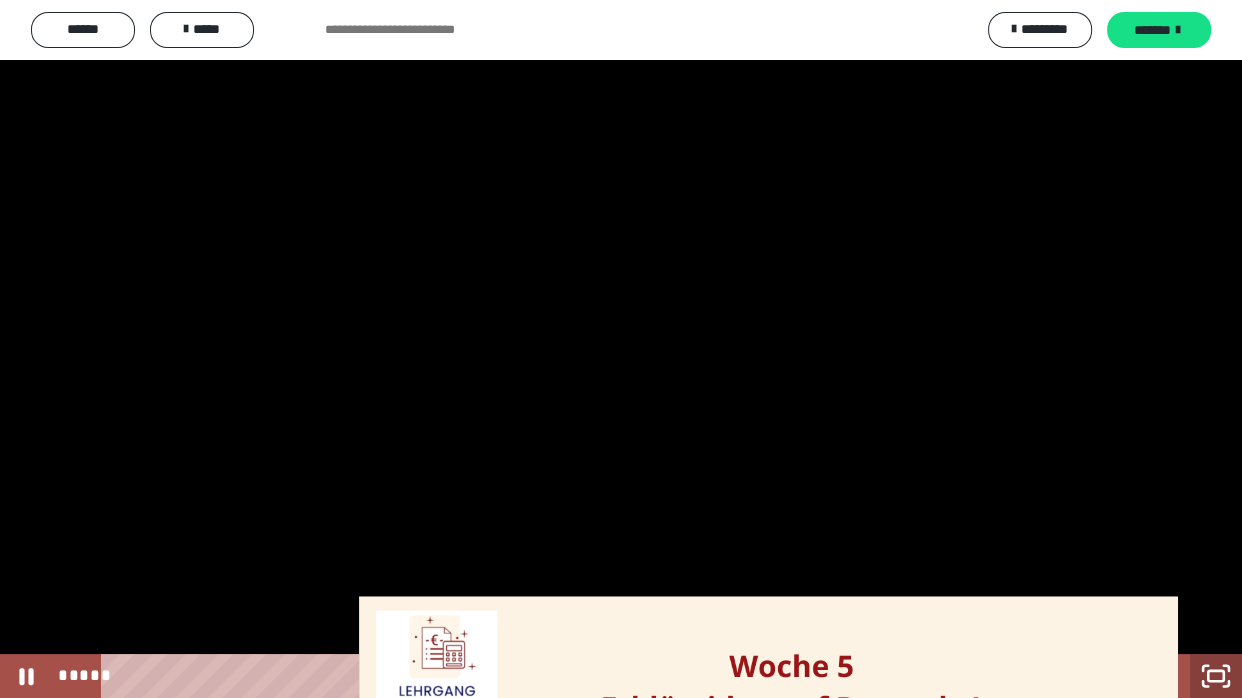 click 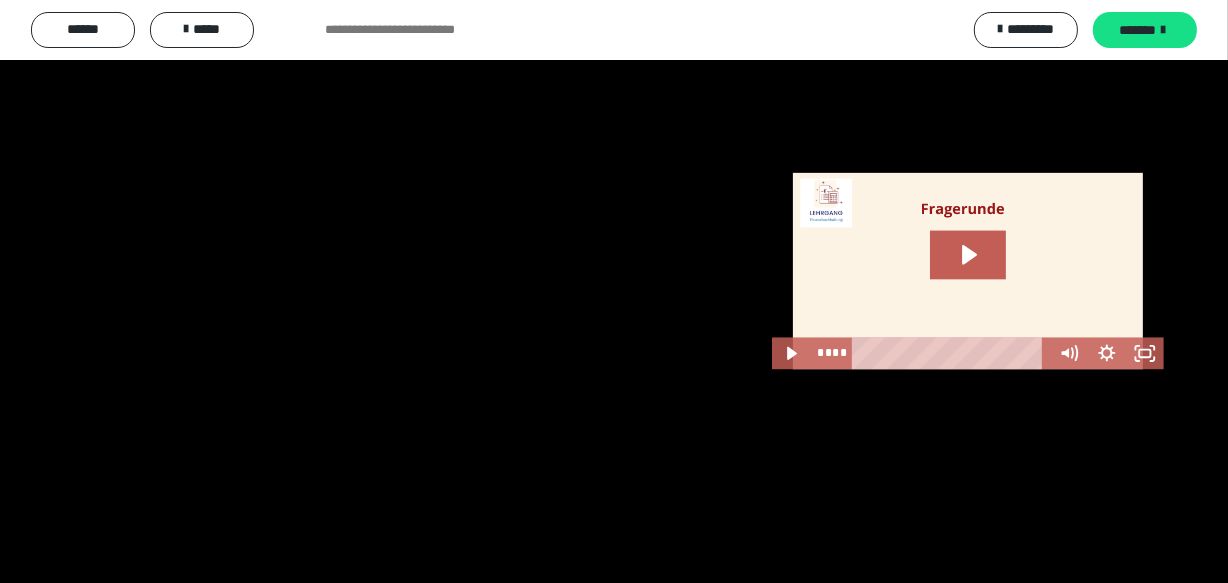scroll, scrollTop: 3559, scrollLeft: 0, axis: vertical 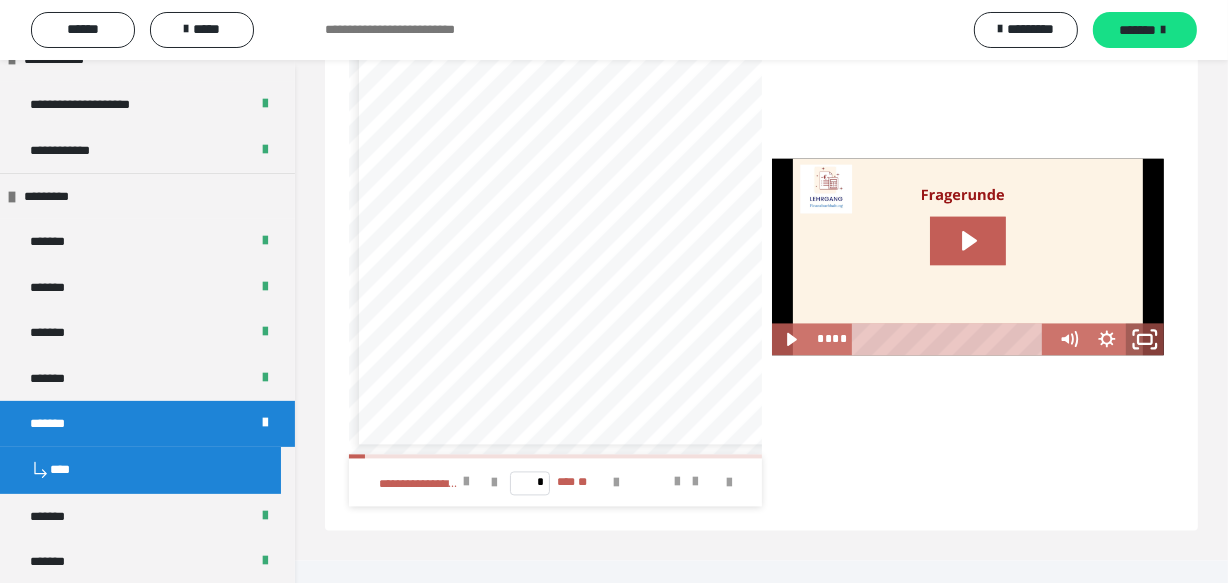 click 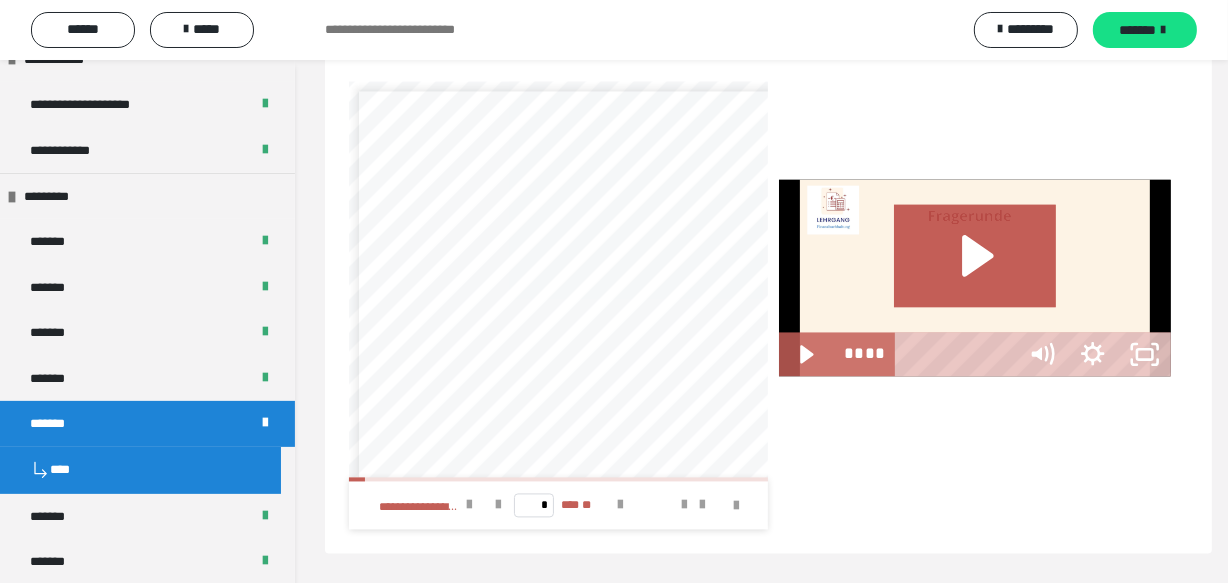 scroll, scrollTop: 3397, scrollLeft: 0, axis: vertical 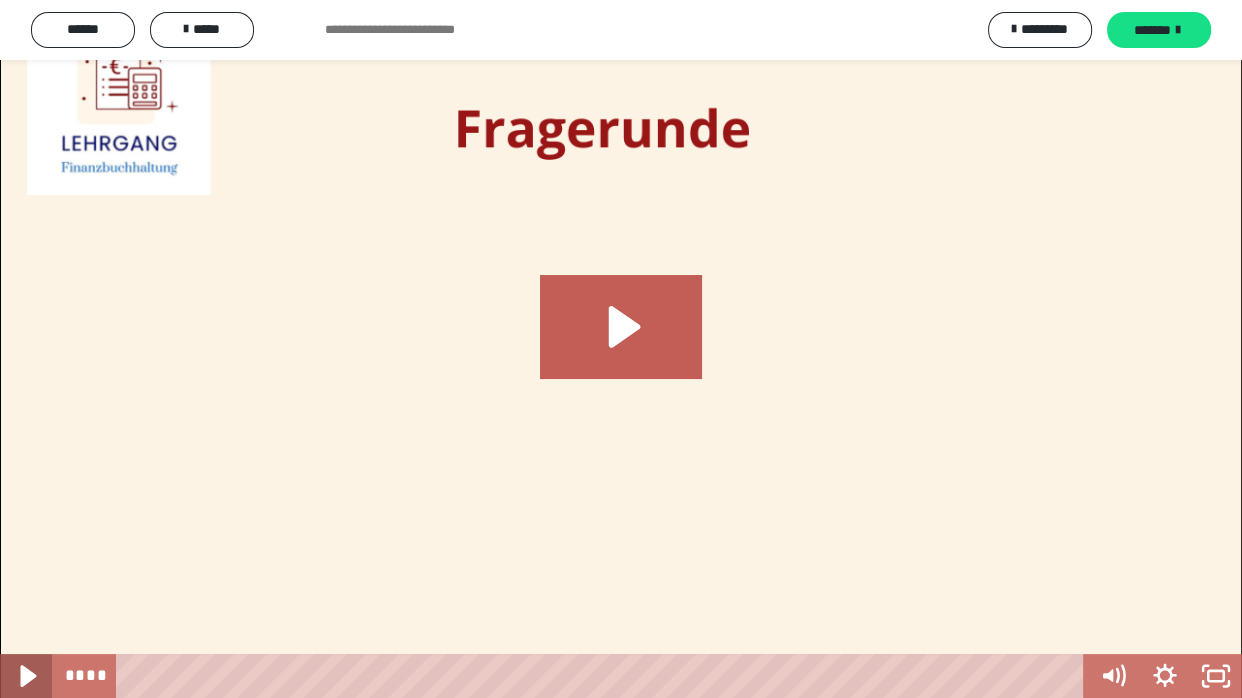 click 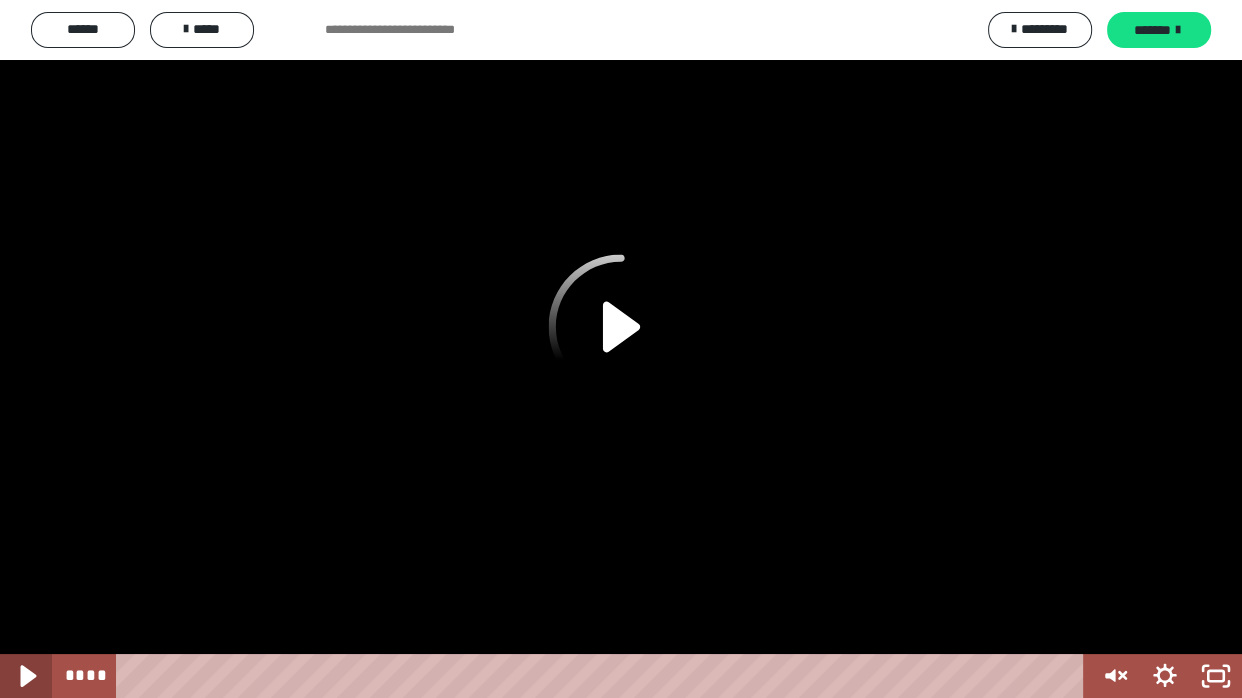 click 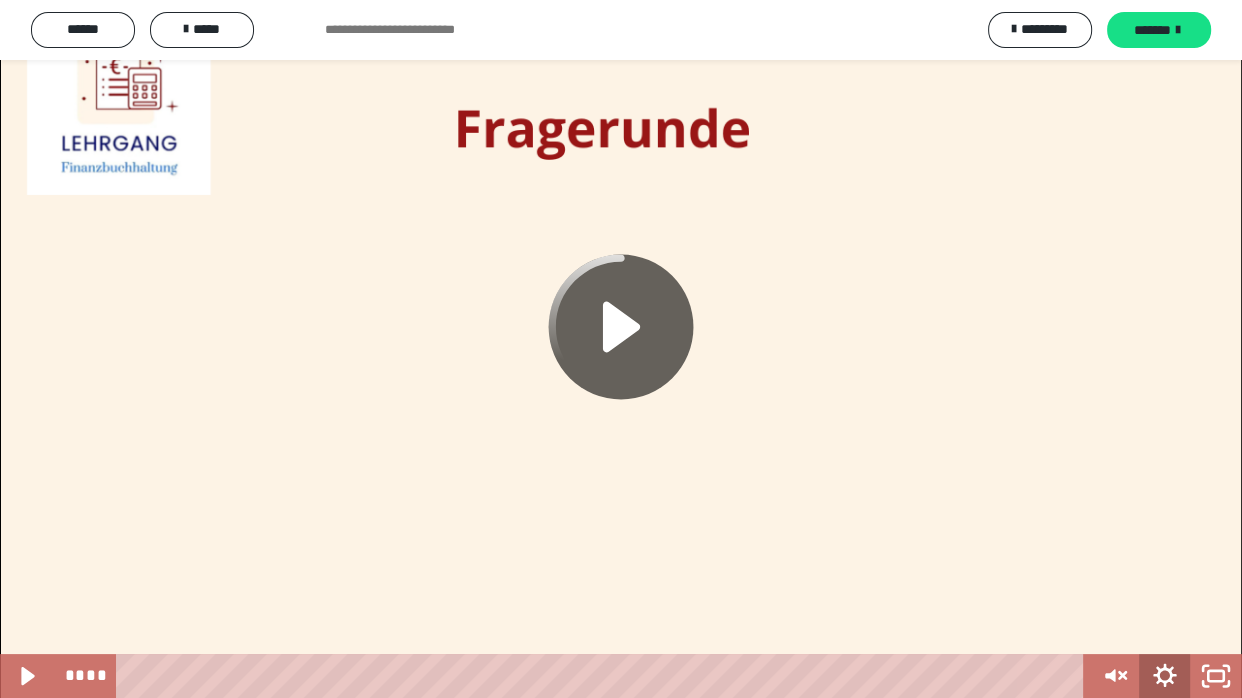 click 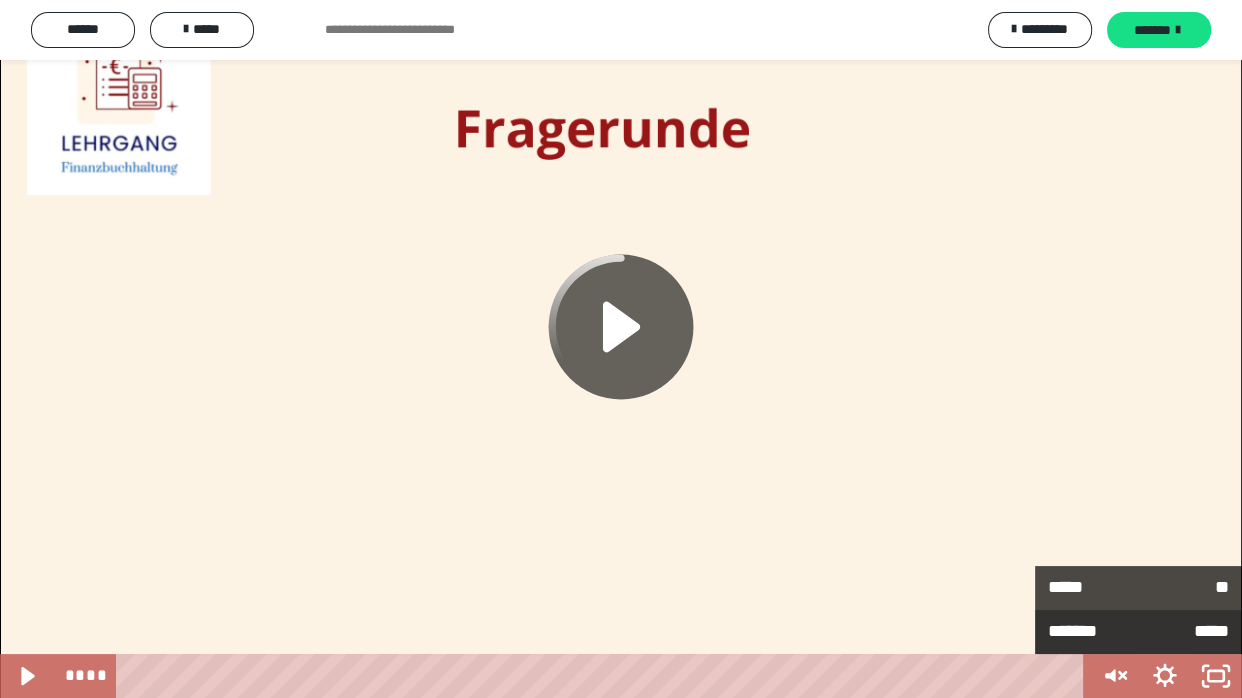 click on "**" at bounding box center (1184, 588) 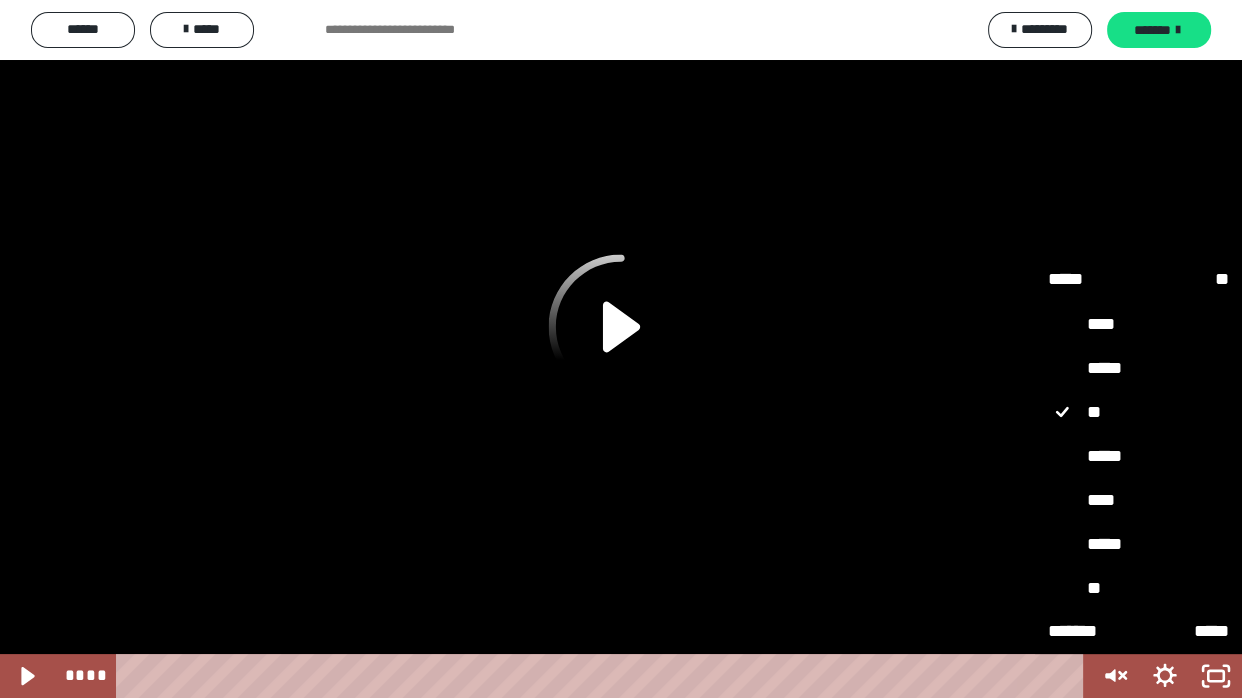 click on "****" at bounding box center (1138, 500) 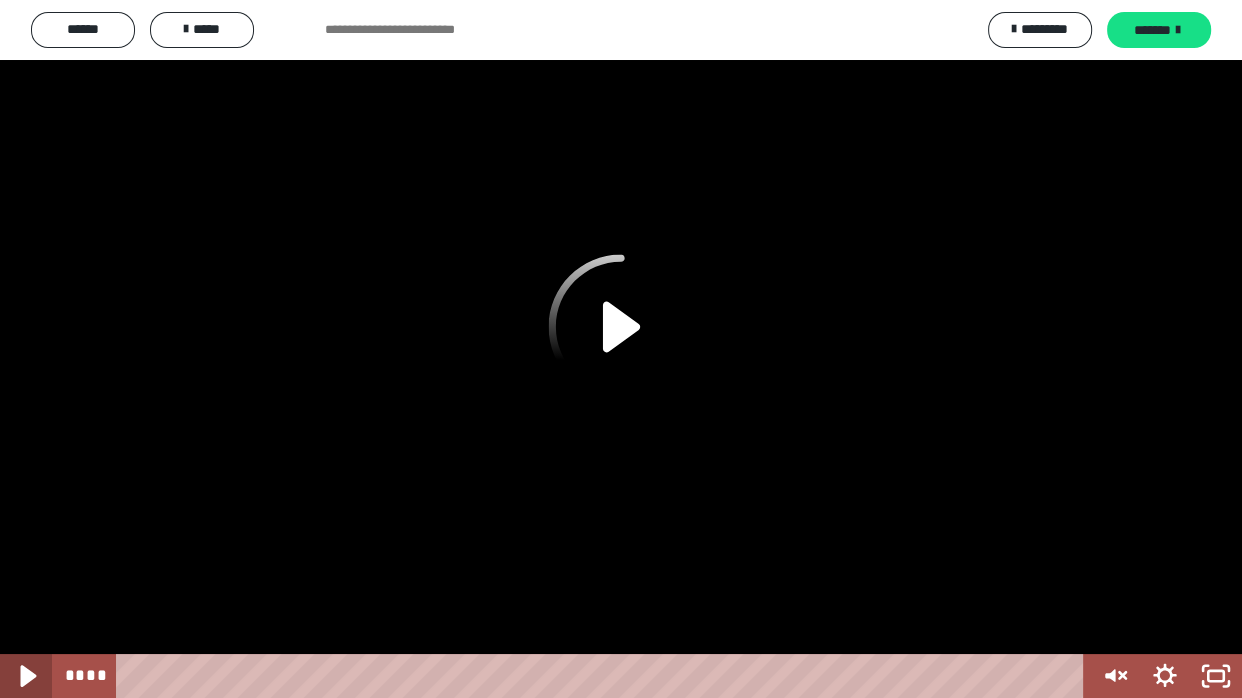 click 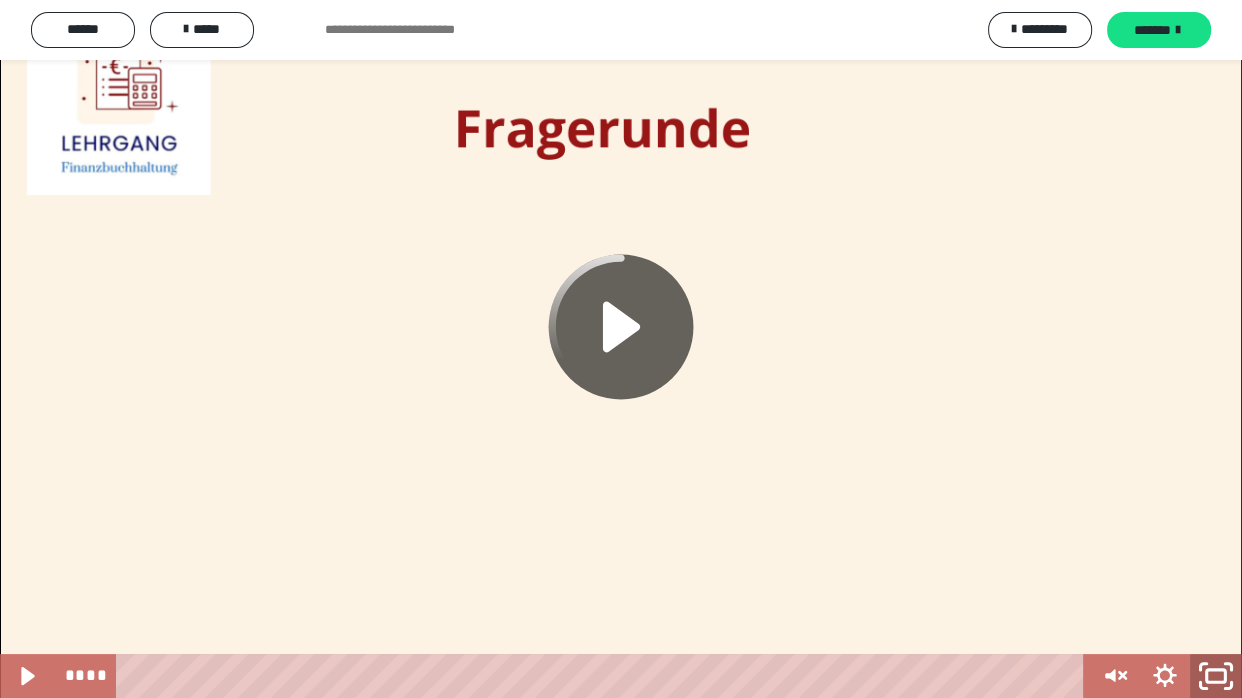 click 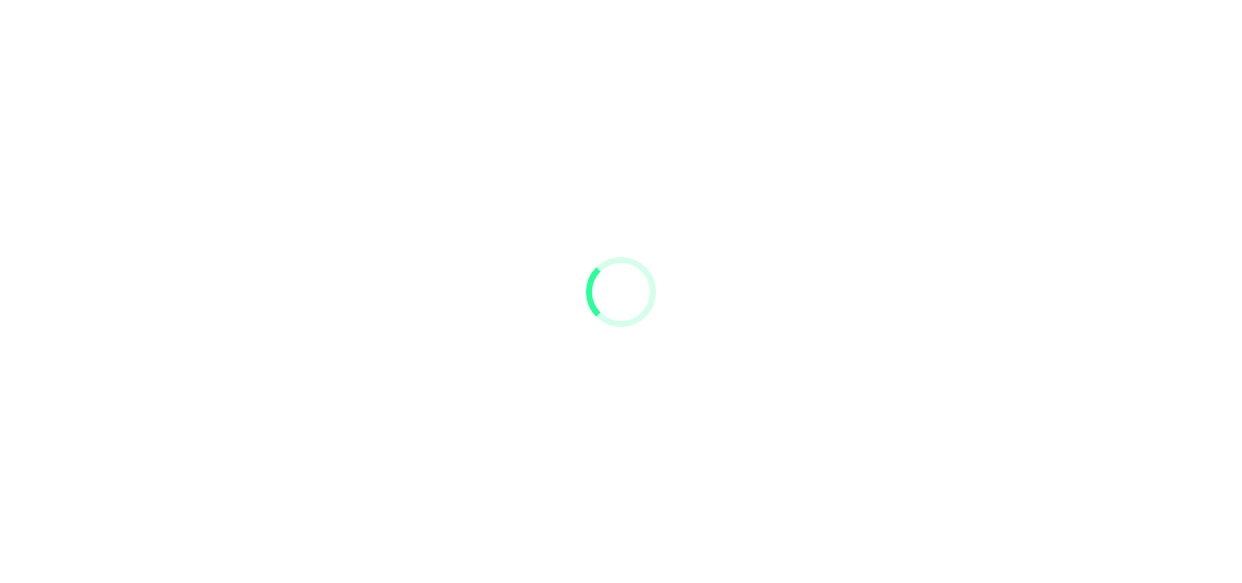 scroll, scrollTop: 0, scrollLeft: 0, axis: both 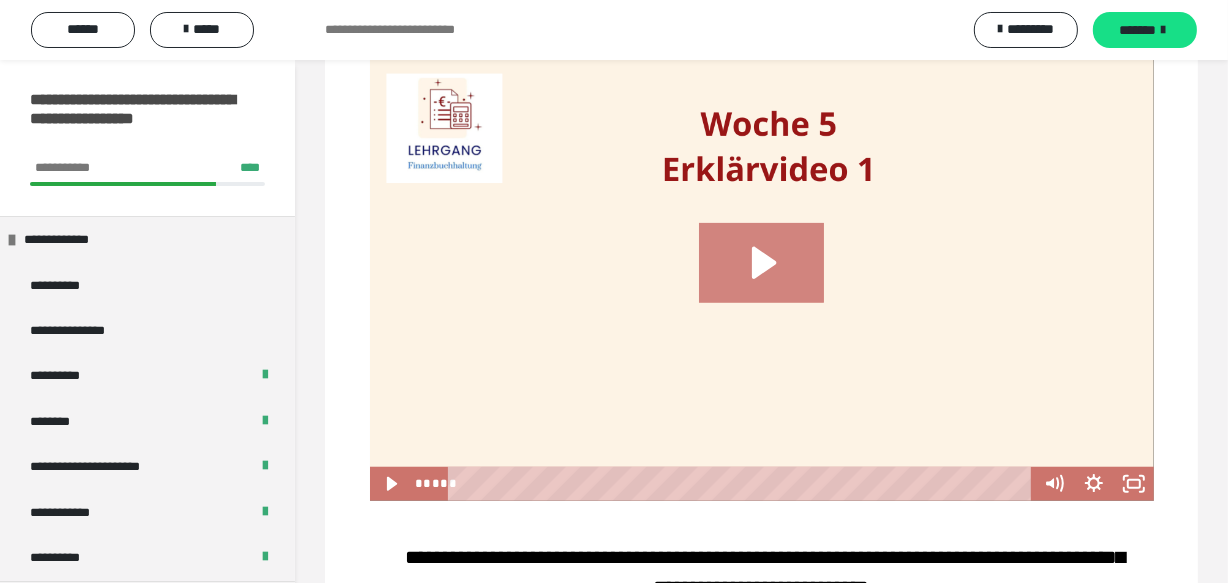 click 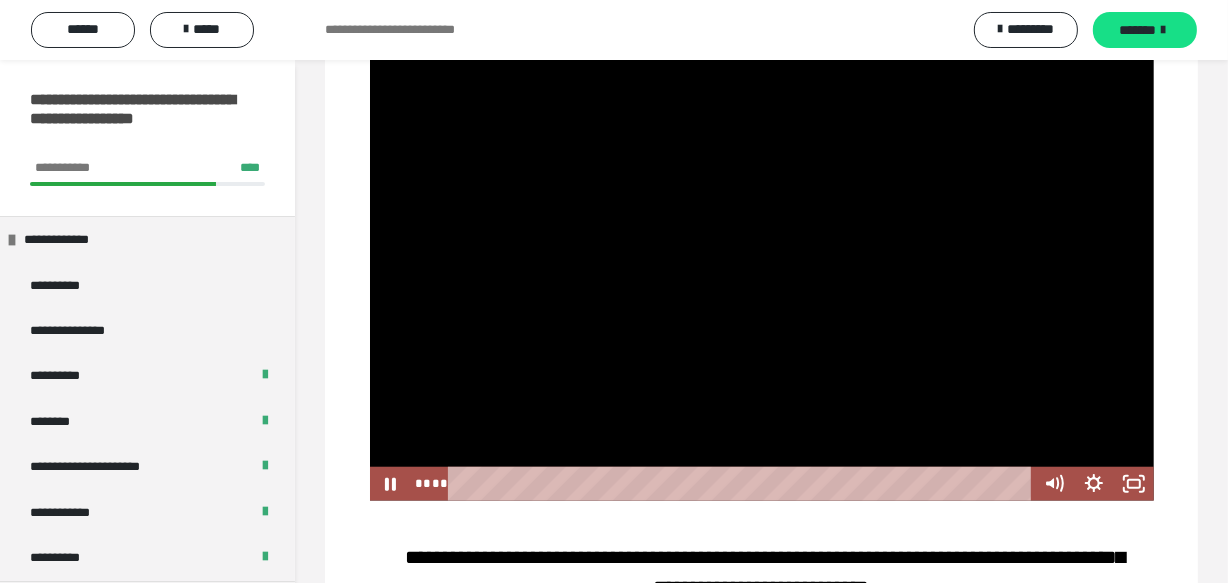 click at bounding box center [742, 484] 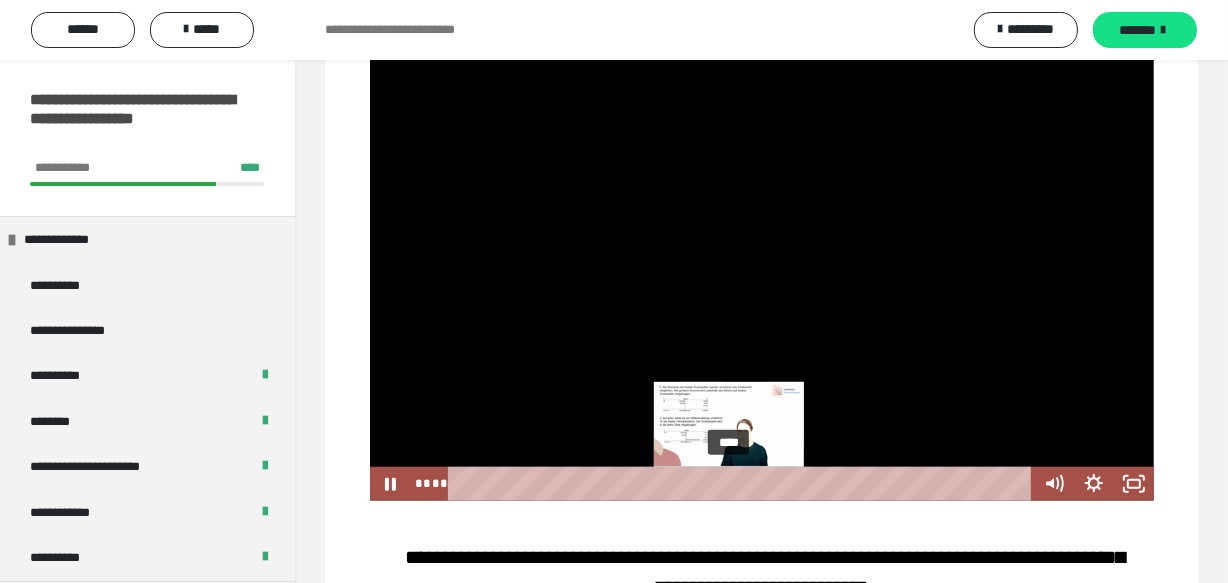 click on "****" at bounding box center (742, 484) 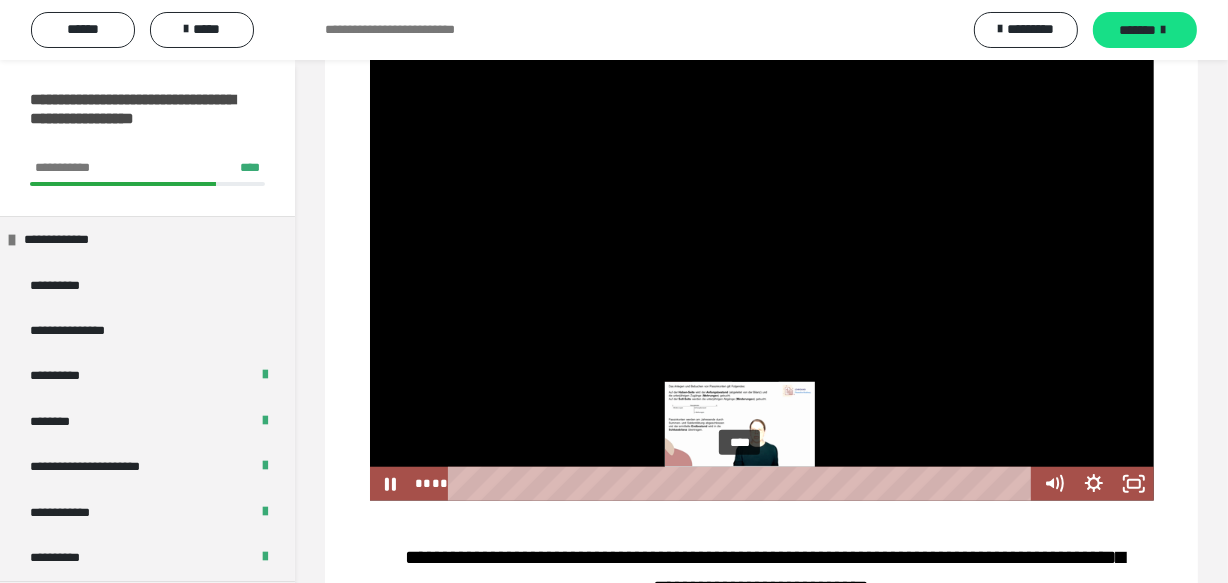 click on "****" at bounding box center (742, 484) 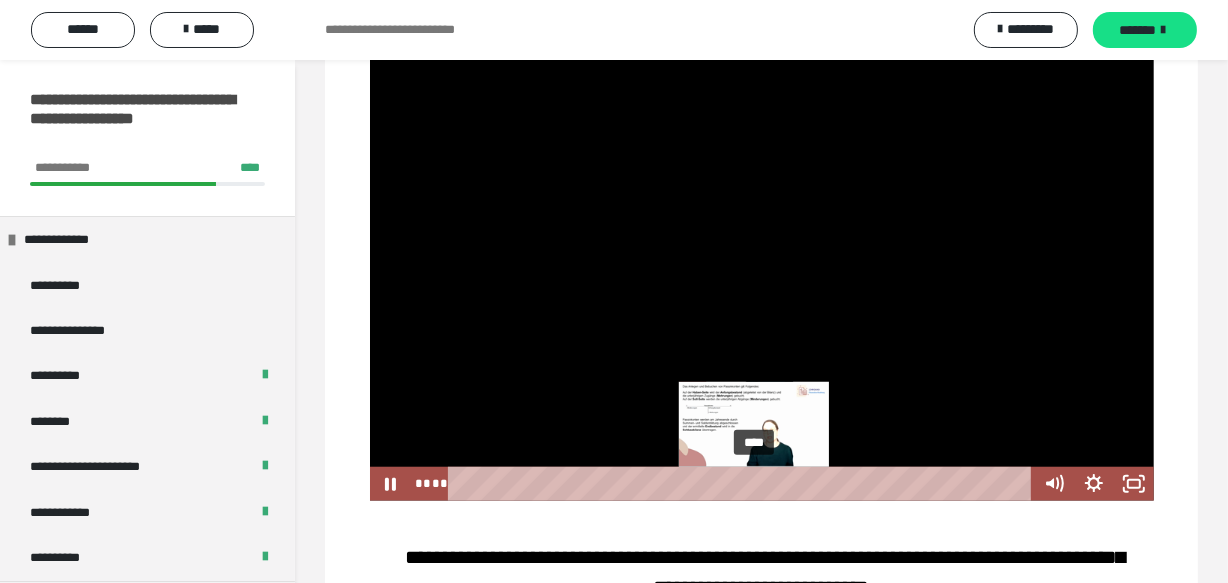 click on "****" at bounding box center [742, 484] 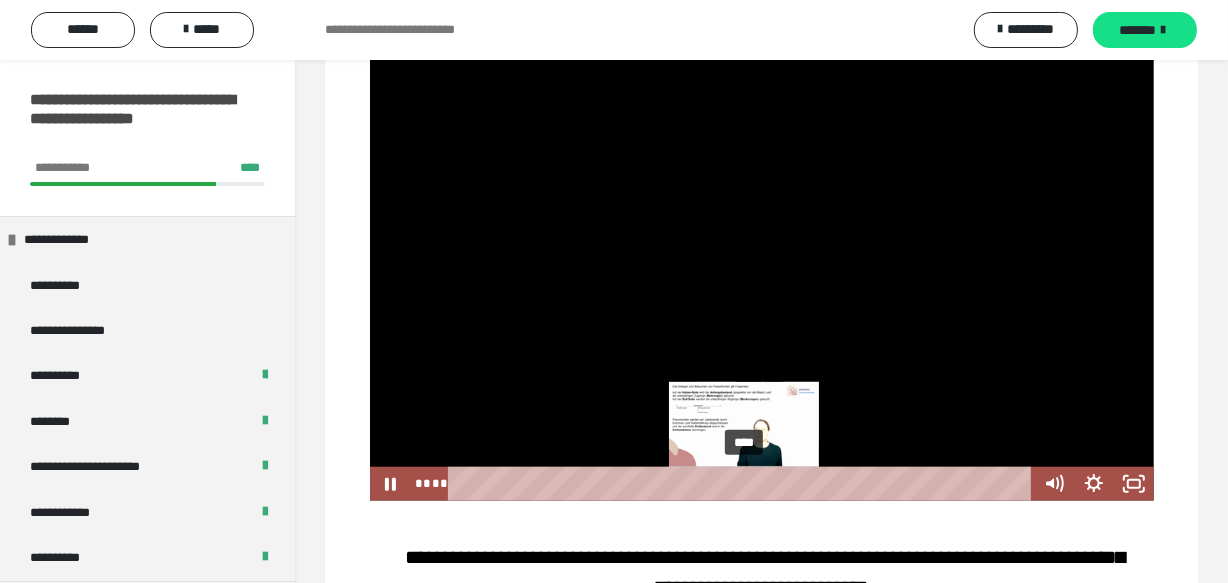 click on "****" at bounding box center [742, 484] 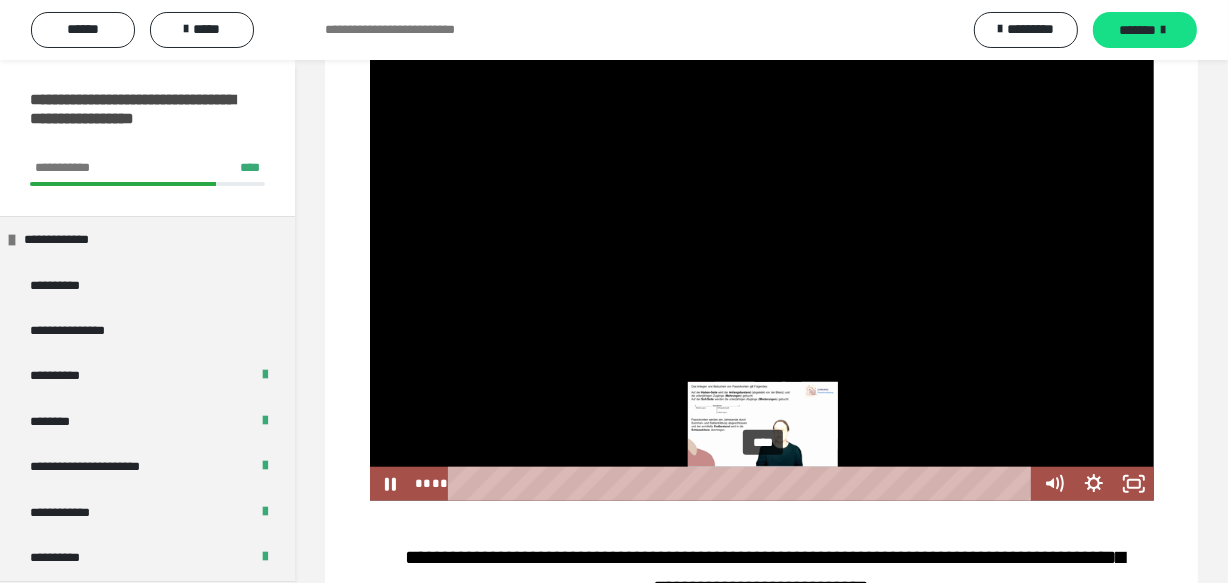 click at bounding box center [767, 483] 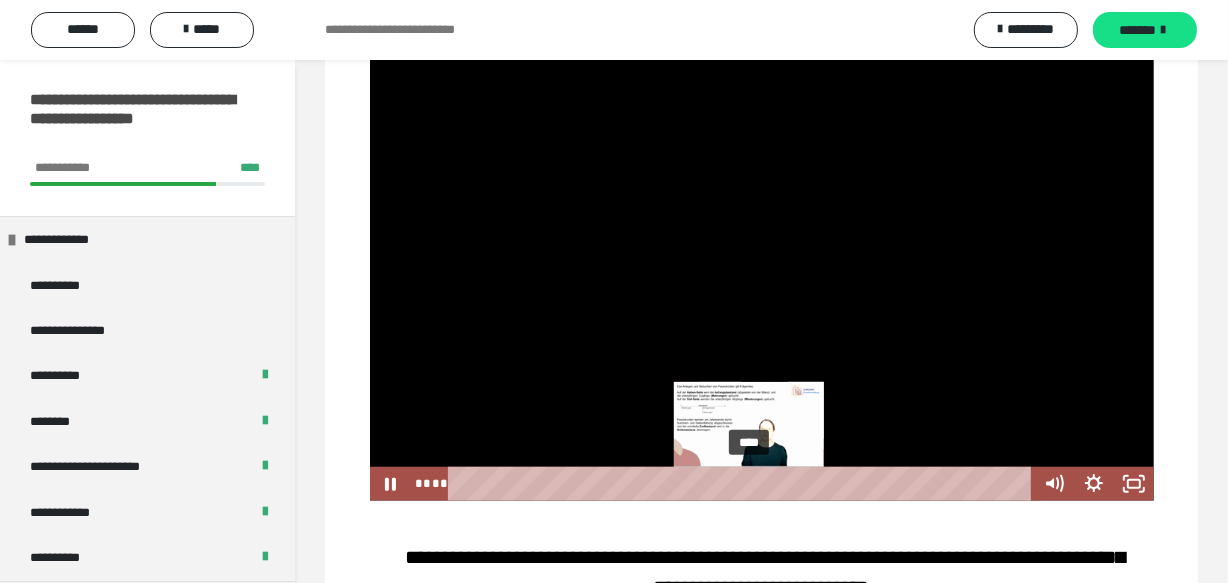 click on "****" at bounding box center [742, 484] 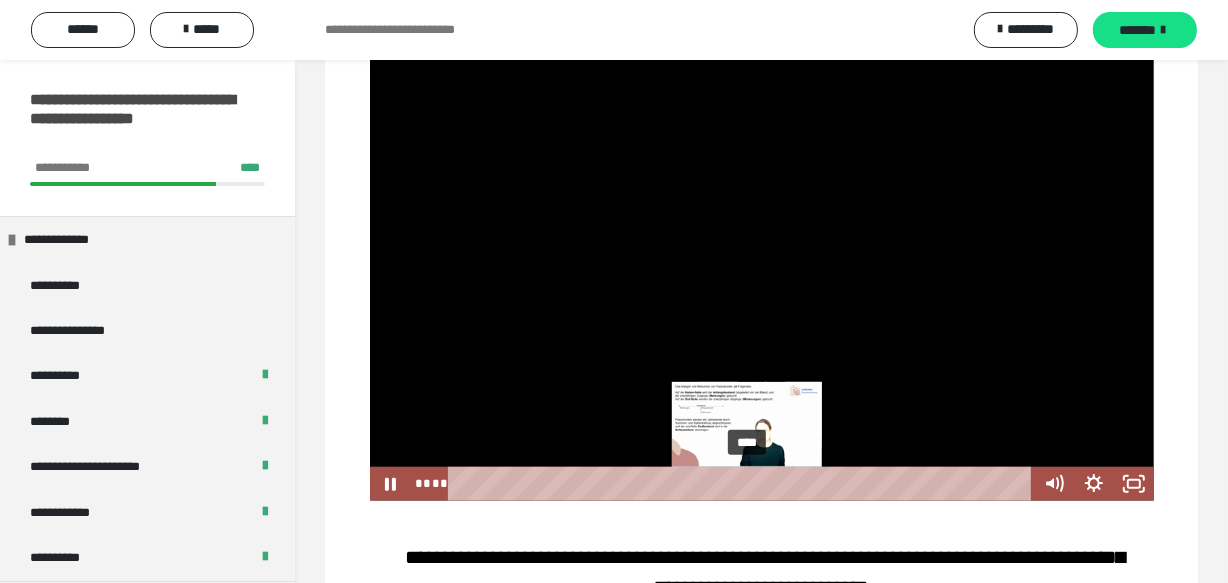 click at bounding box center (746, 483) 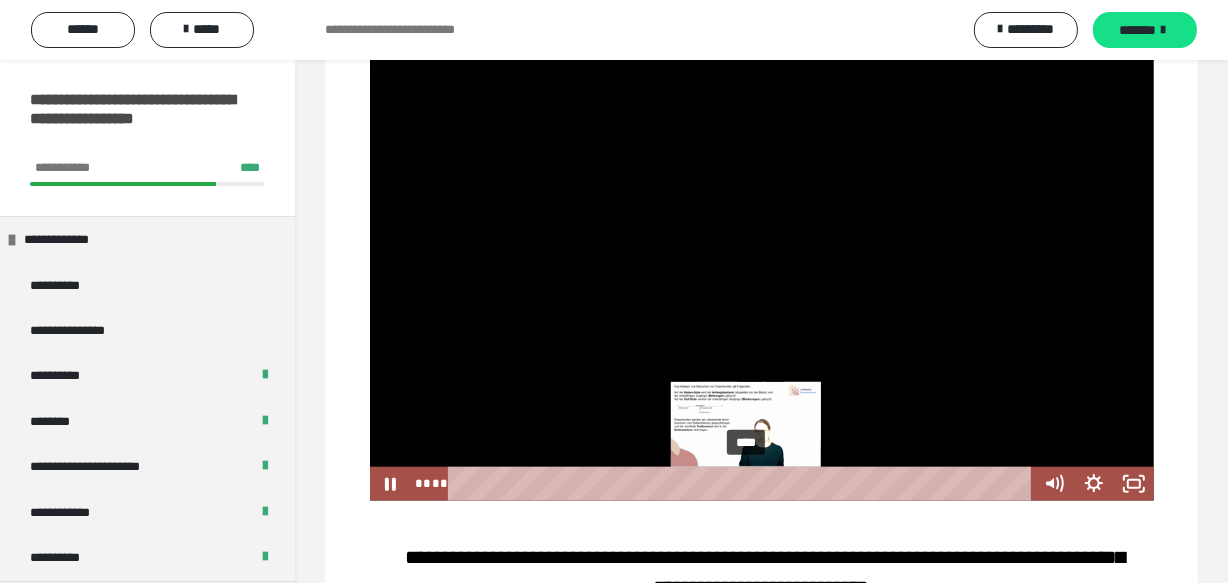 click at bounding box center (745, 483) 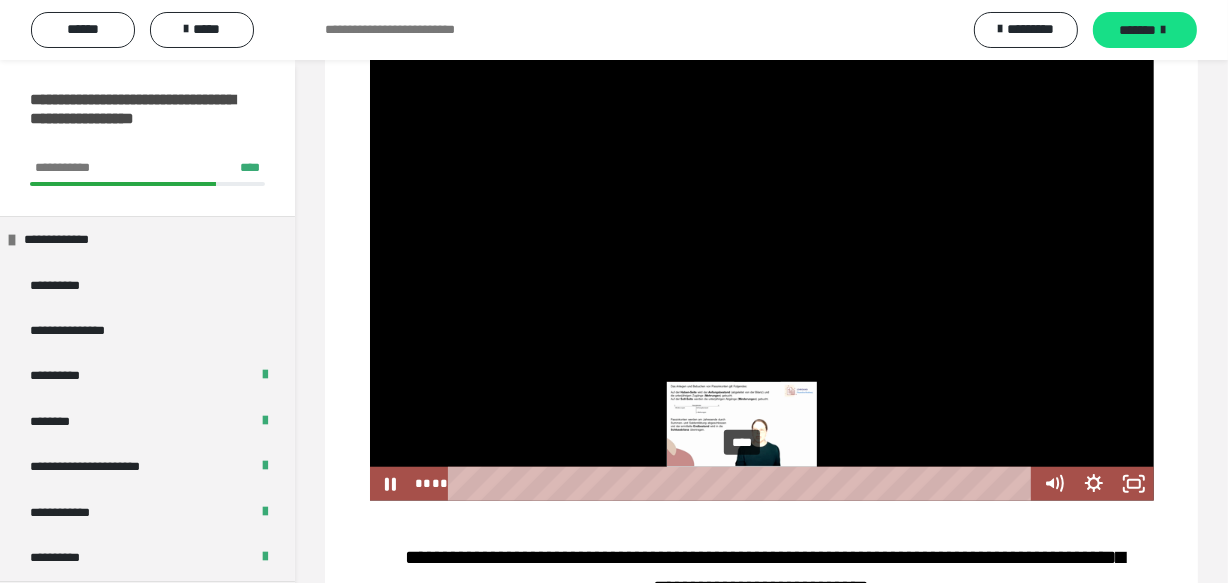 click at bounding box center [746, 483] 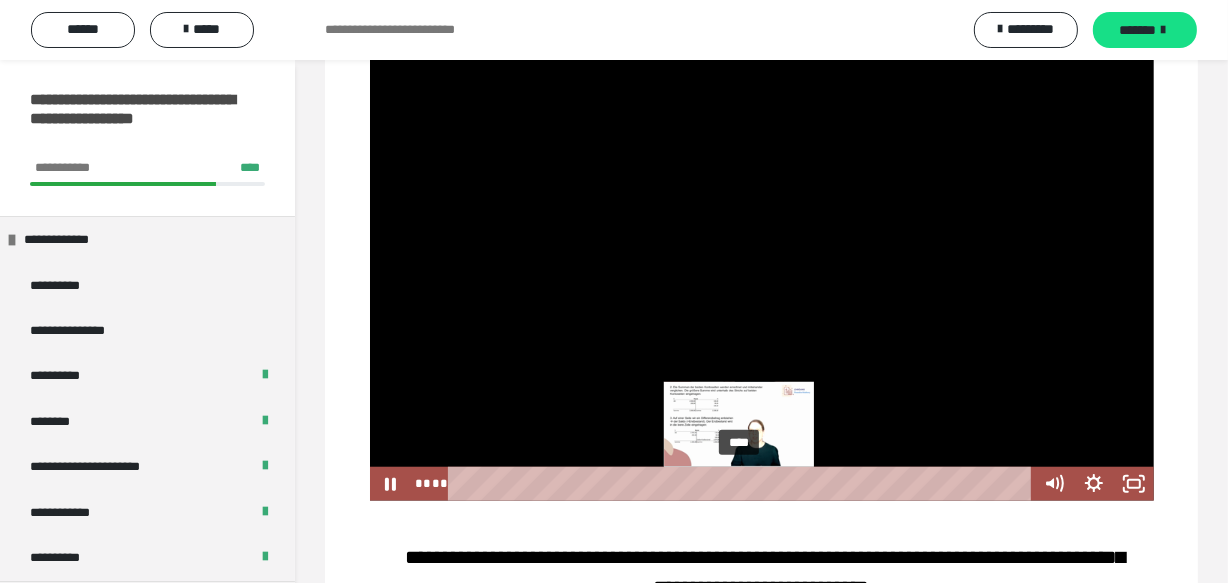 click at bounding box center (738, 483) 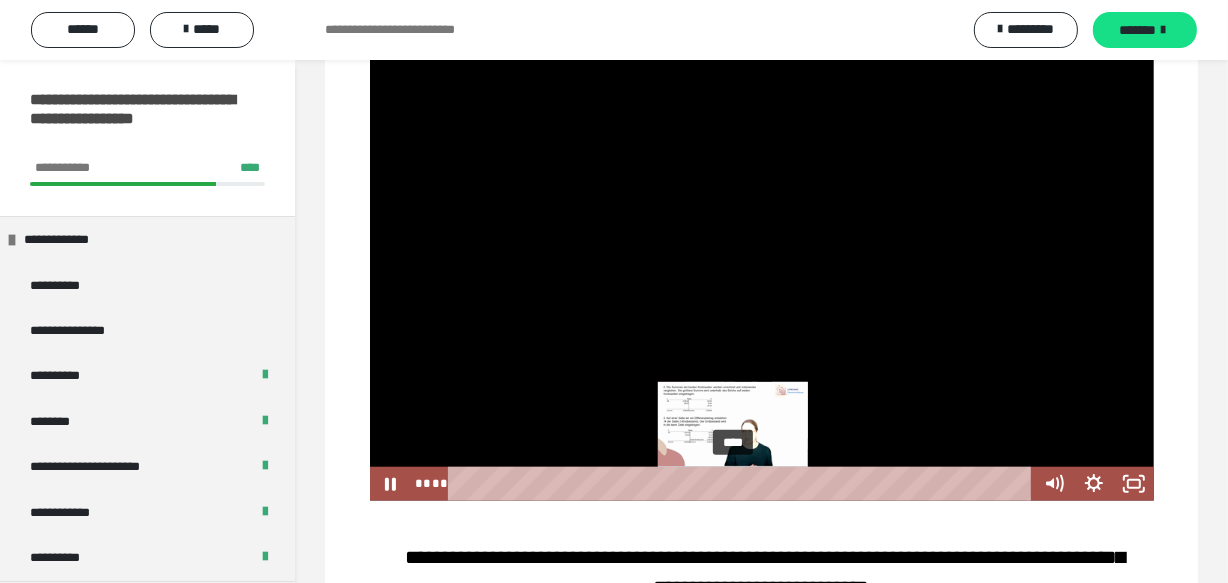 click at bounding box center (739, 483) 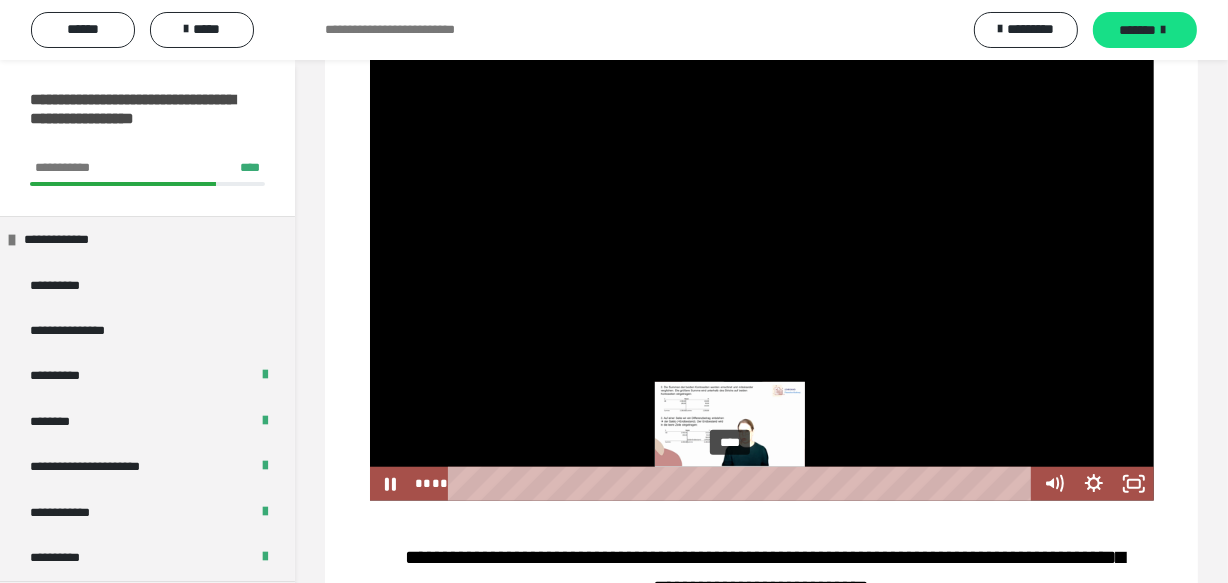 click at bounding box center [729, 483] 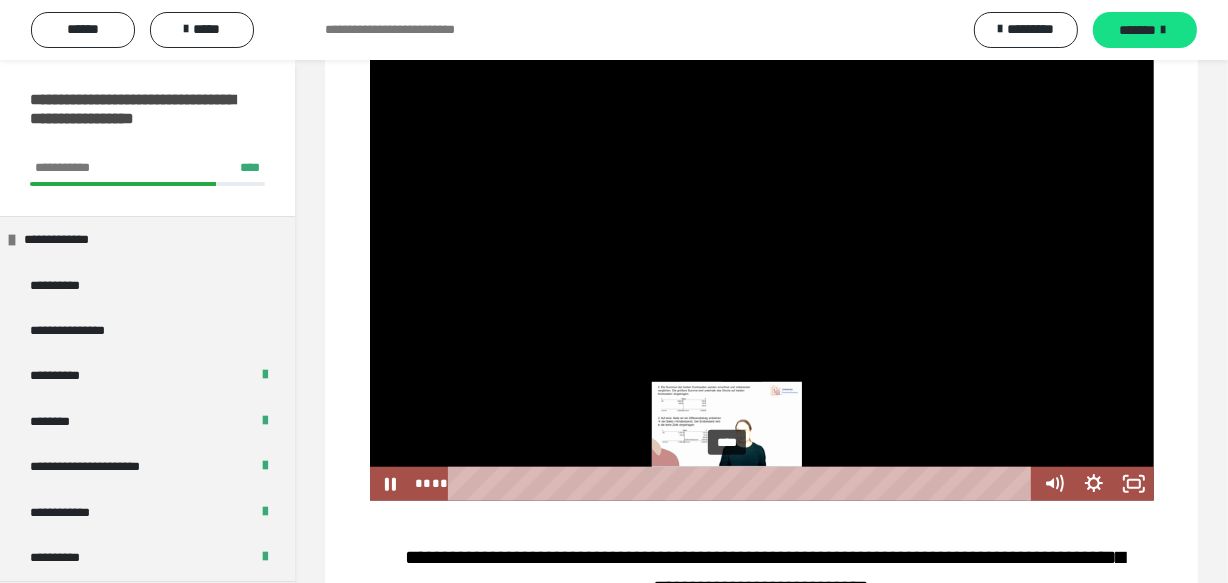 click at bounding box center [726, 483] 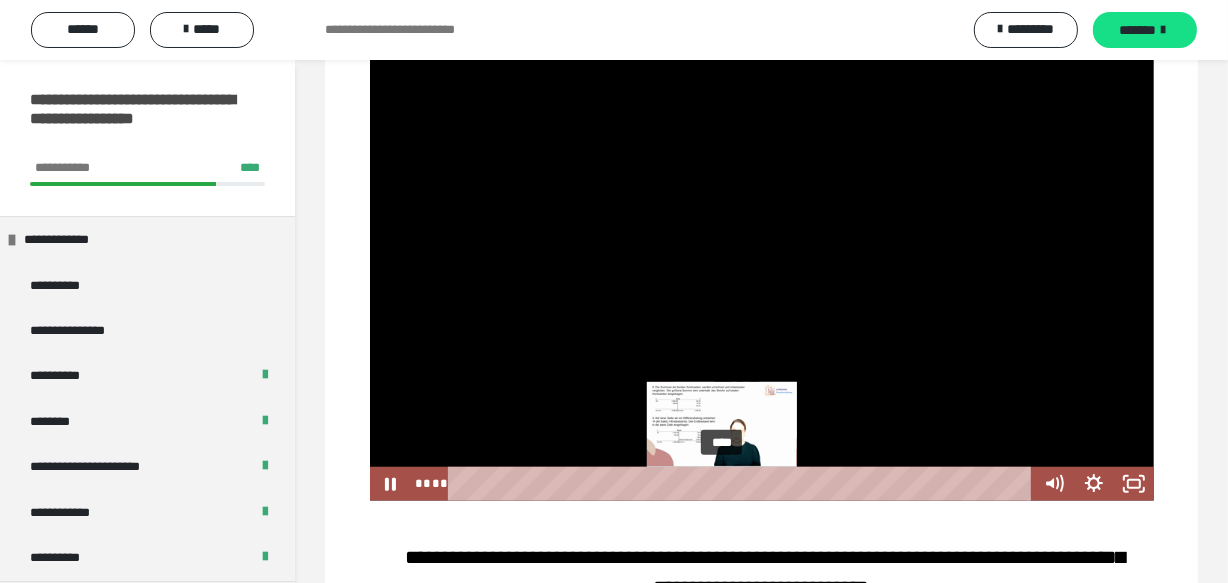 click at bounding box center [721, 483] 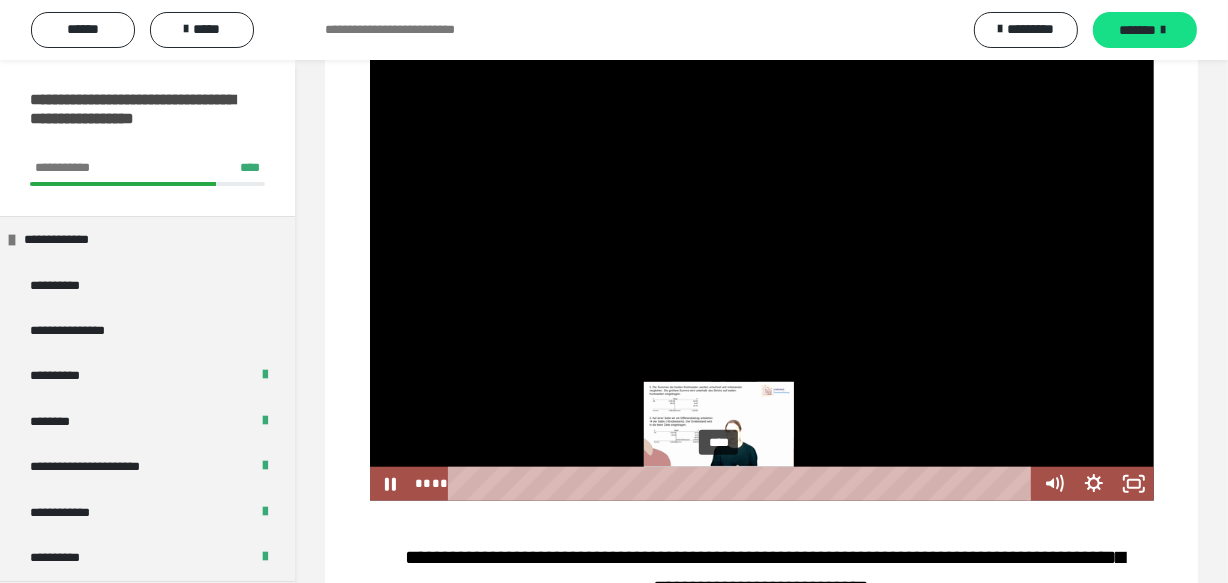 click at bounding box center (718, 483) 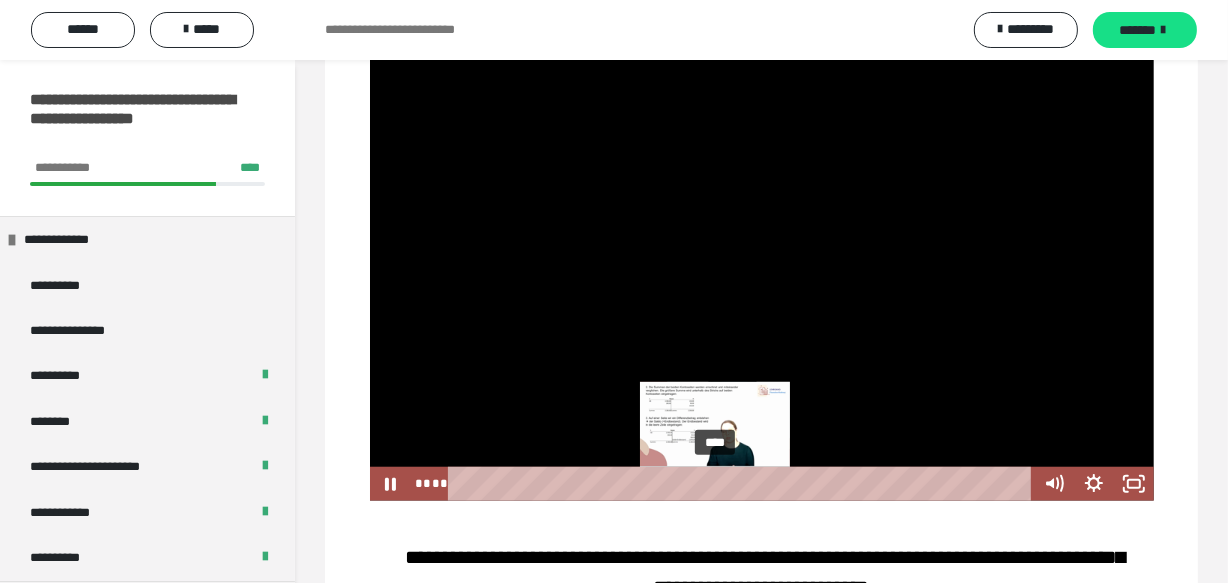 click at bounding box center (719, 483) 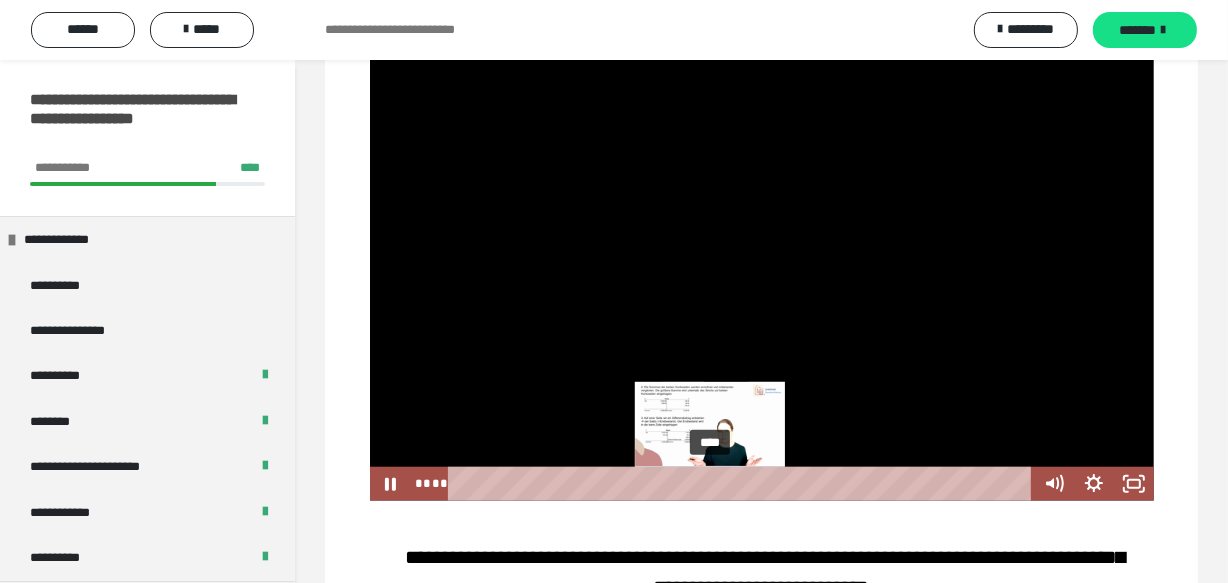 click at bounding box center [715, 483] 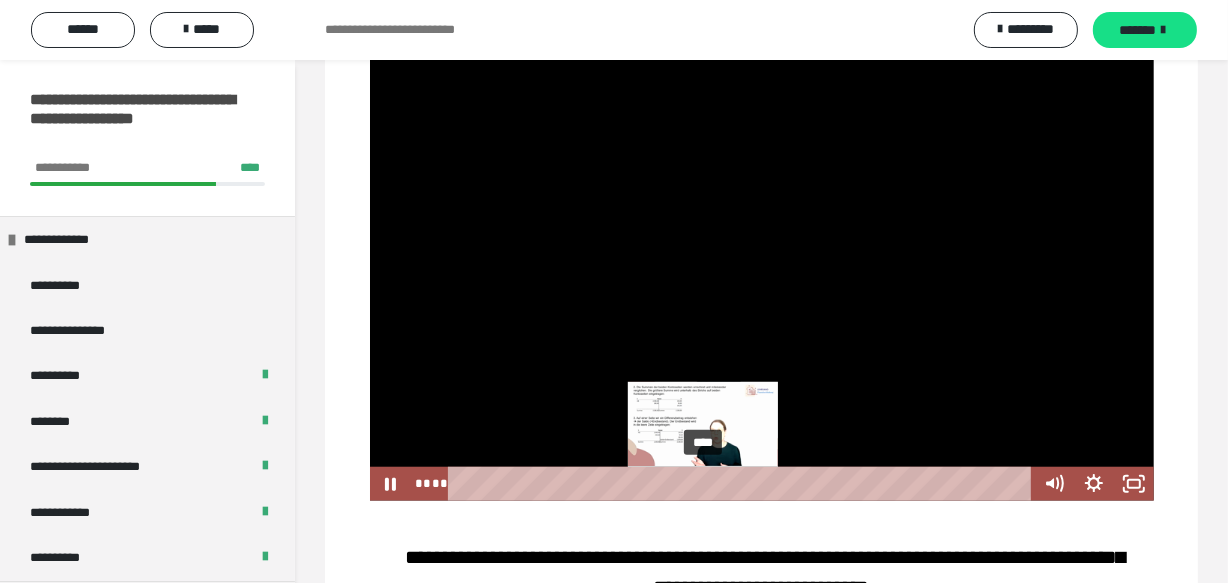click at bounding box center [702, 483] 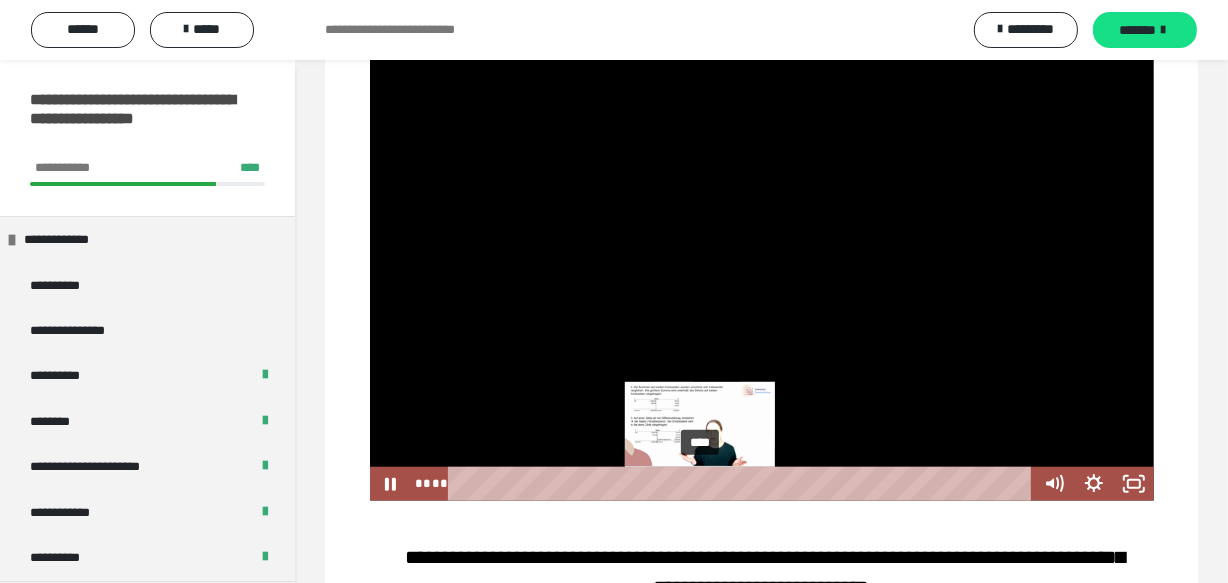 click at bounding box center (700, 483) 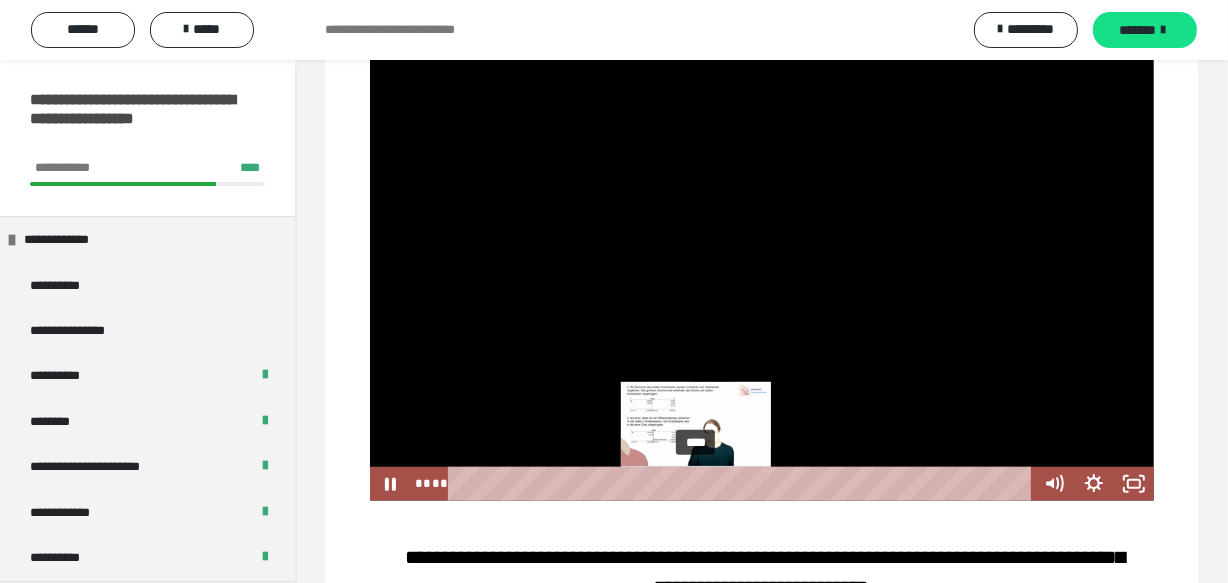 click at bounding box center (700, 483) 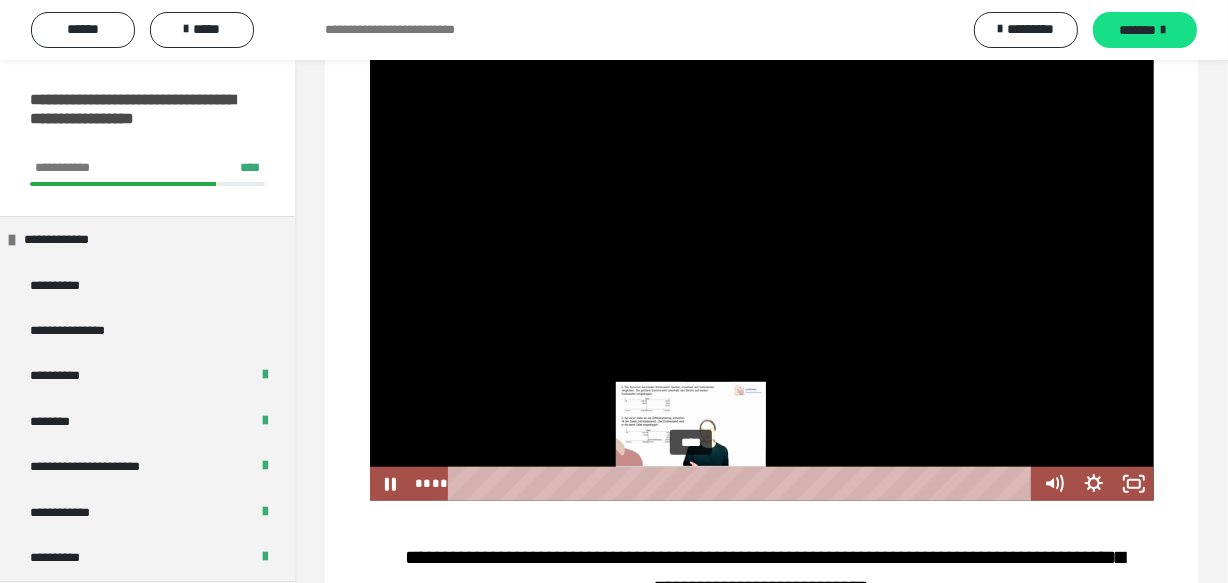 click at bounding box center [691, 483] 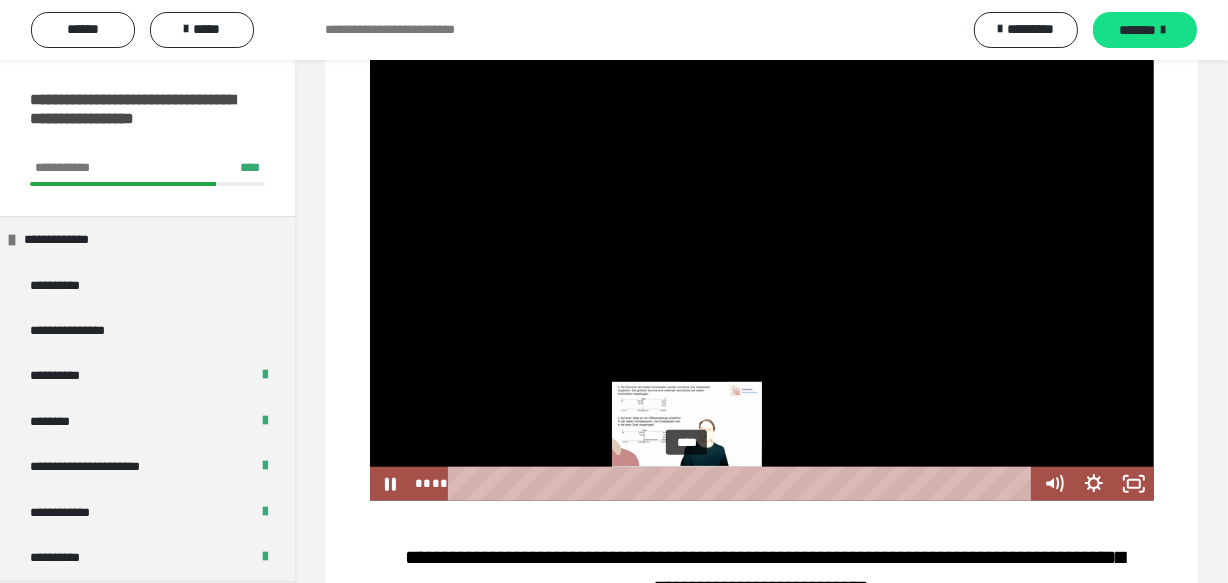 click at bounding box center (687, 483) 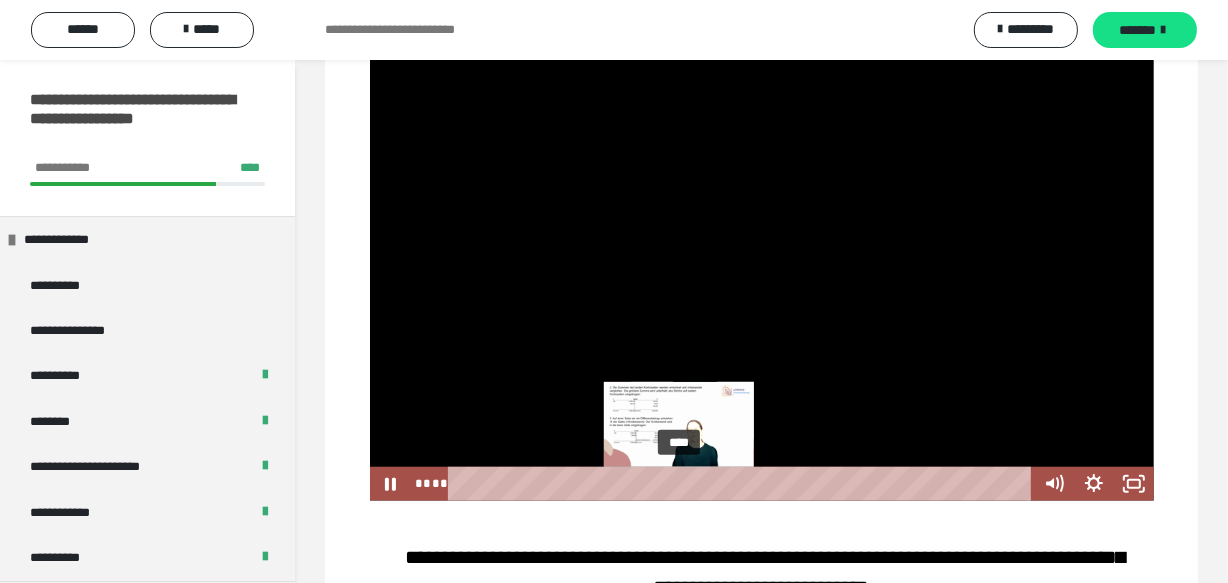 click on "****" at bounding box center (742, 484) 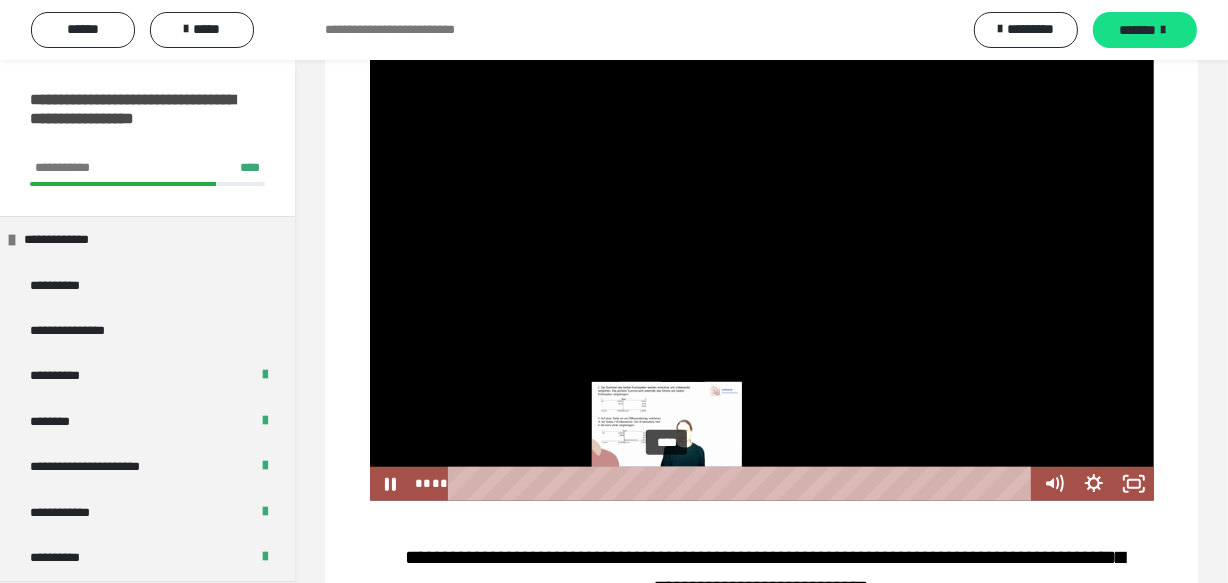 click on "****" at bounding box center (742, 484) 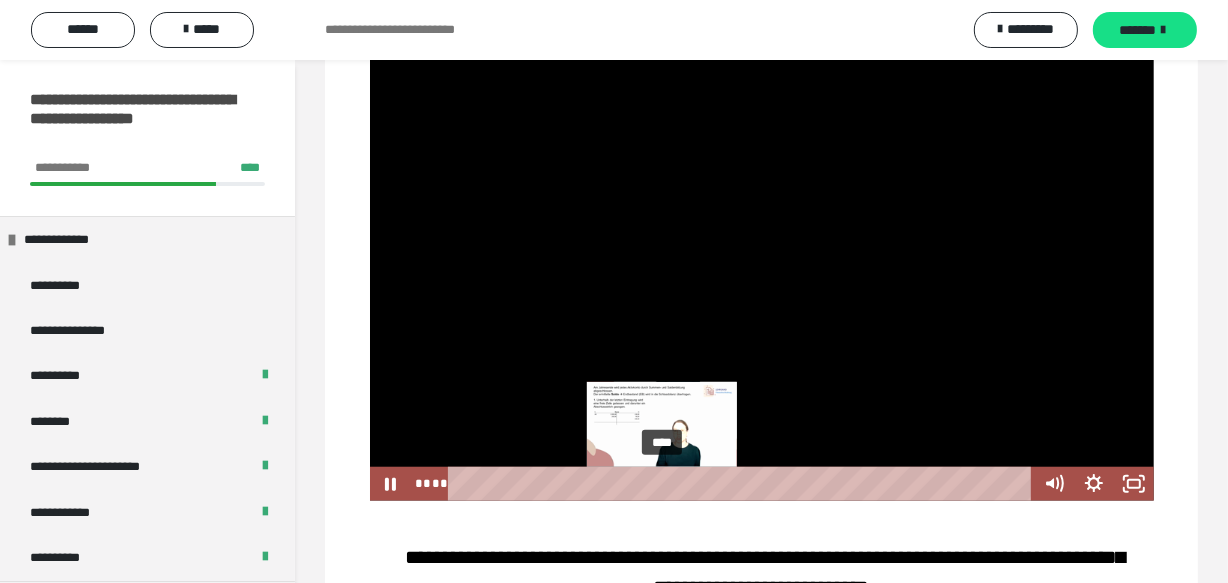 click at bounding box center (662, 483) 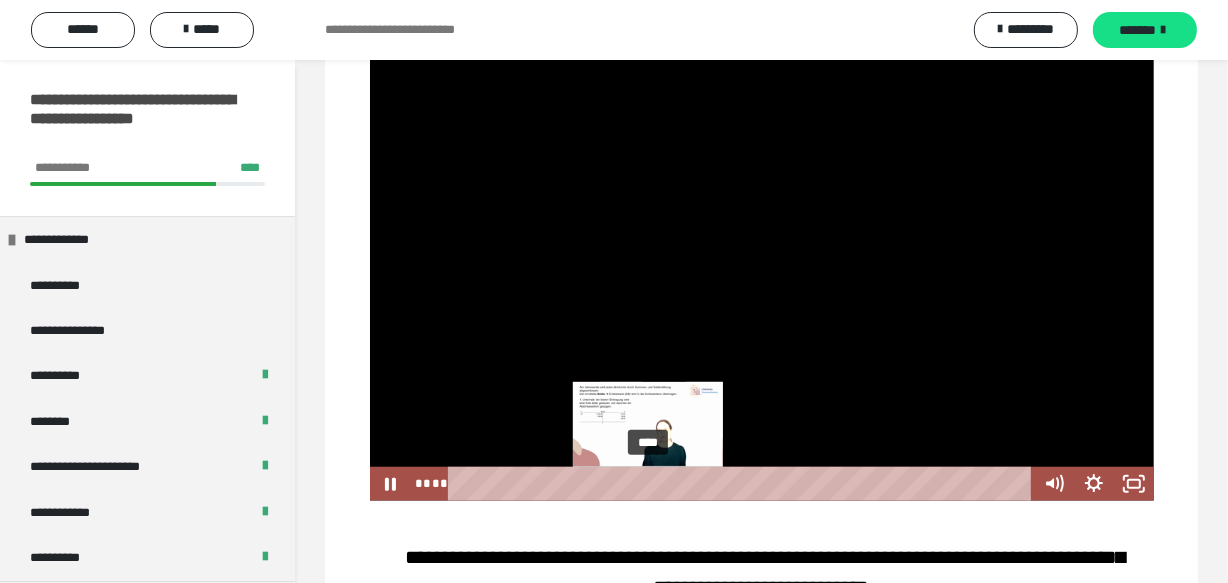 click on "****" at bounding box center (742, 484) 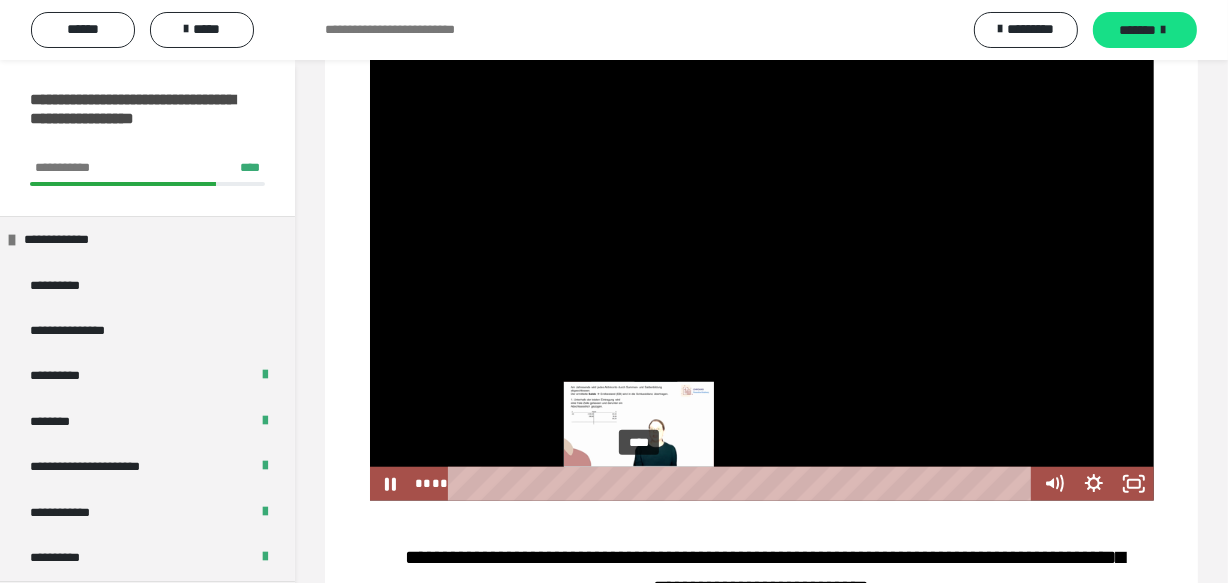 click on "****" at bounding box center (742, 484) 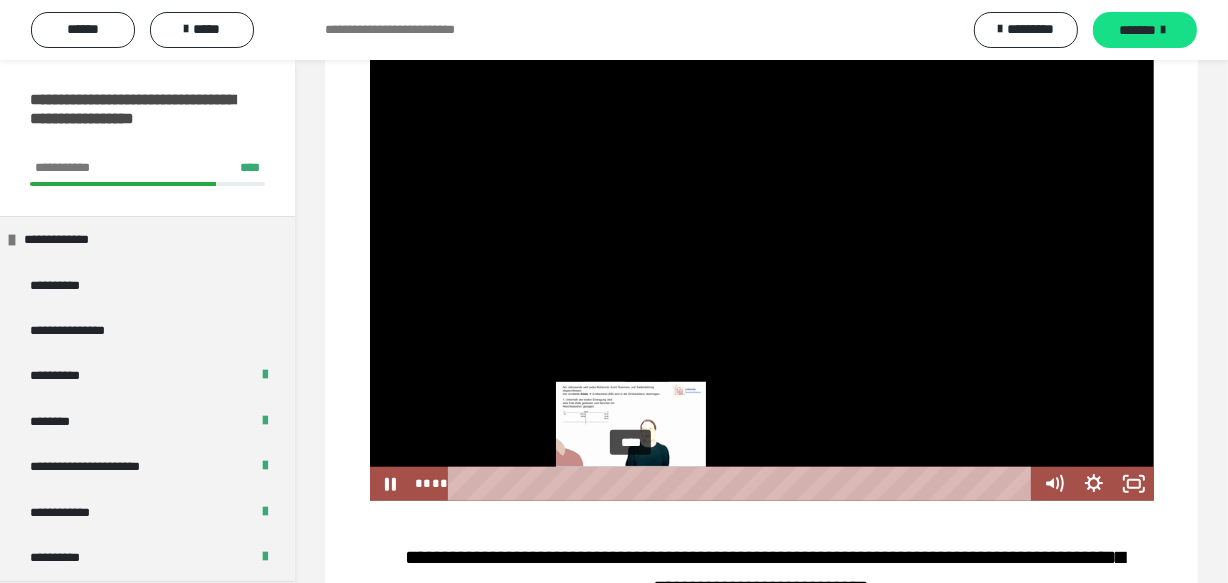 click on "****" at bounding box center (742, 484) 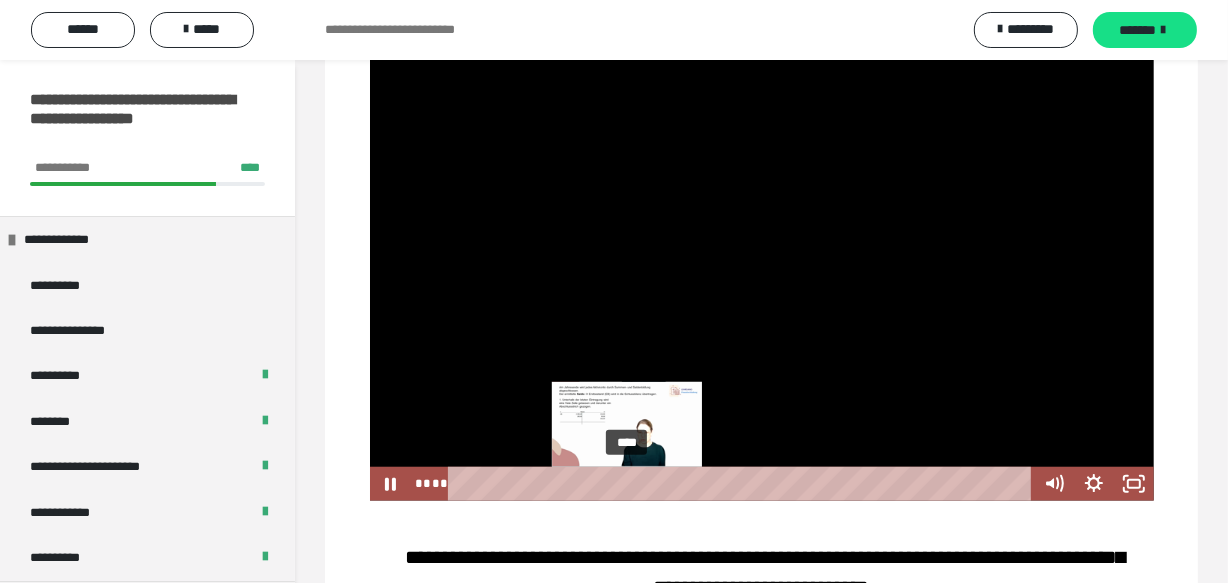 click at bounding box center [630, 483] 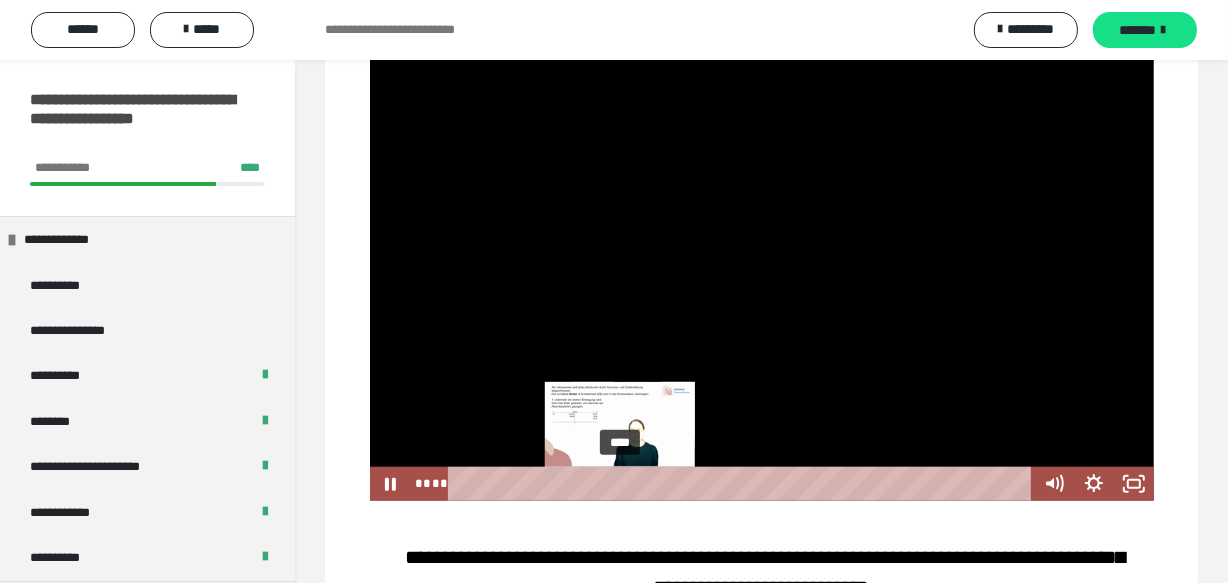 click on "****" at bounding box center (742, 484) 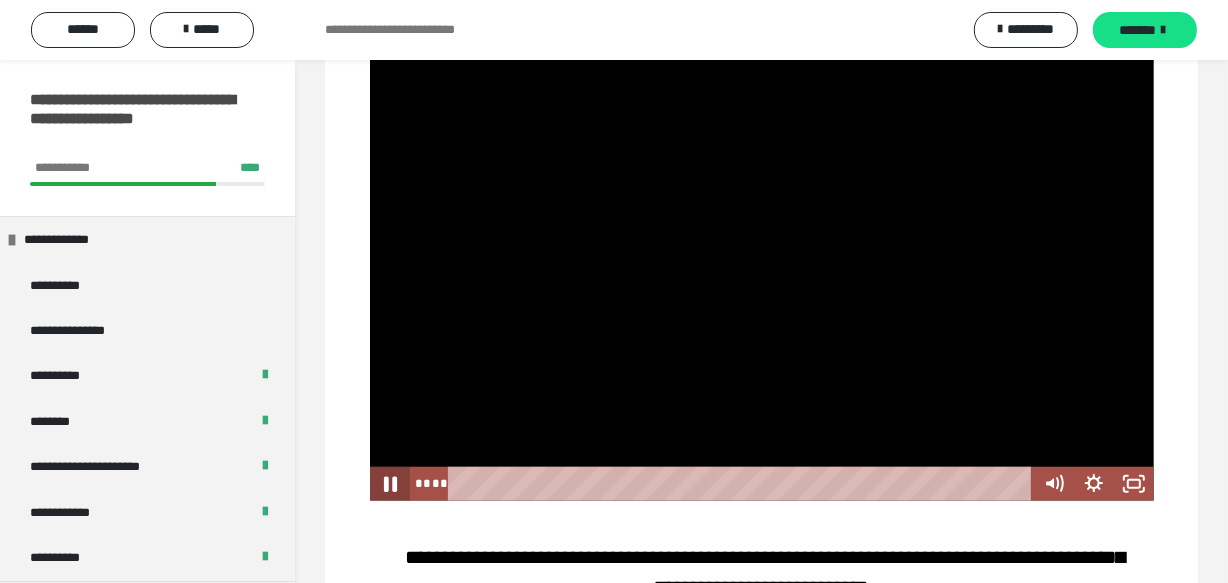 click 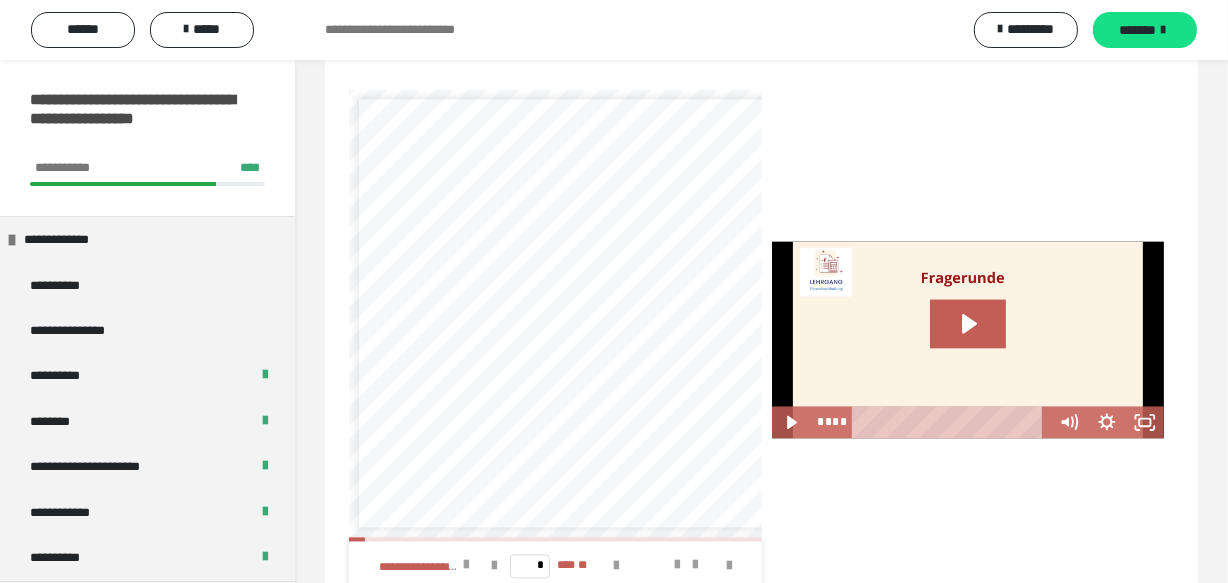 scroll, scrollTop: 3559, scrollLeft: 0, axis: vertical 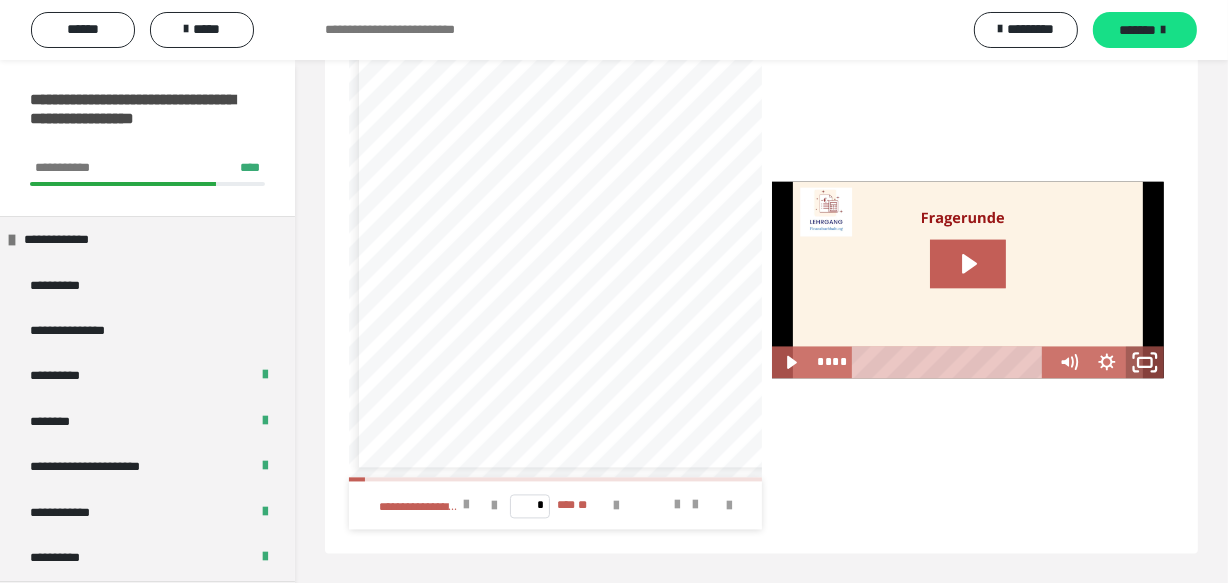 click 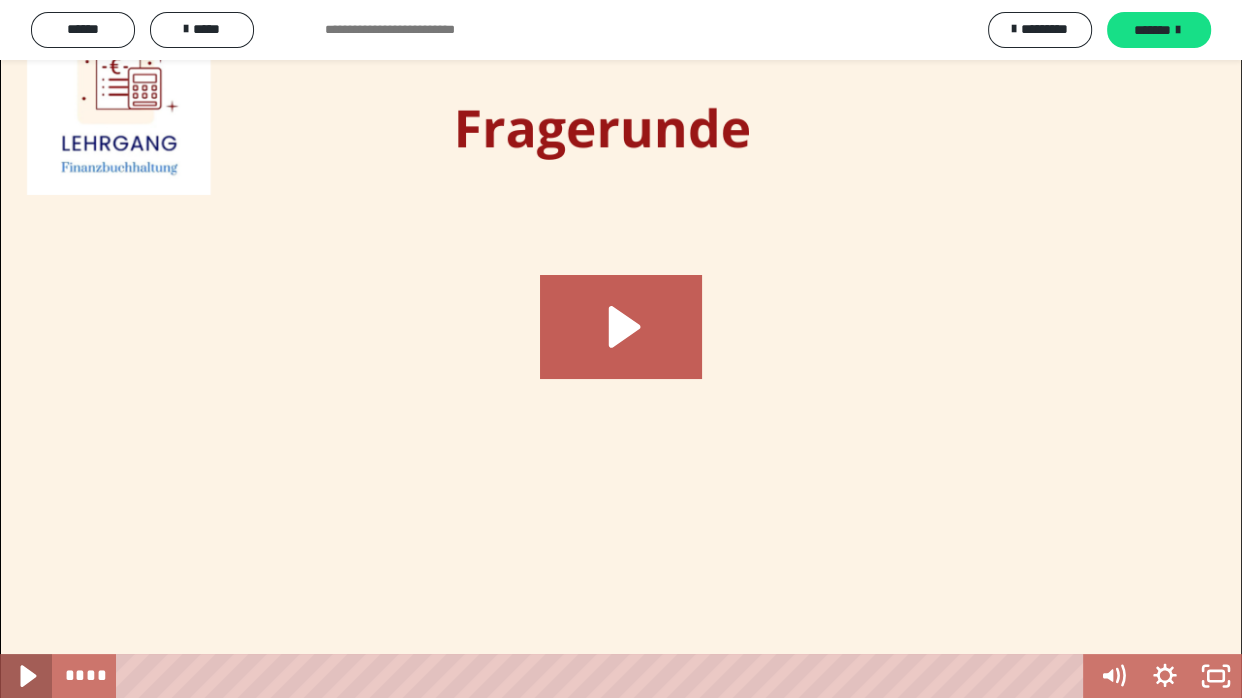 click 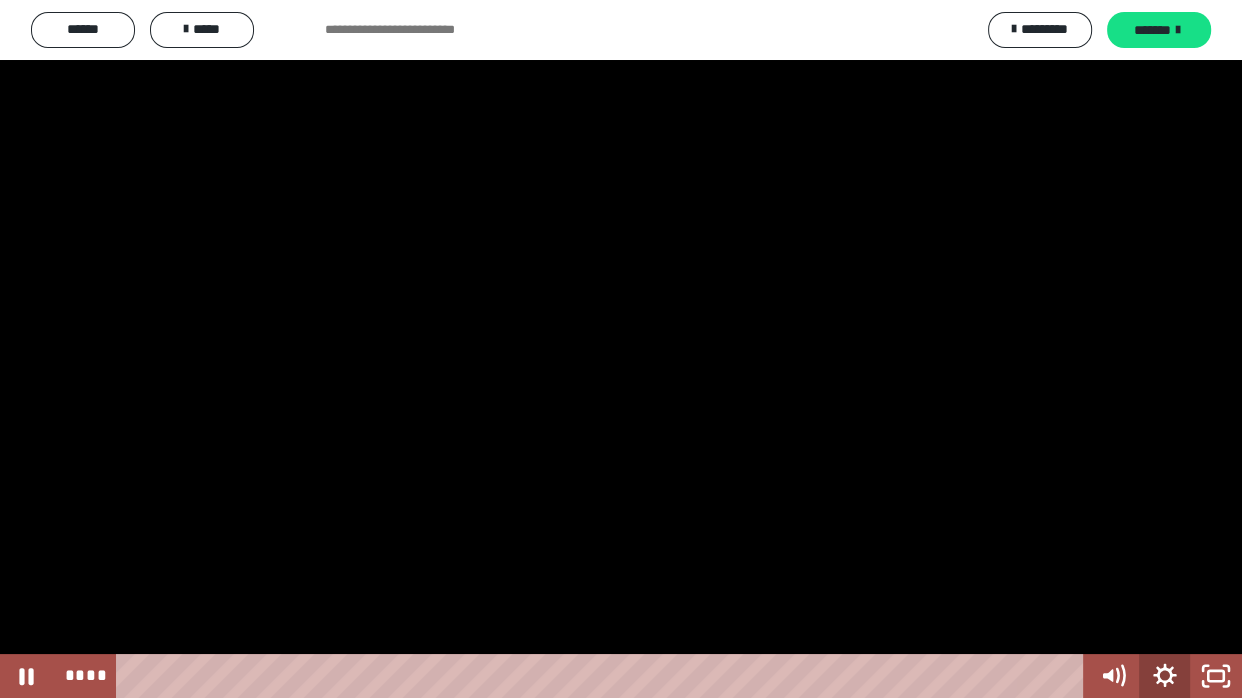 click 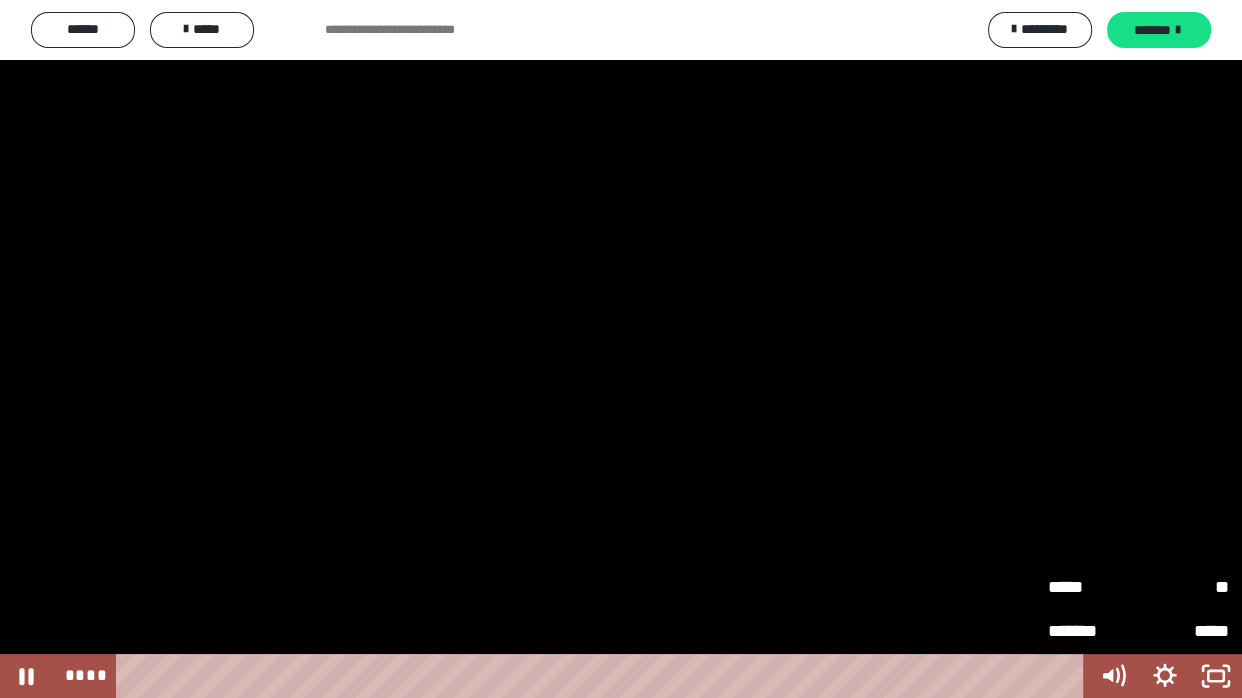 click on "**" at bounding box center (1184, 588) 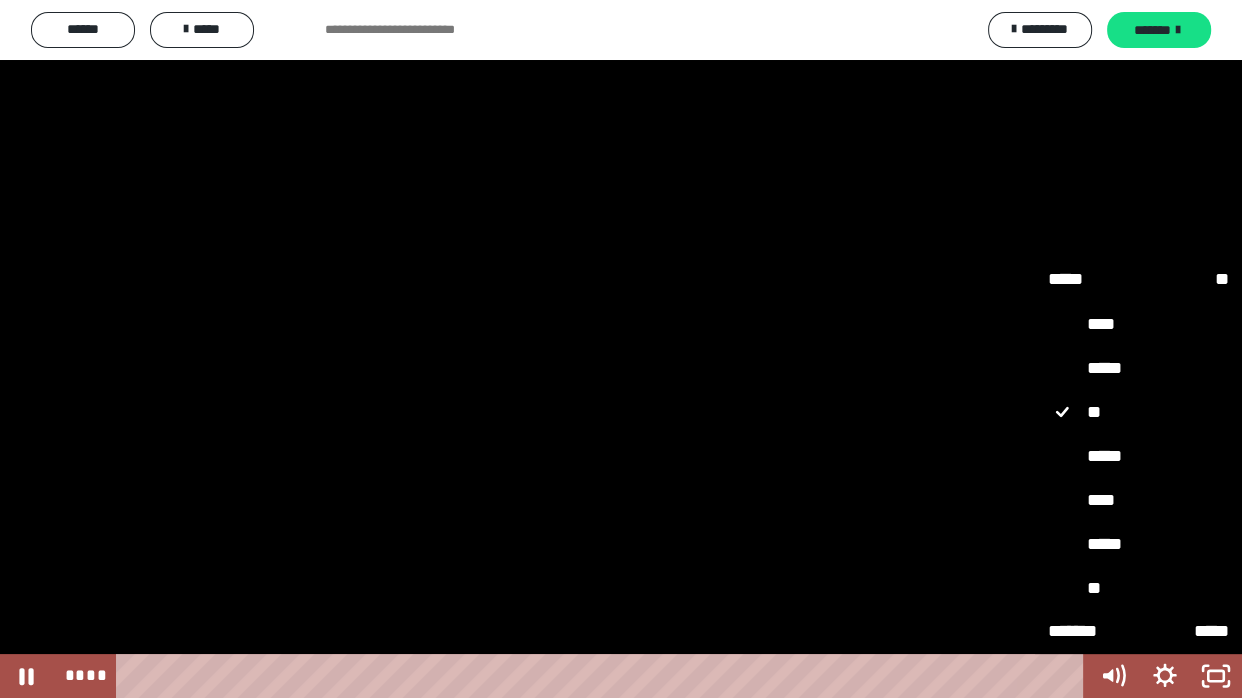 click on "****" at bounding box center (1138, 500) 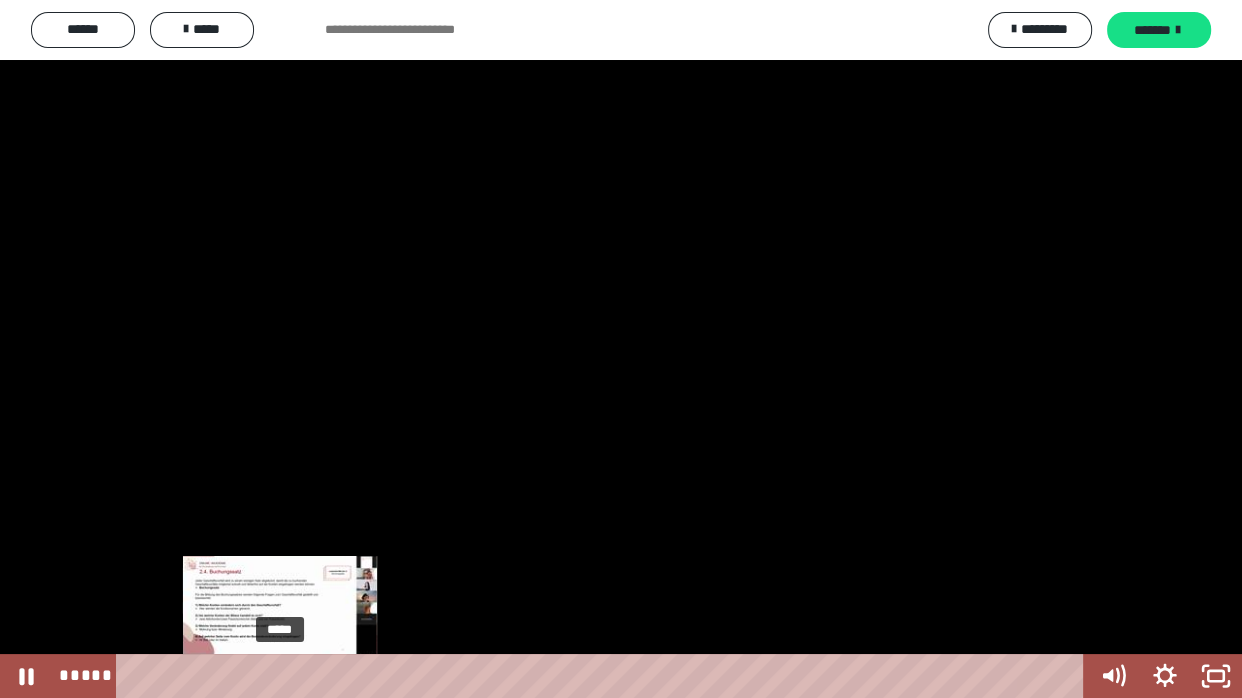 click on "*****" at bounding box center (604, 676) 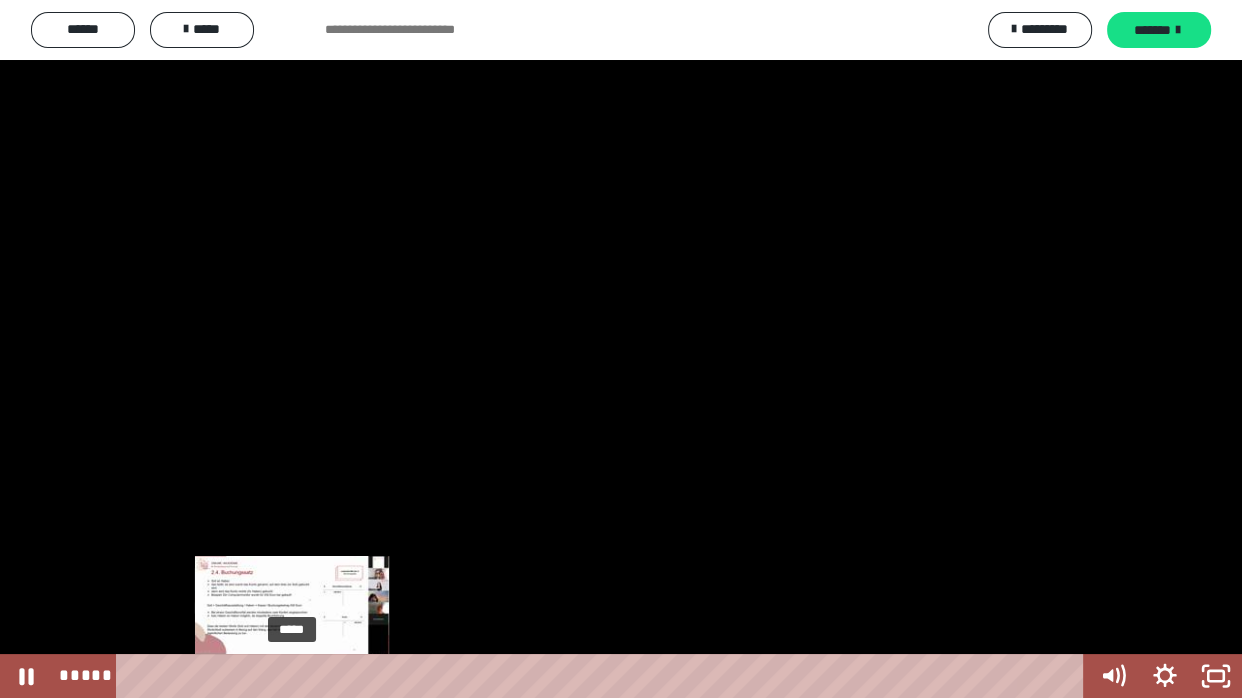 click on "*****" at bounding box center (604, 676) 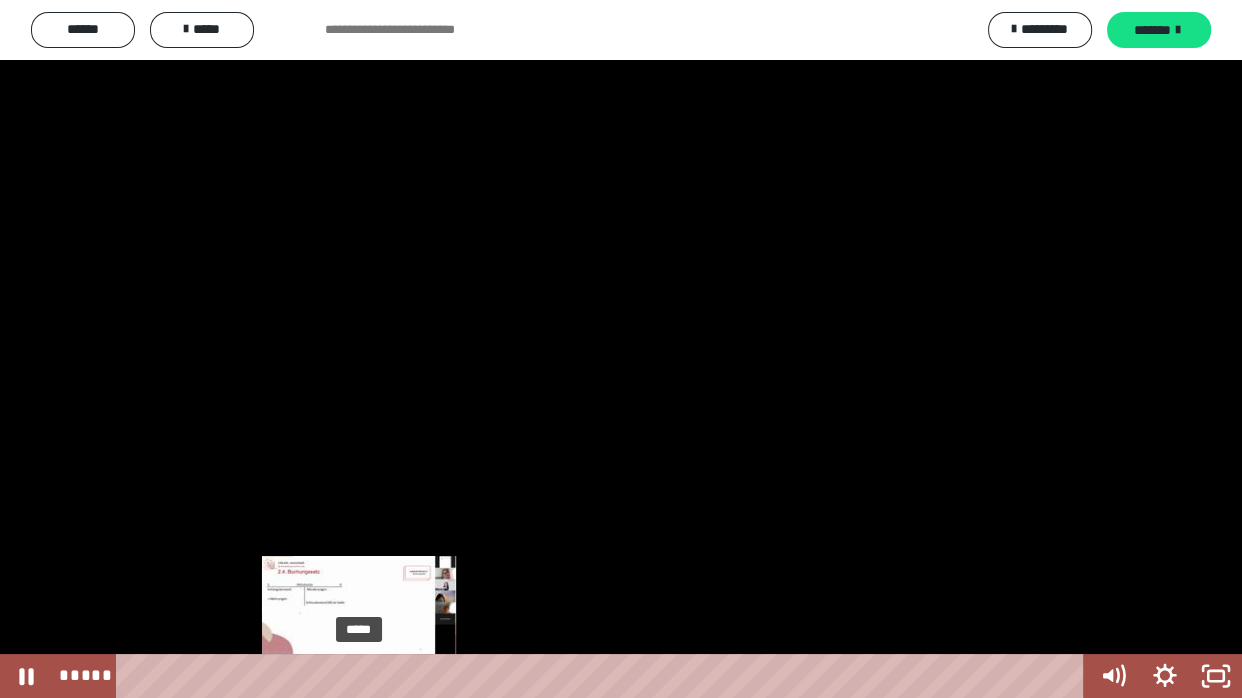 click on "*****" at bounding box center [604, 676] 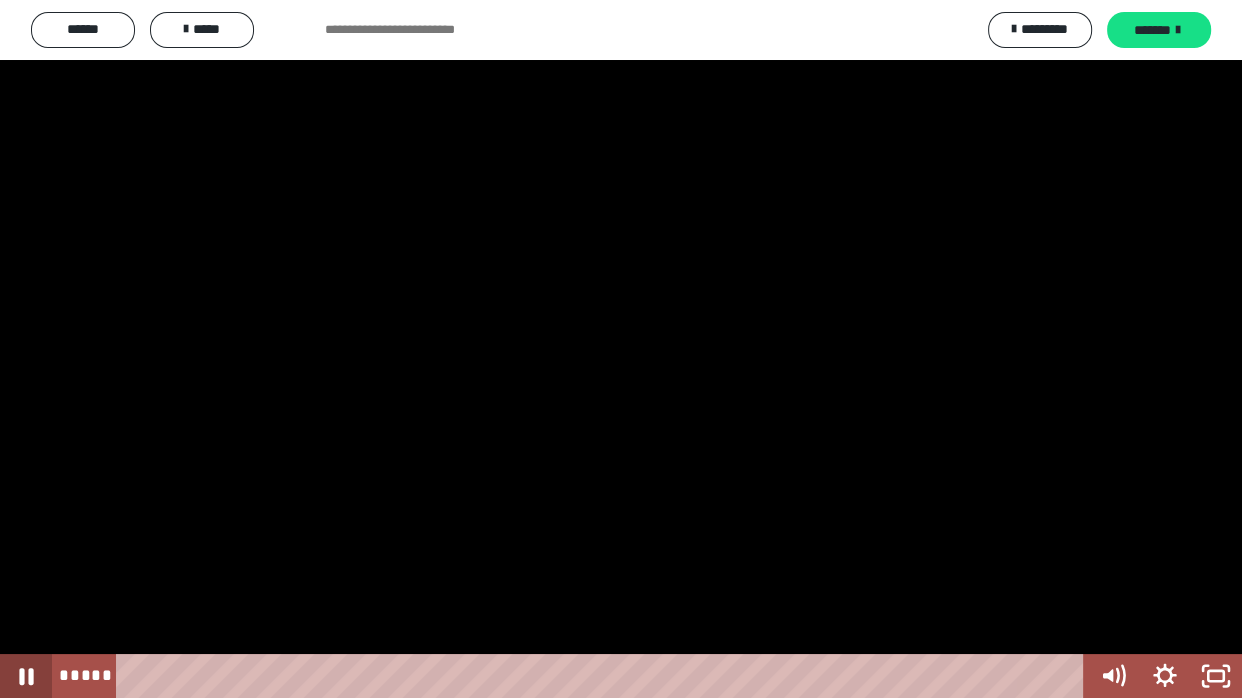 click 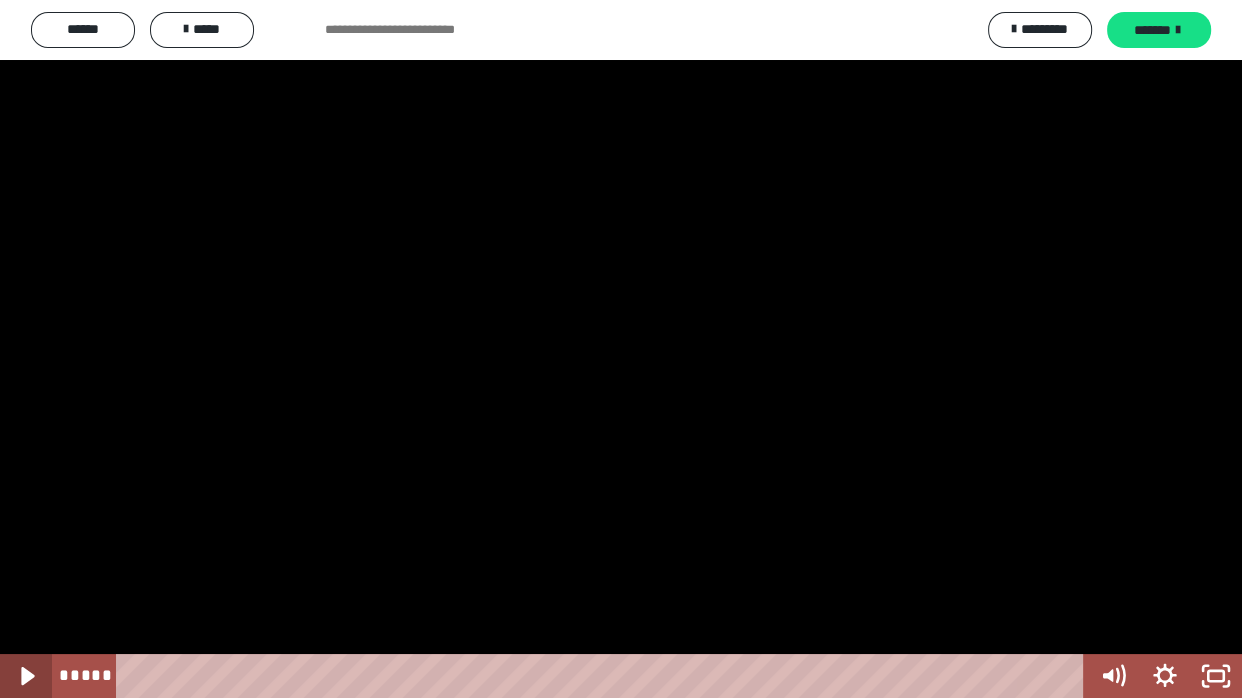 click 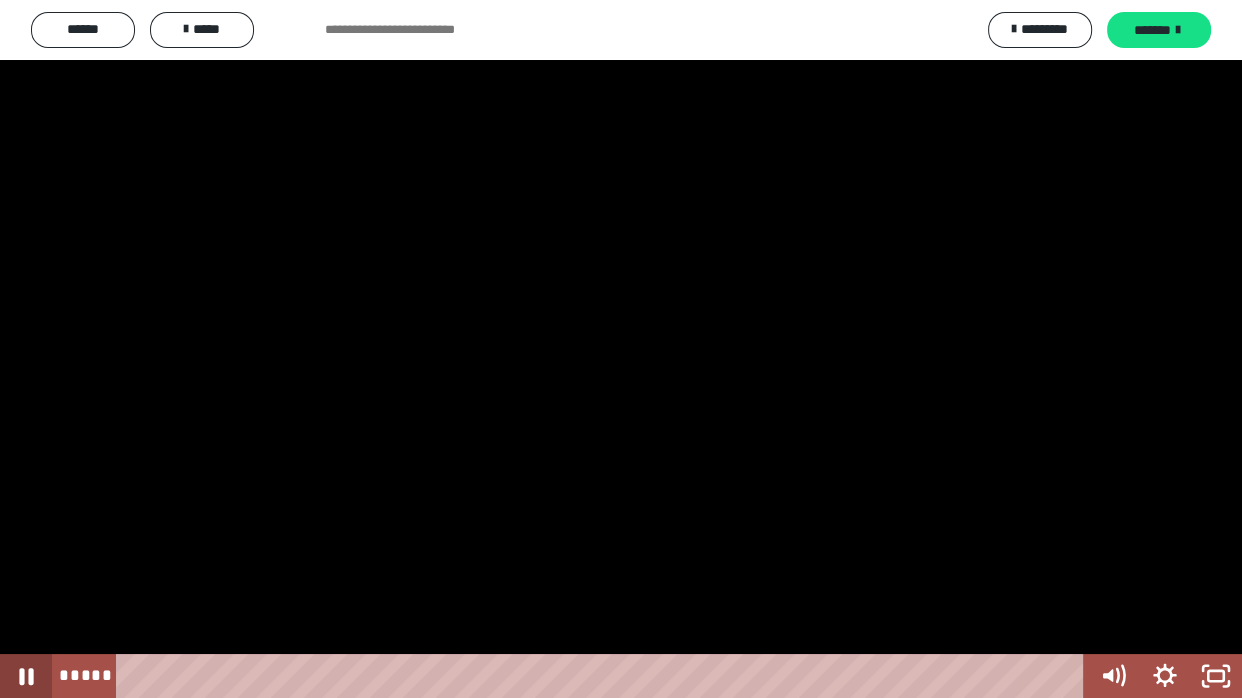 click 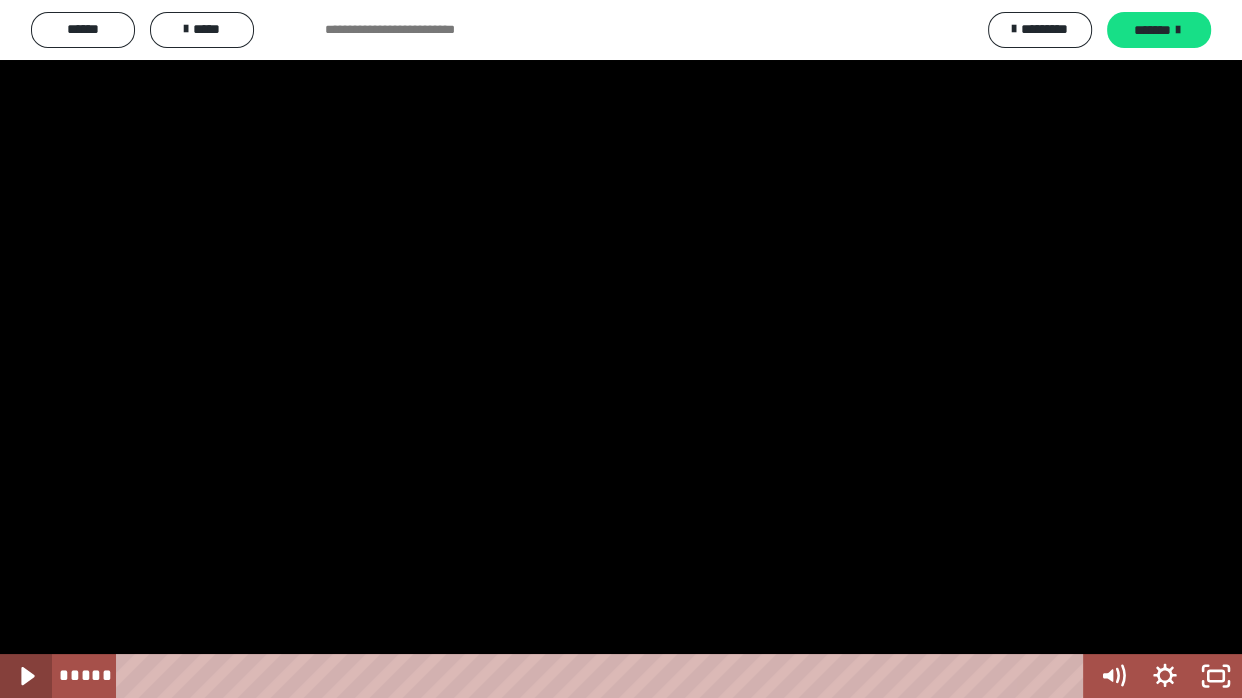 click 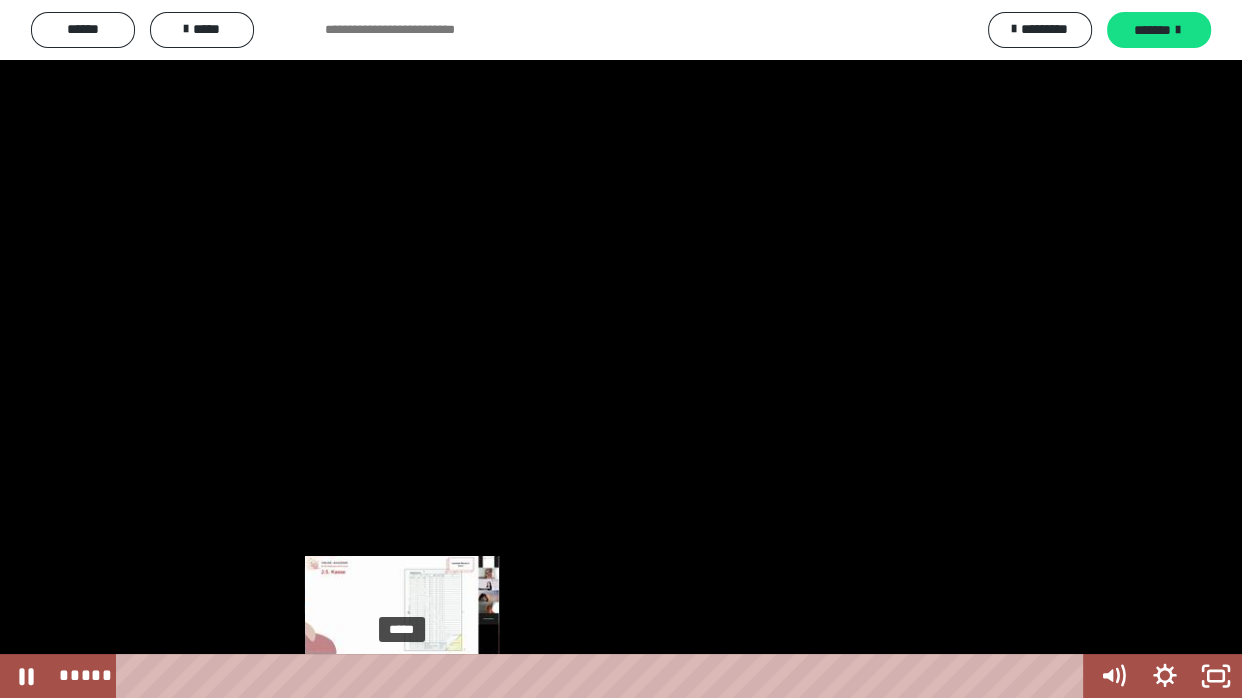 click on "*****" at bounding box center (604, 676) 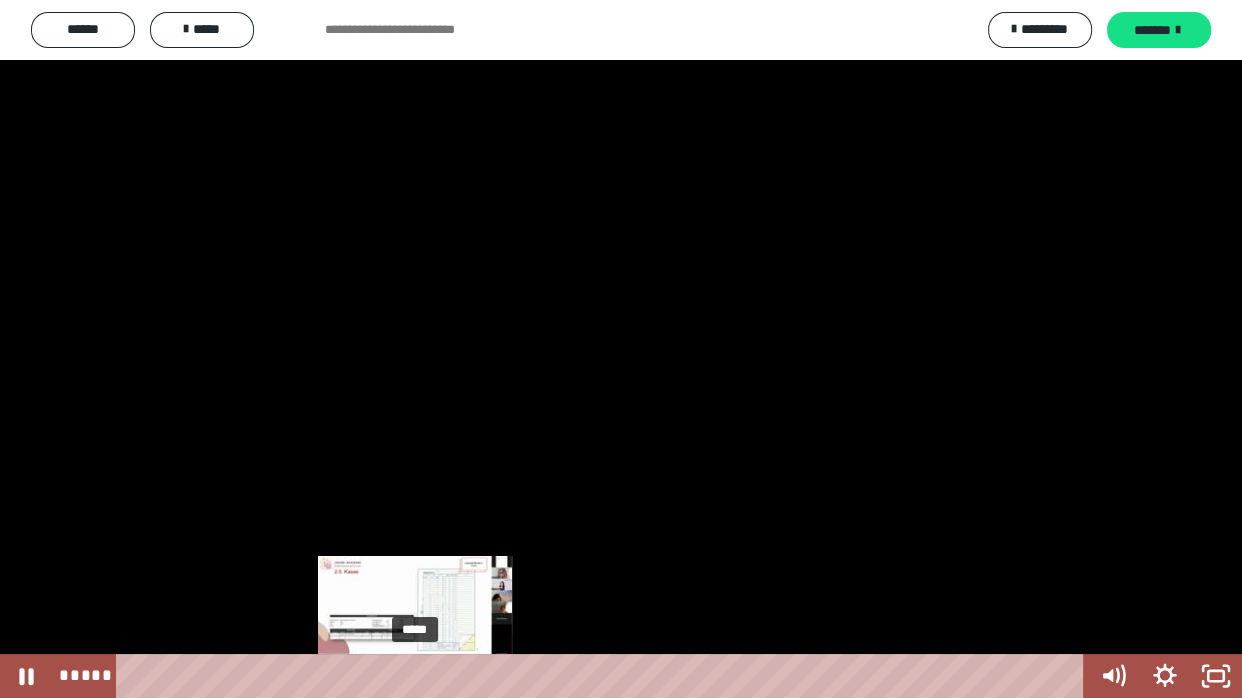 click on "*****" at bounding box center [604, 676] 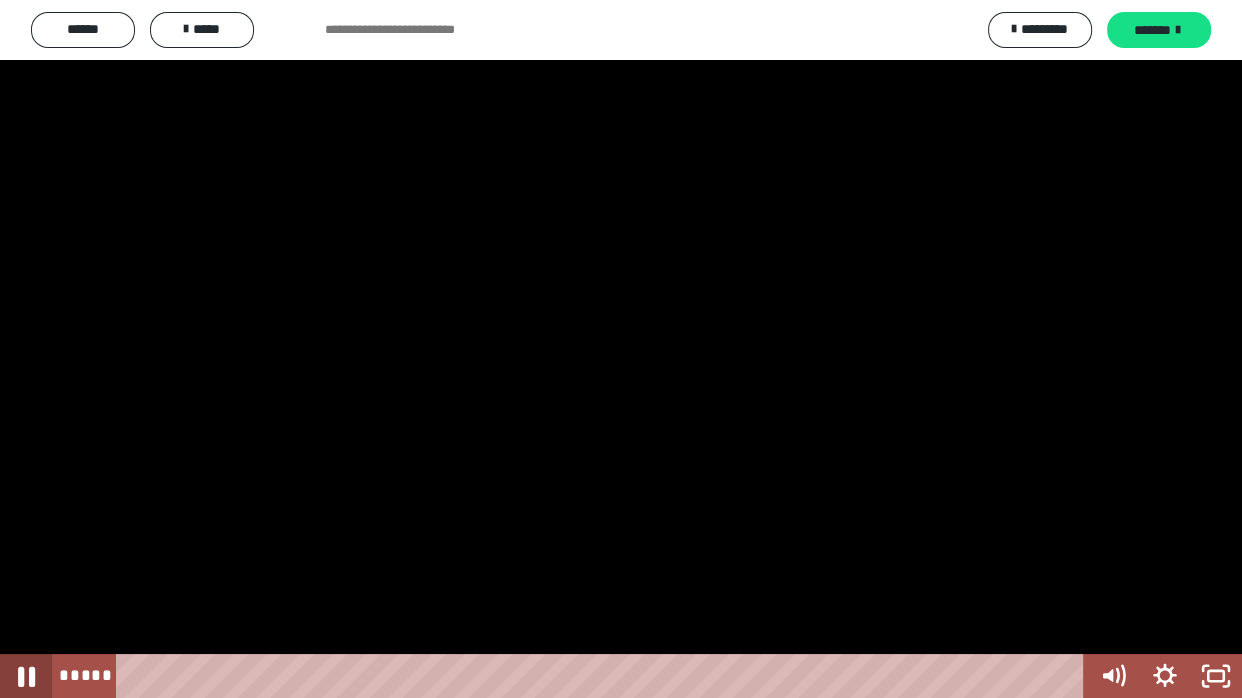 click 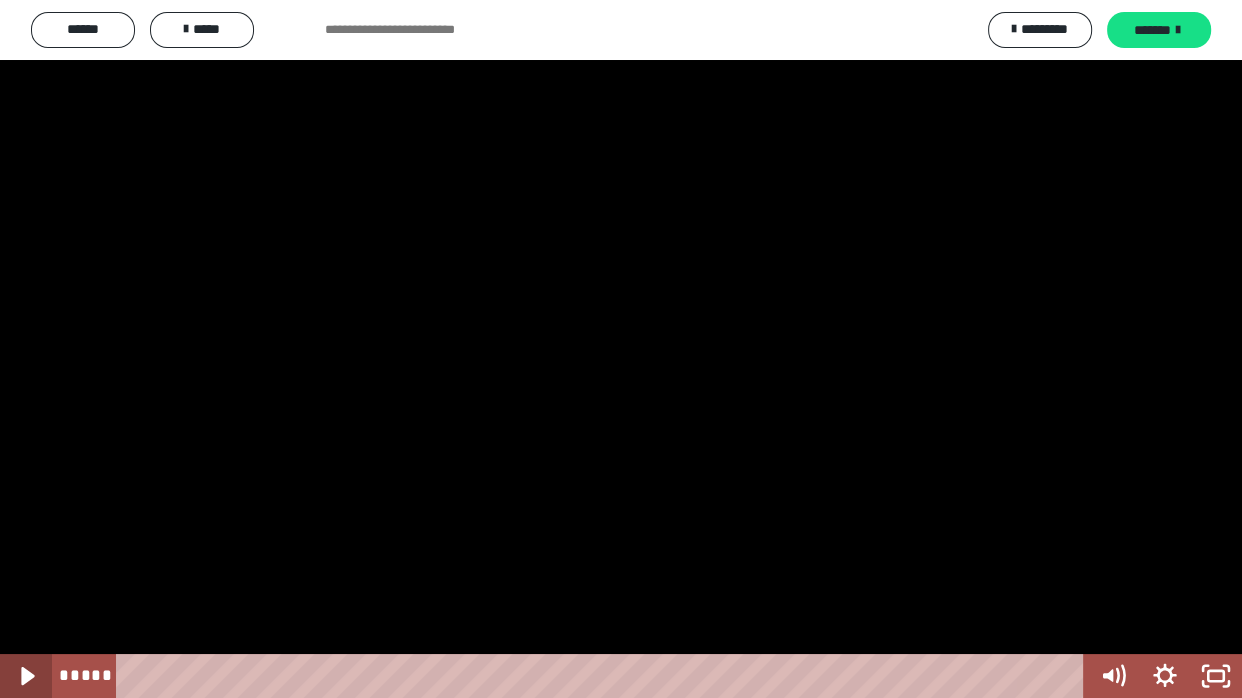 click 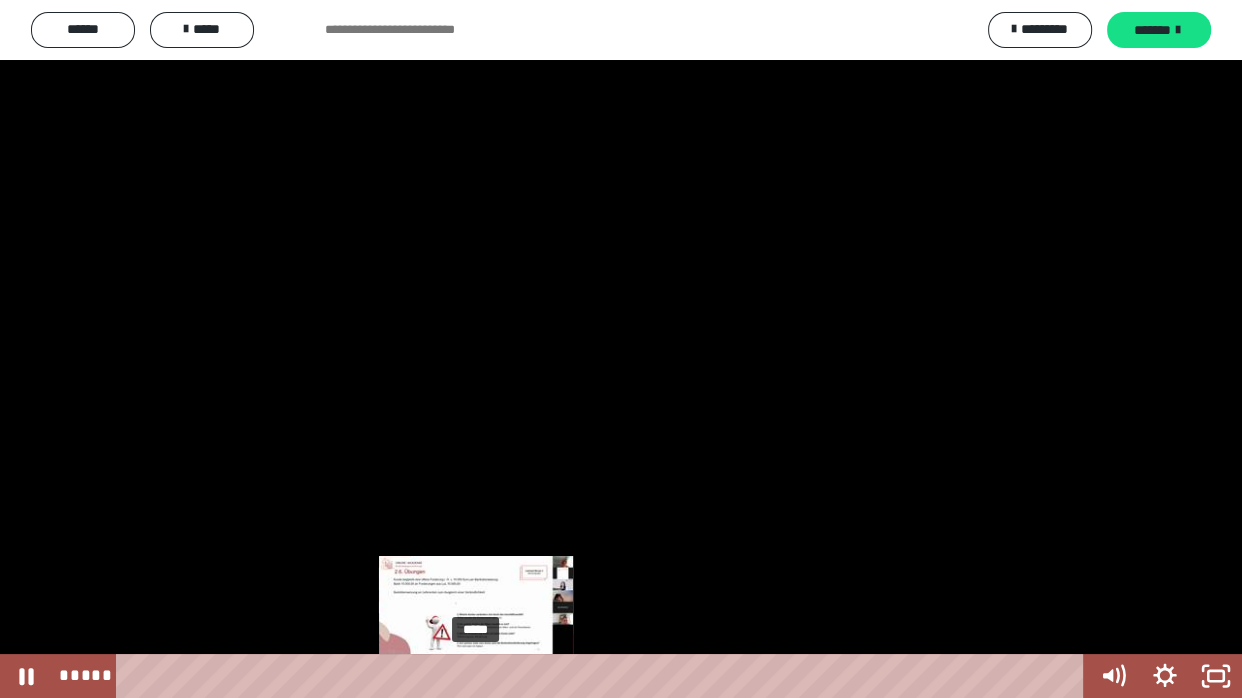 click on "*****" at bounding box center [604, 676] 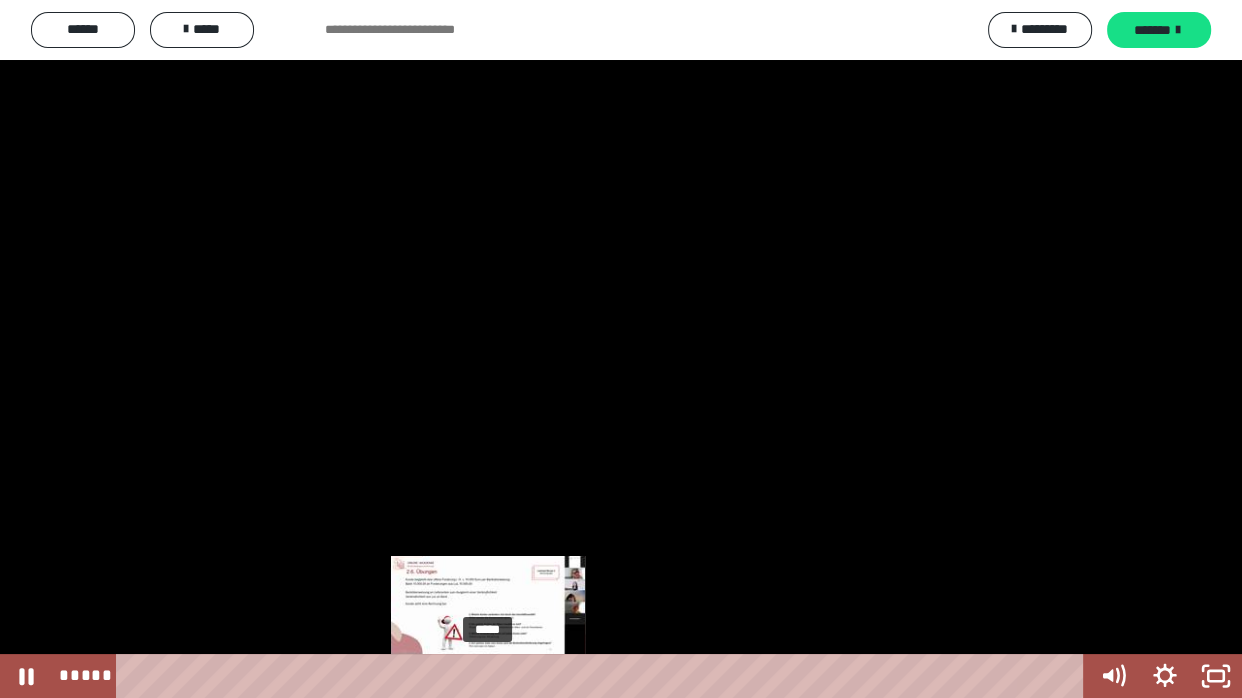 click on "*****" at bounding box center (604, 676) 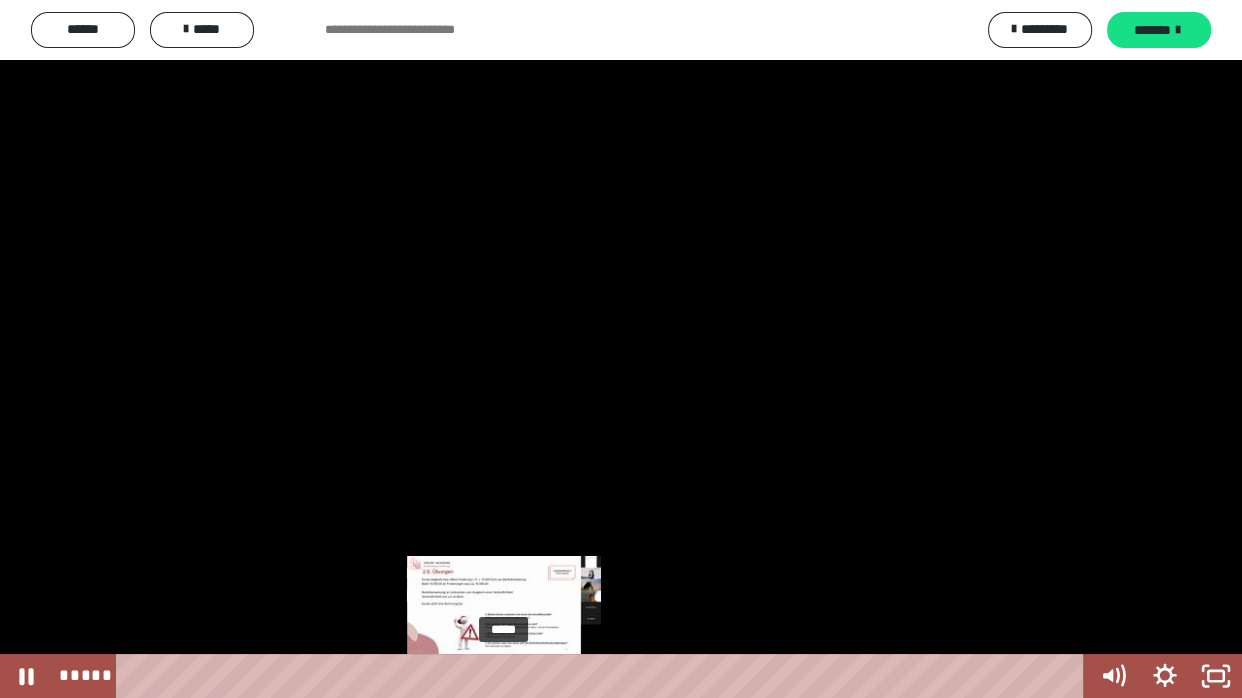 click at bounding box center (499, 676) 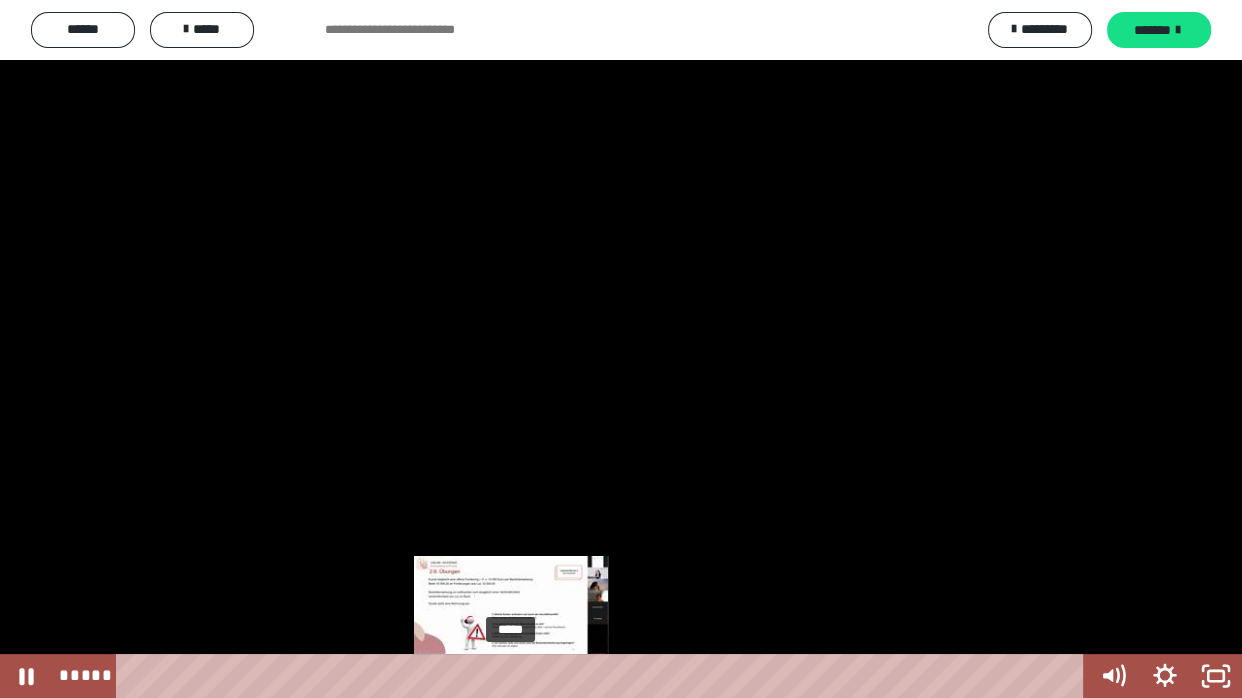 click on "*****" at bounding box center [604, 676] 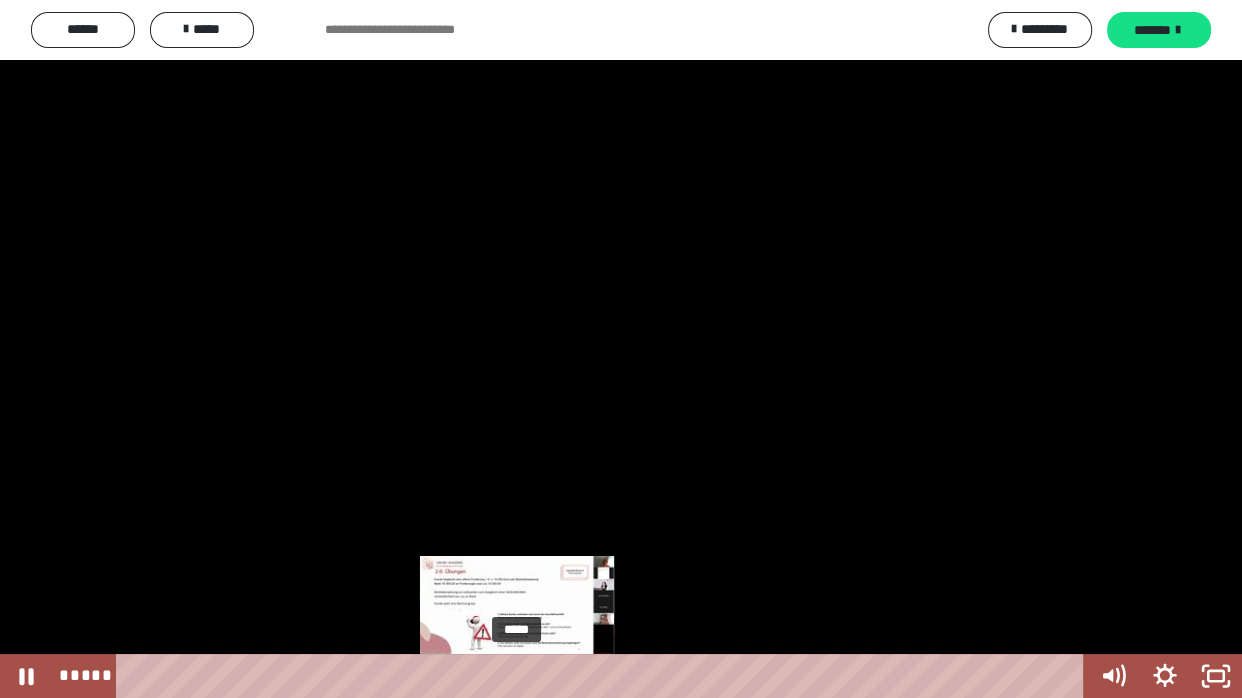 click on "*****" at bounding box center [604, 676] 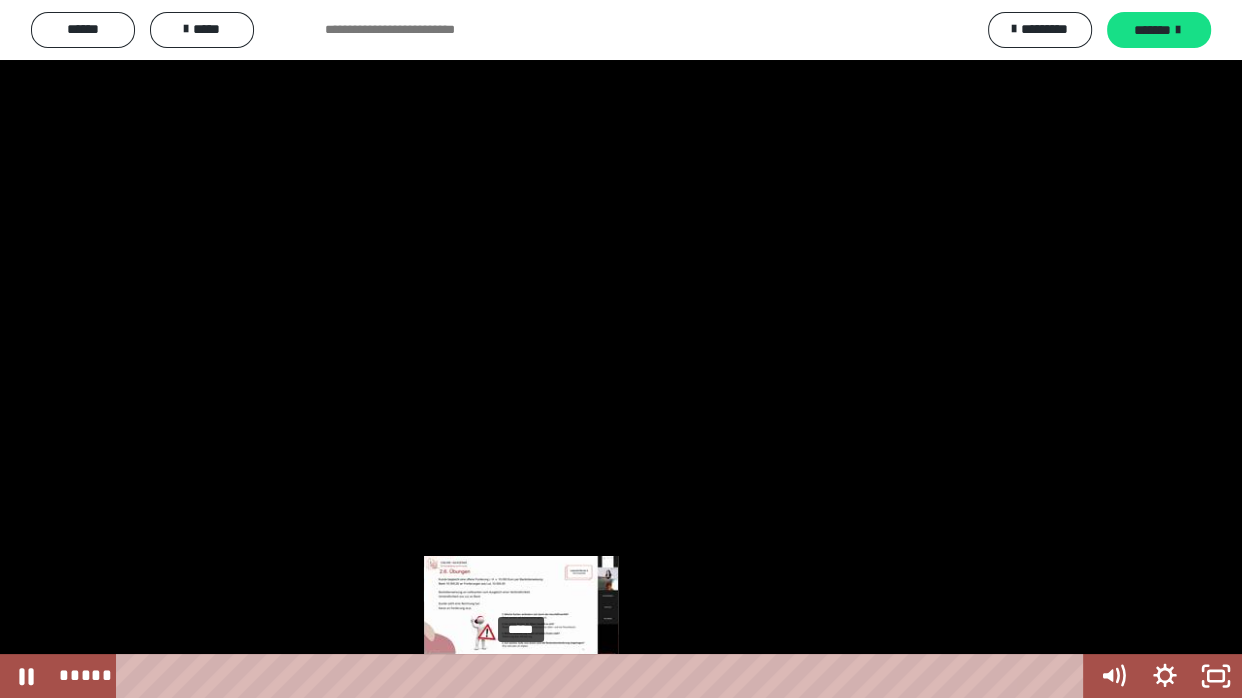 click at bounding box center [517, 676] 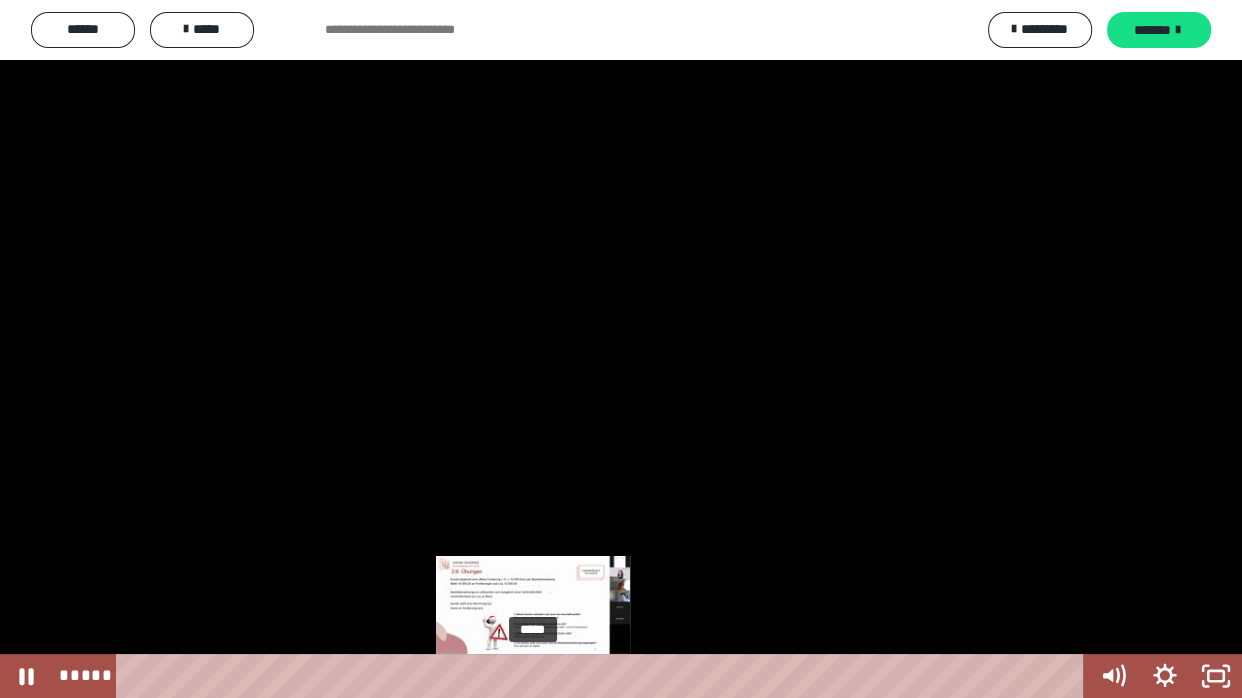 click on "*****" at bounding box center [604, 676] 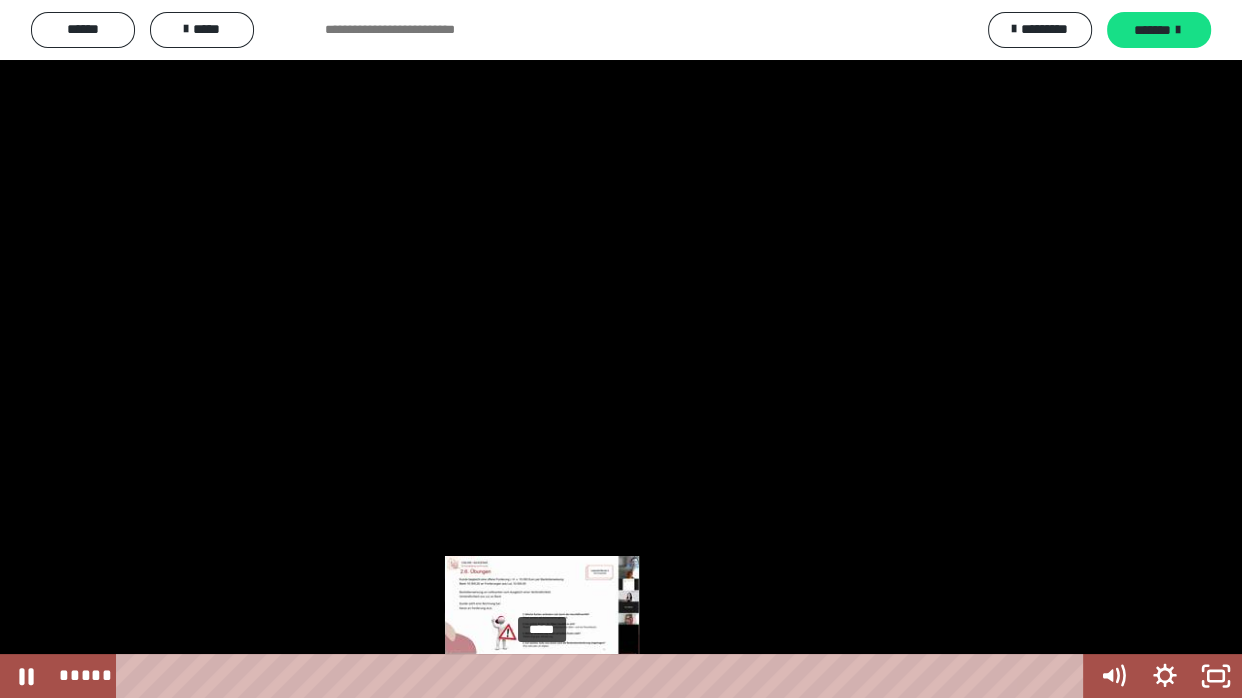 click on "*****" at bounding box center [604, 676] 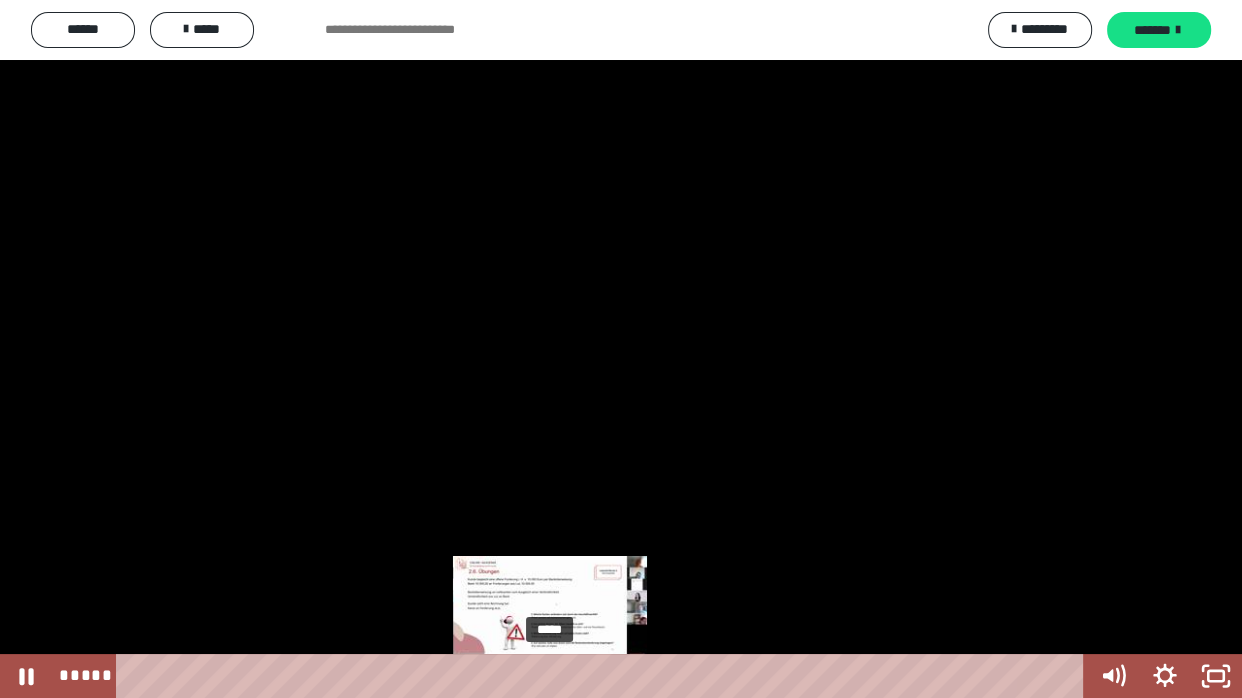 click on "*****" at bounding box center (604, 676) 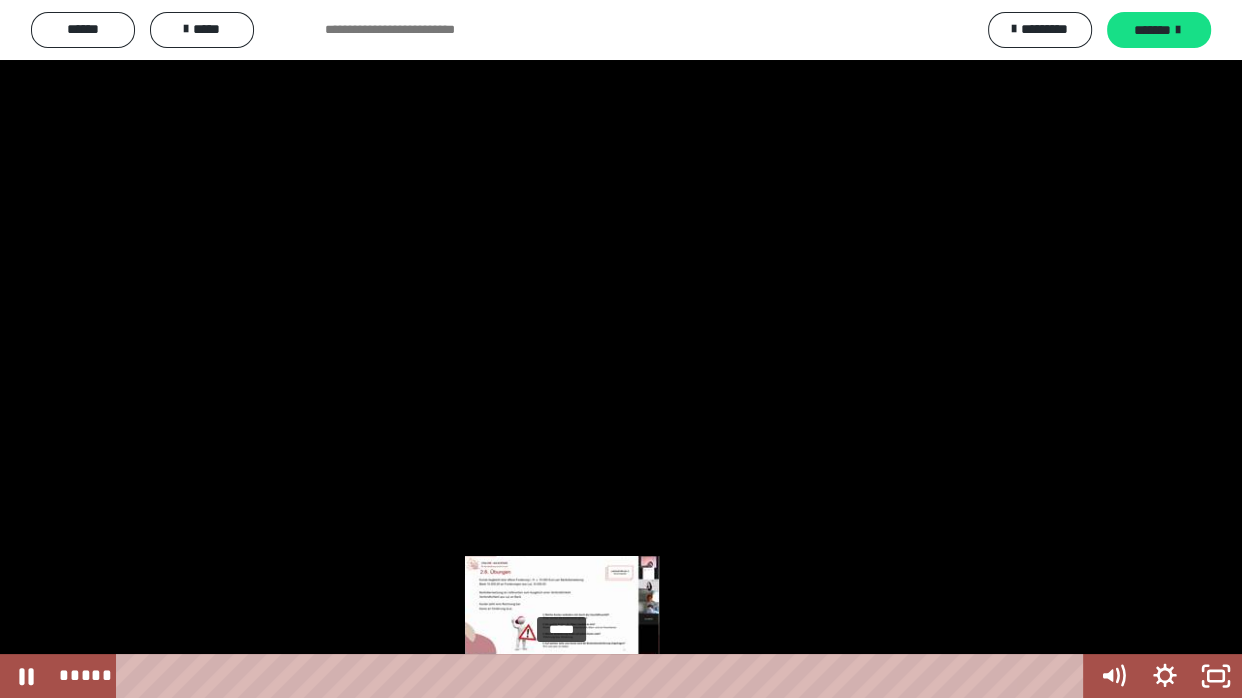 click on "*****" at bounding box center [604, 676] 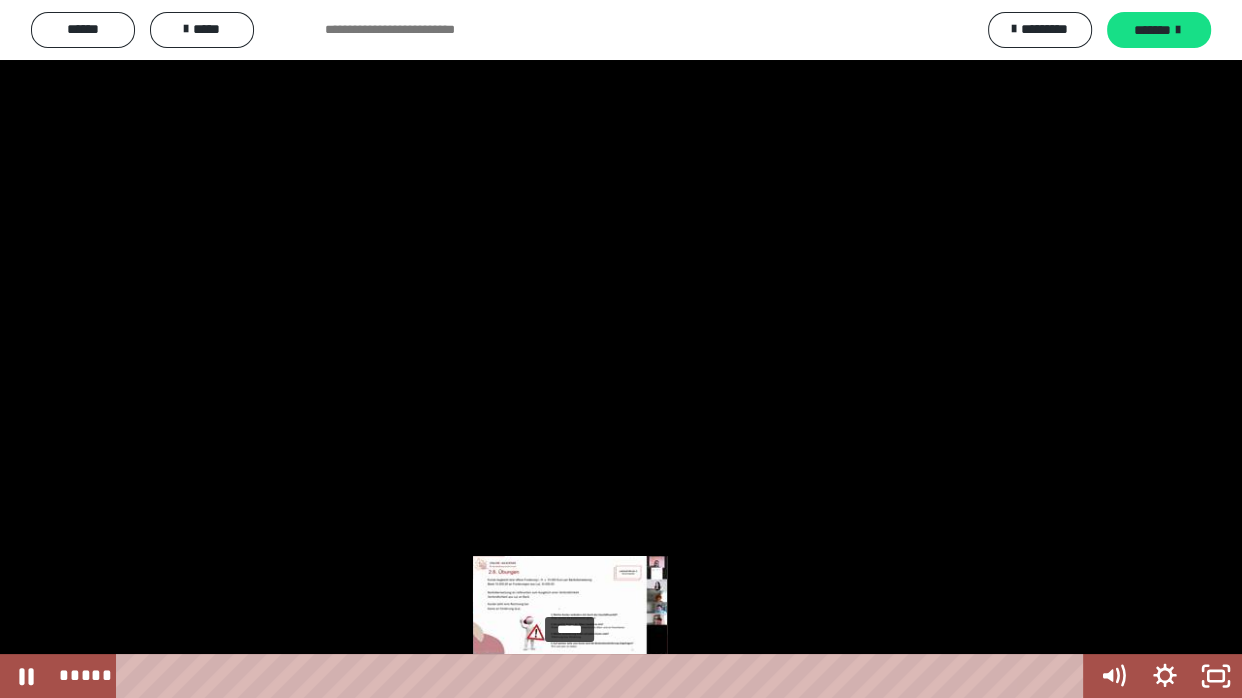 click on "*****" at bounding box center (604, 676) 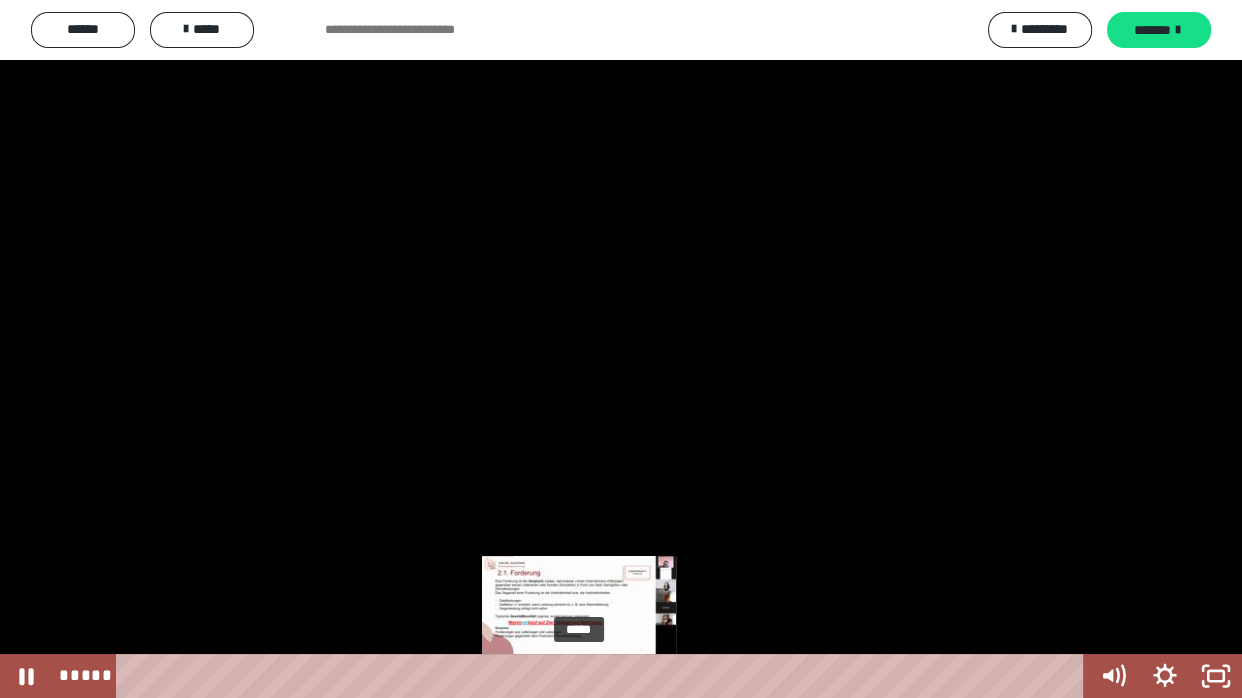 click on "*****" at bounding box center [604, 676] 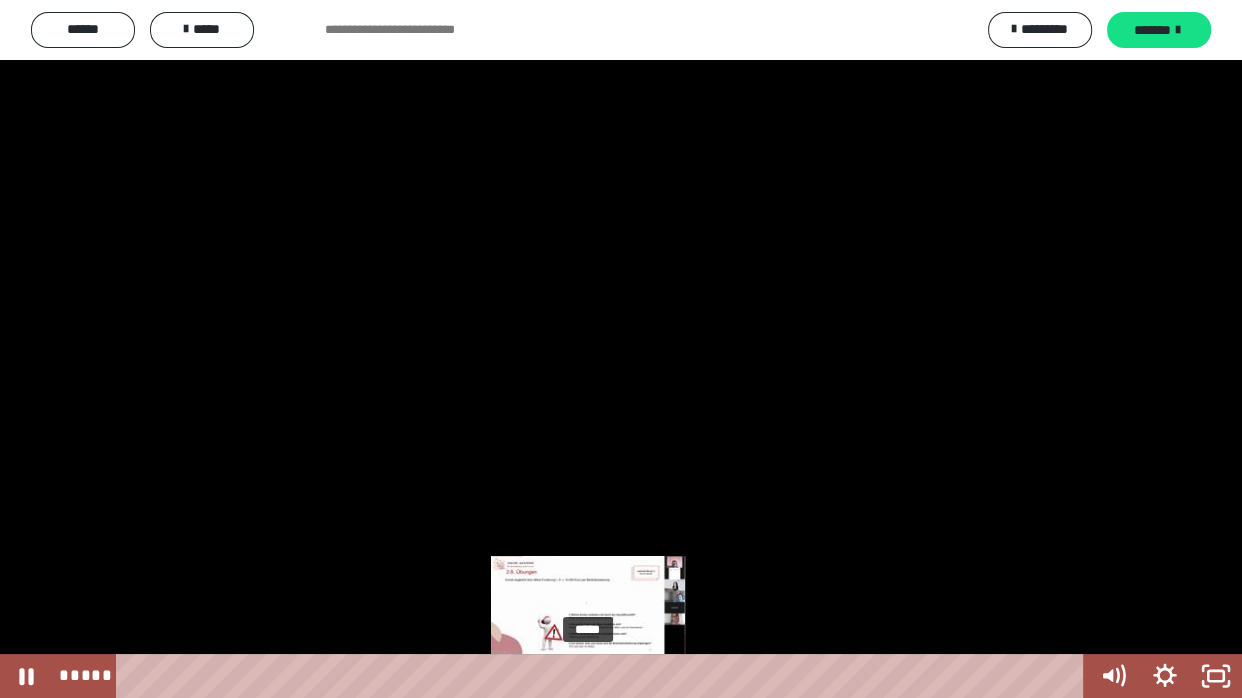 click on "*****" at bounding box center (604, 676) 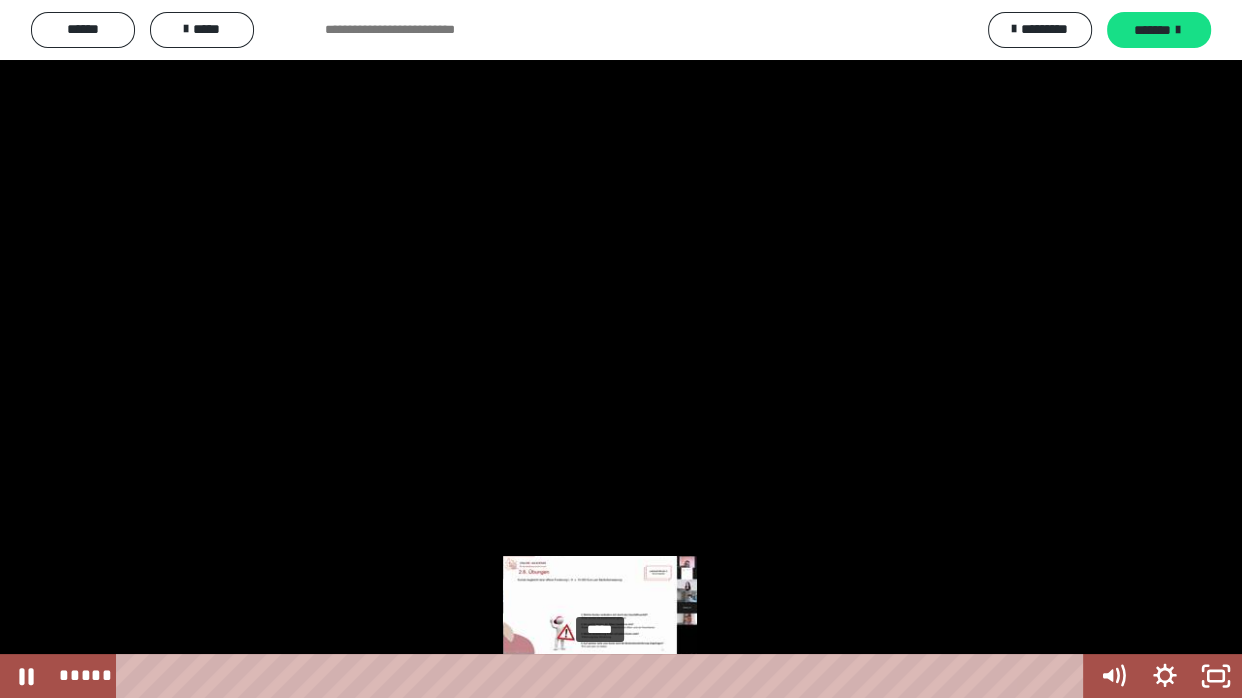 click on "*****" at bounding box center [604, 676] 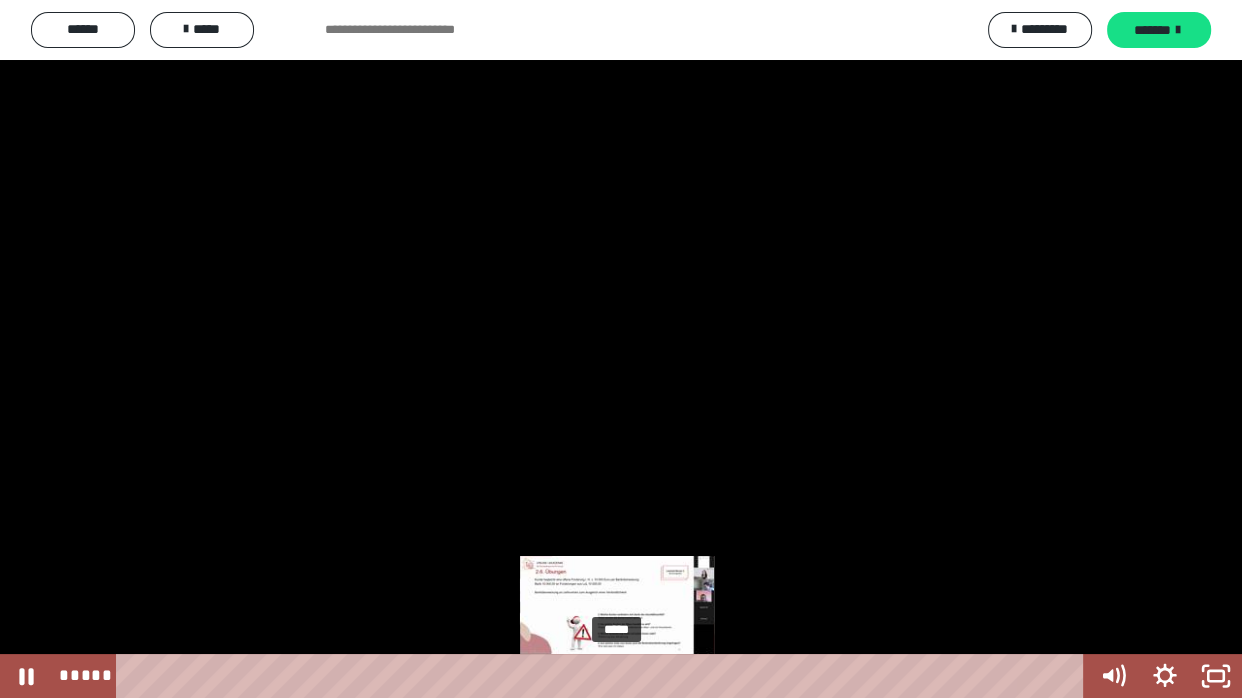click on "*****" at bounding box center (604, 676) 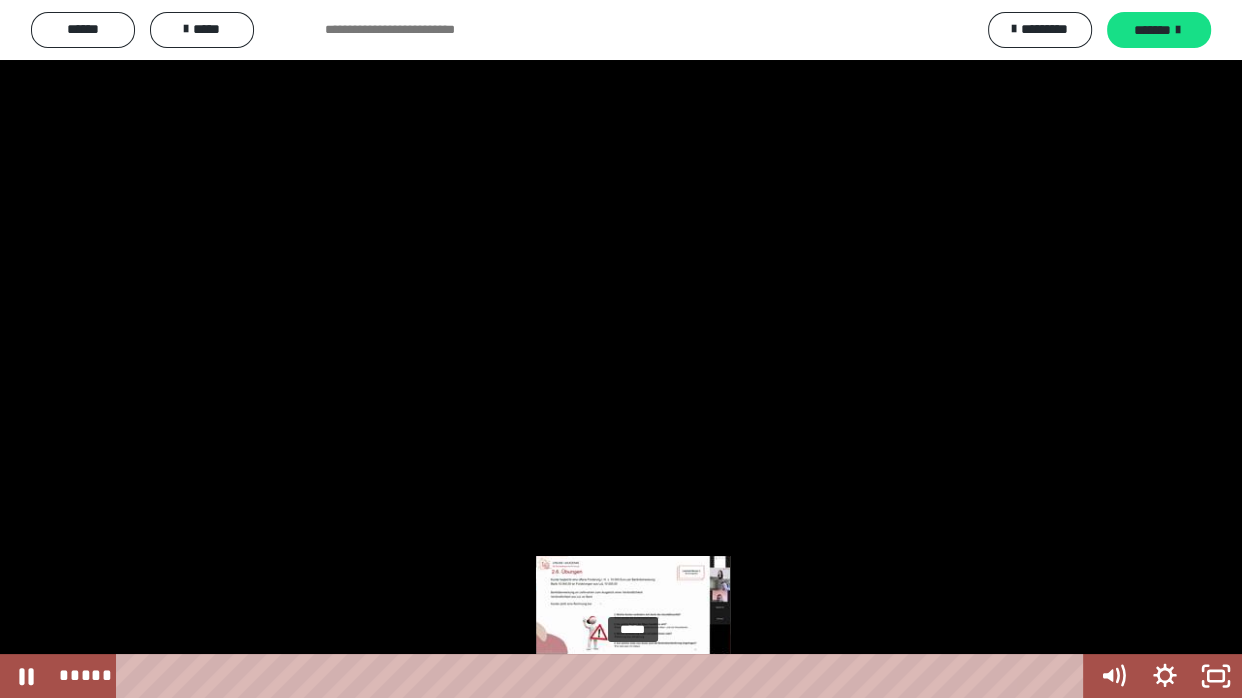 click on "*****" at bounding box center (604, 676) 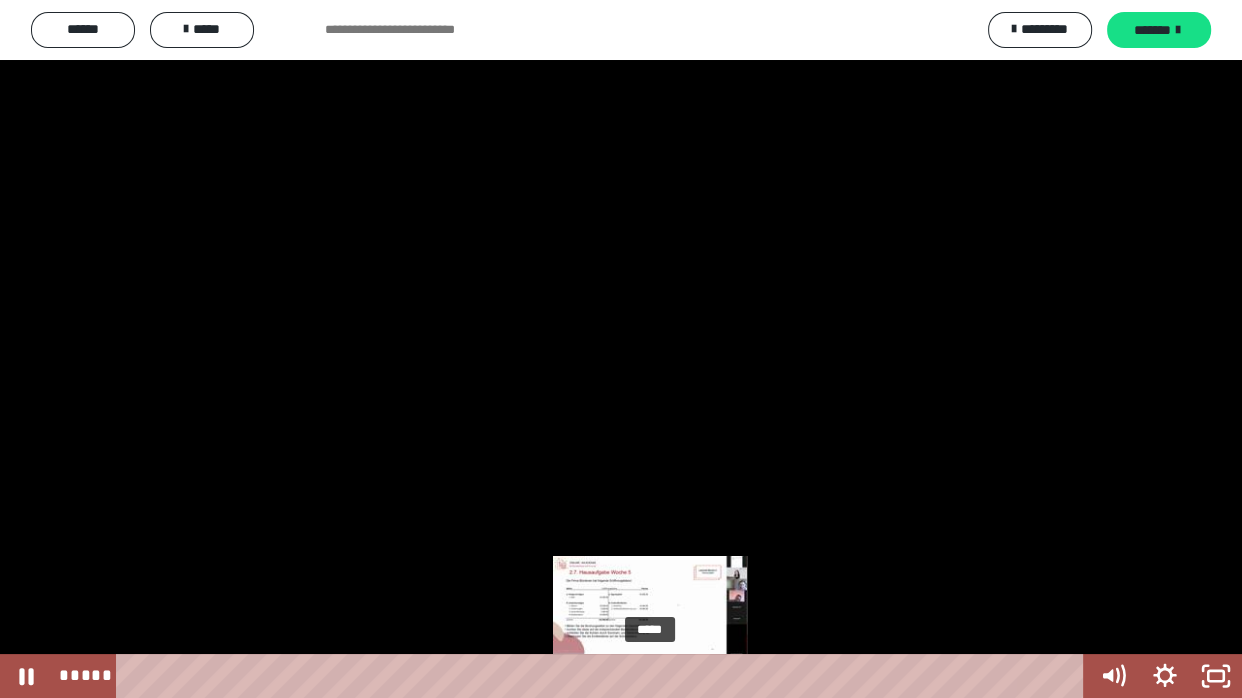 click on "*****" at bounding box center [604, 676] 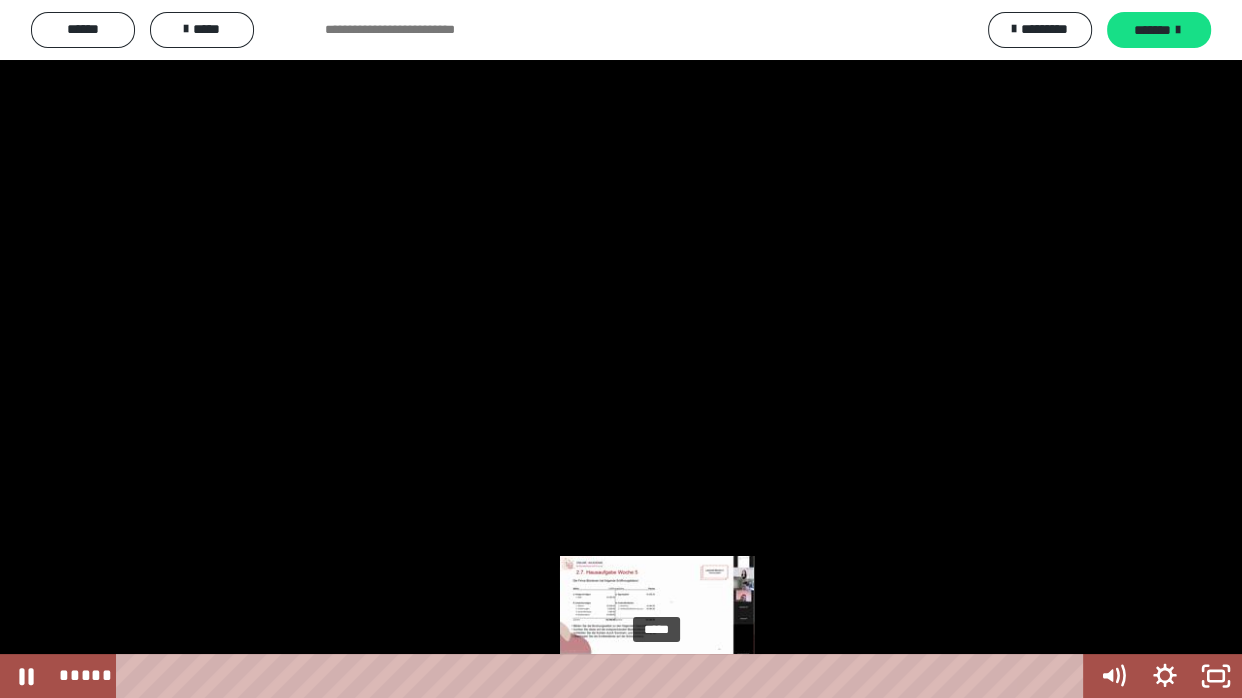 click on "*****" at bounding box center (604, 676) 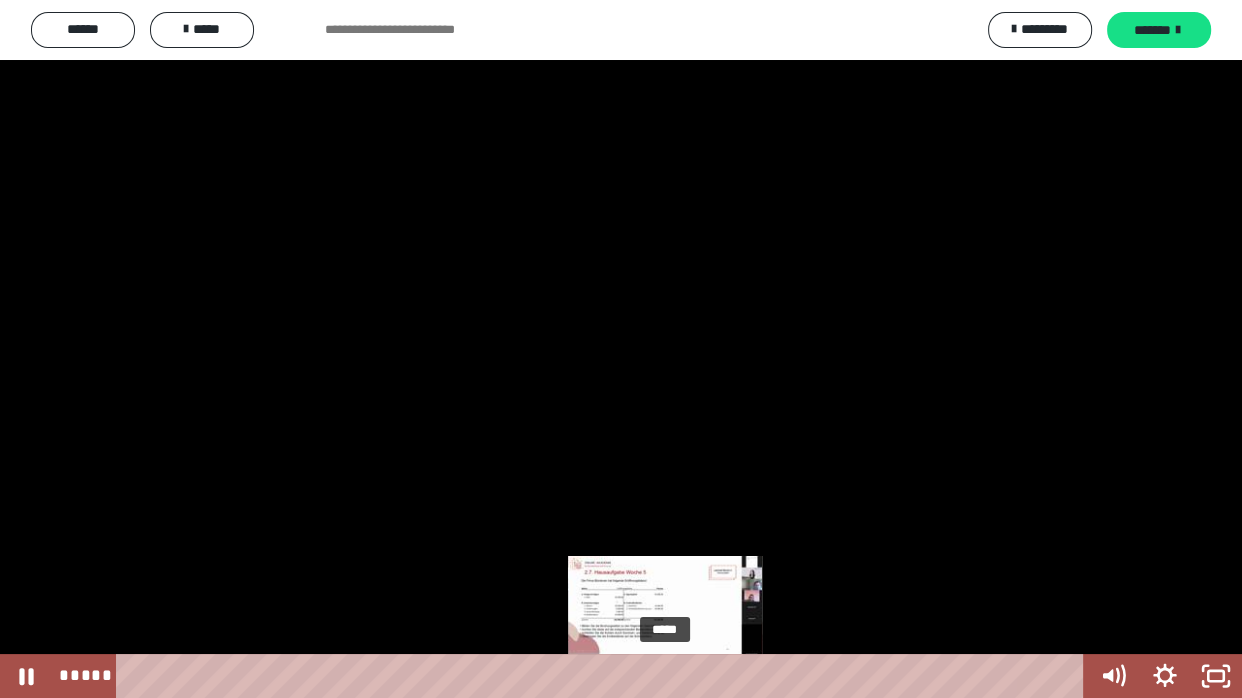 click on "*****" at bounding box center (604, 676) 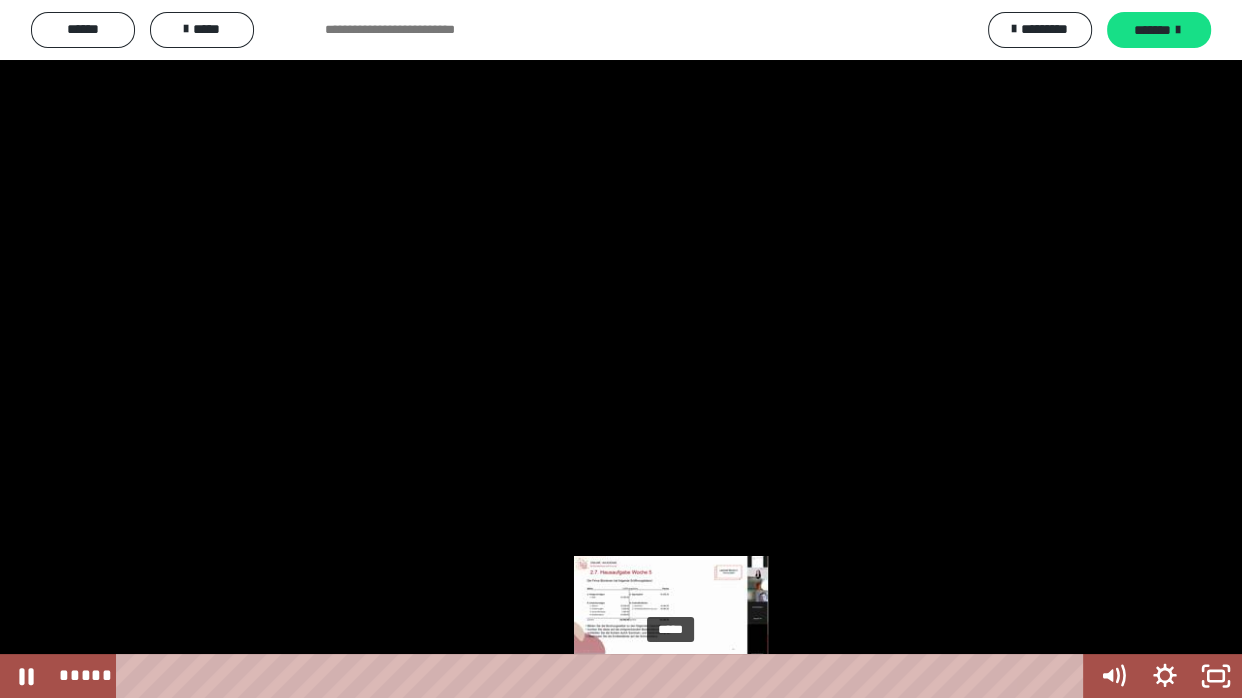 click on "*****" at bounding box center (604, 676) 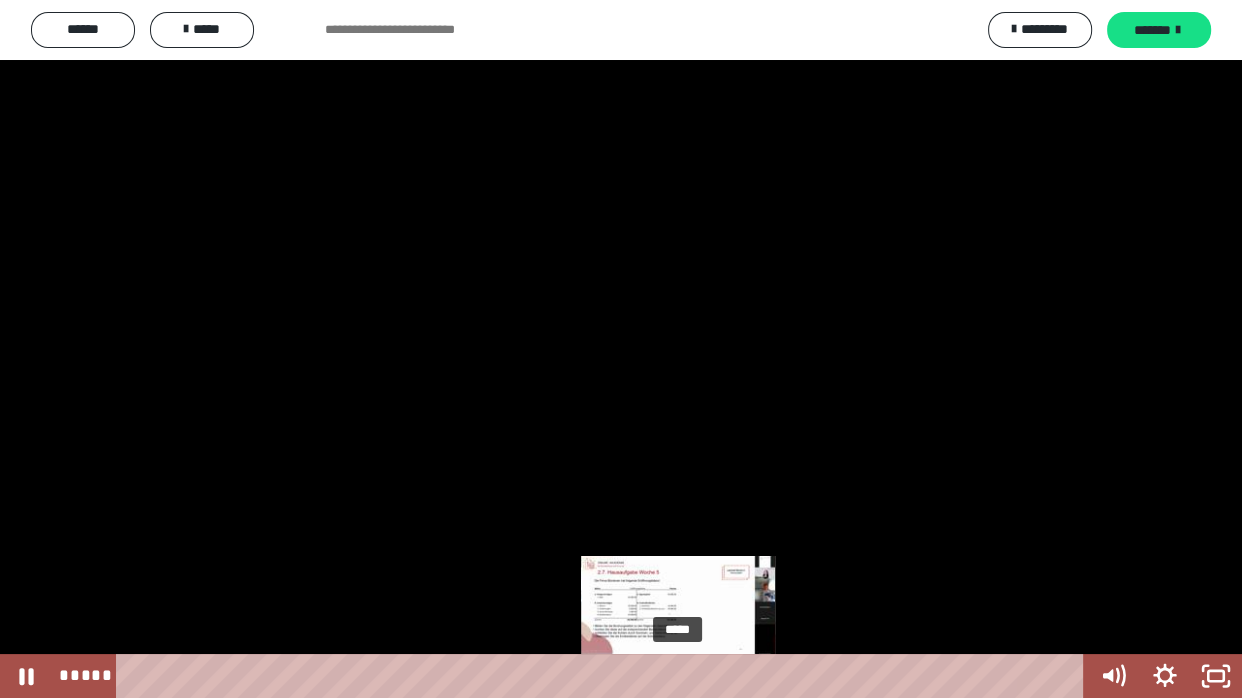 click on "*****" at bounding box center [604, 676] 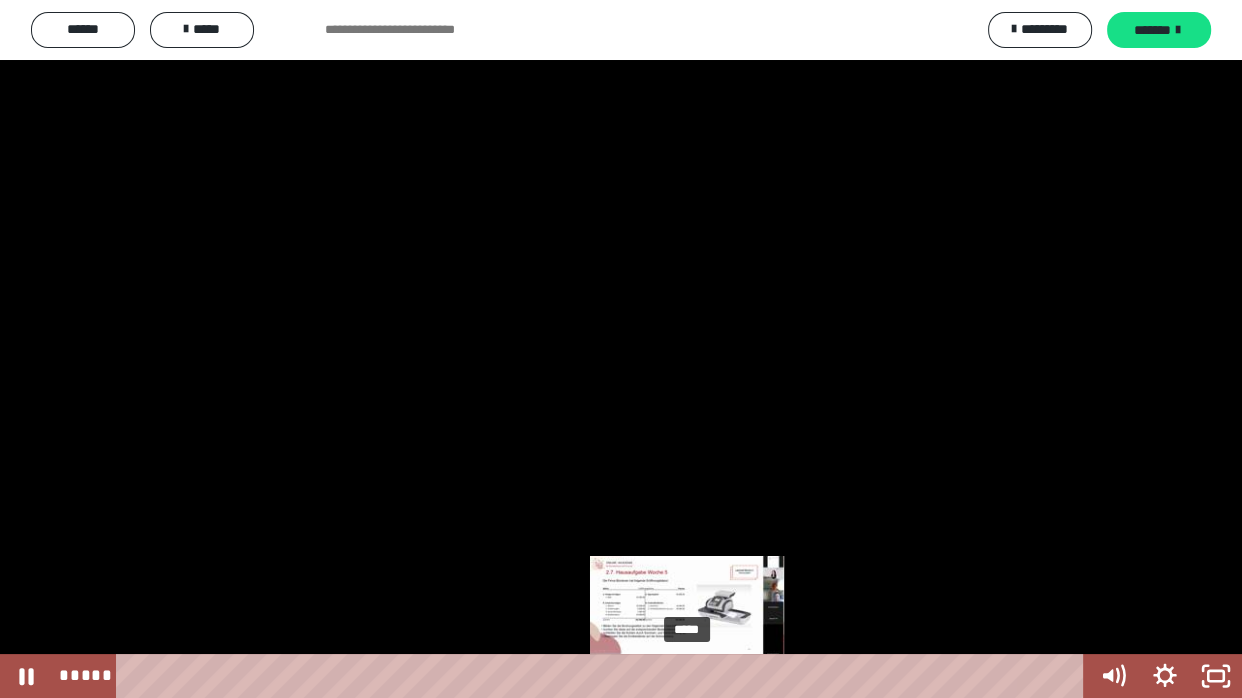 click on "*****" at bounding box center (604, 676) 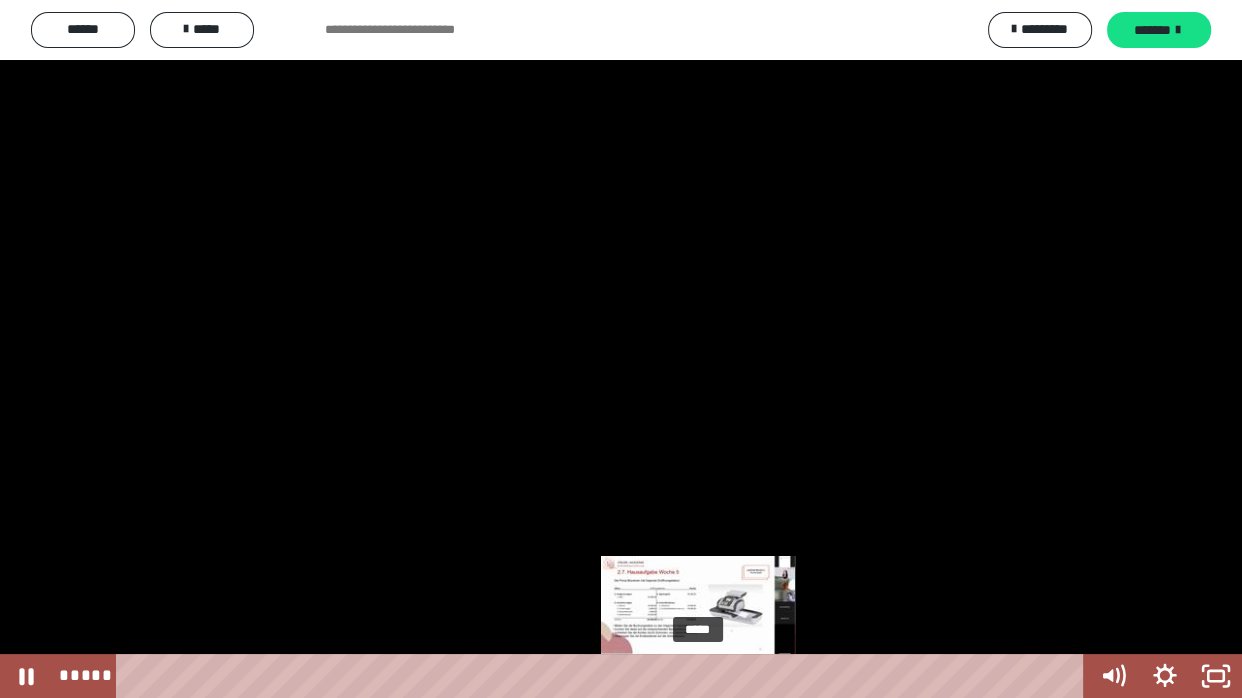 click on "*****" at bounding box center (604, 676) 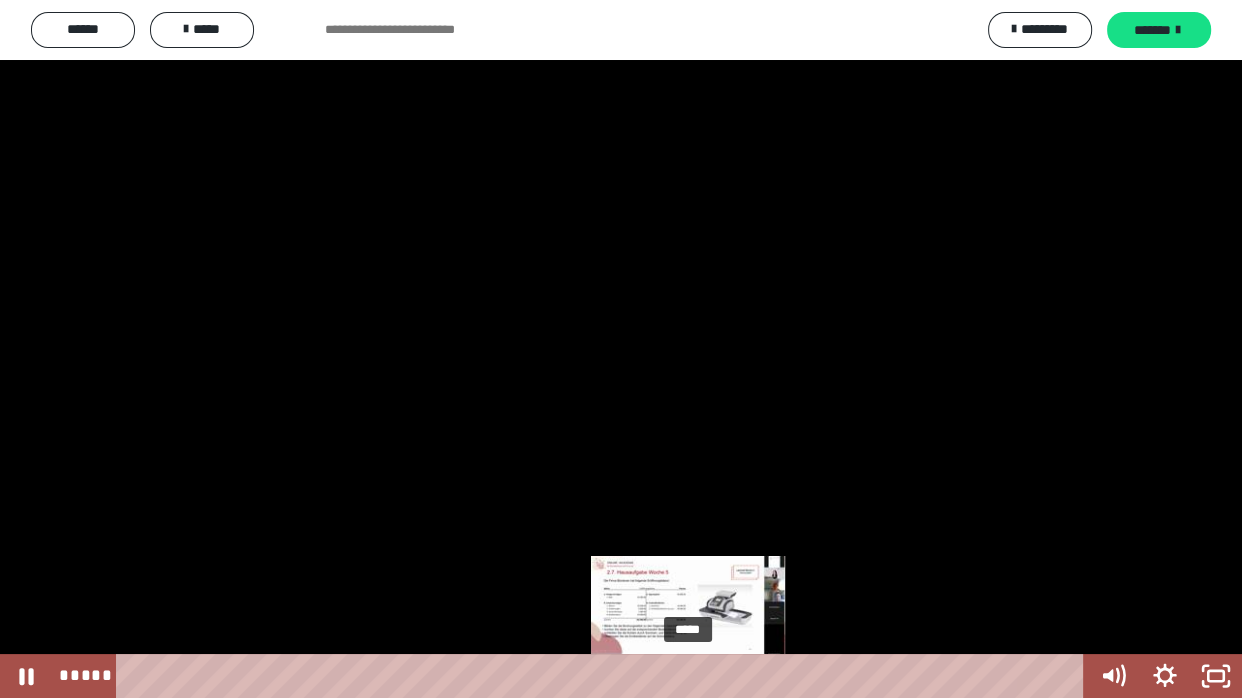 click at bounding box center [687, 676] 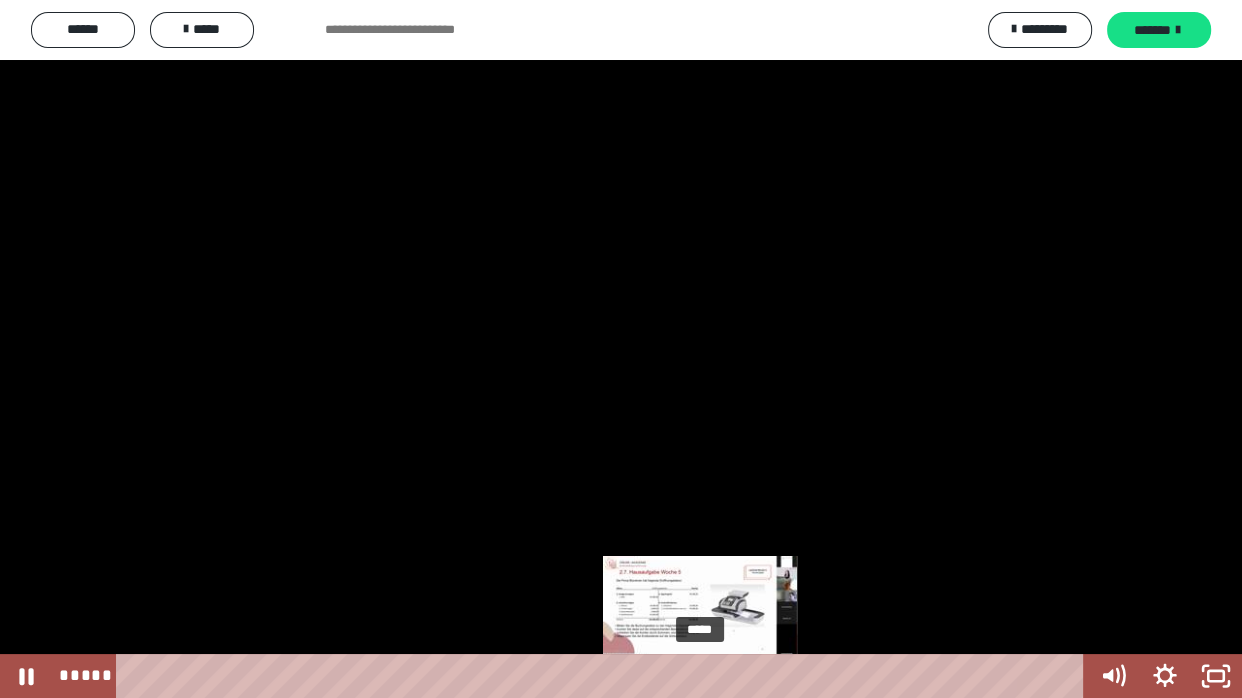click on "*****" at bounding box center [604, 676] 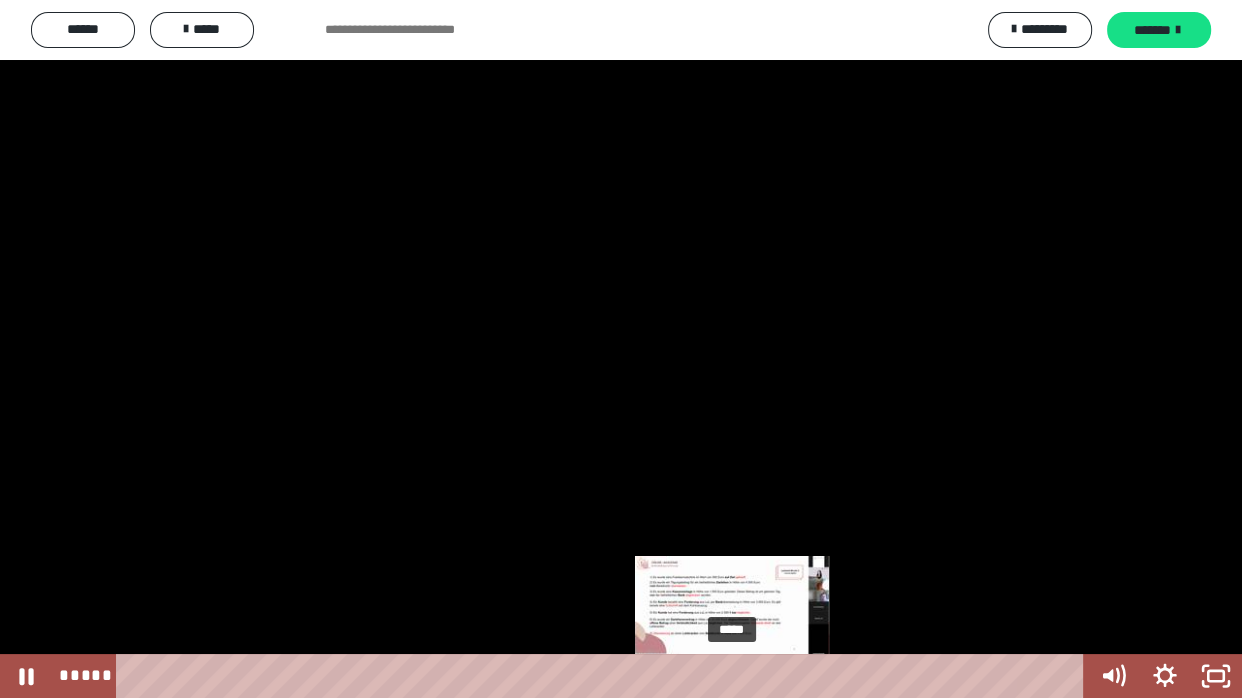 click at bounding box center [731, 676] 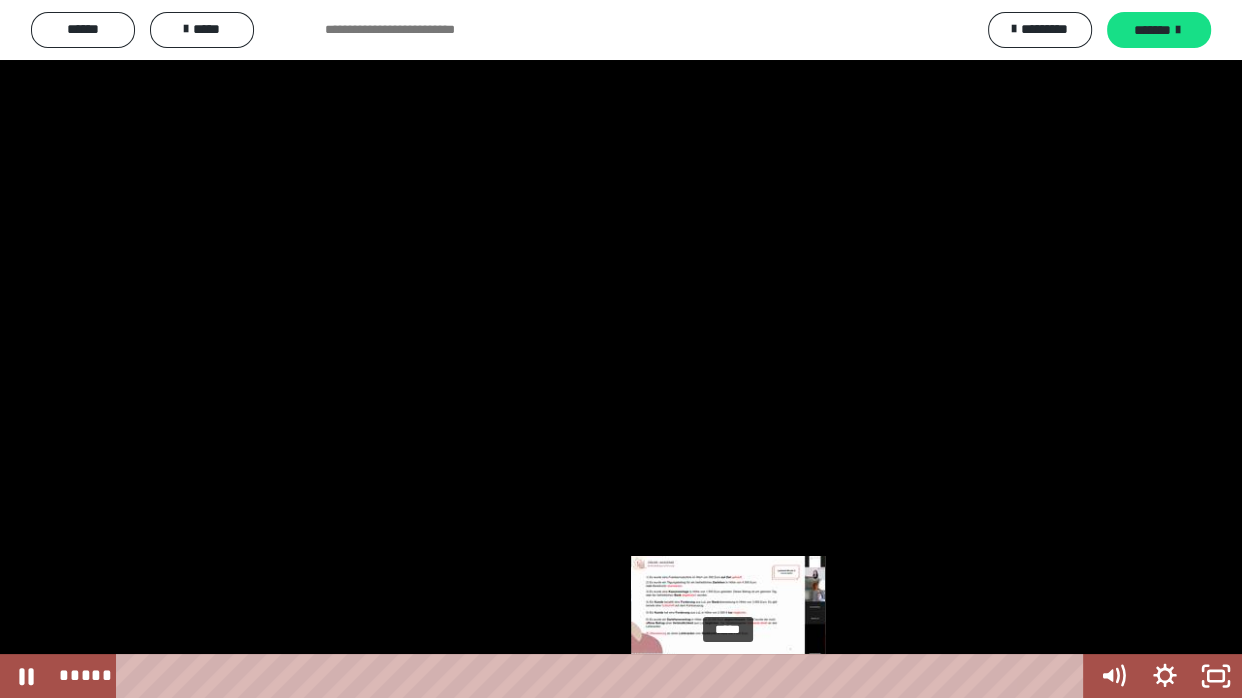 click at bounding box center [727, 676] 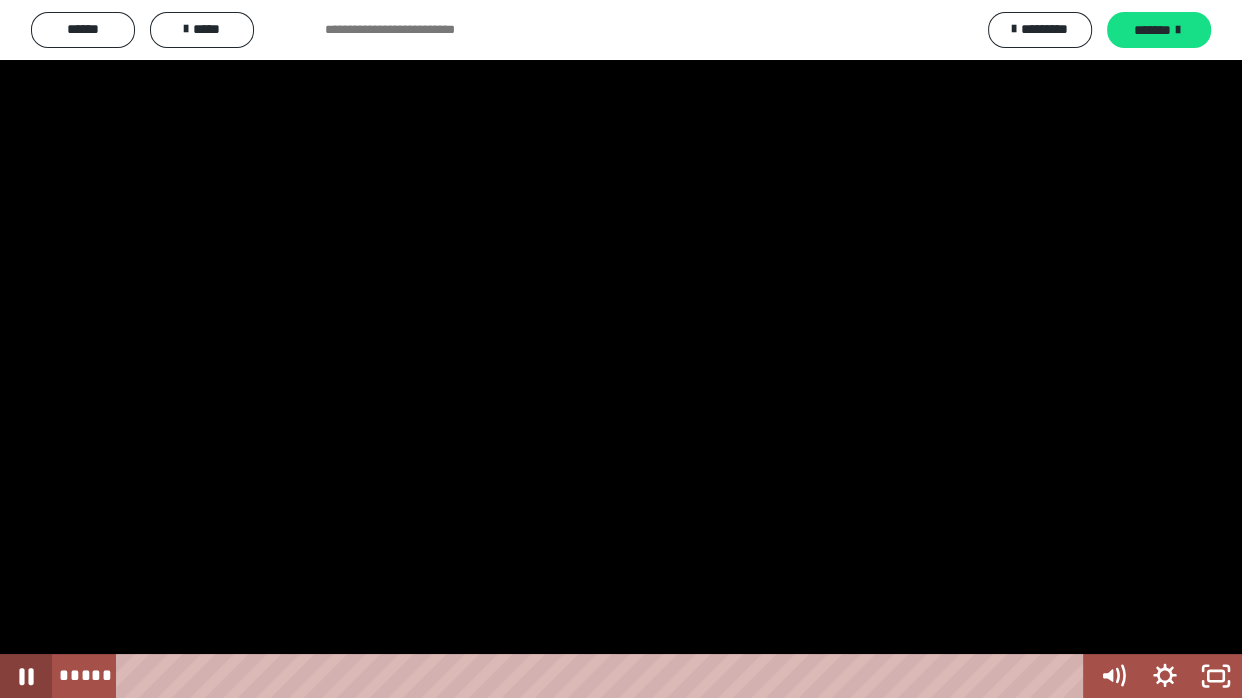 click 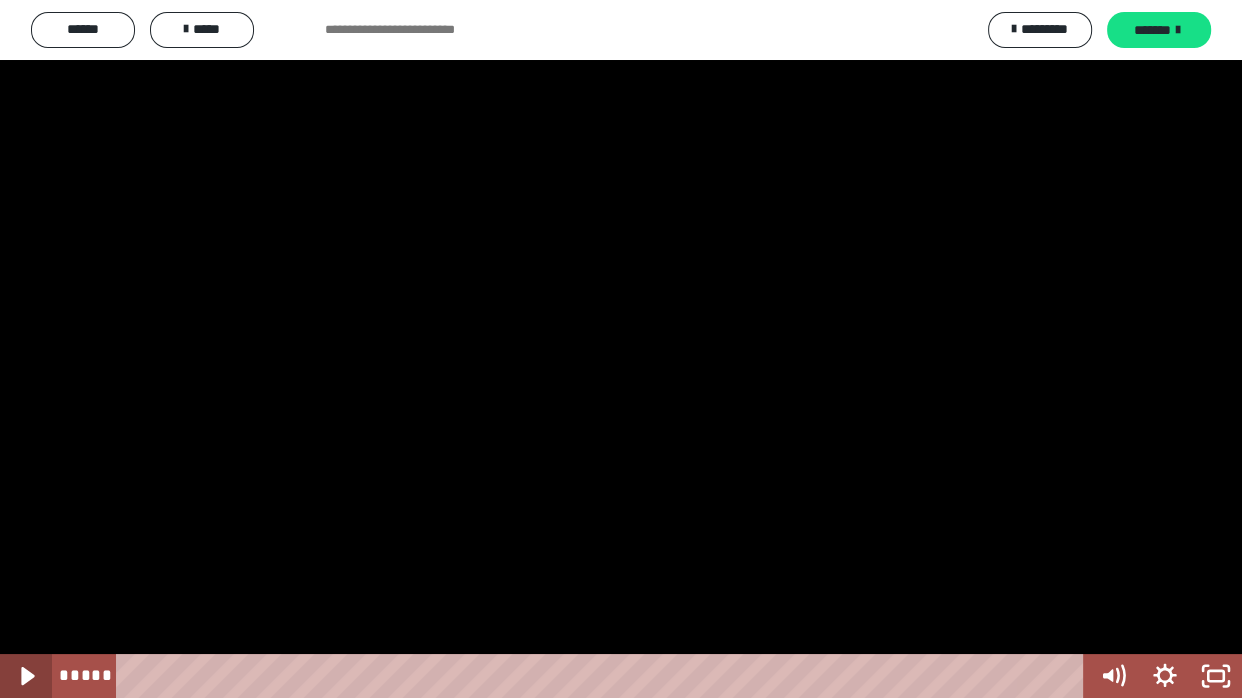 click 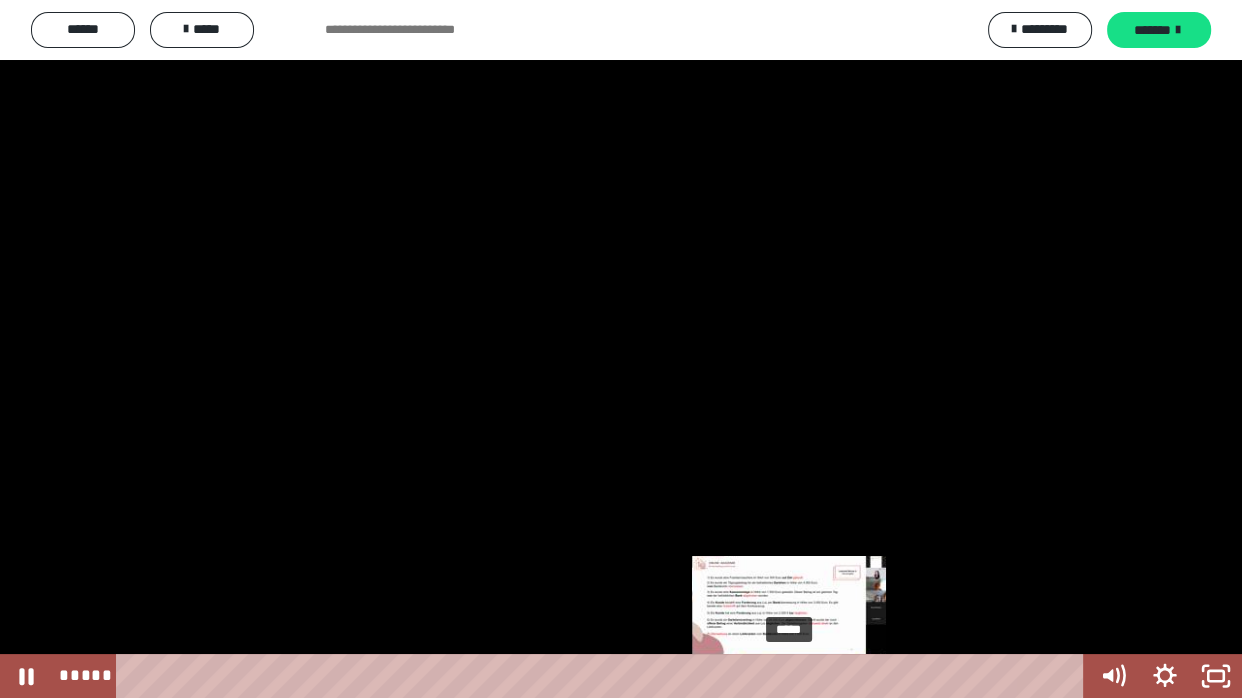 click on "*****" at bounding box center [604, 676] 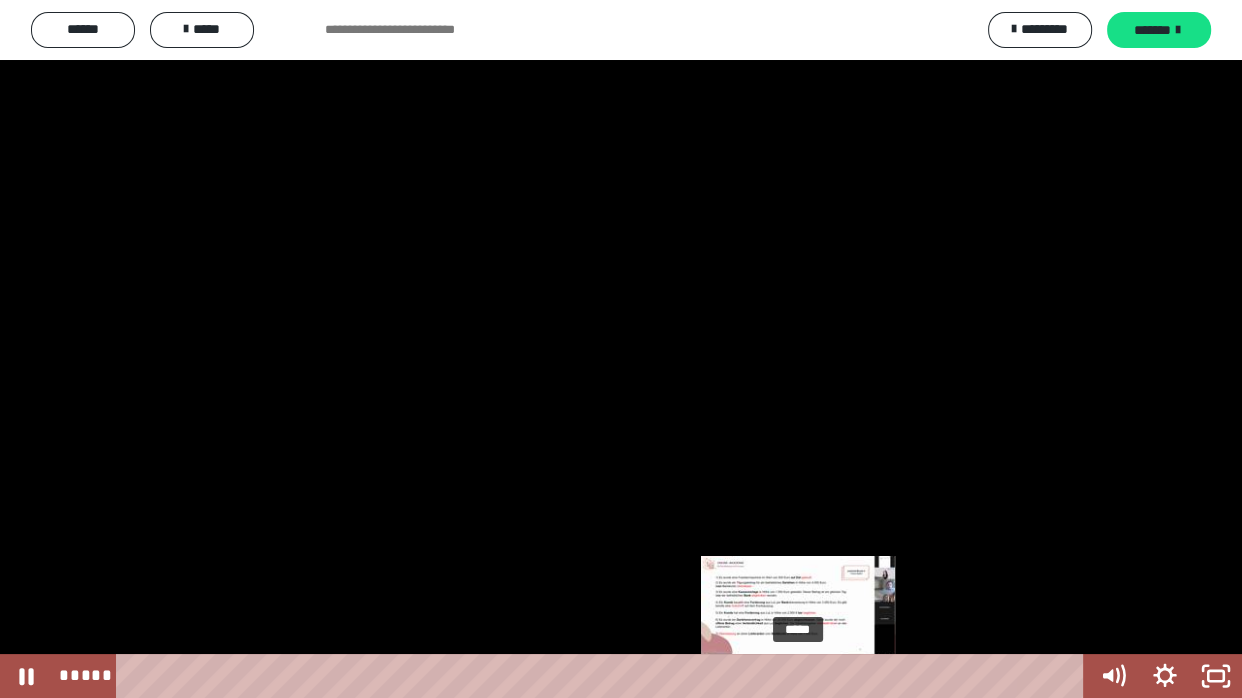 click on "*****" at bounding box center (604, 676) 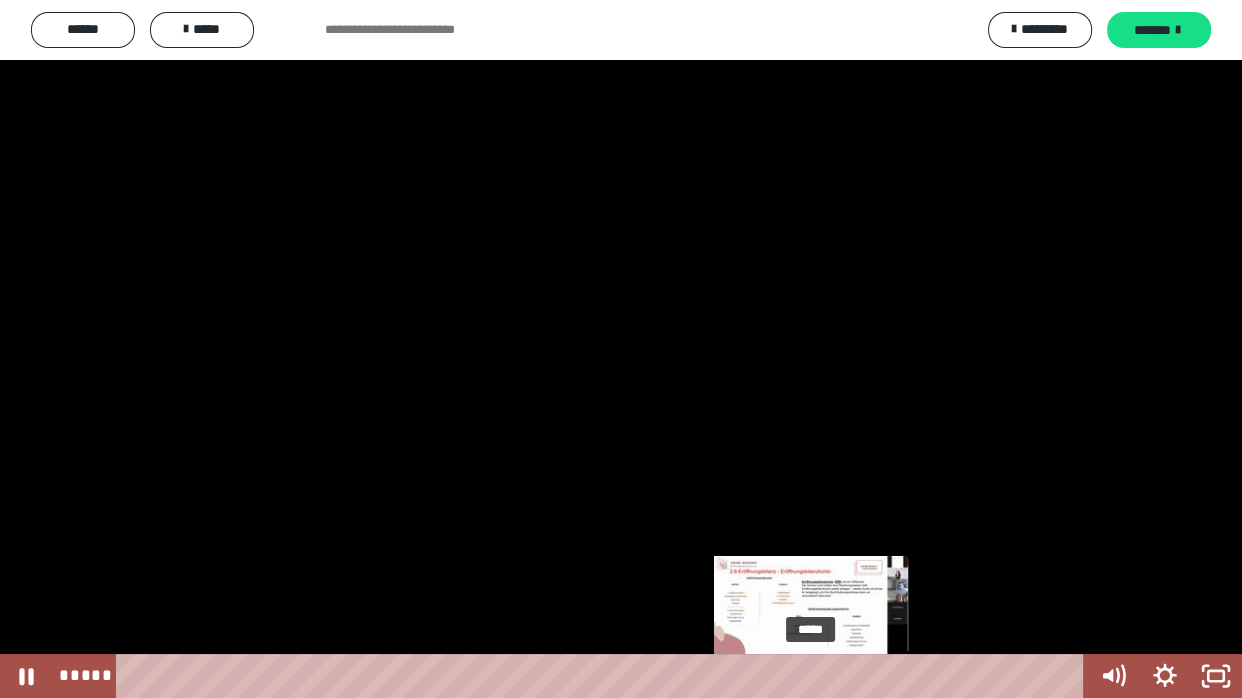 click on "*****" at bounding box center (604, 676) 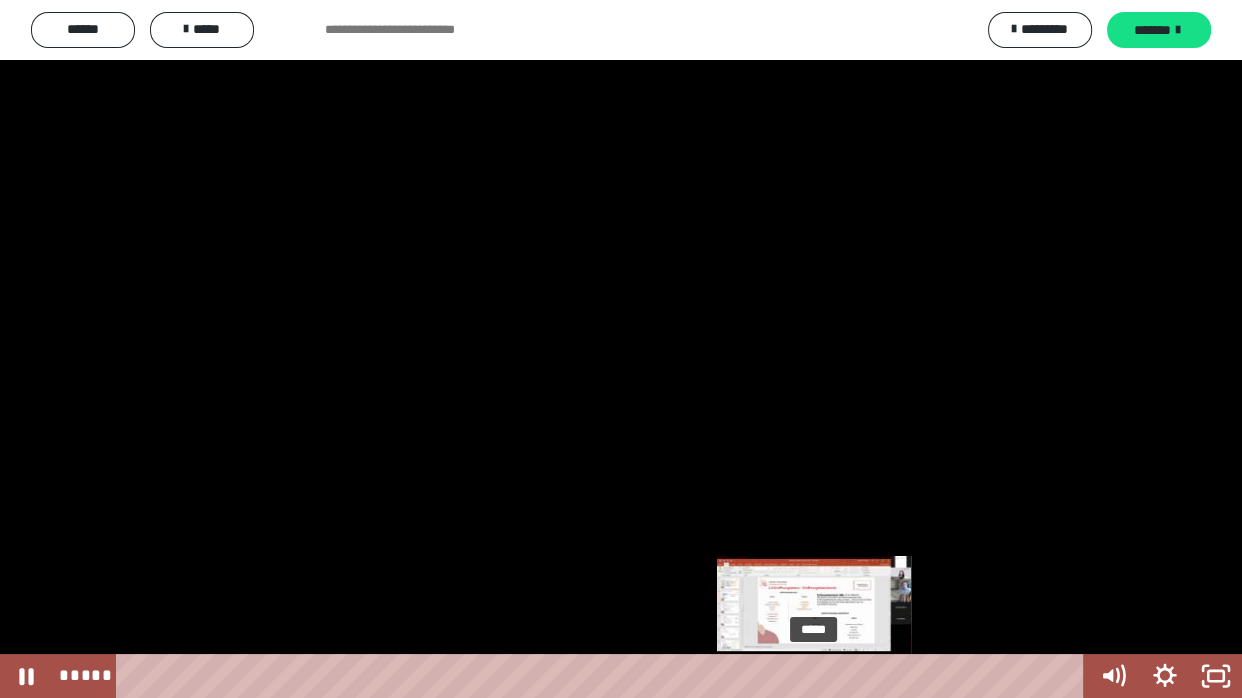 click on "*****" at bounding box center [604, 676] 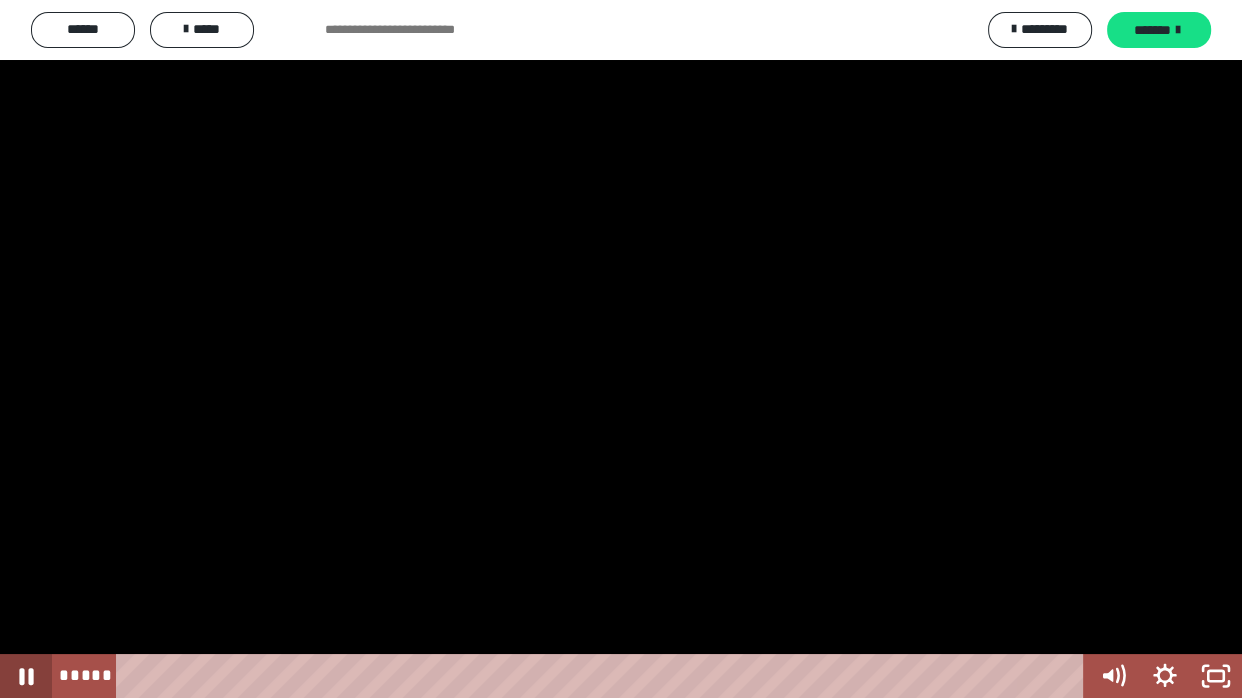 click 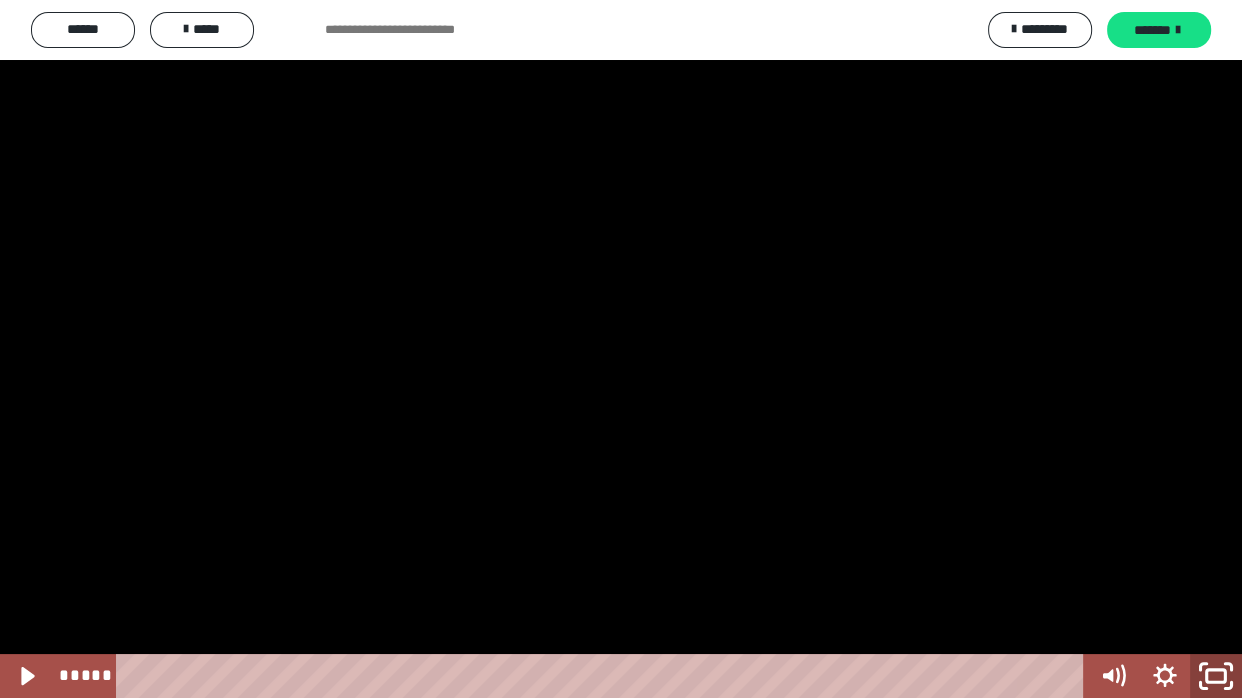 click 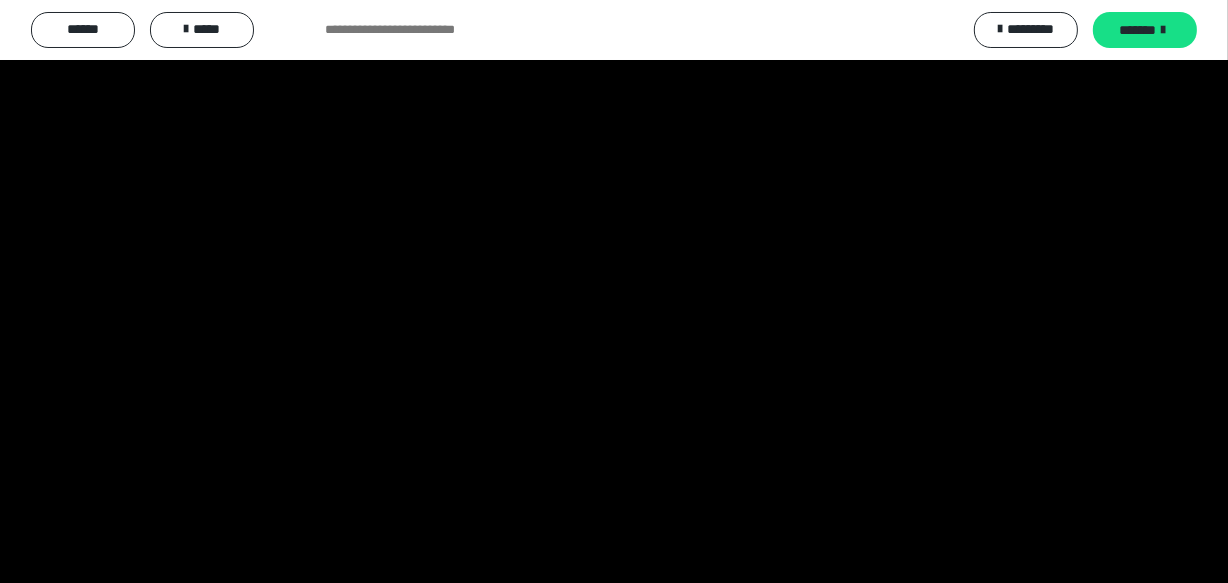 scroll, scrollTop: 3559, scrollLeft: 0, axis: vertical 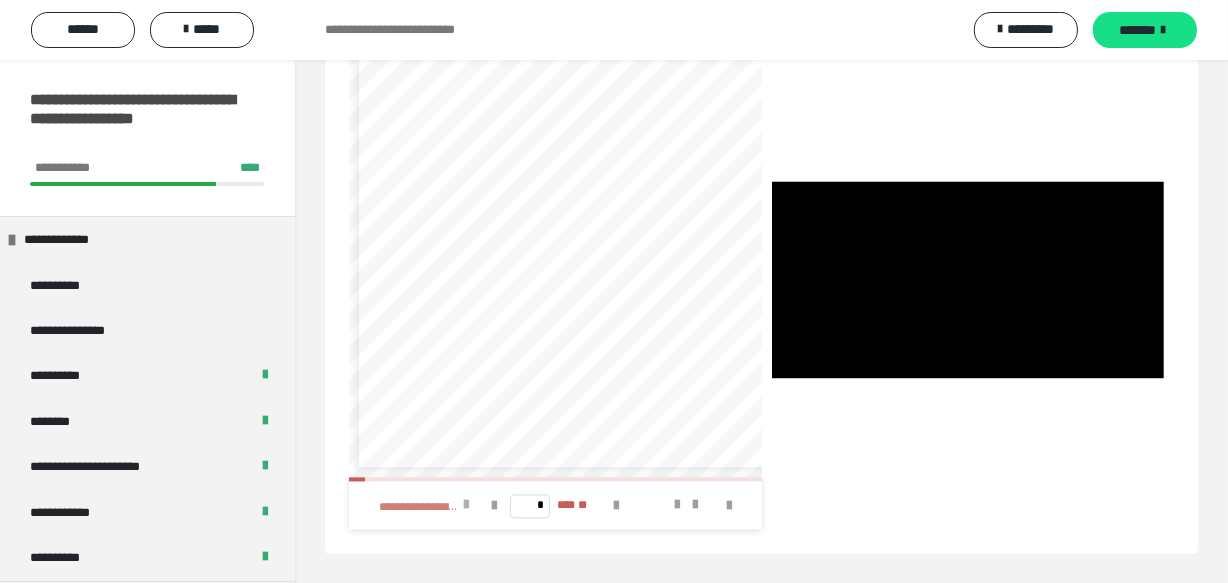 click at bounding box center [466, 505] 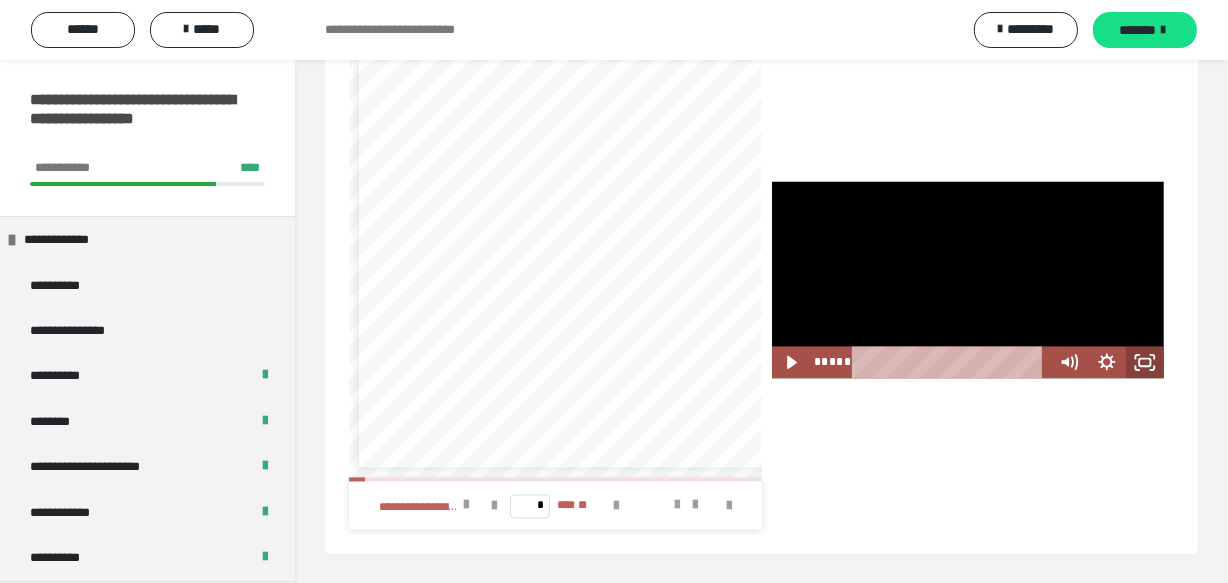 click 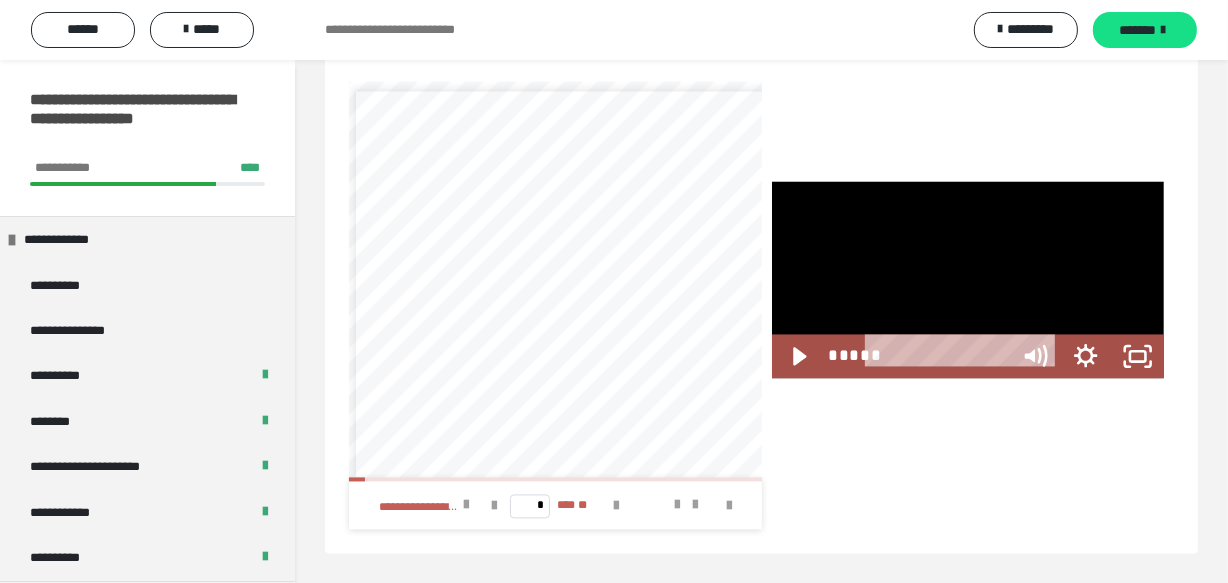scroll, scrollTop: 3397, scrollLeft: 0, axis: vertical 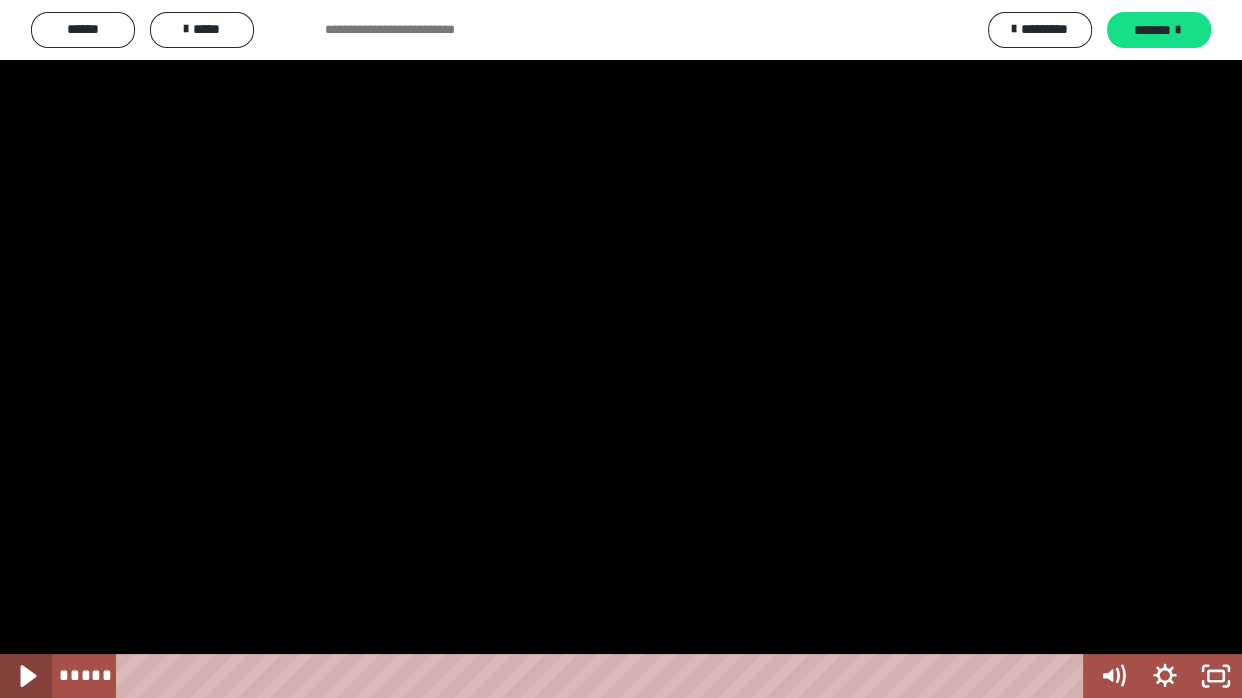 click 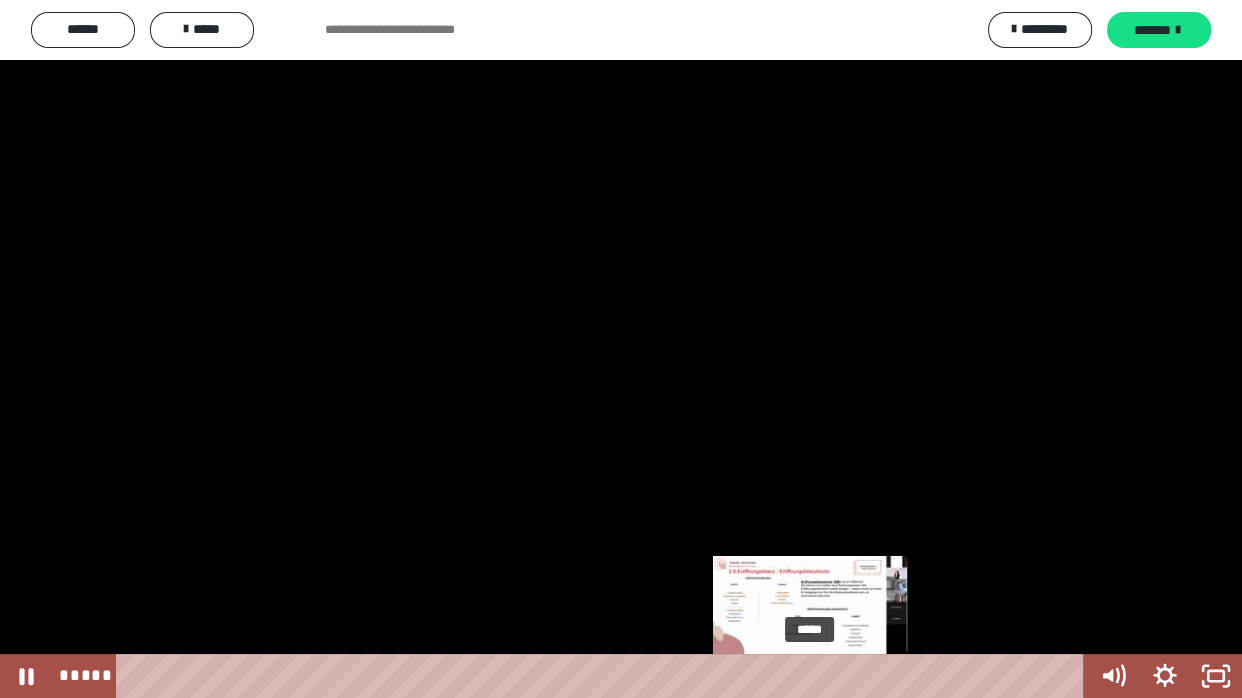 click on "*****" at bounding box center [604, 676] 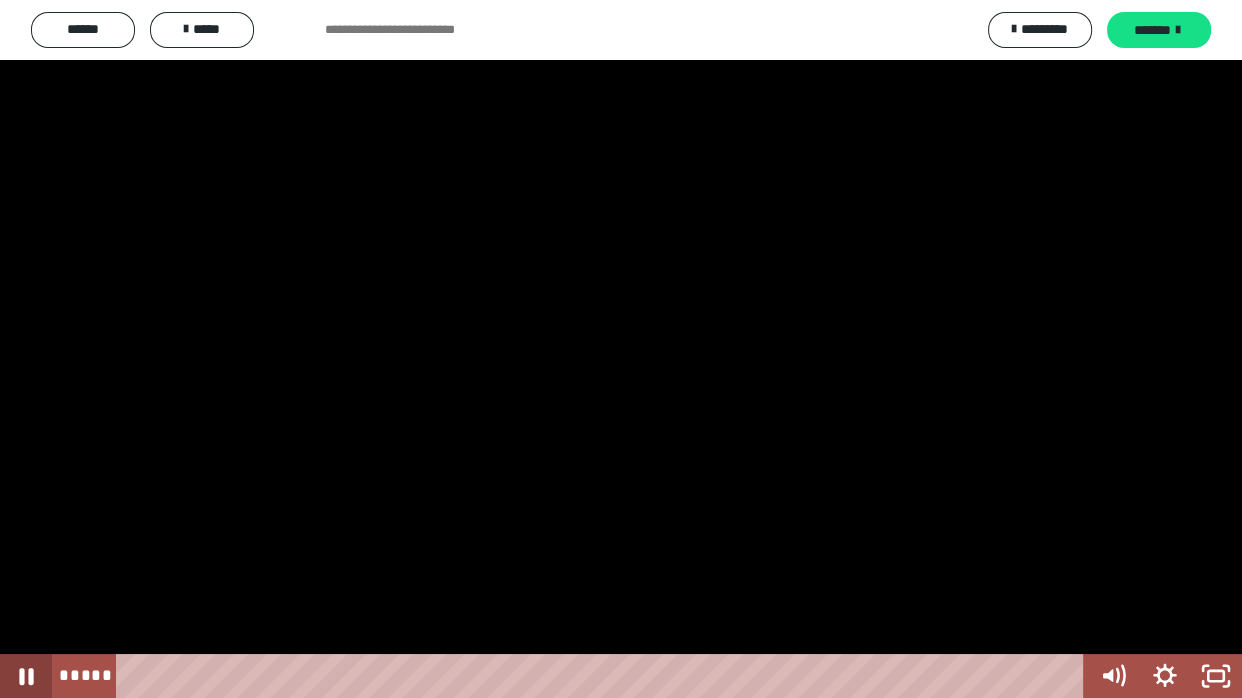click 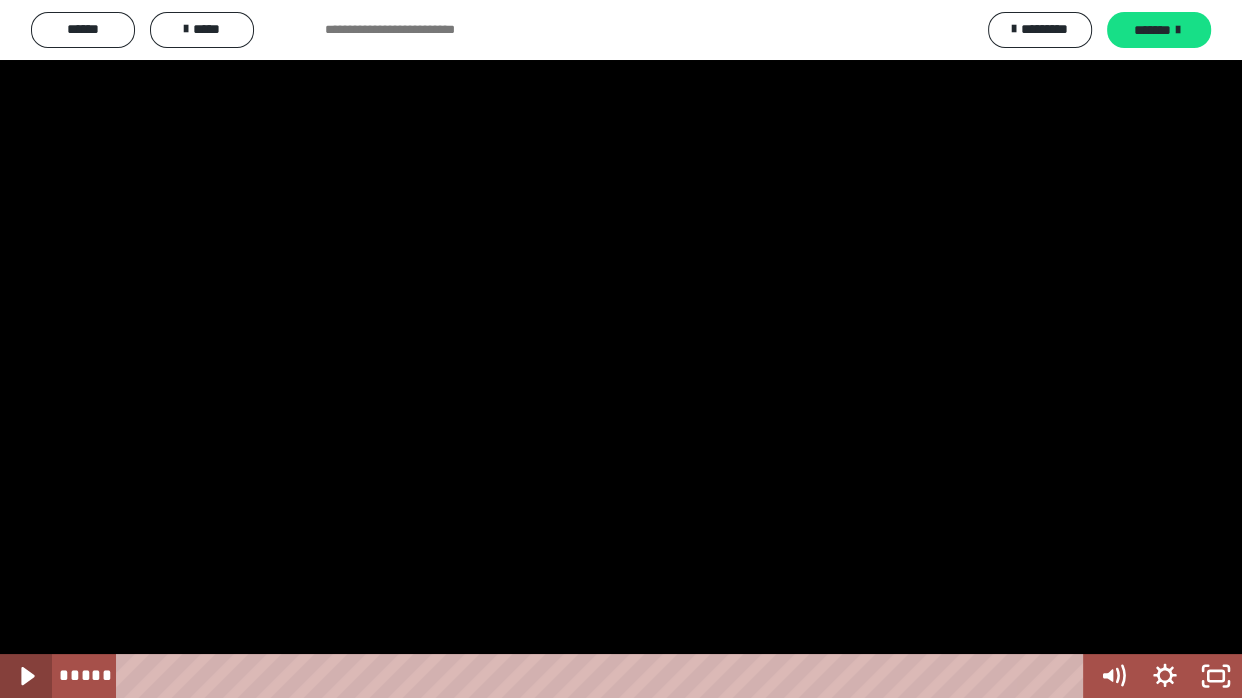 click 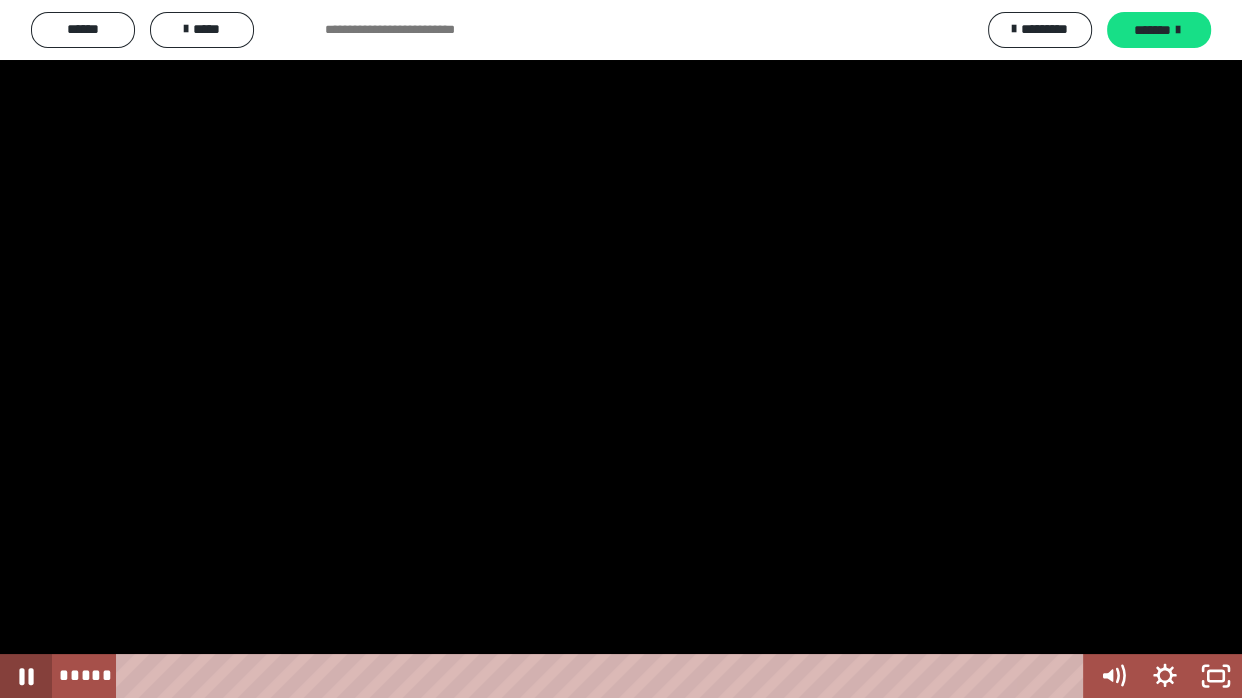 click 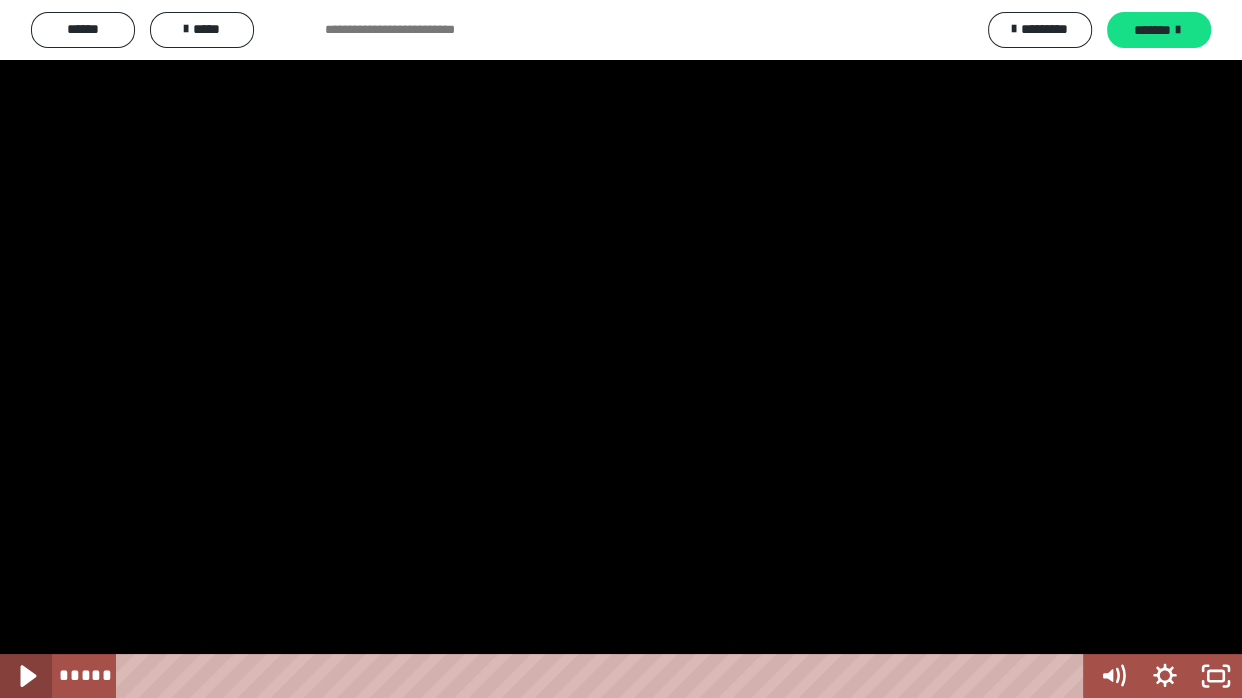 click 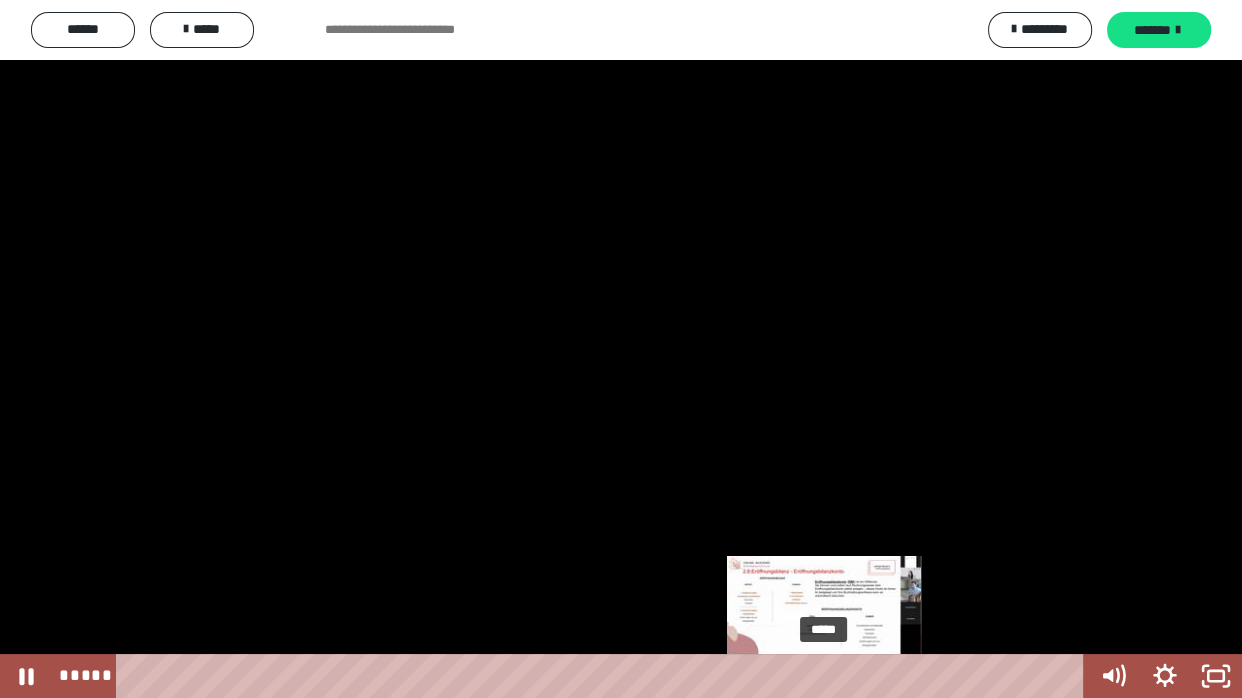 click on "*****" at bounding box center (604, 676) 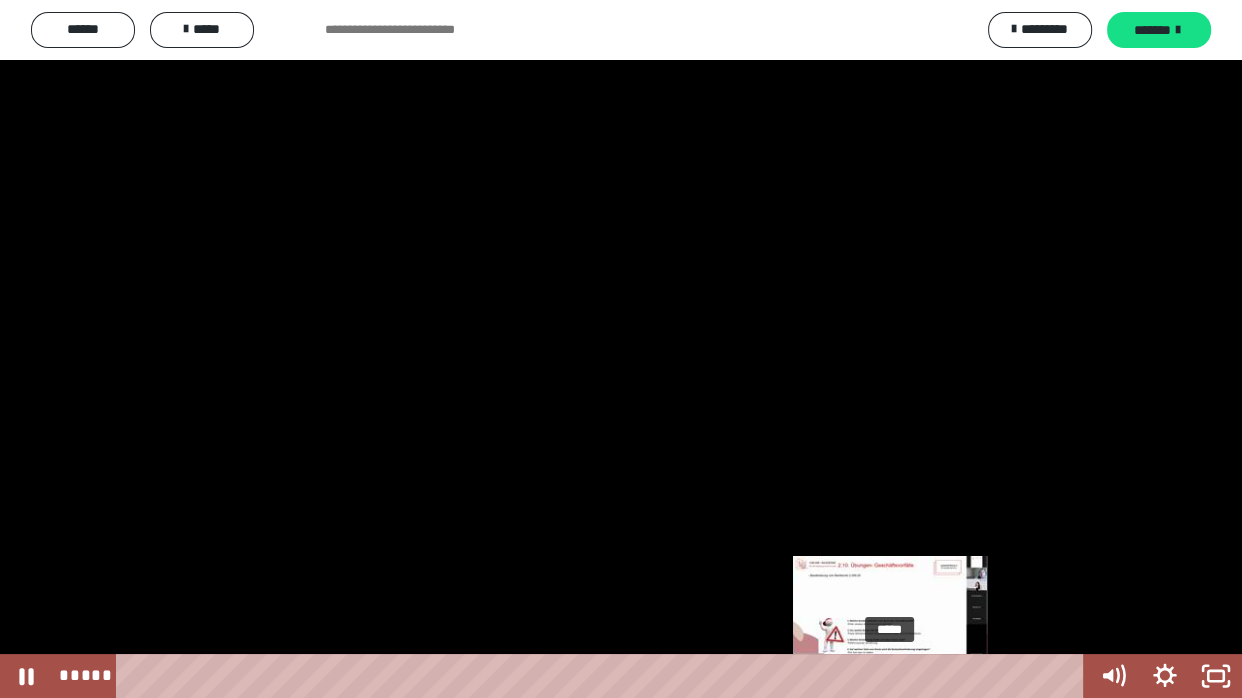 click on "*****" at bounding box center (604, 676) 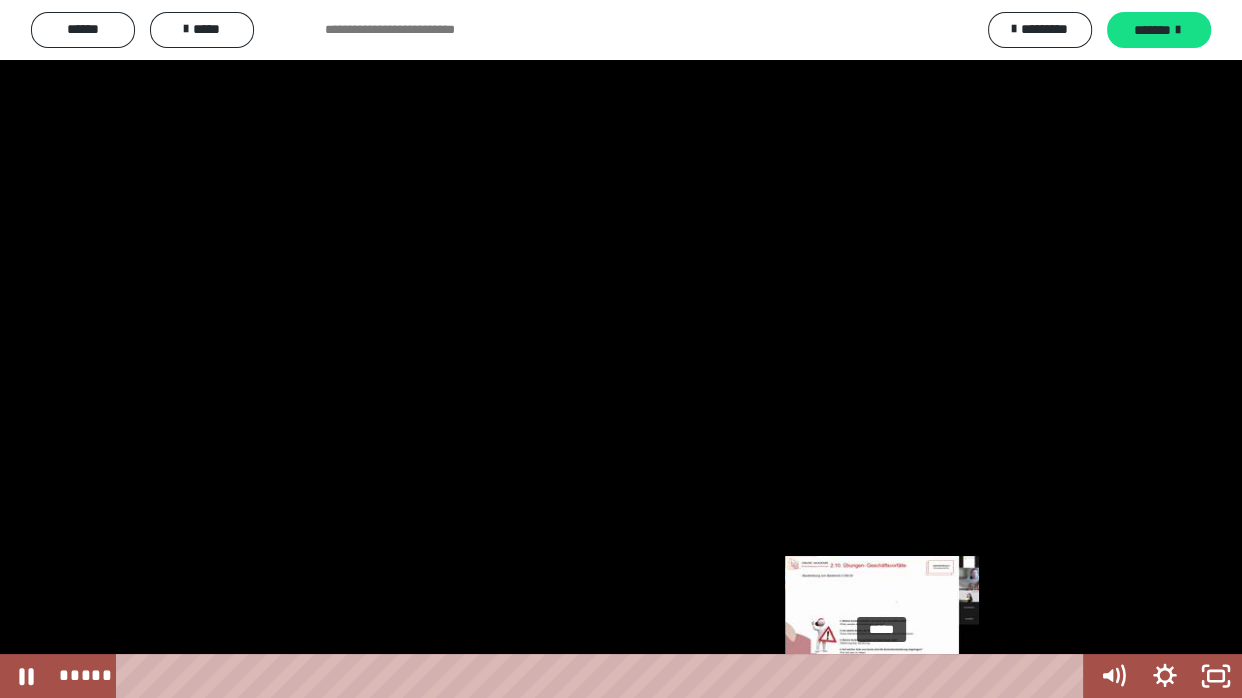 click on "*****" at bounding box center (604, 676) 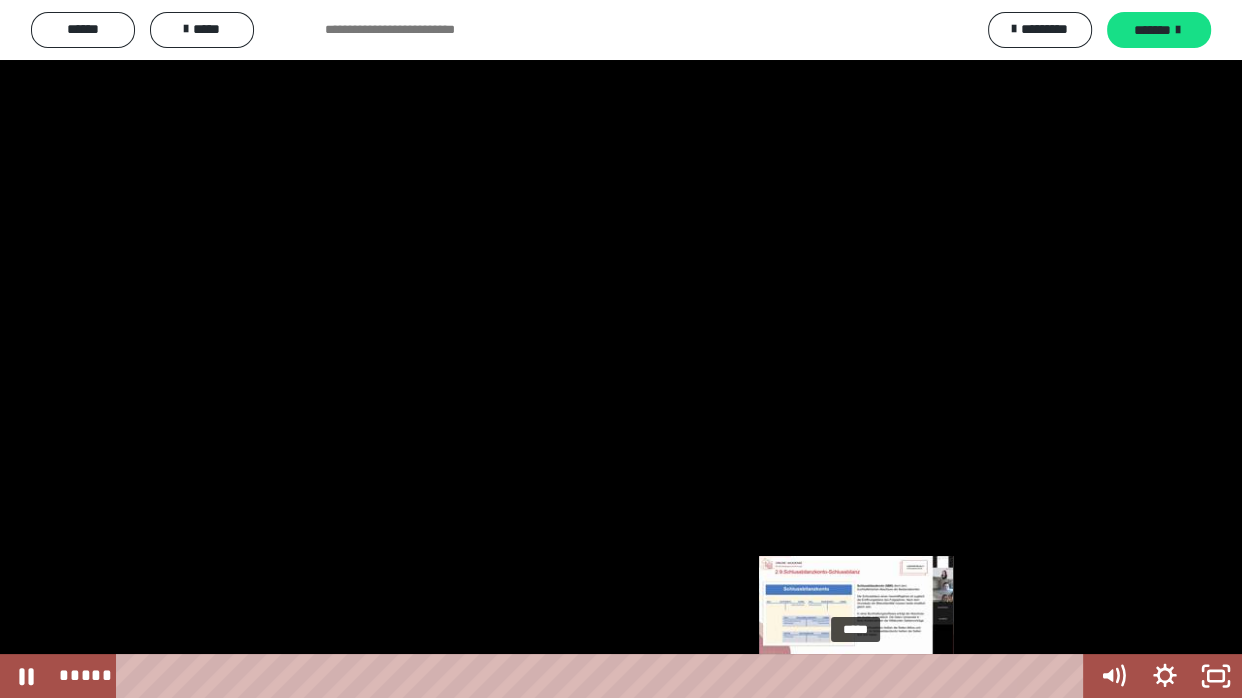 click on "*****" at bounding box center [604, 676] 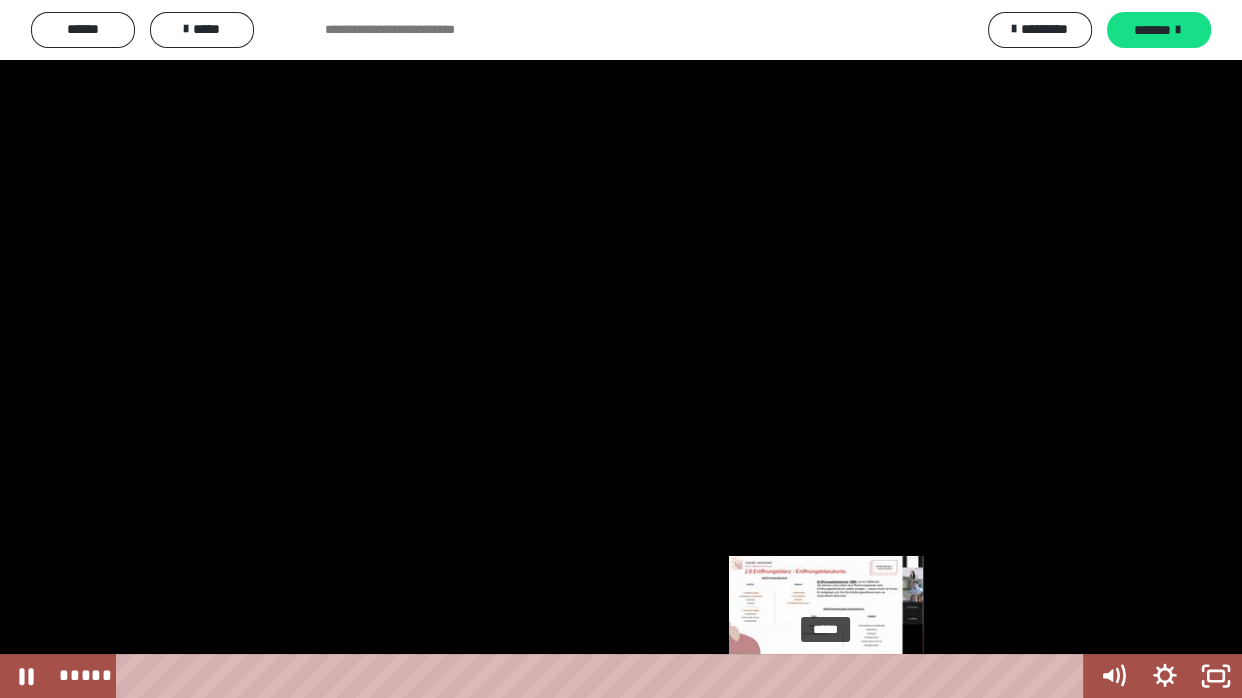 click on "*****" at bounding box center (604, 676) 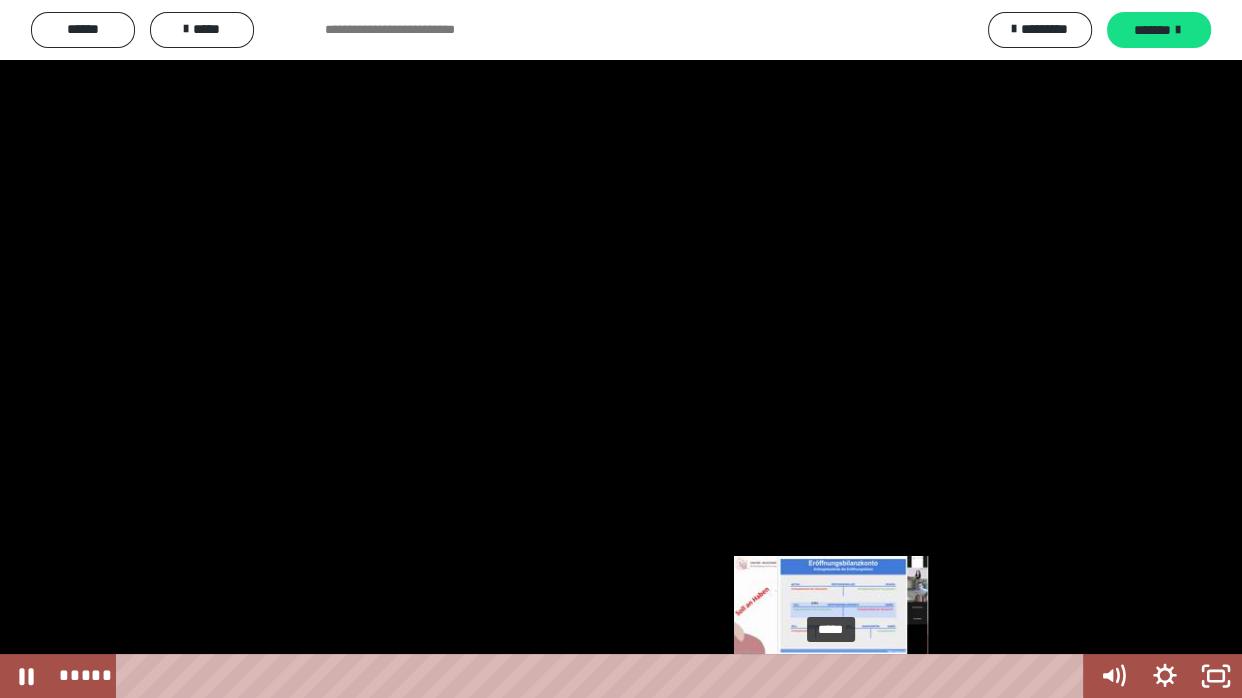 click on "*****" at bounding box center (604, 676) 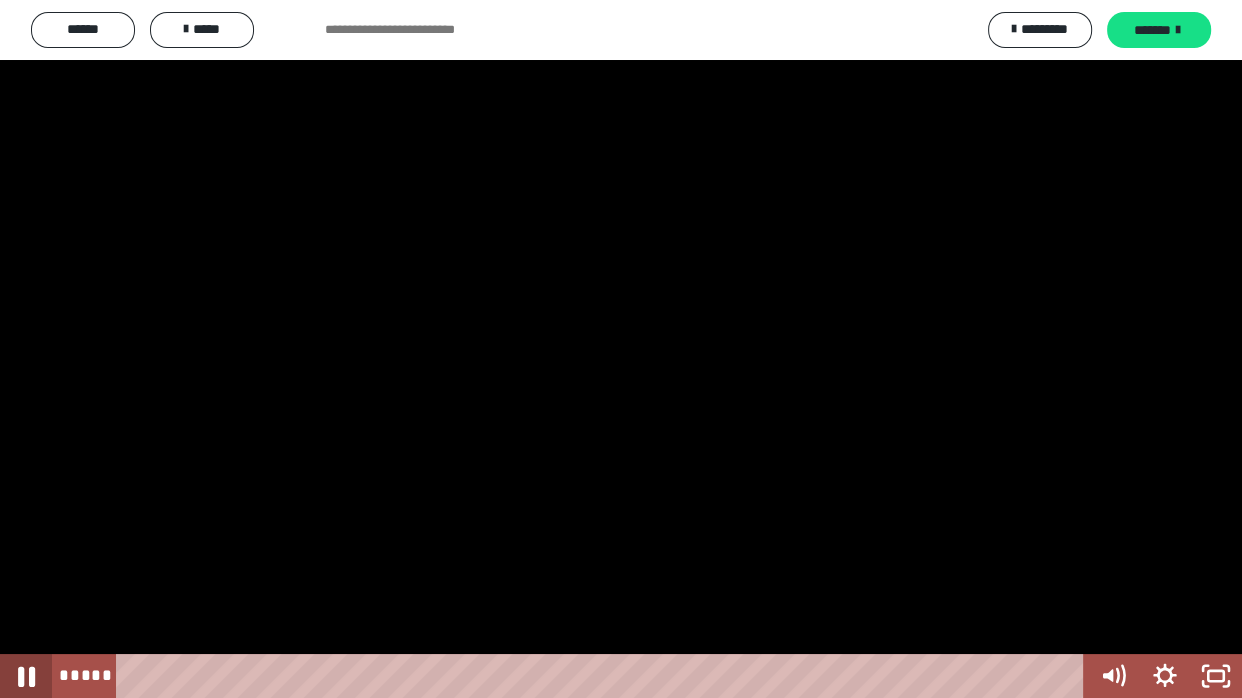 click 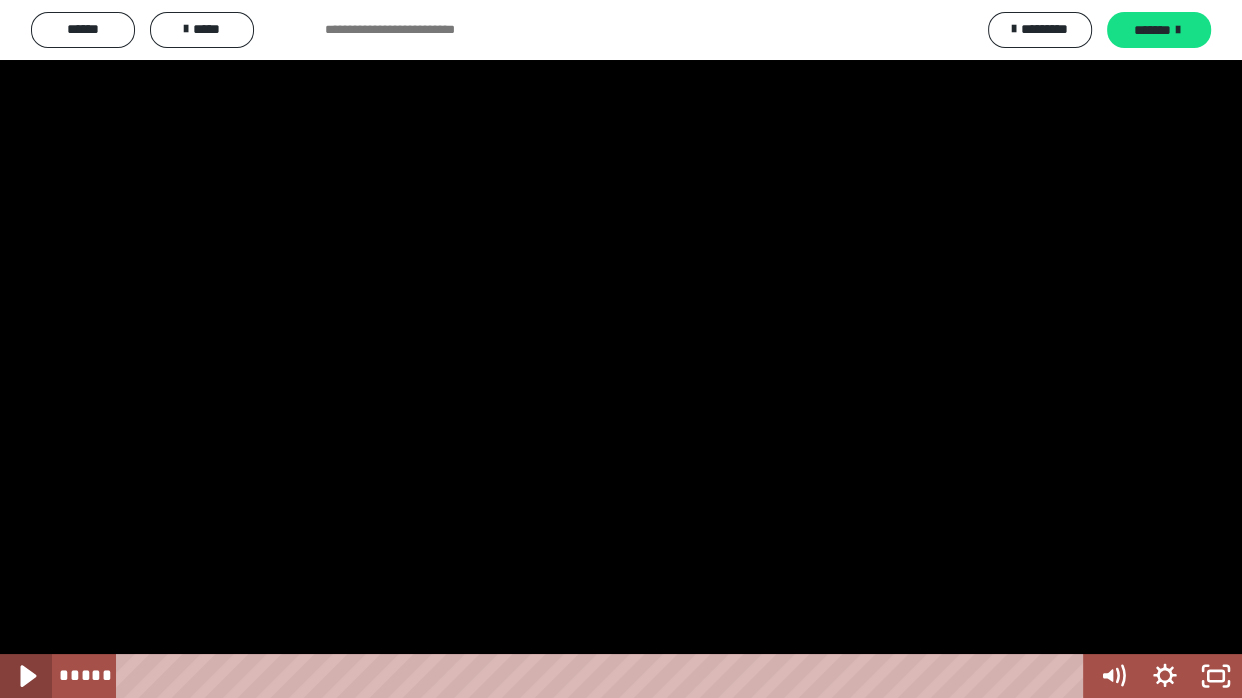 click 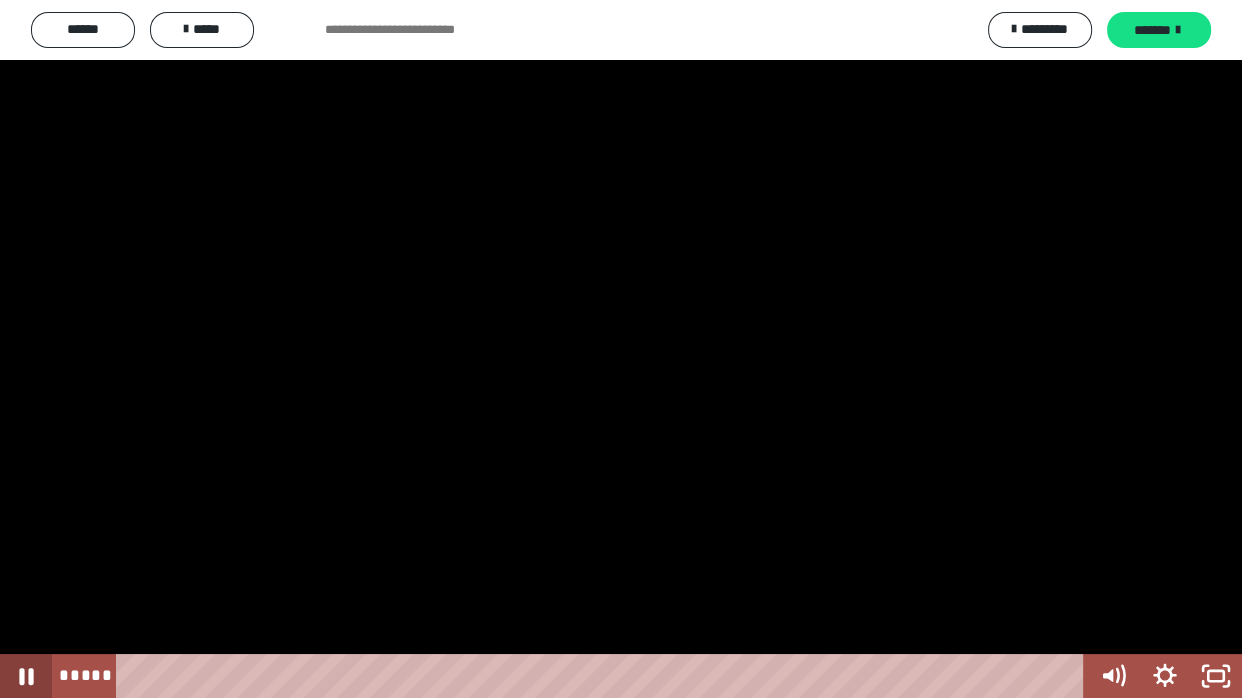 click 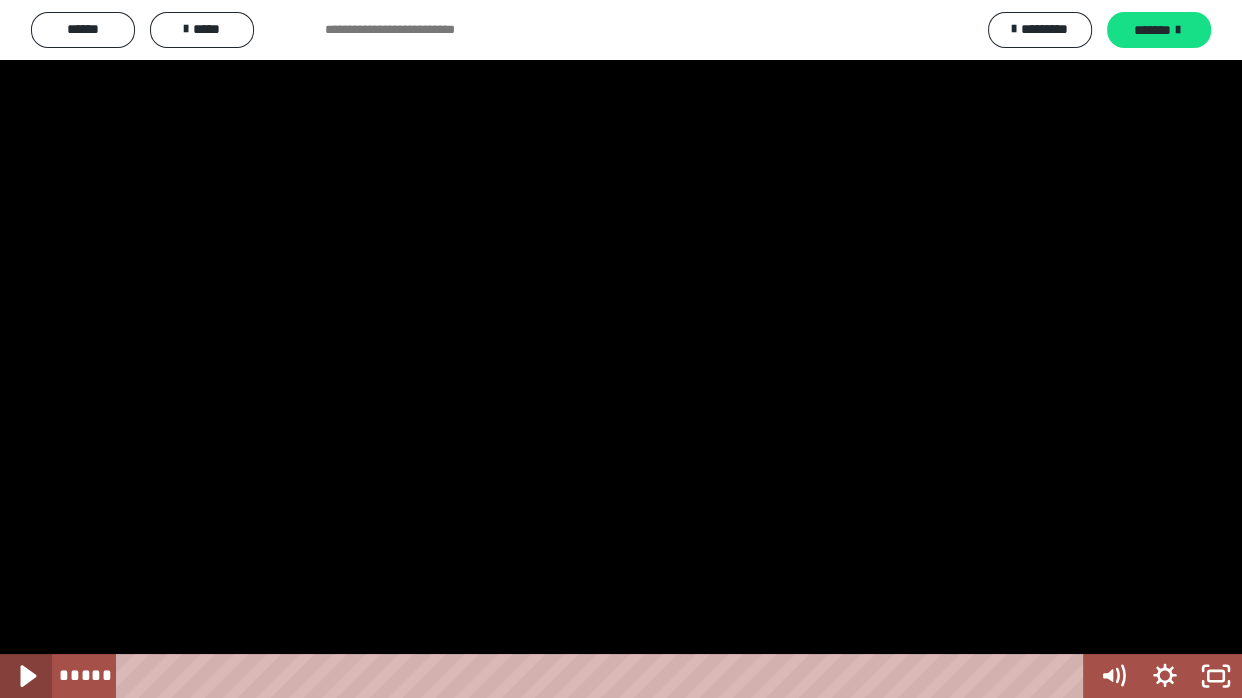 click 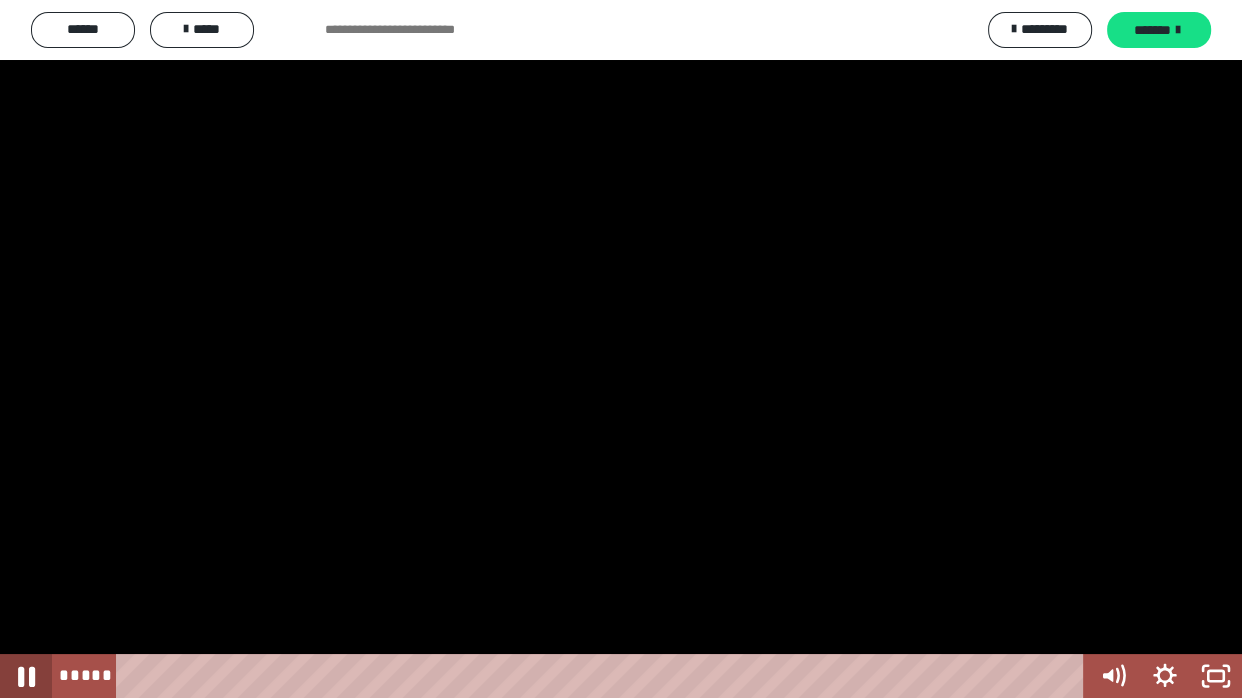 click 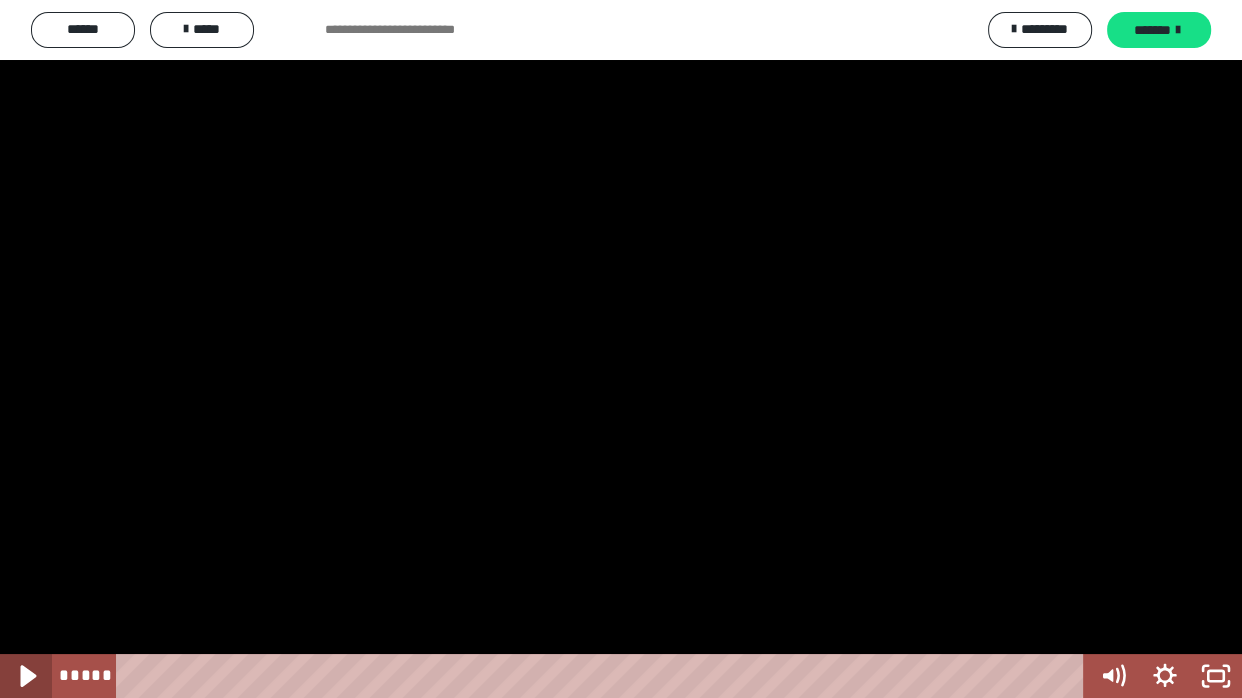 click 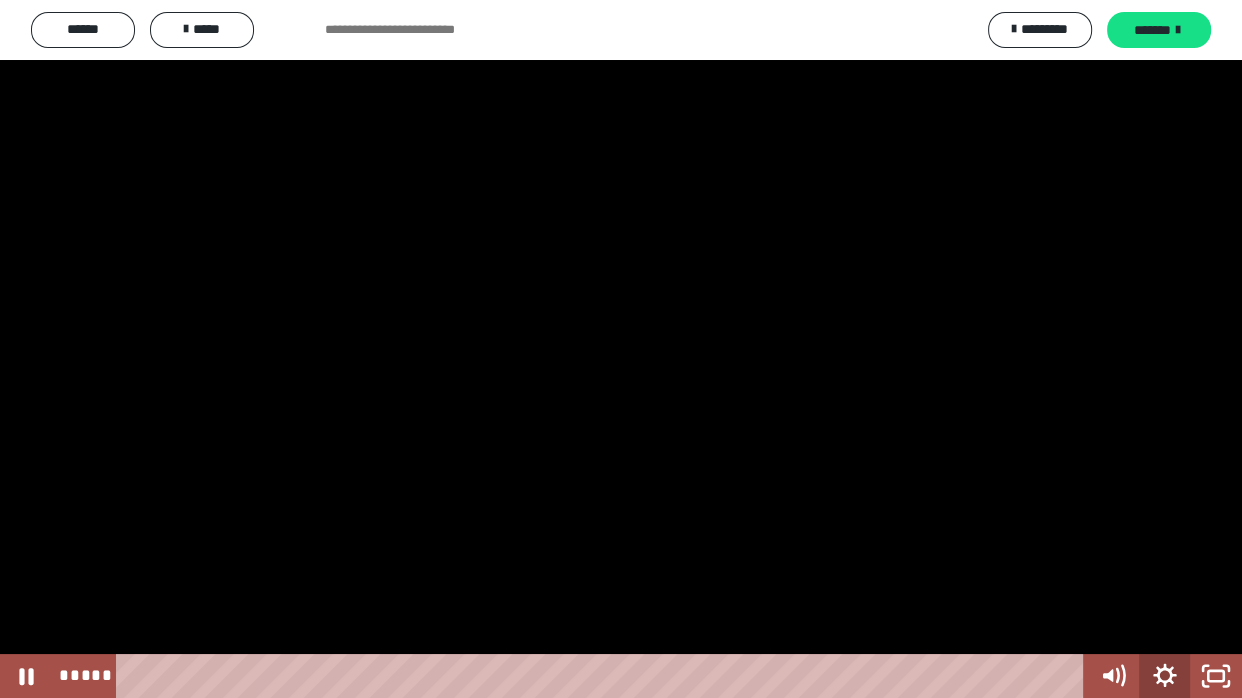click 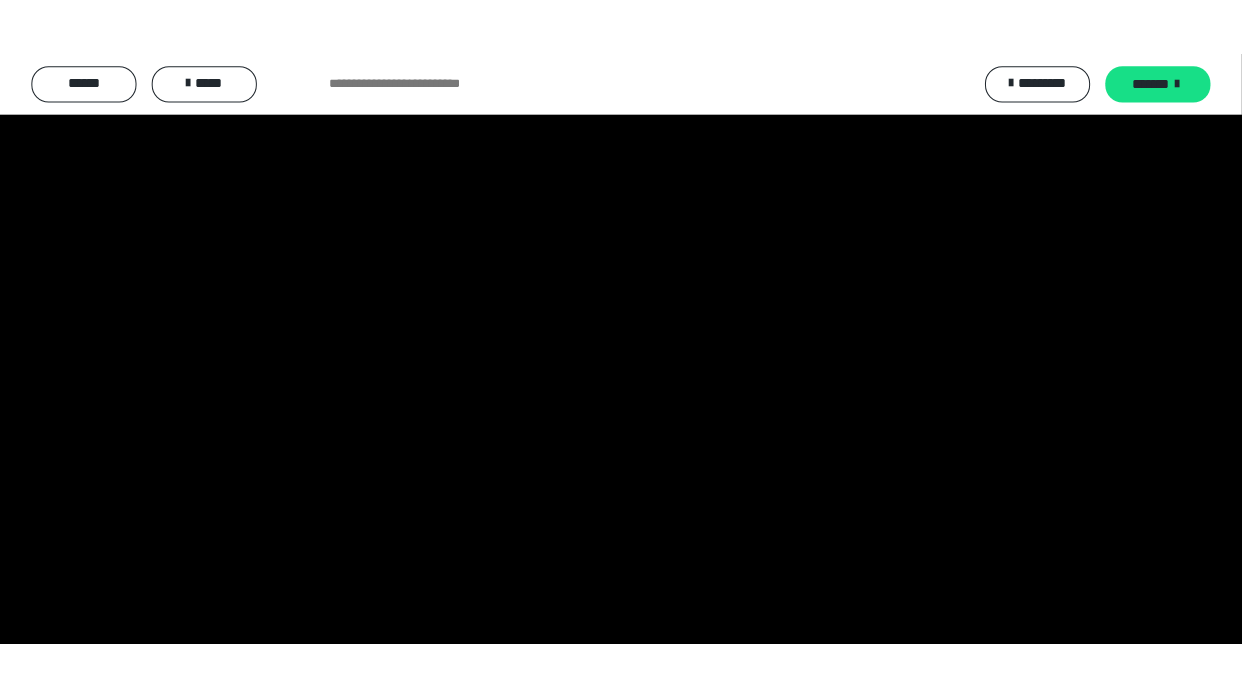 scroll, scrollTop: 32, scrollLeft: 0, axis: vertical 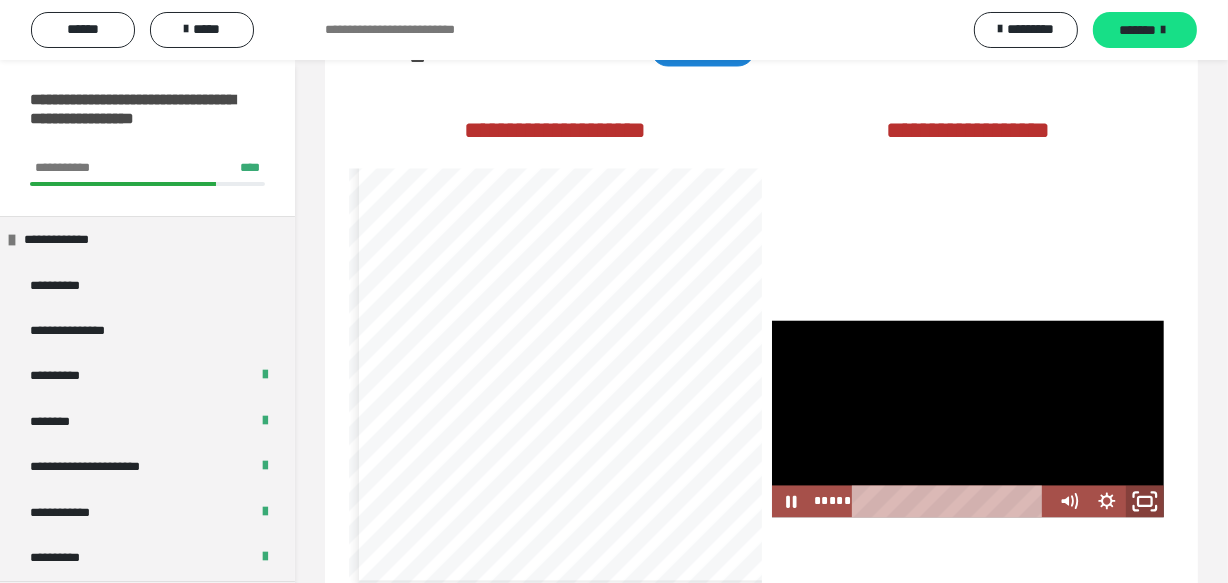 click 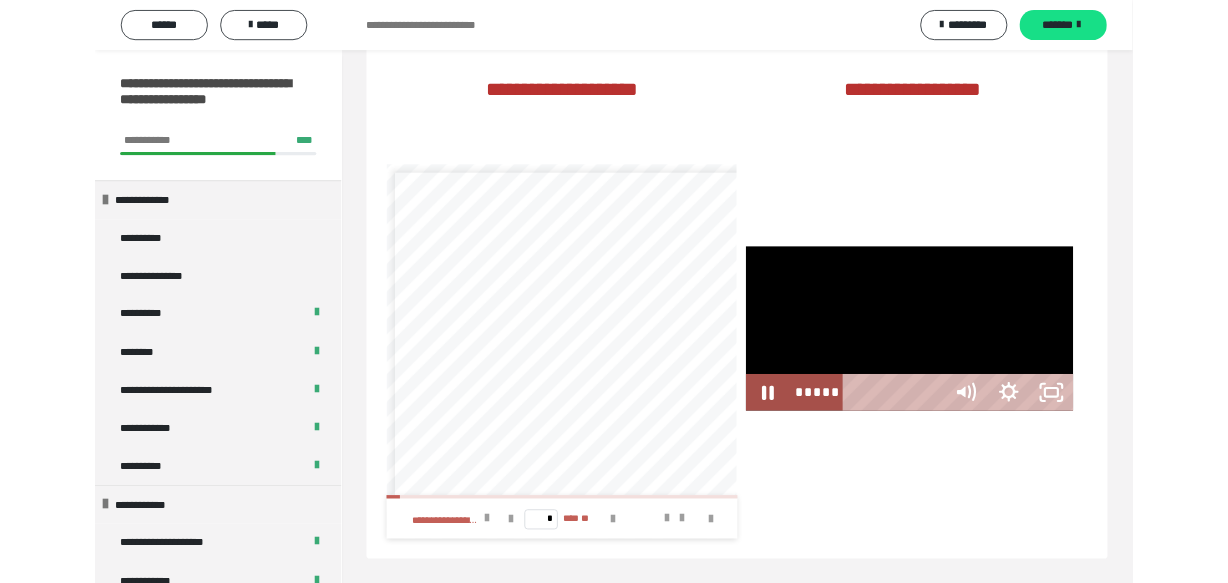 scroll, scrollTop: 7, scrollLeft: 0, axis: vertical 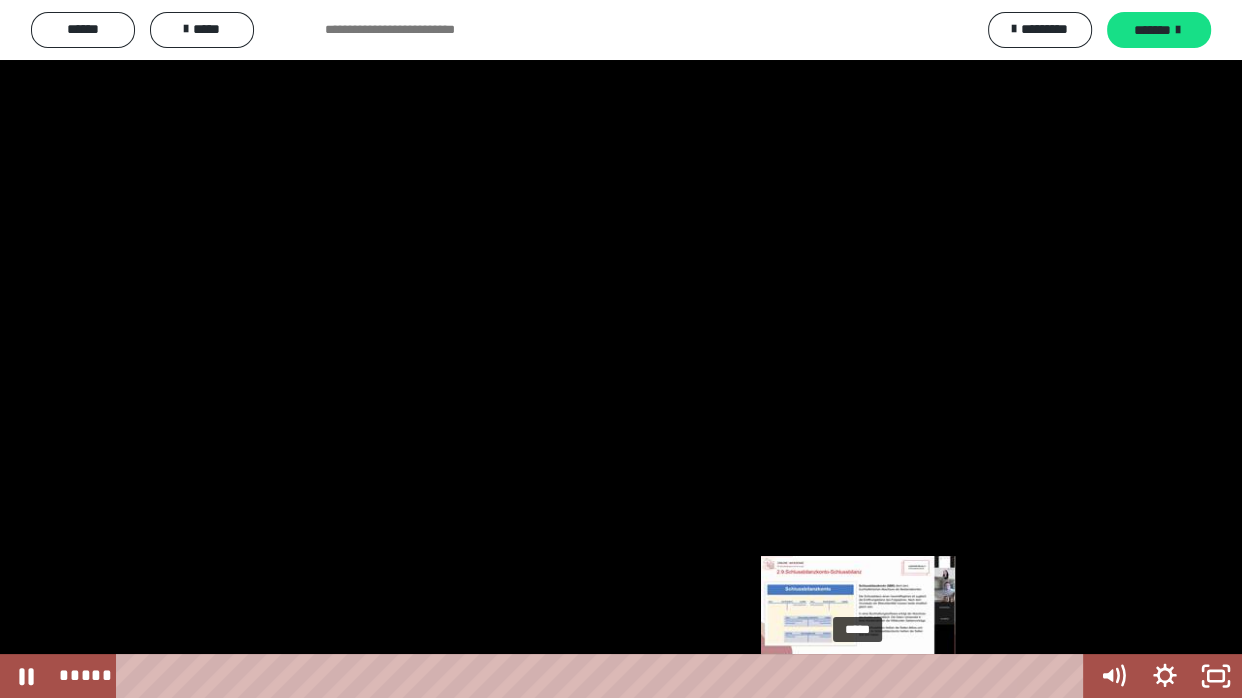 click on "*****" at bounding box center [604, 676] 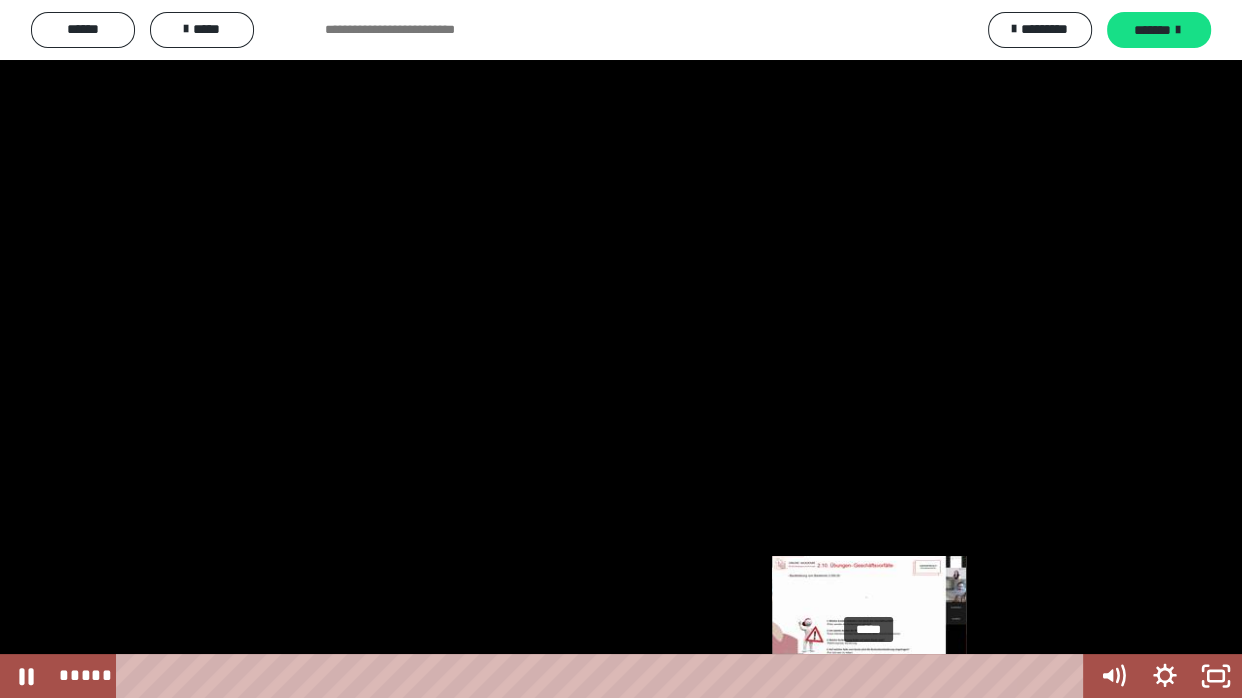 click on "*****" at bounding box center [604, 676] 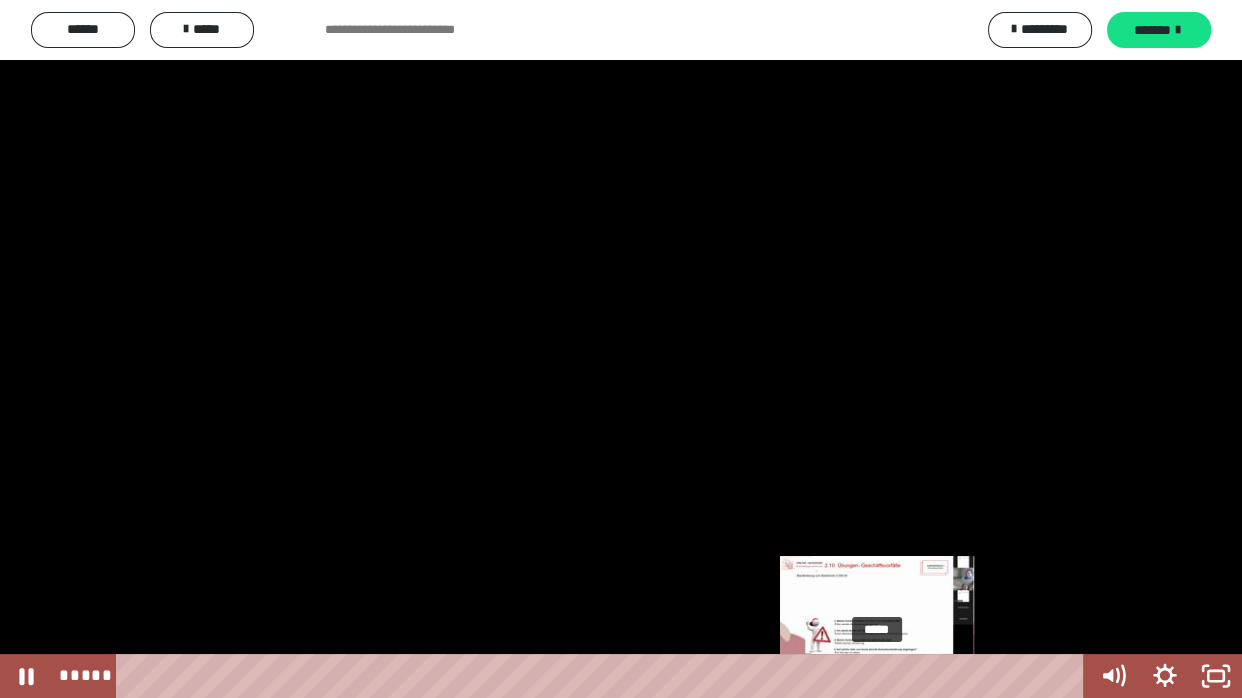 click on "*****" at bounding box center (604, 676) 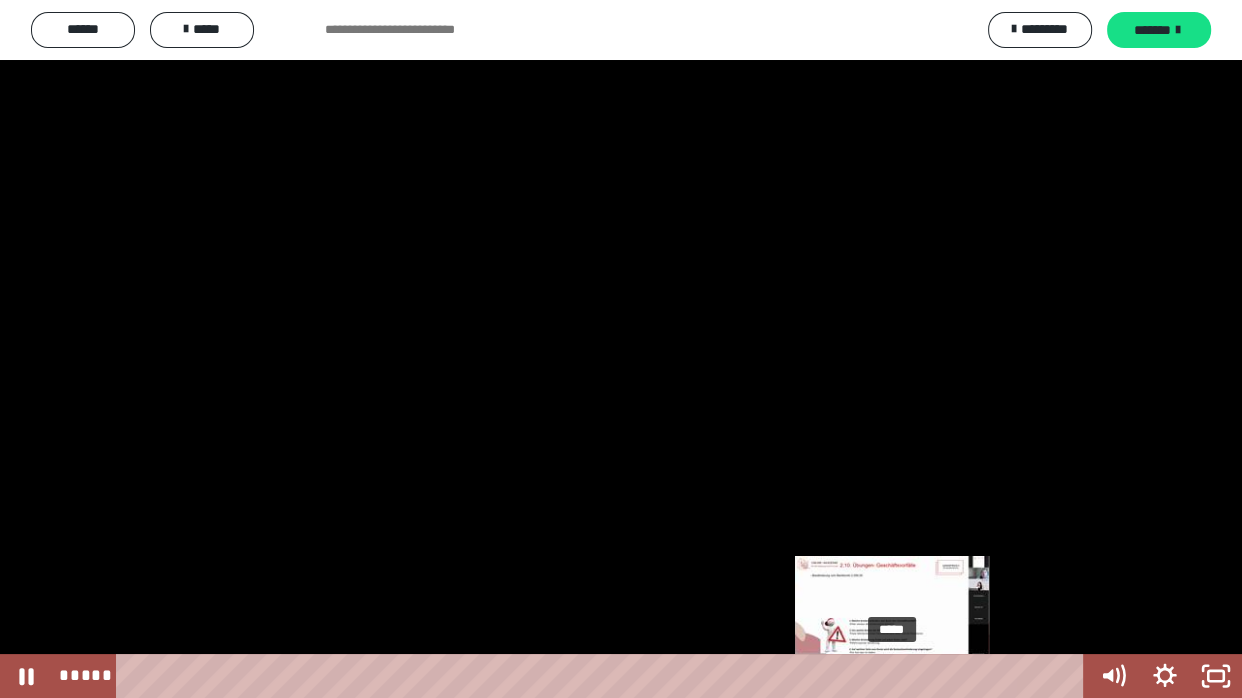 click on "*****" at bounding box center (604, 676) 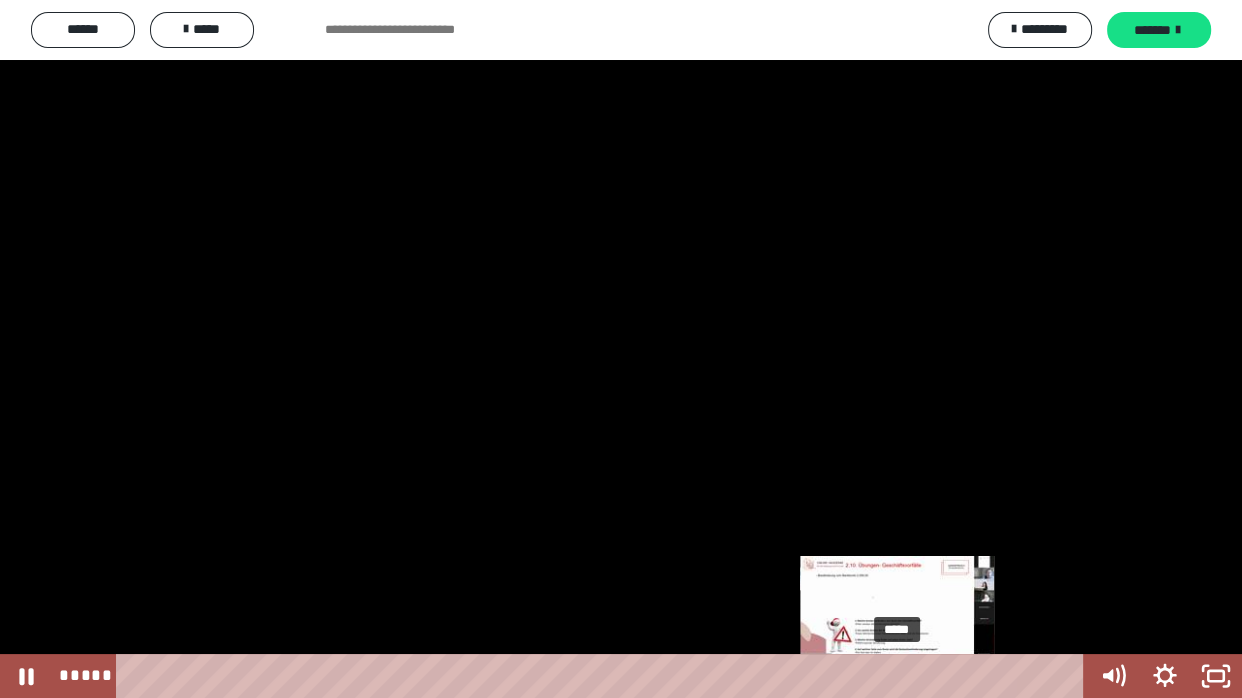 click on "*****" at bounding box center (604, 676) 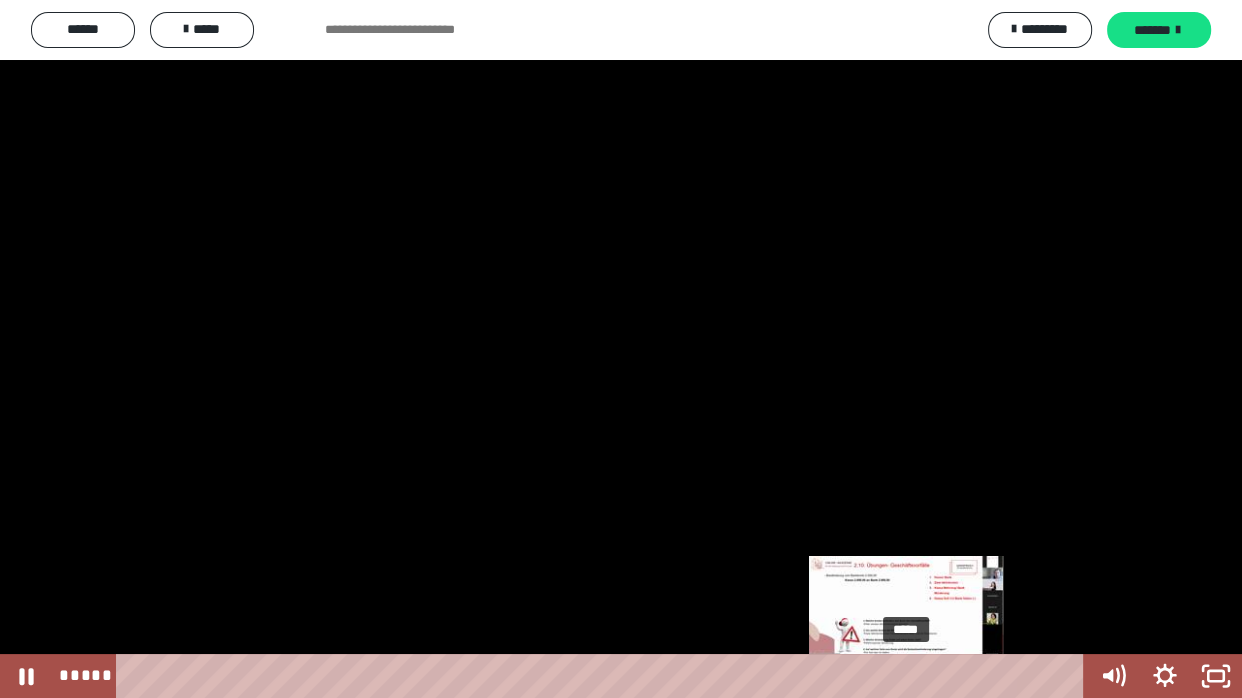 click on "*****" at bounding box center (604, 676) 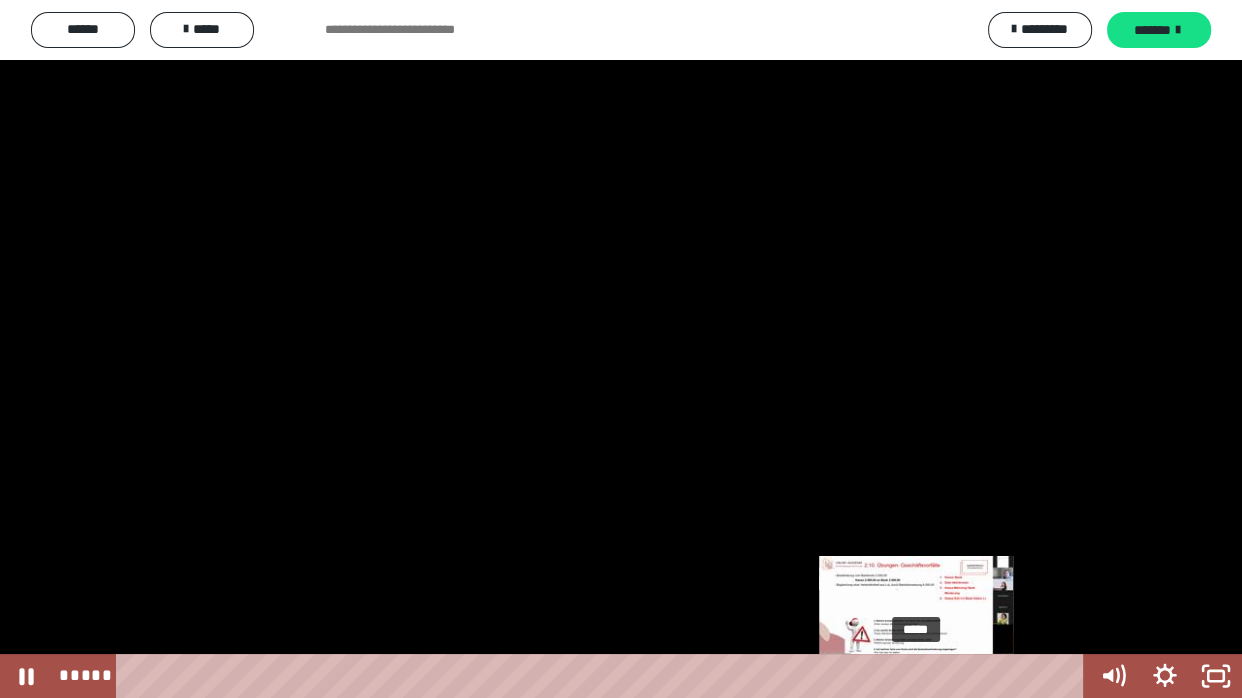 click on "*****" at bounding box center [604, 676] 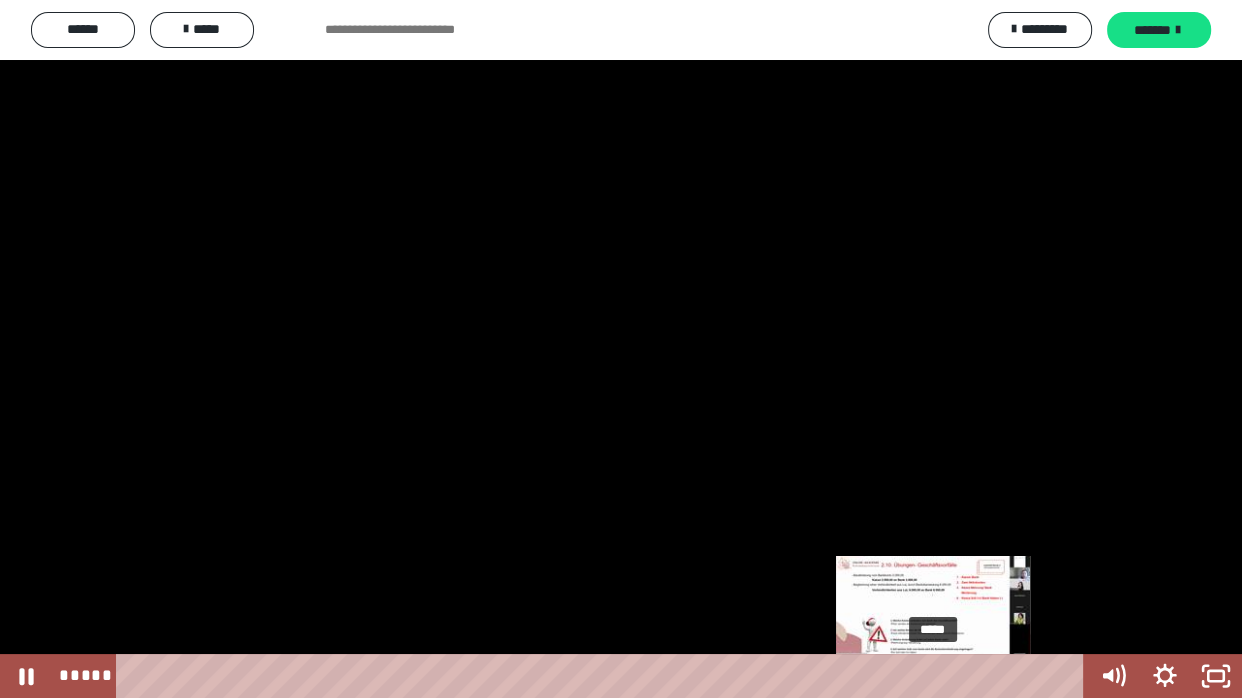 click on "*****" at bounding box center [604, 676] 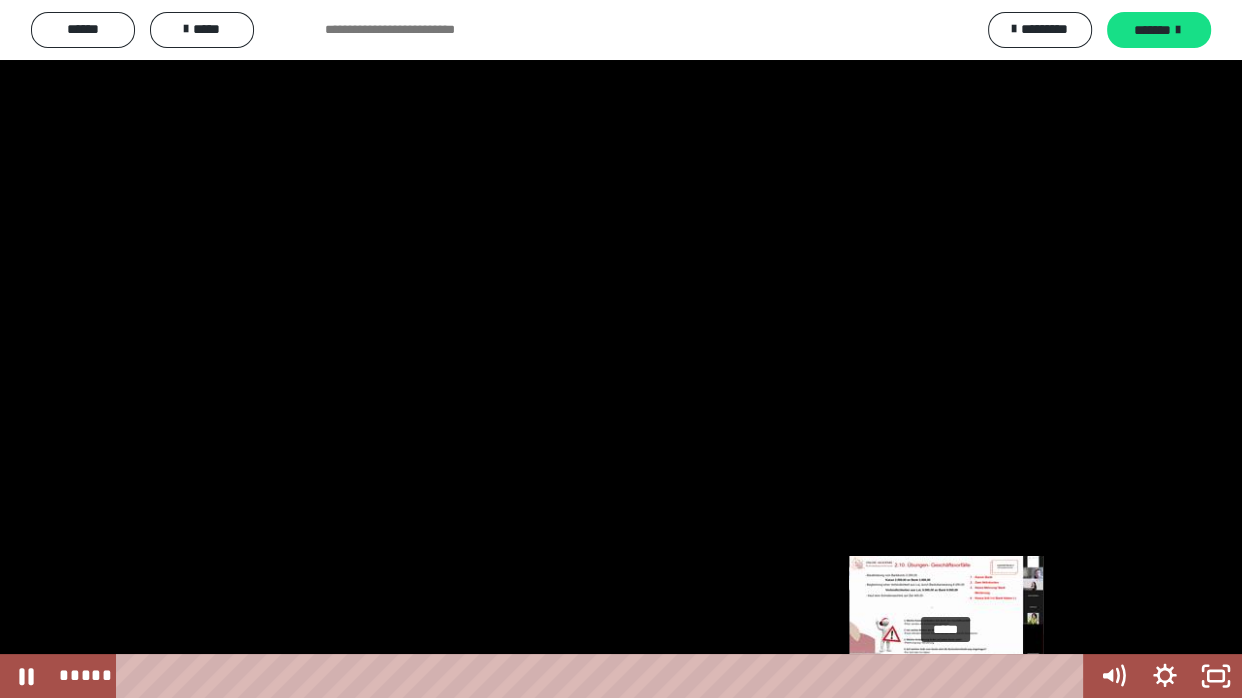 click on "*****" at bounding box center [604, 676] 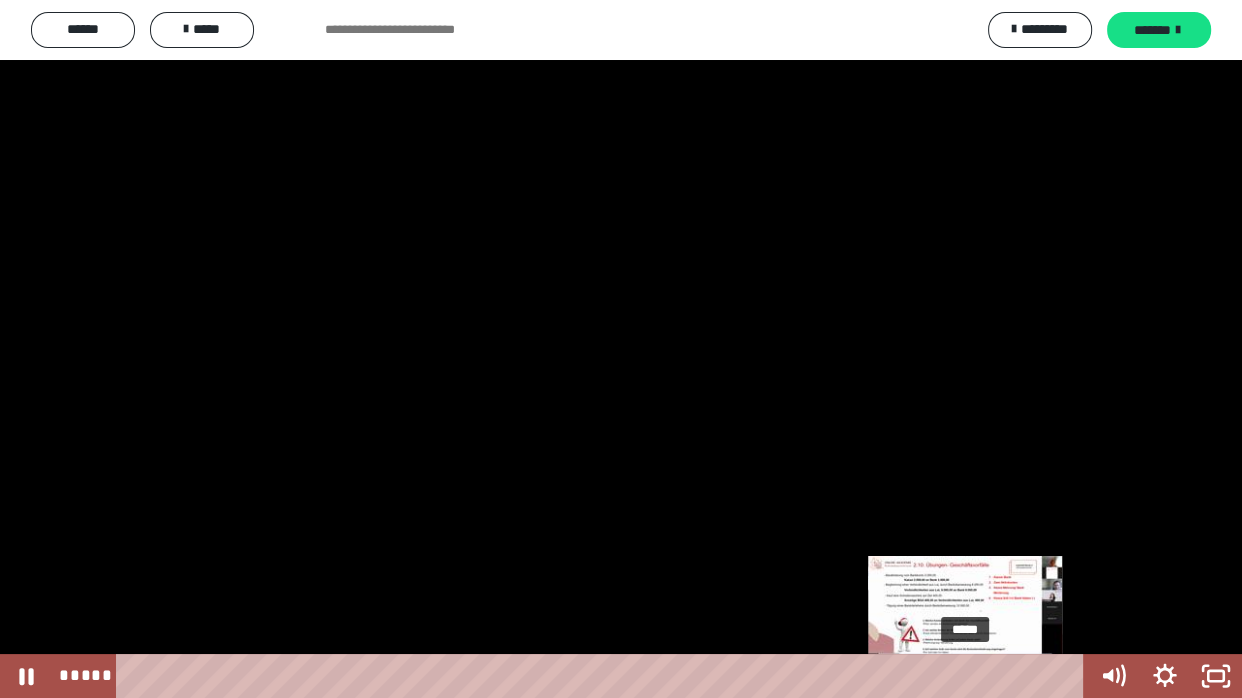 click on "*****" at bounding box center [604, 676] 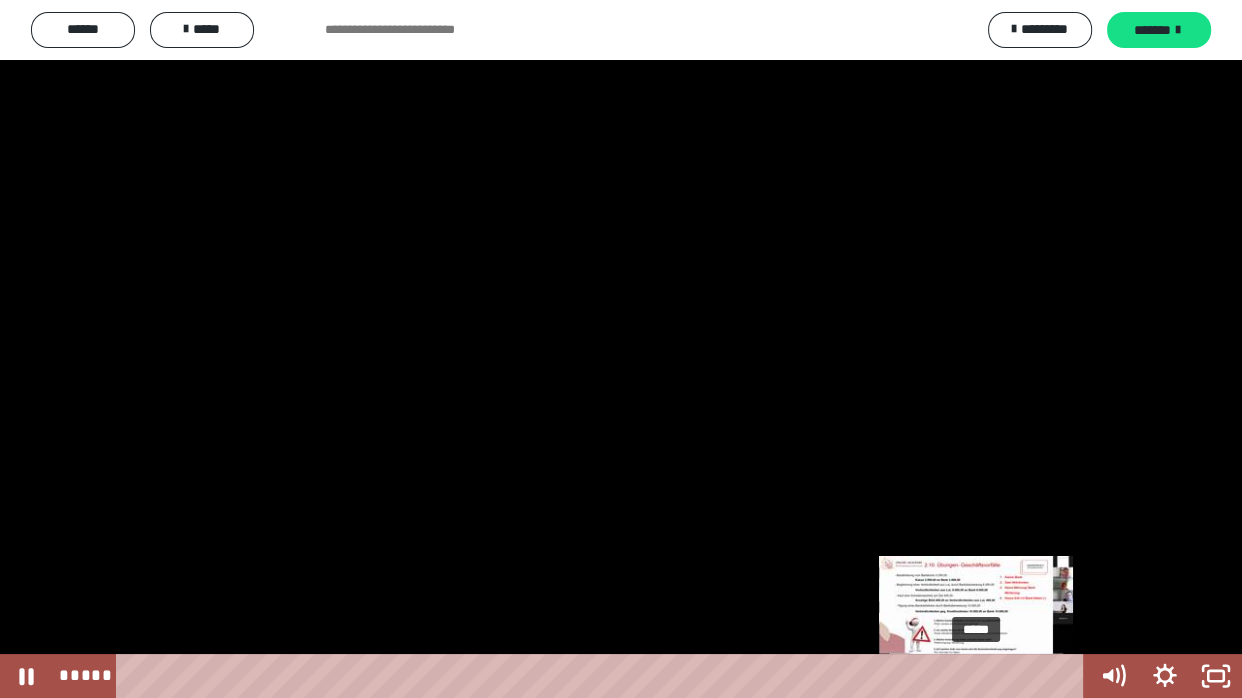 click on "*****" at bounding box center (604, 676) 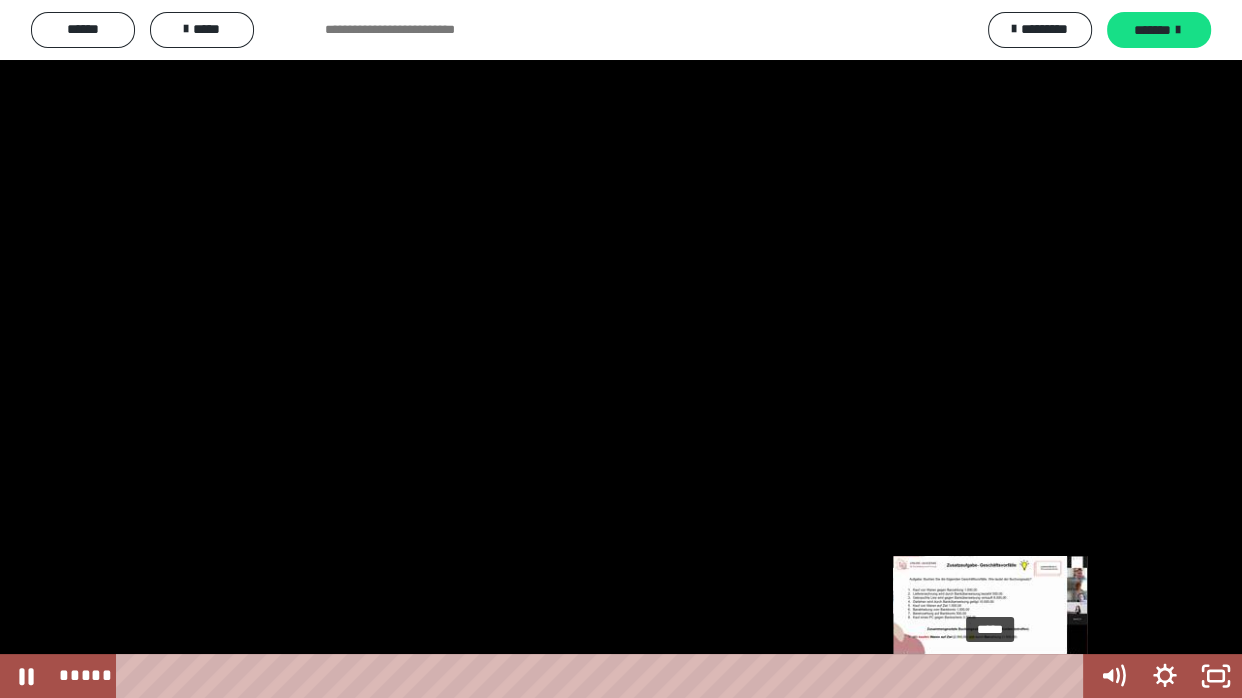 click on "*****" at bounding box center (604, 676) 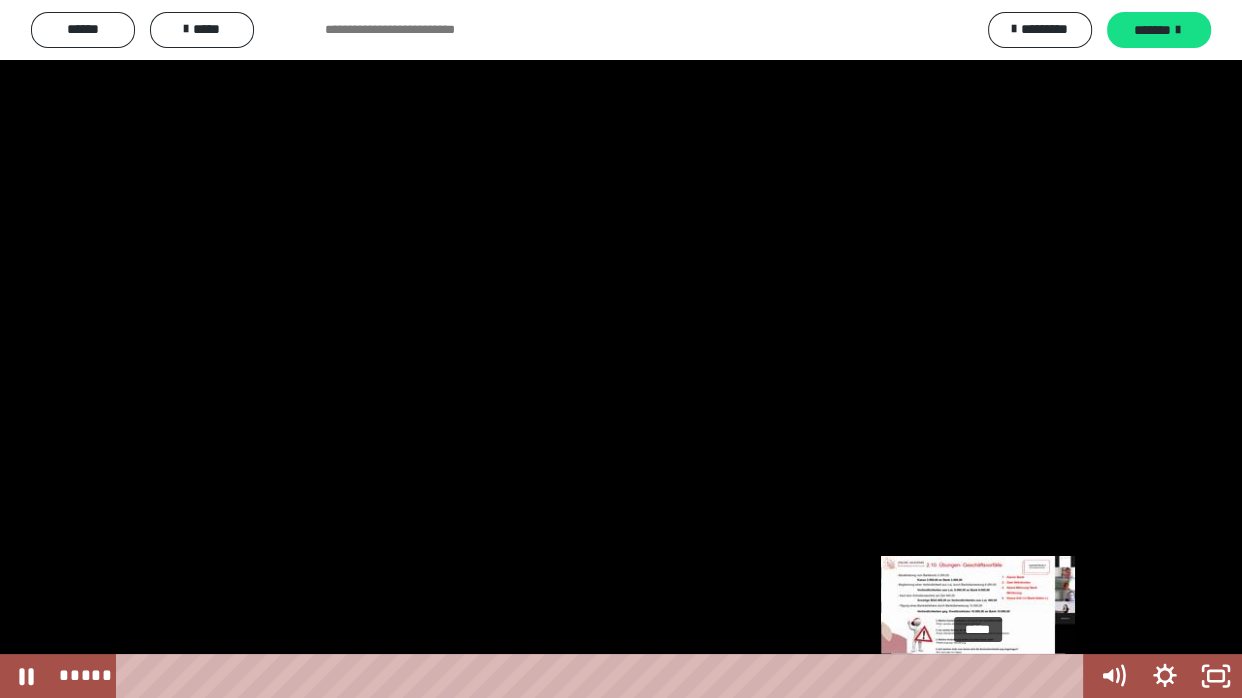 click on "*****" at bounding box center [604, 676] 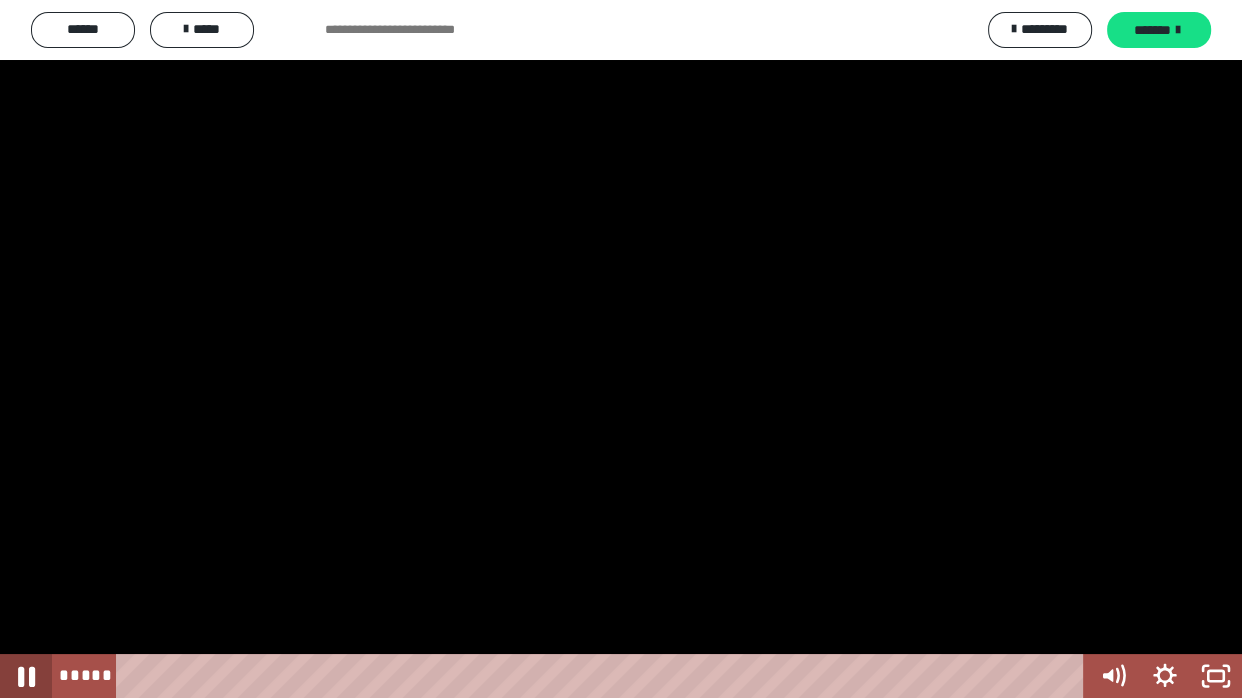 click 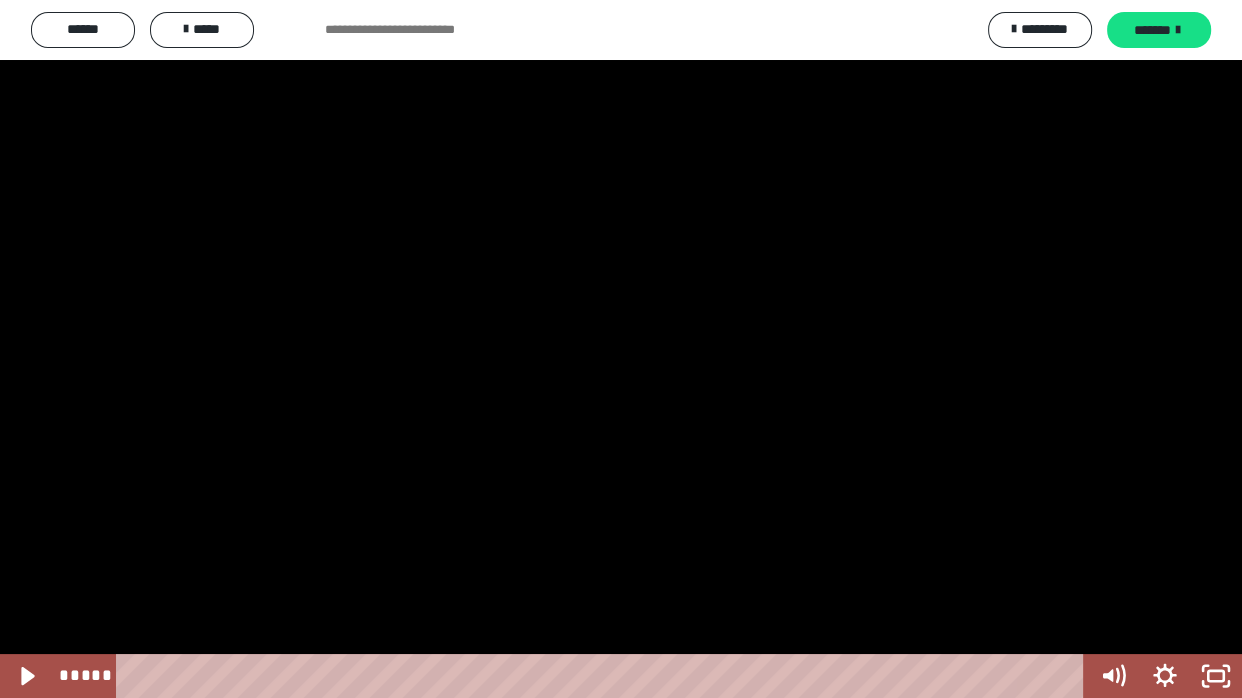 click on "***** *****" at bounding box center [569, 676] 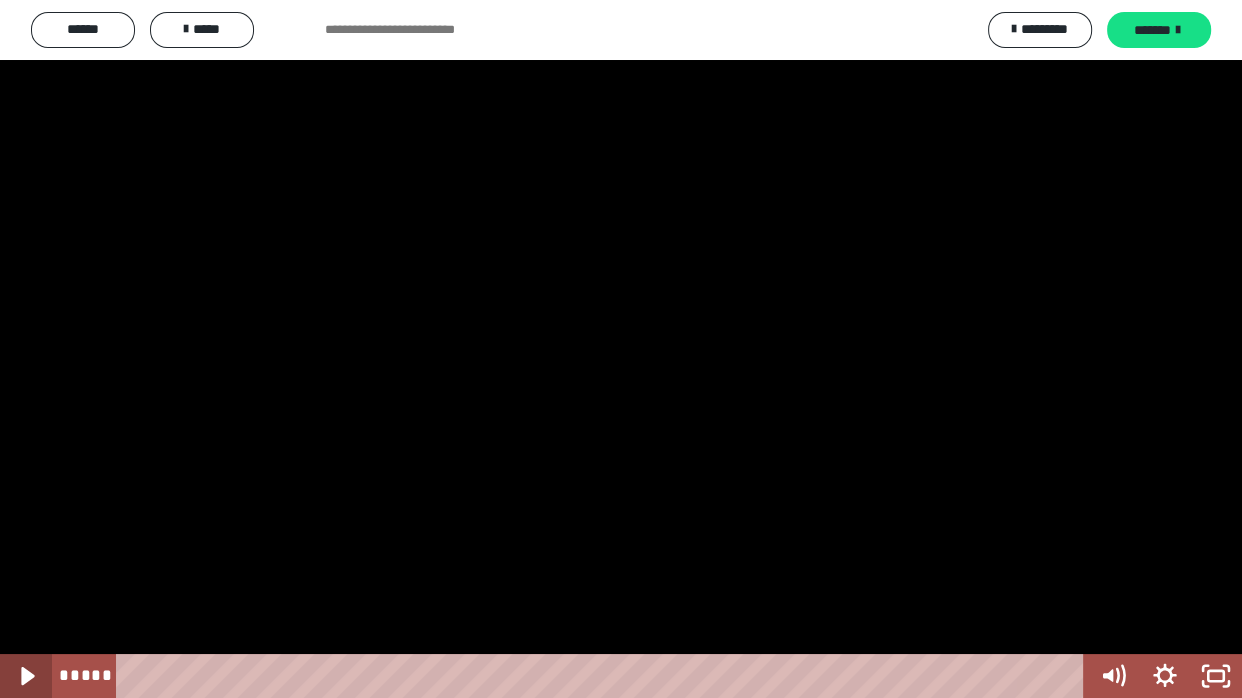 click 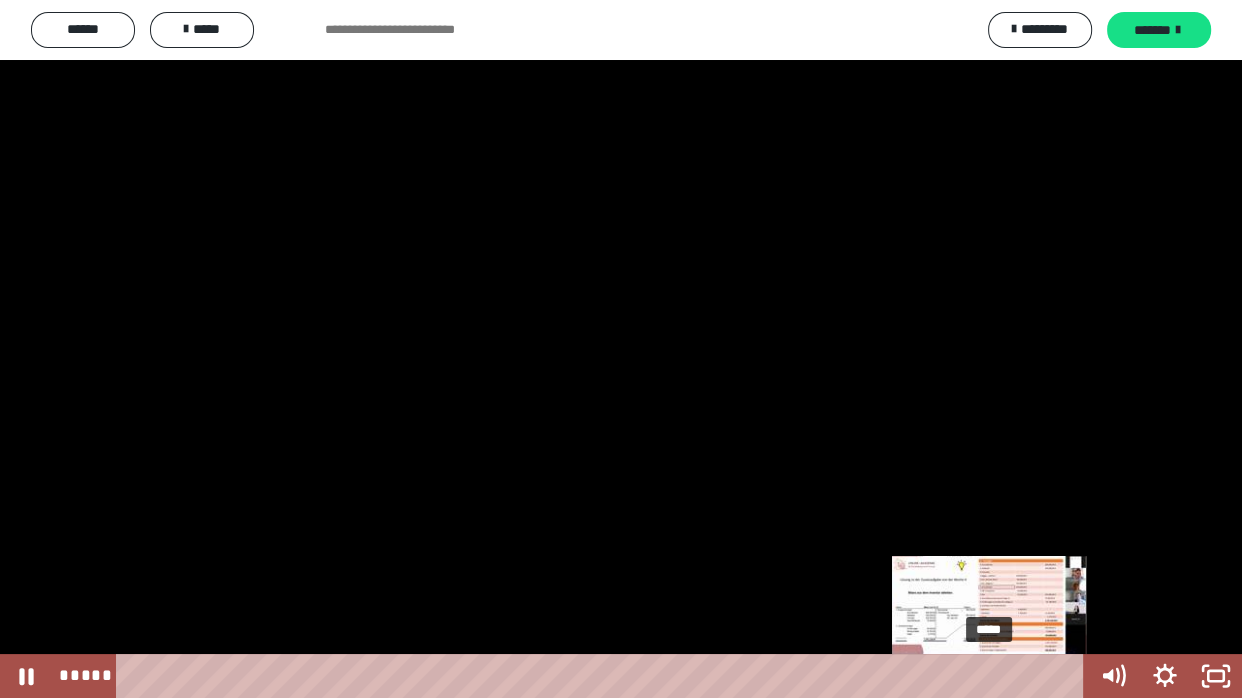 click on "*****" at bounding box center [604, 676] 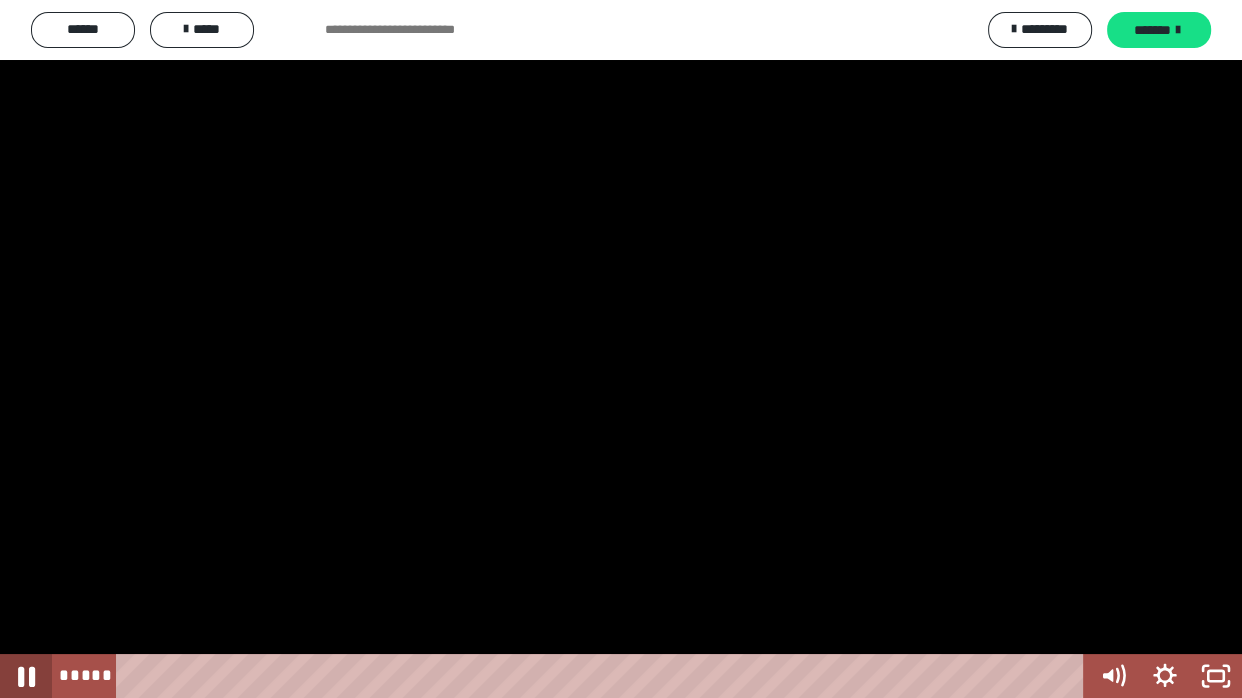 click 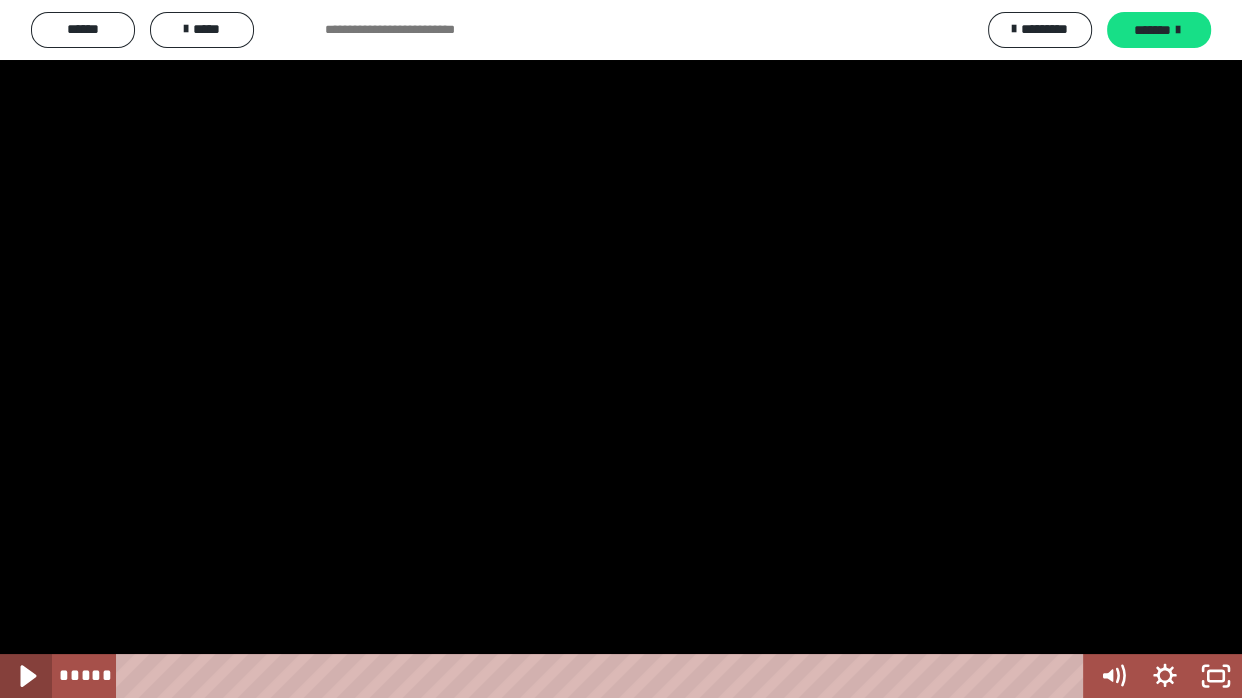click 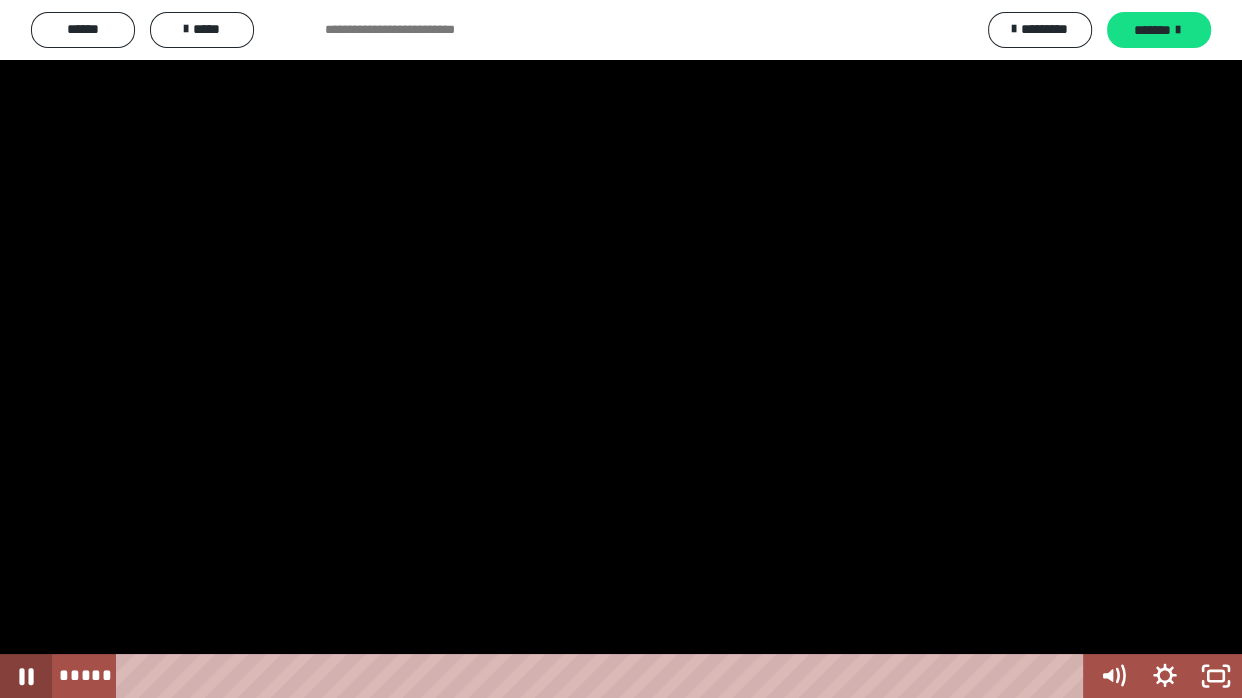 click 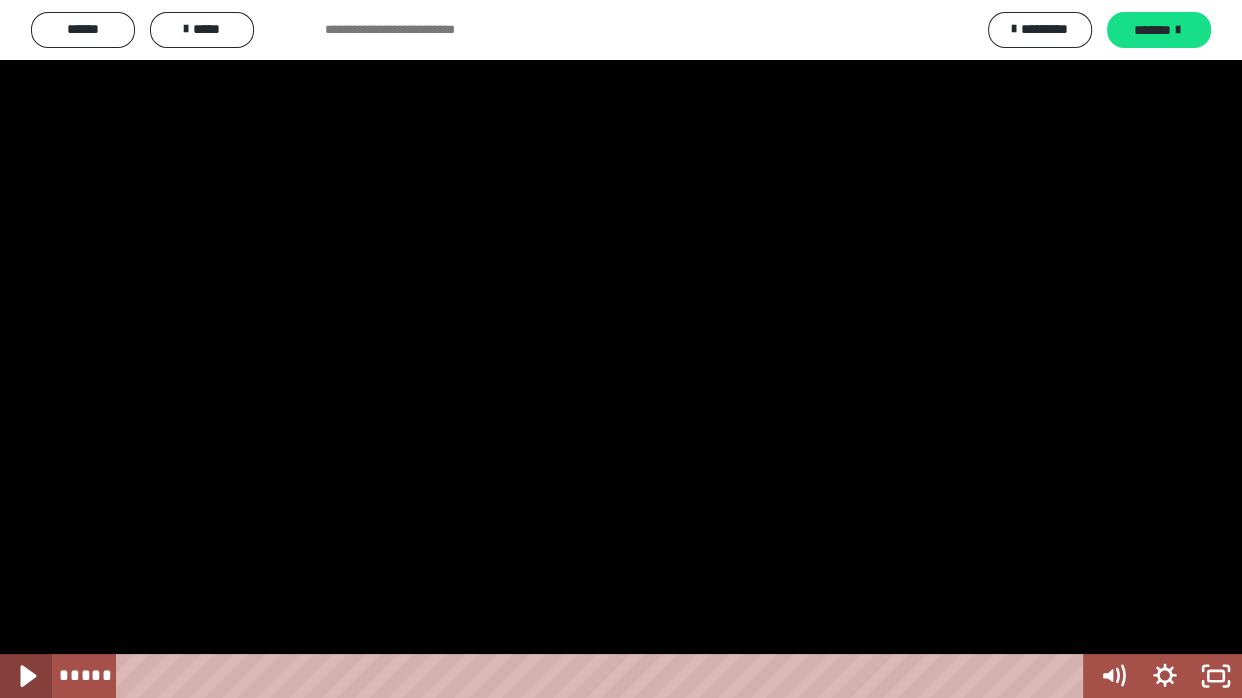 click 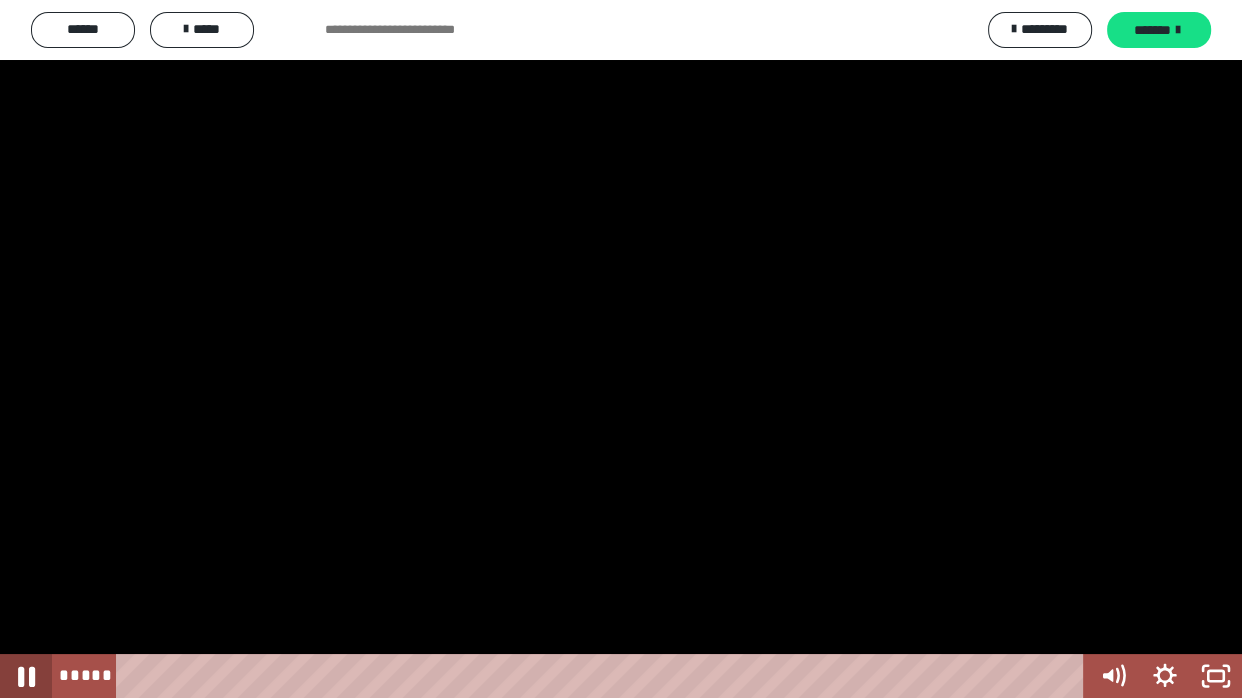 click 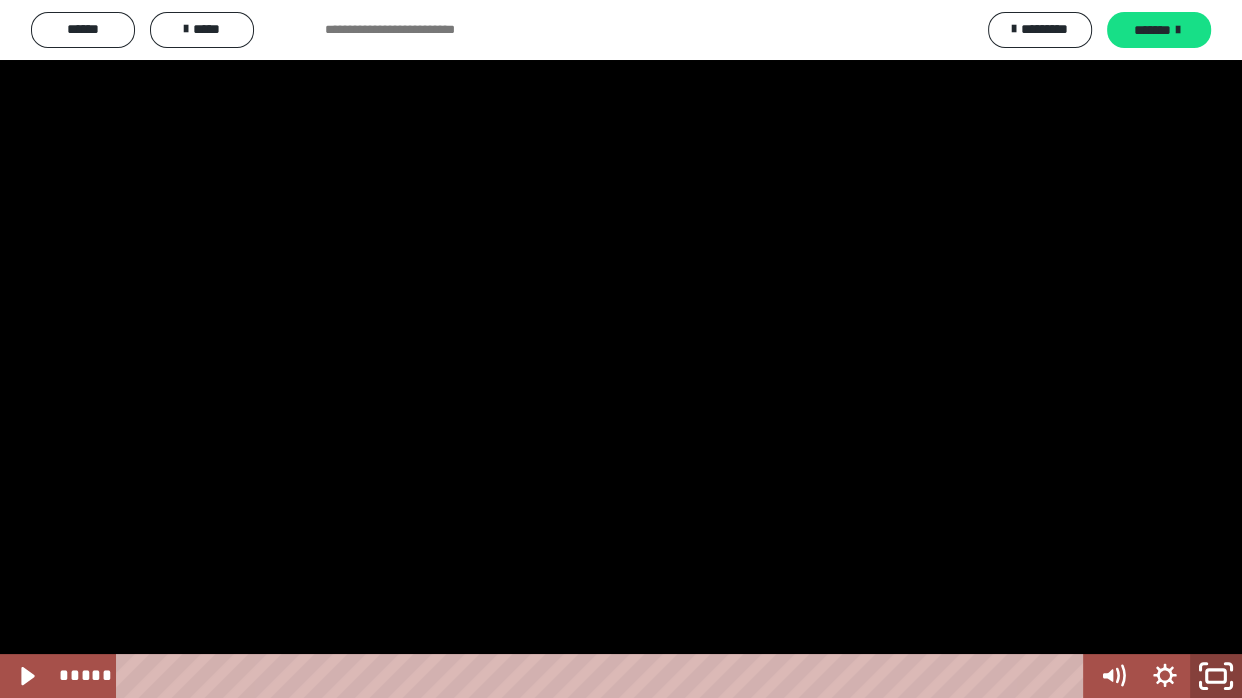 click 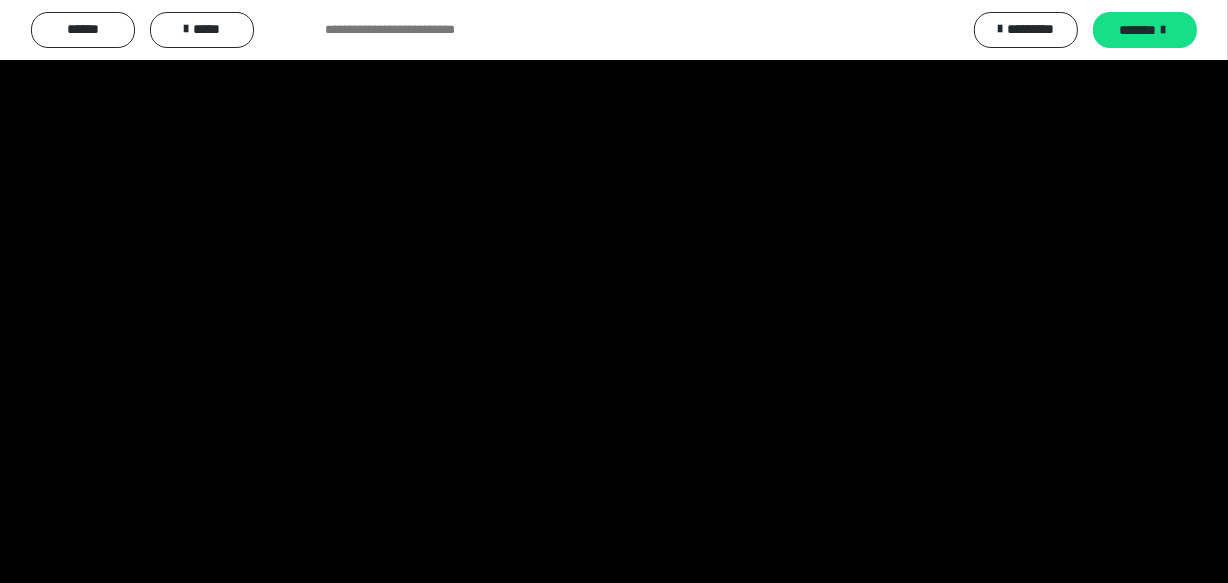 scroll, scrollTop: 727, scrollLeft: 0, axis: vertical 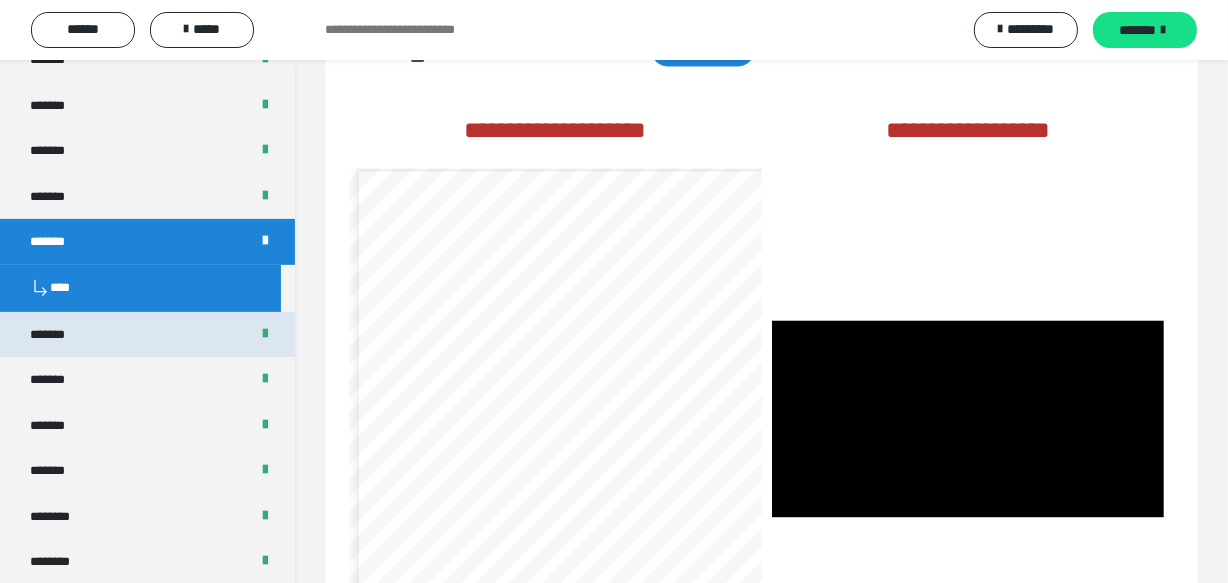 click on "*******" at bounding box center [147, 334] 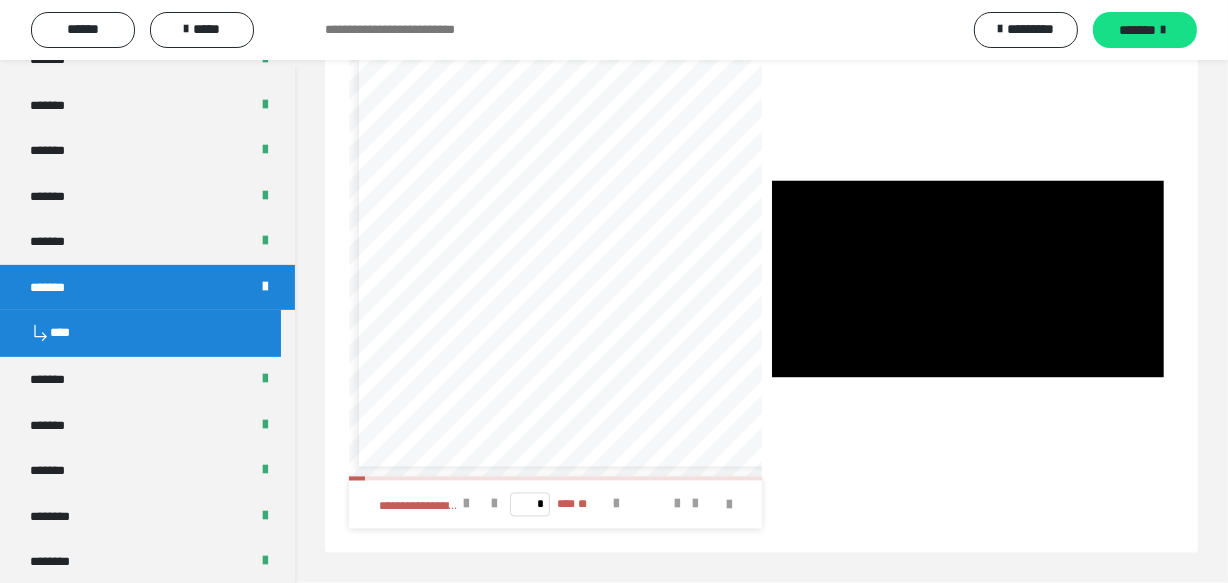 scroll, scrollTop: 3160, scrollLeft: 0, axis: vertical 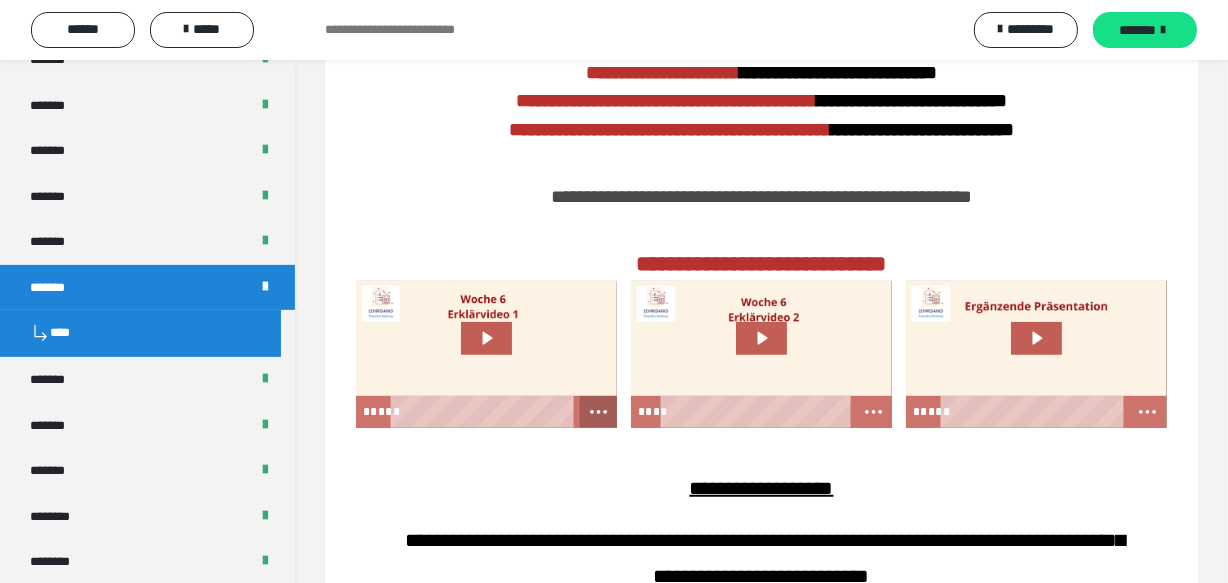 click 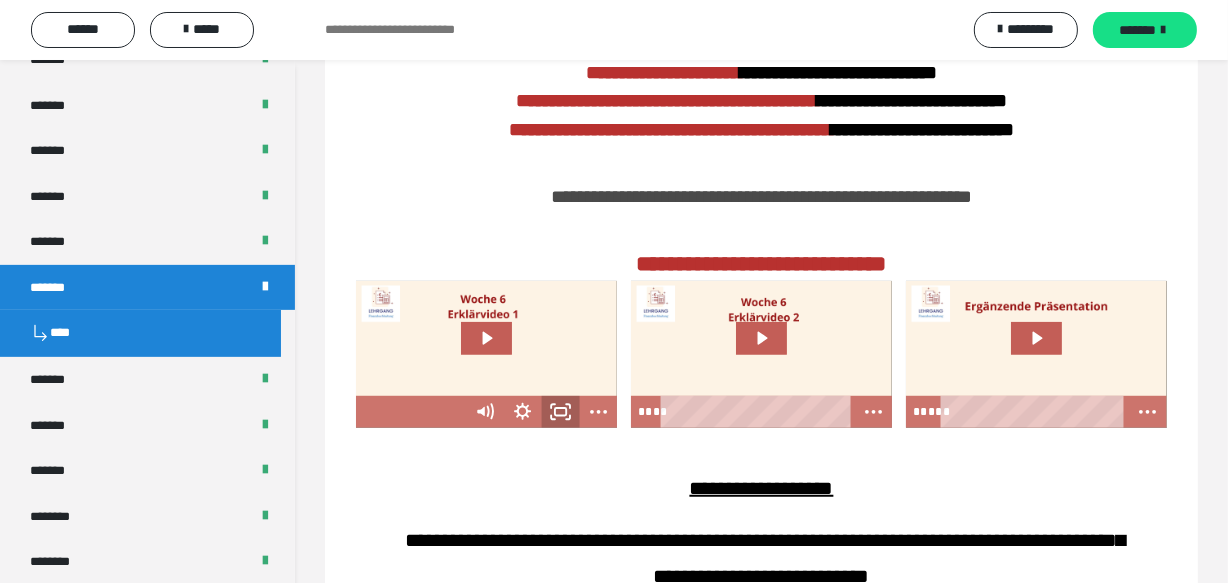 click 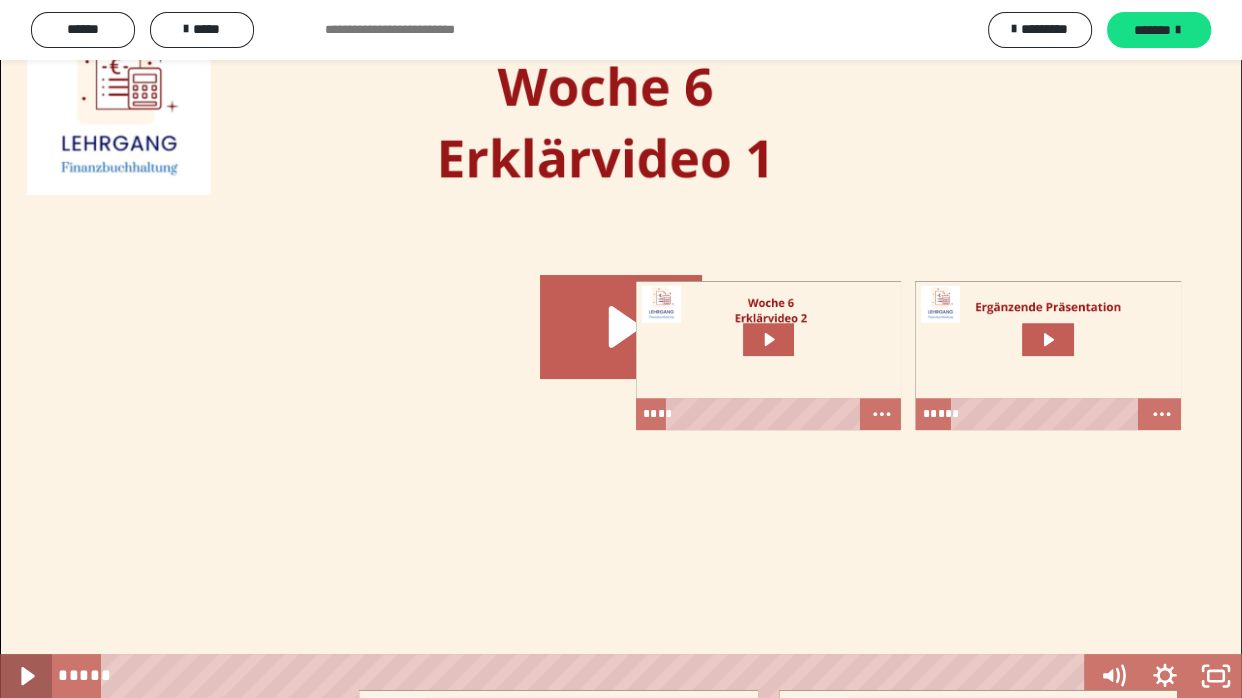 click 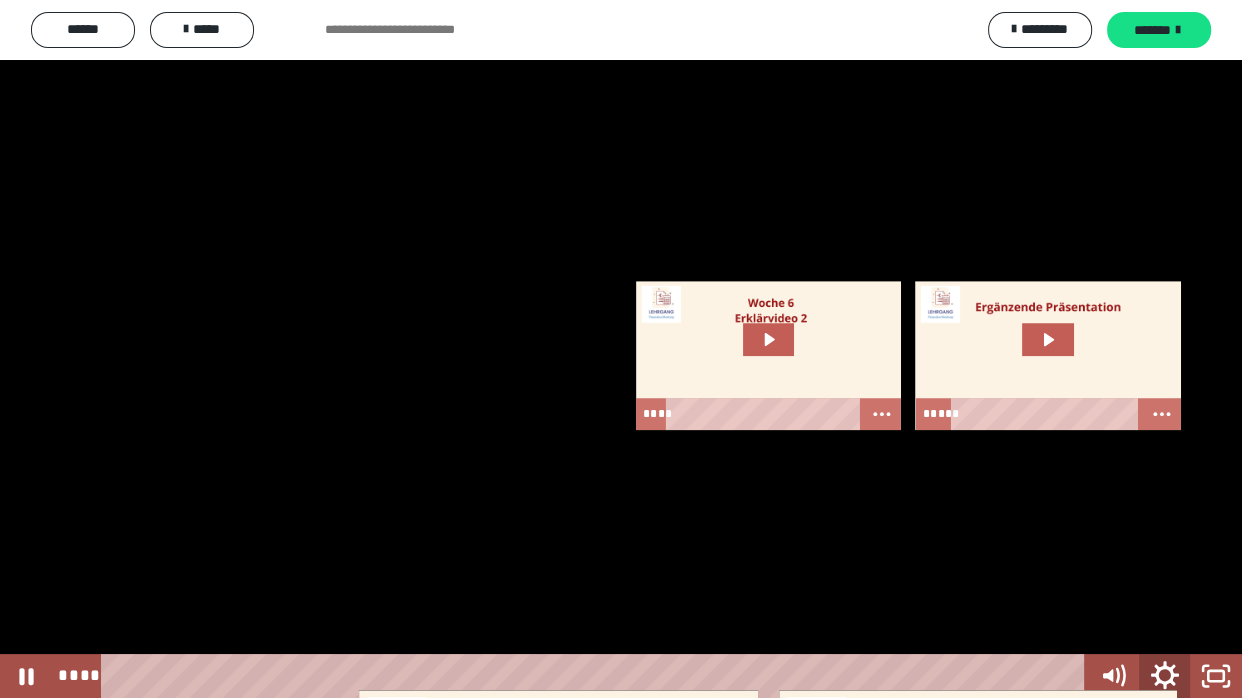 click 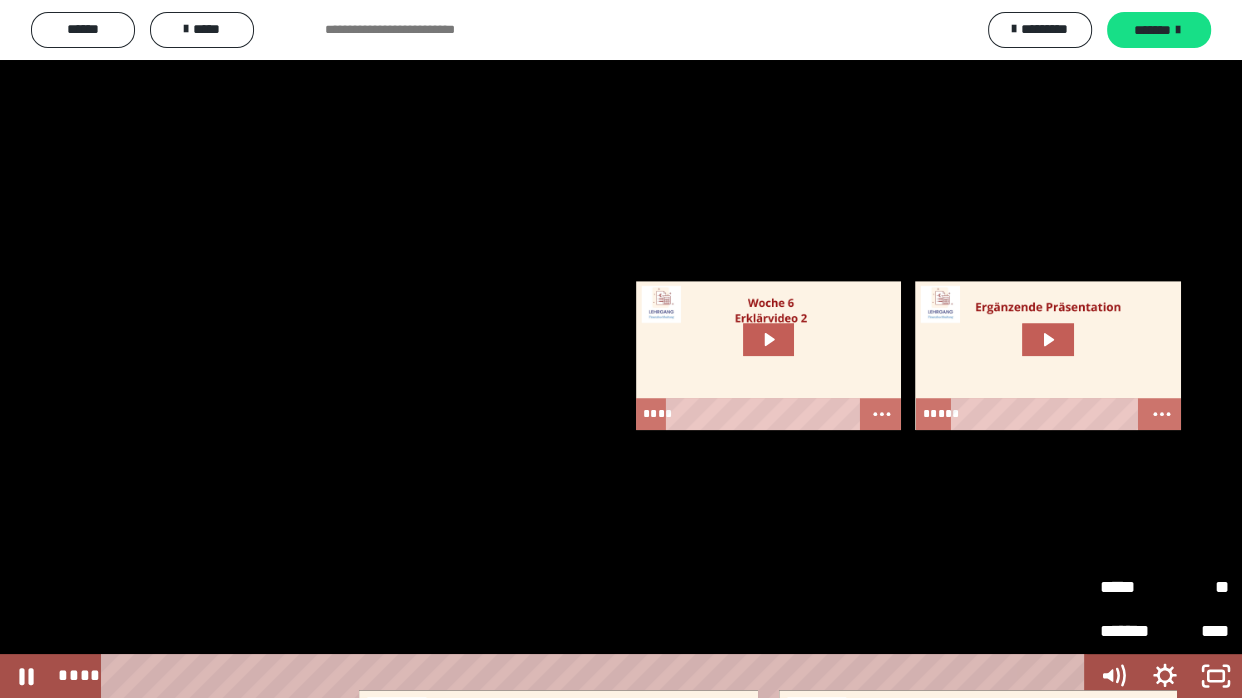 click on "*****" at bounding box center (1132, 588) 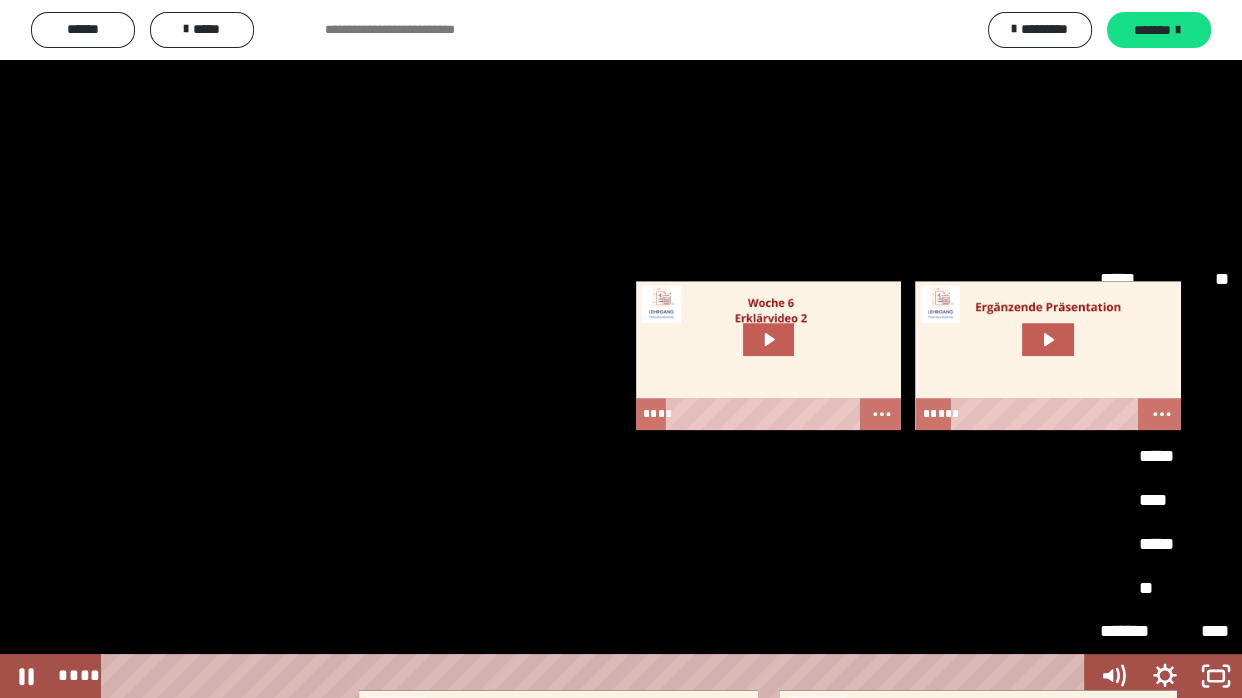 click on "****" at bounding box center (1164, 500) 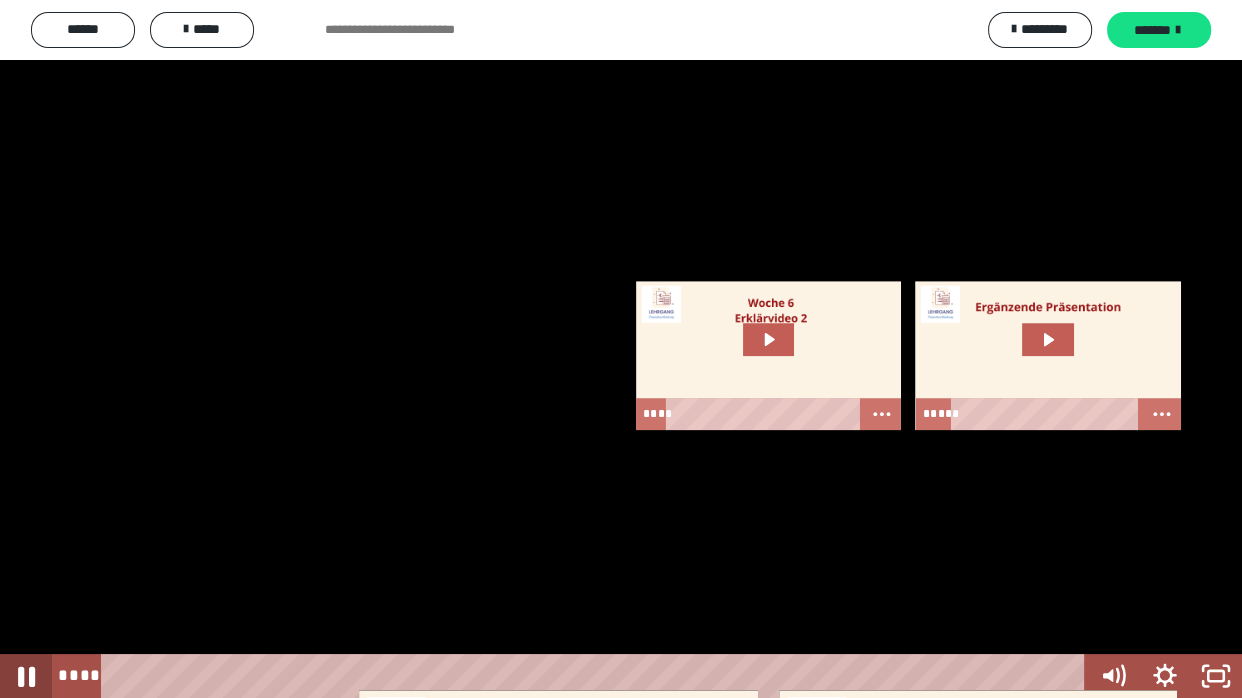 click 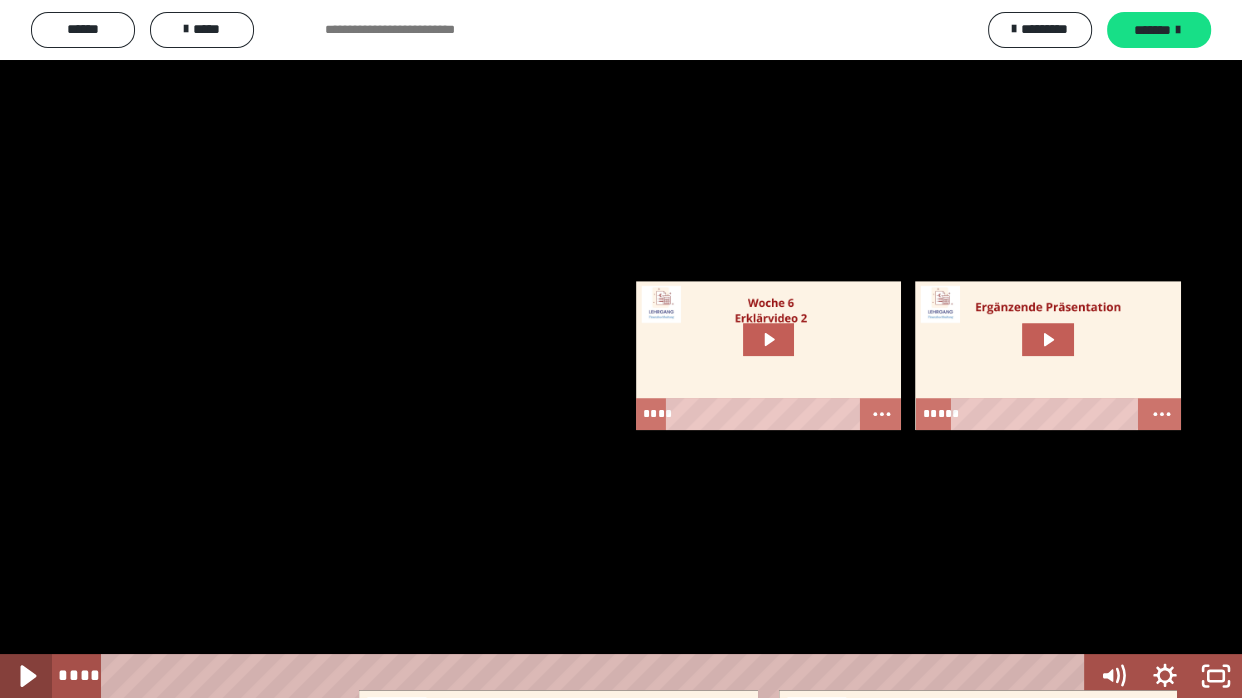 click 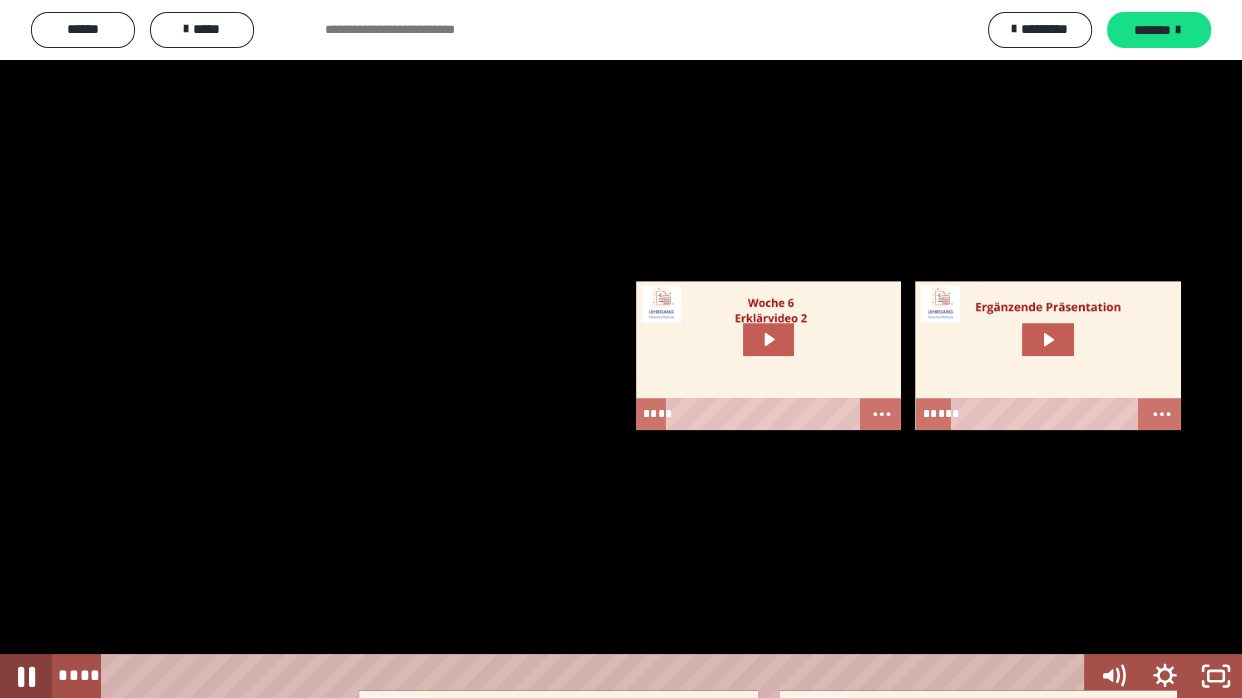 click 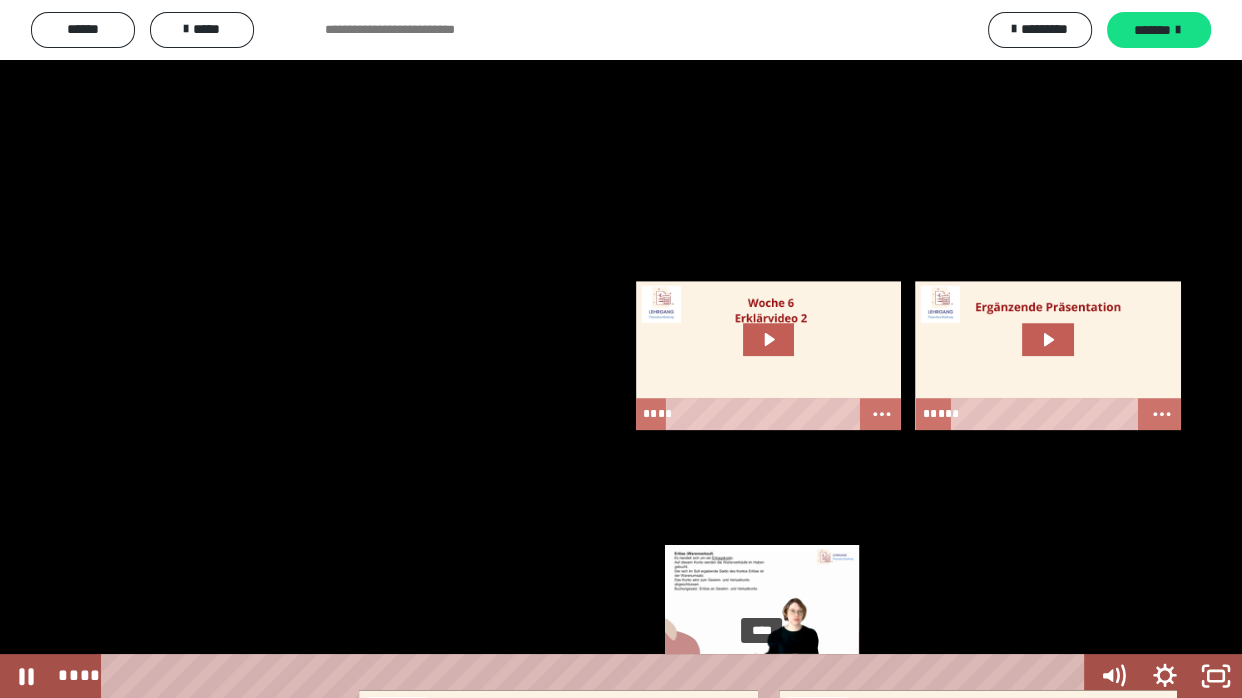 click on "****" at bounding box center [597, 676] 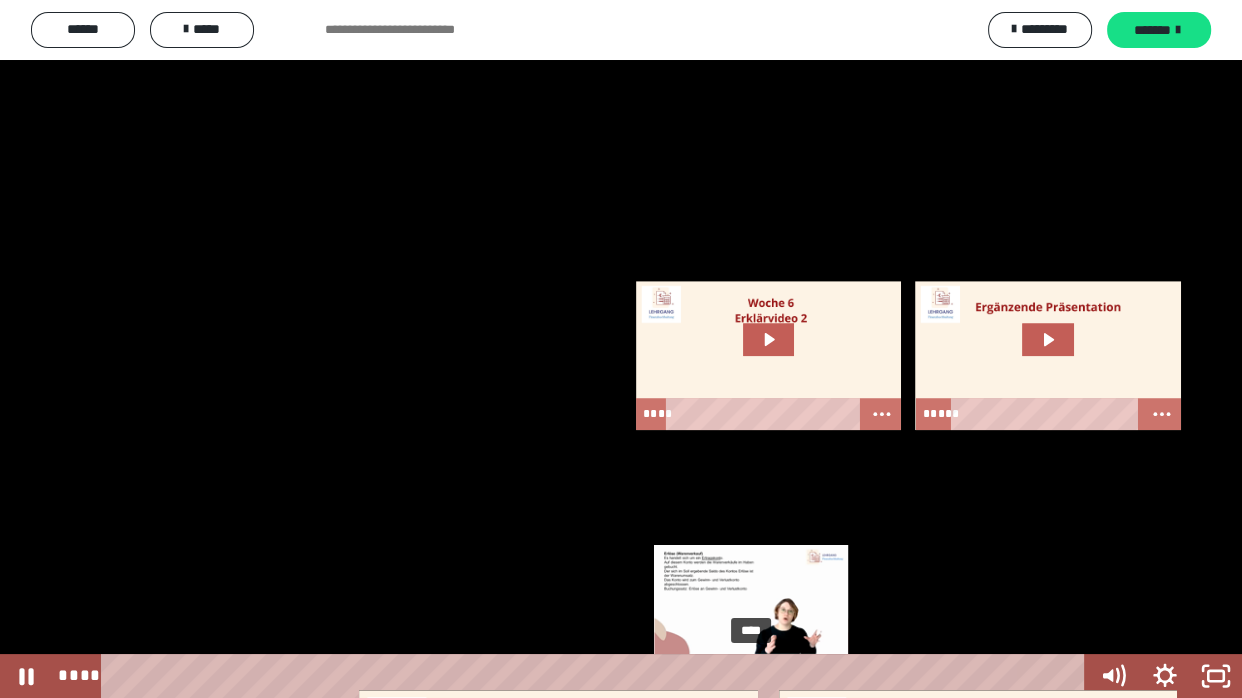 click on "****" at bounding box center (597, 676) 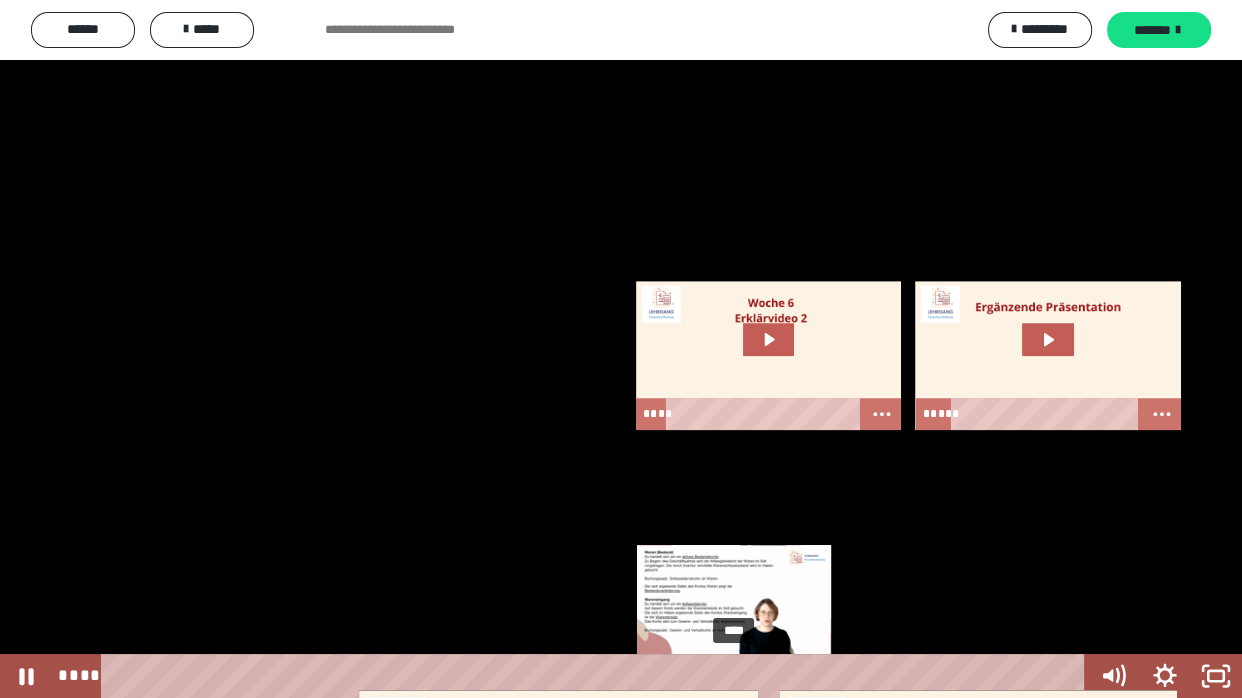 click on "****" at bounding box center [597, 676] 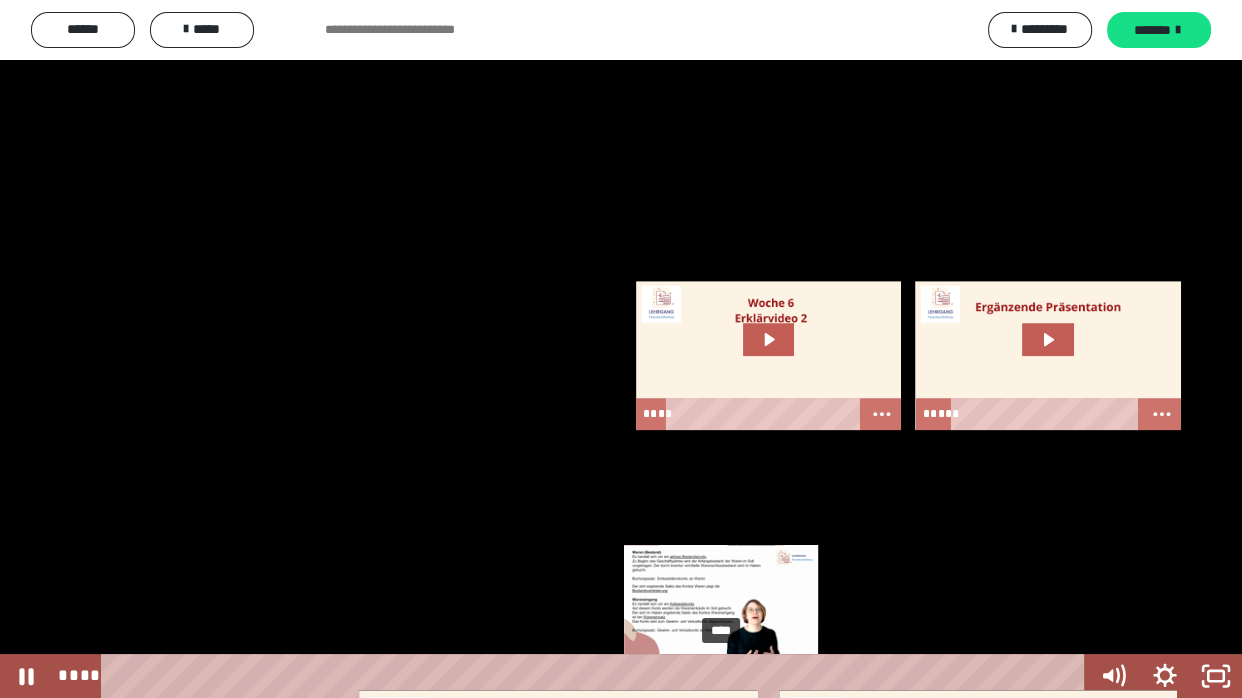 click on "****" at bounding box center (597, 676) 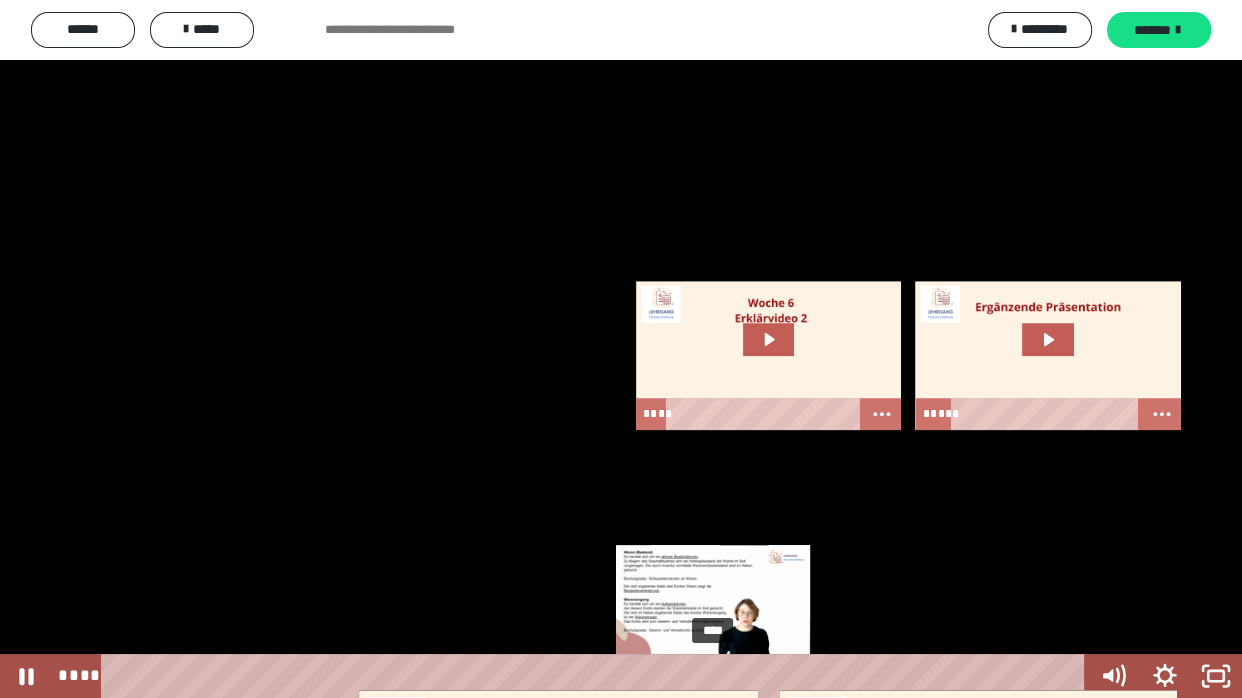 click at bounding box center [722, 676] 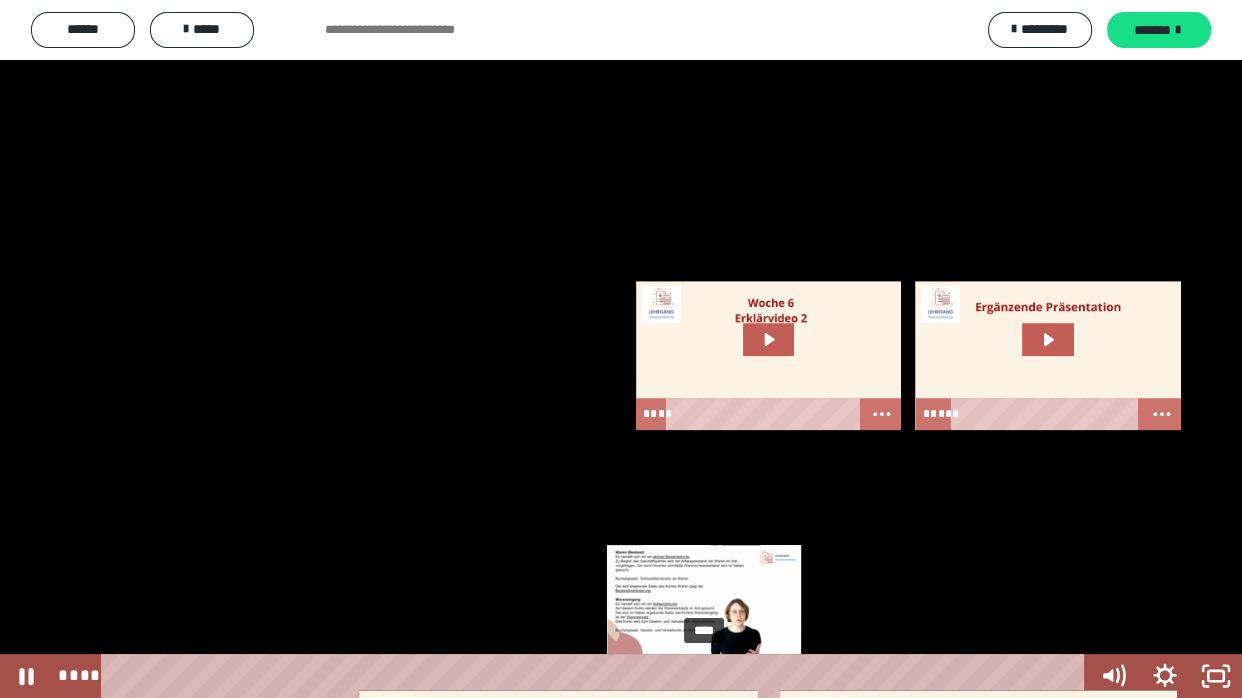 click on "****" at bounding box center [597, 676] 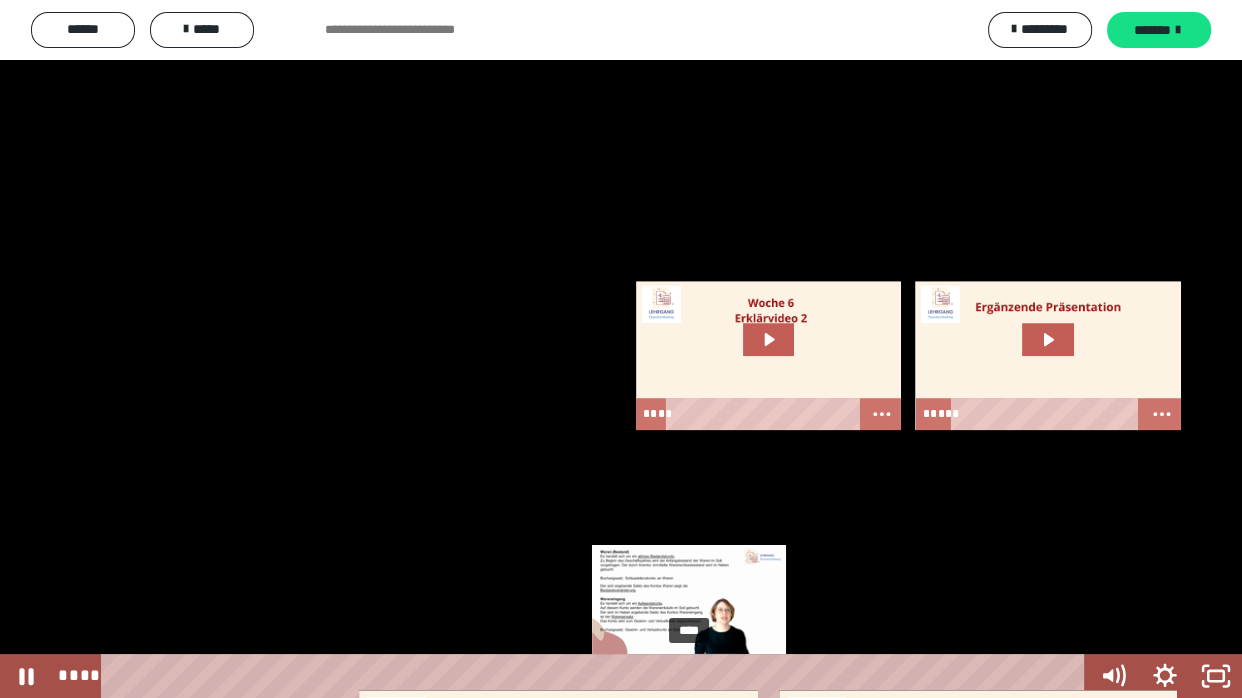 click on "****" at bounding box center [597, 676] 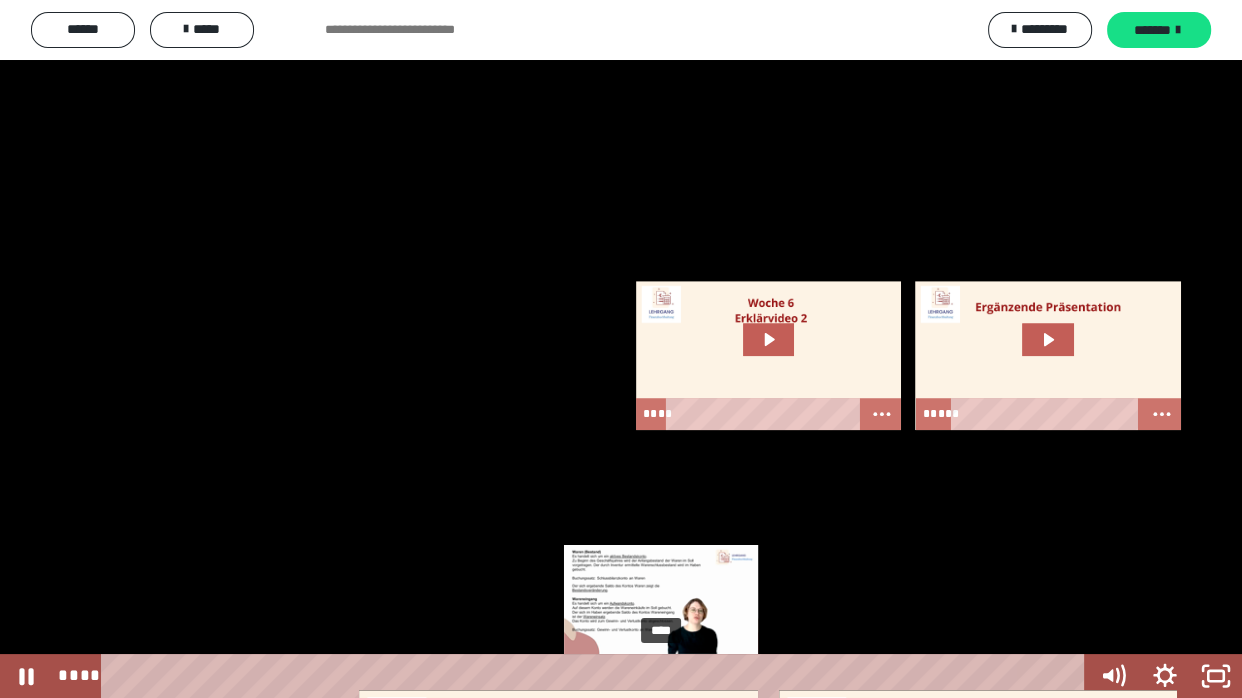 click on "****" at bounding box center (597, 676) 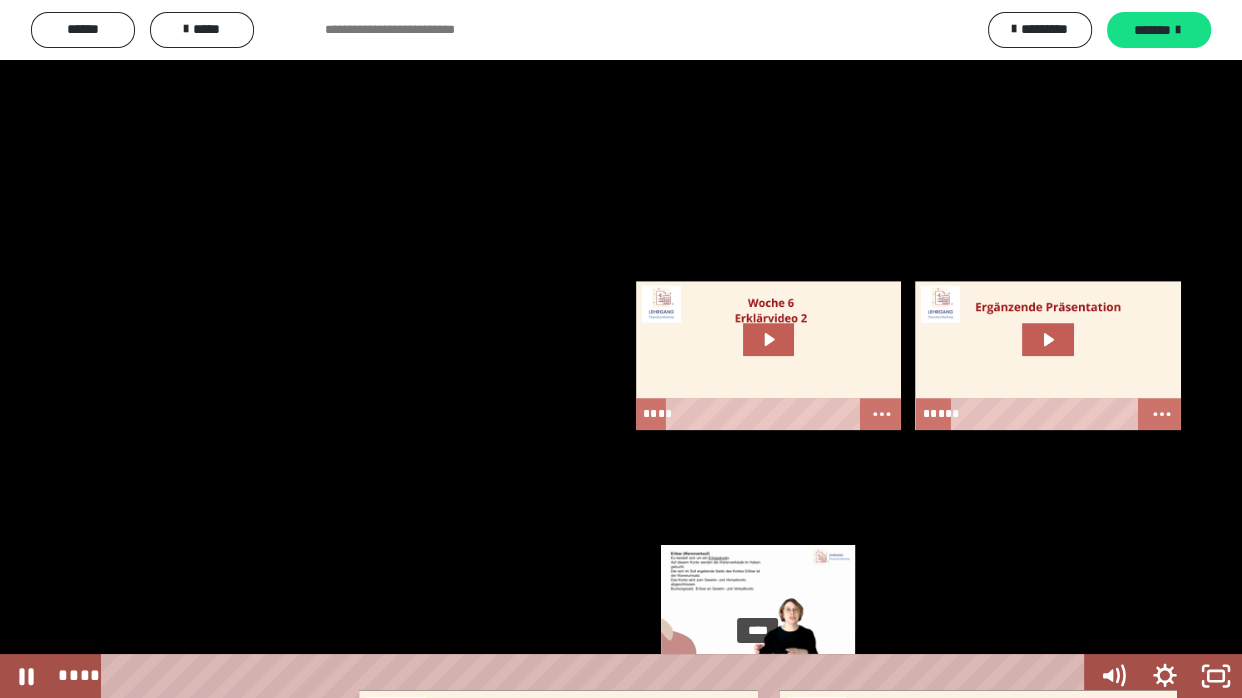click at bounding box center [766, 676] 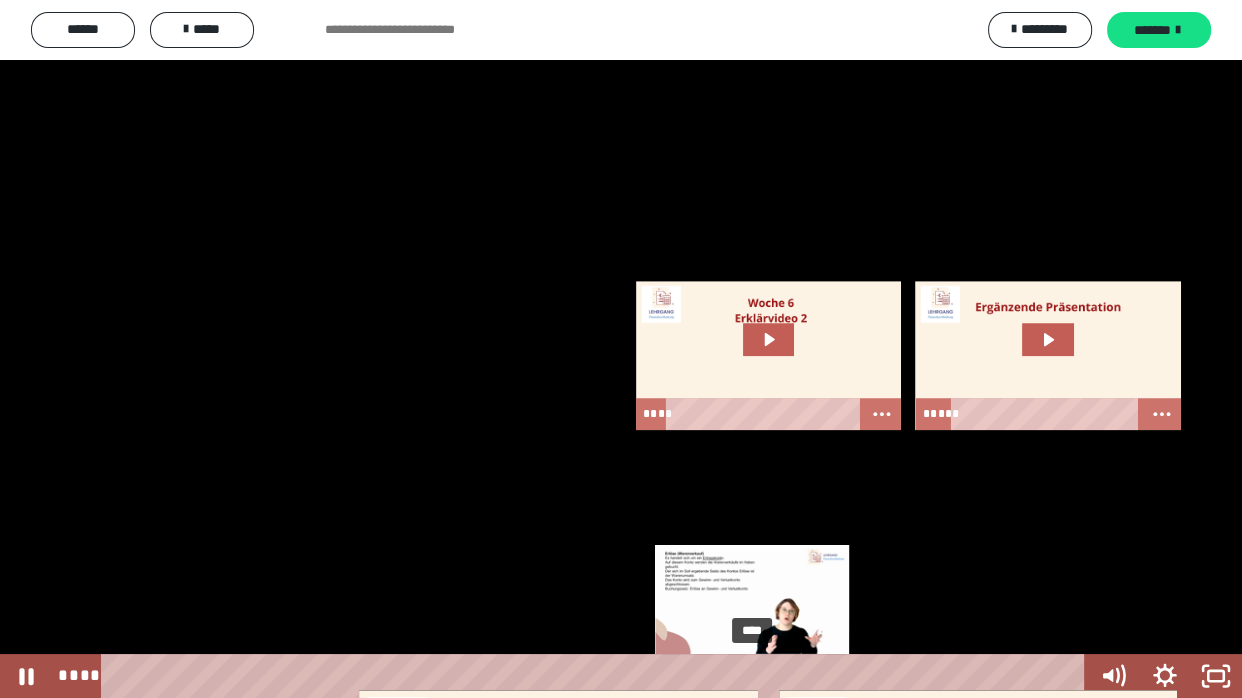 click at bounding box center [751, 676] 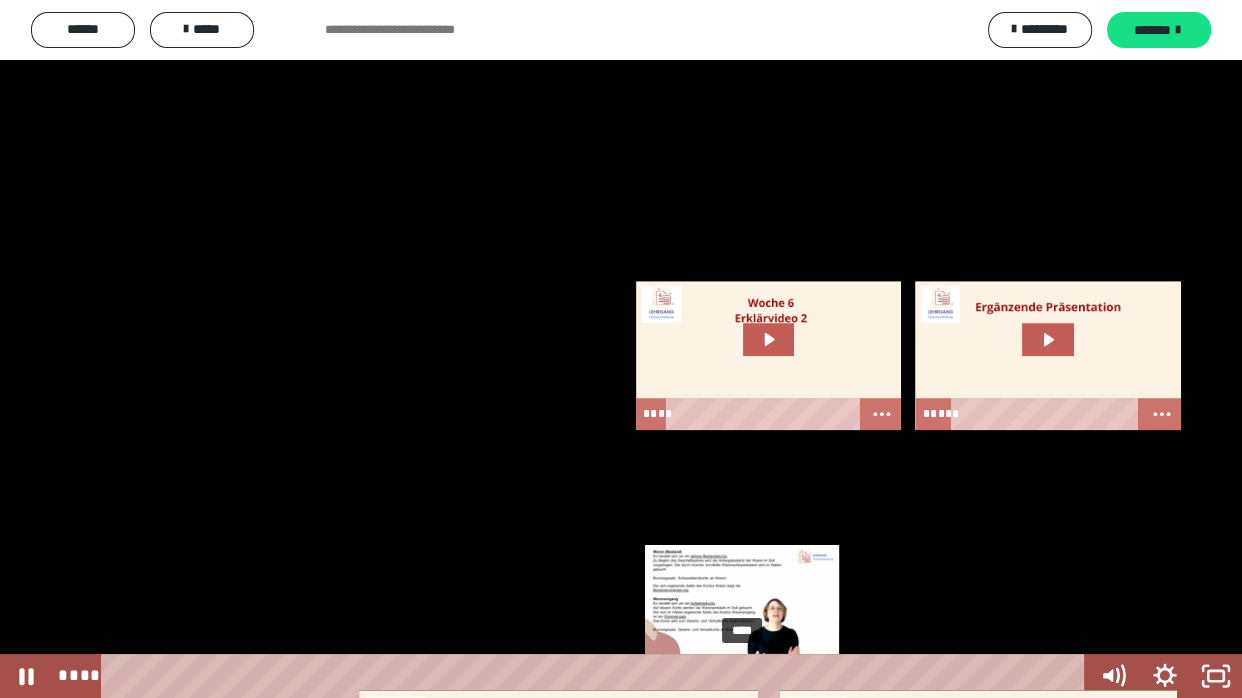 click on "****" at bounding box center (597, 676) 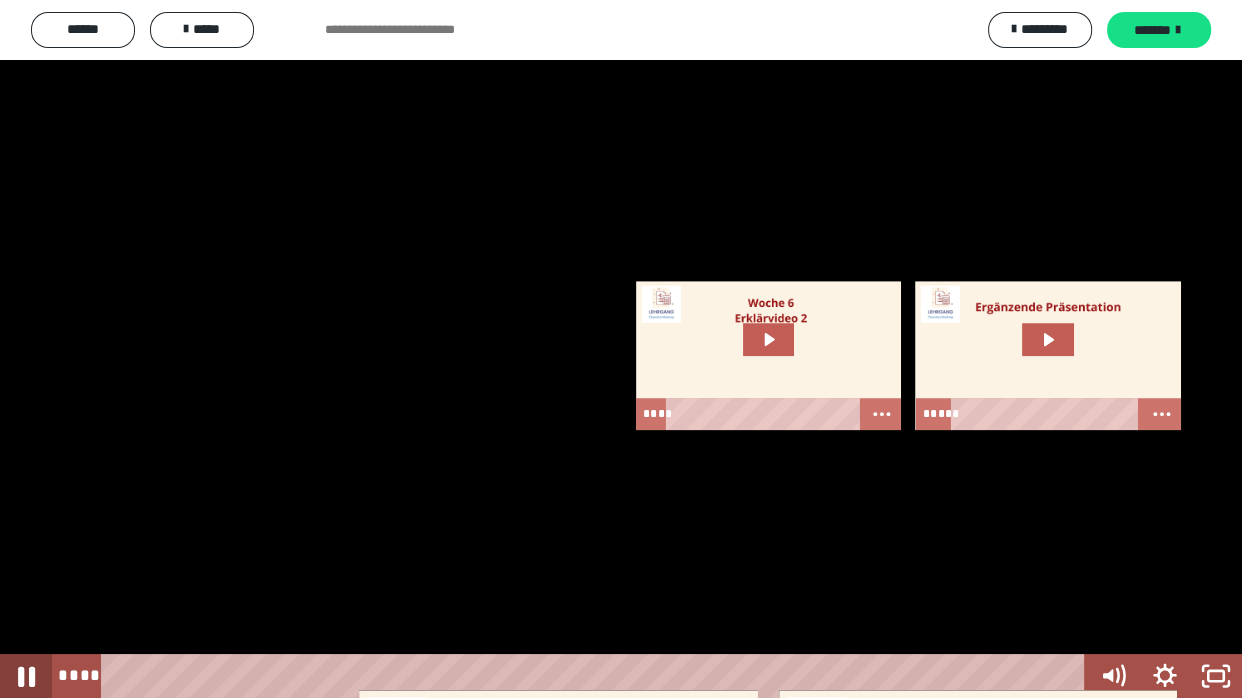 click 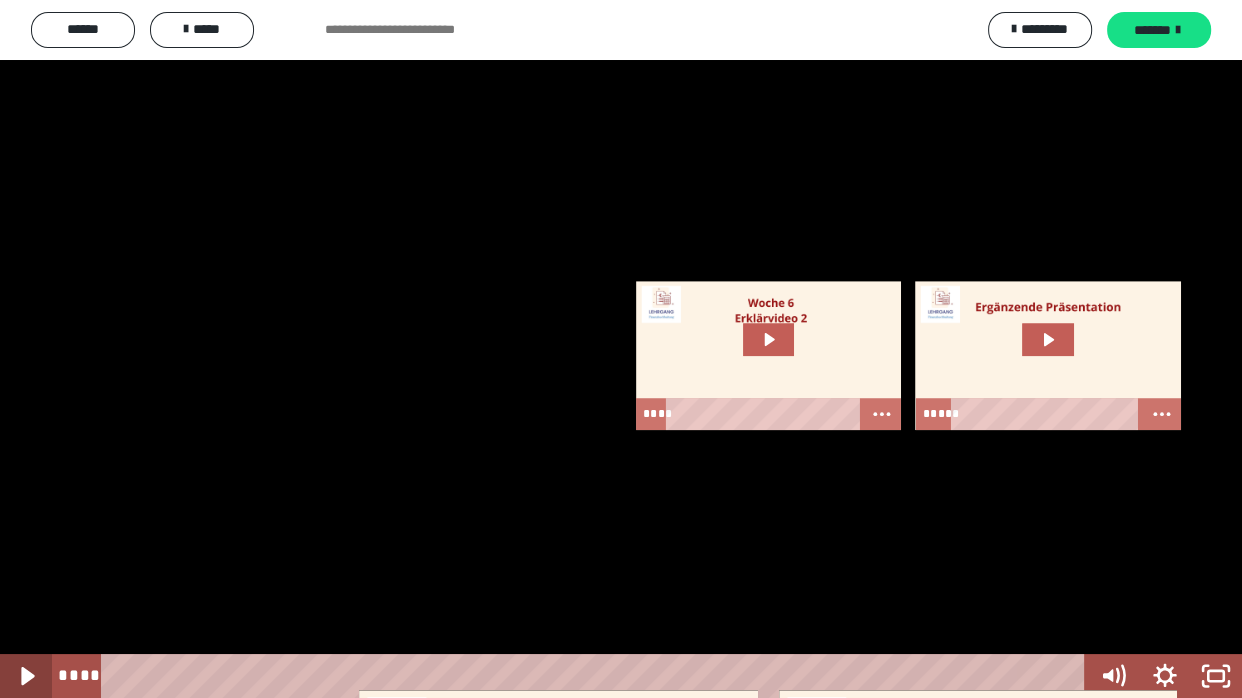 click 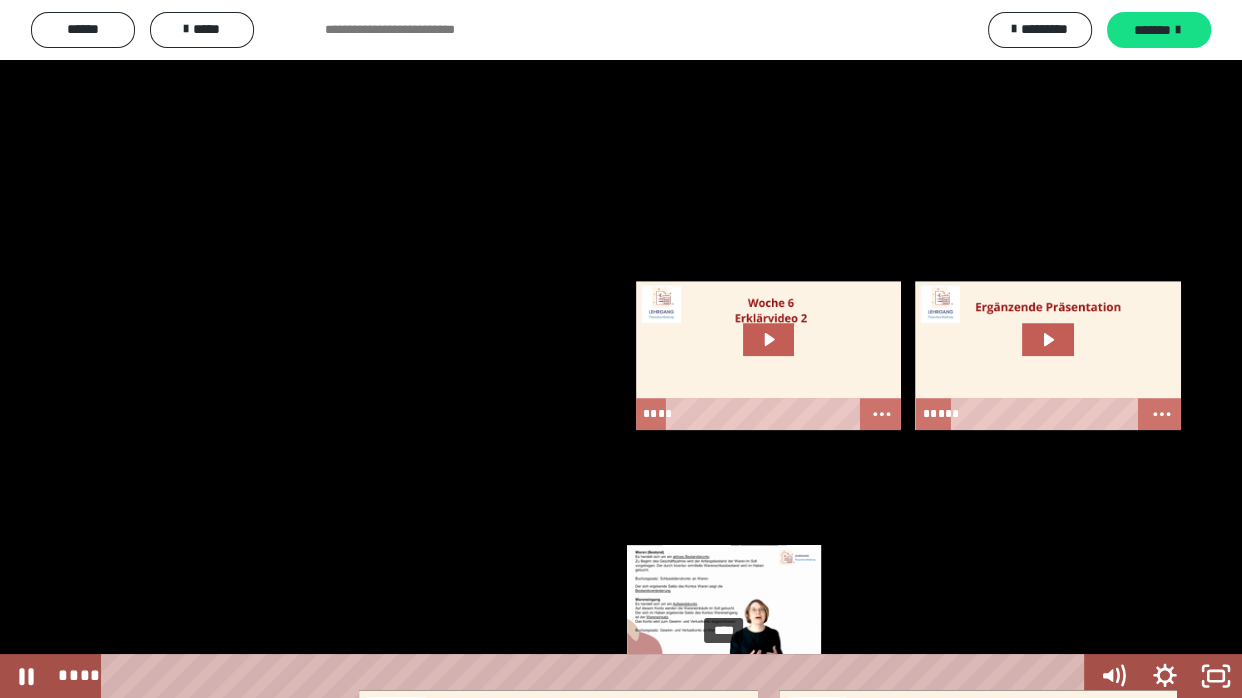 click on "****" at bounding box center [597, 676] 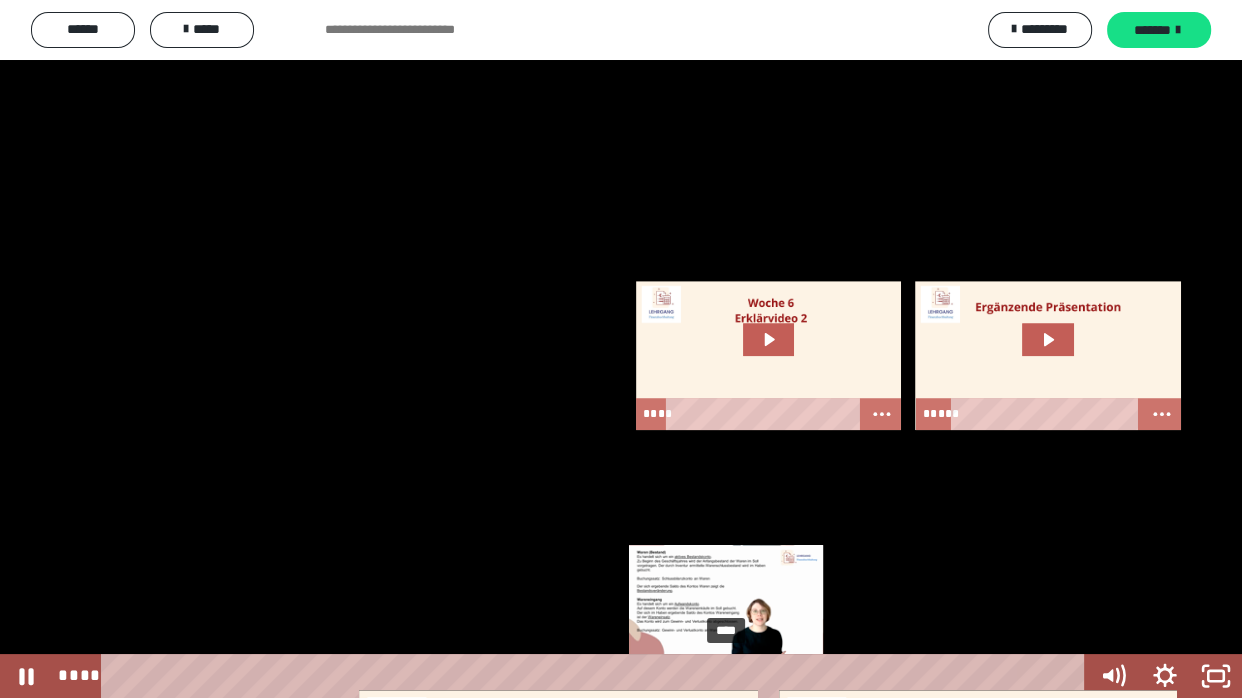 click on "****" at bounding box center [597, 676] 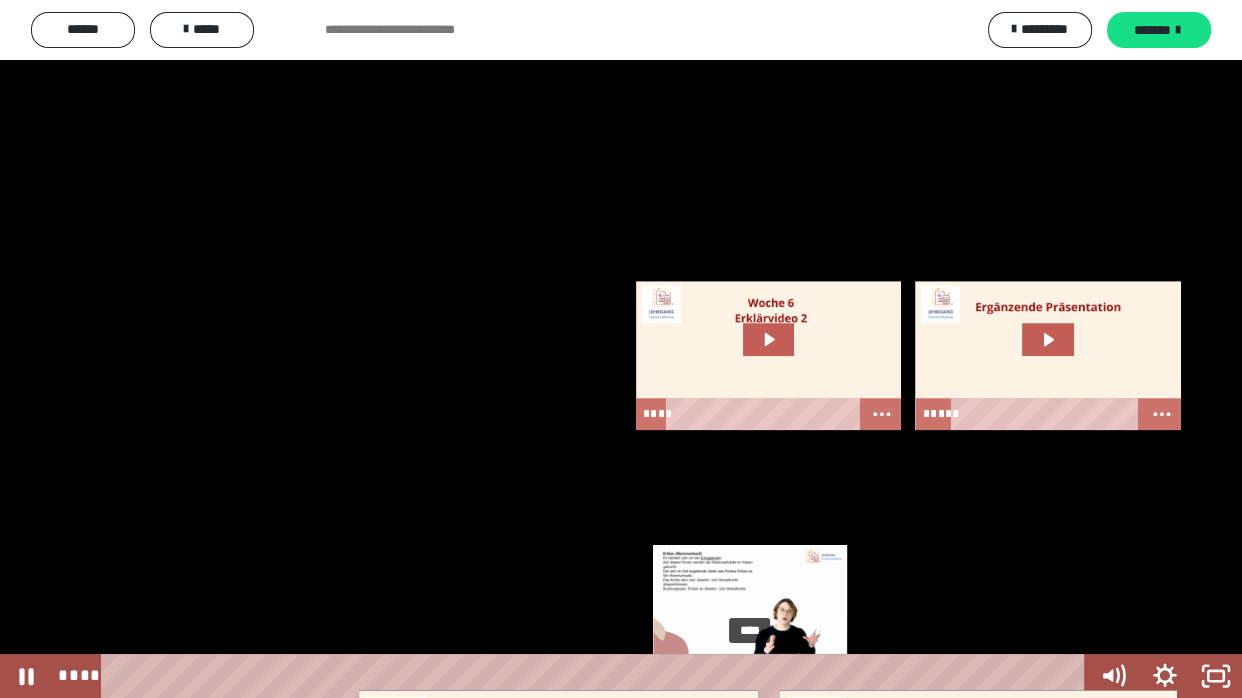 click on "****" at bounding box center [597, 676] 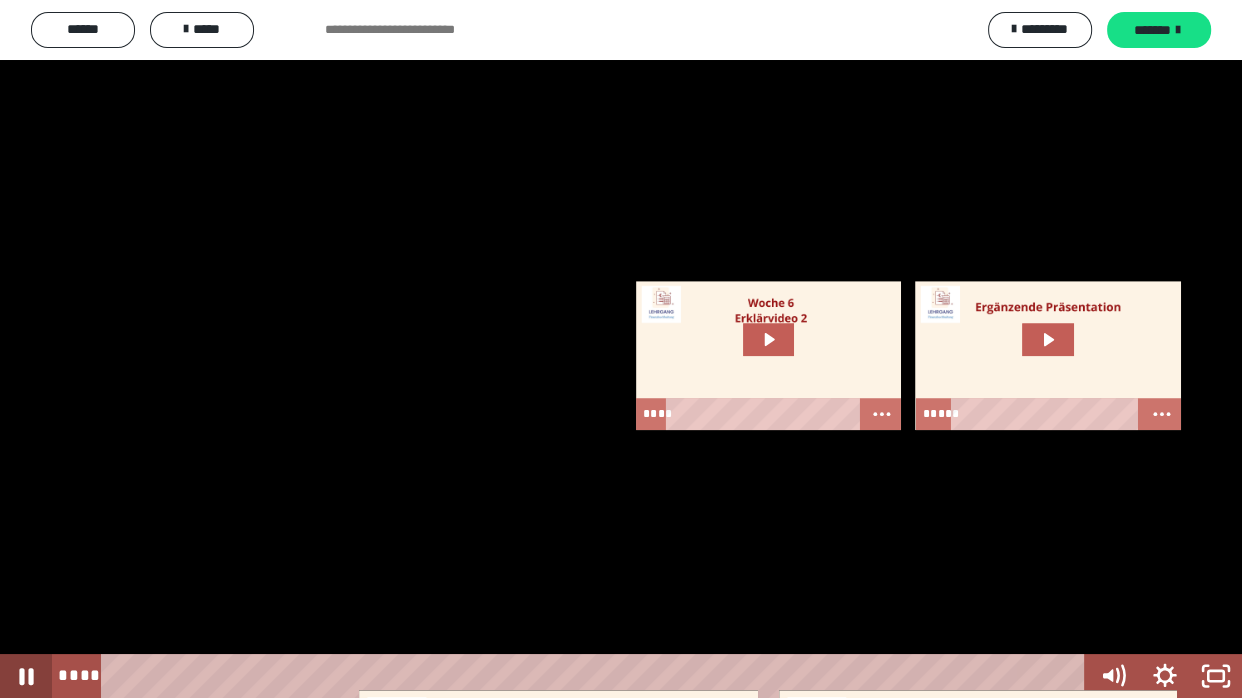 click 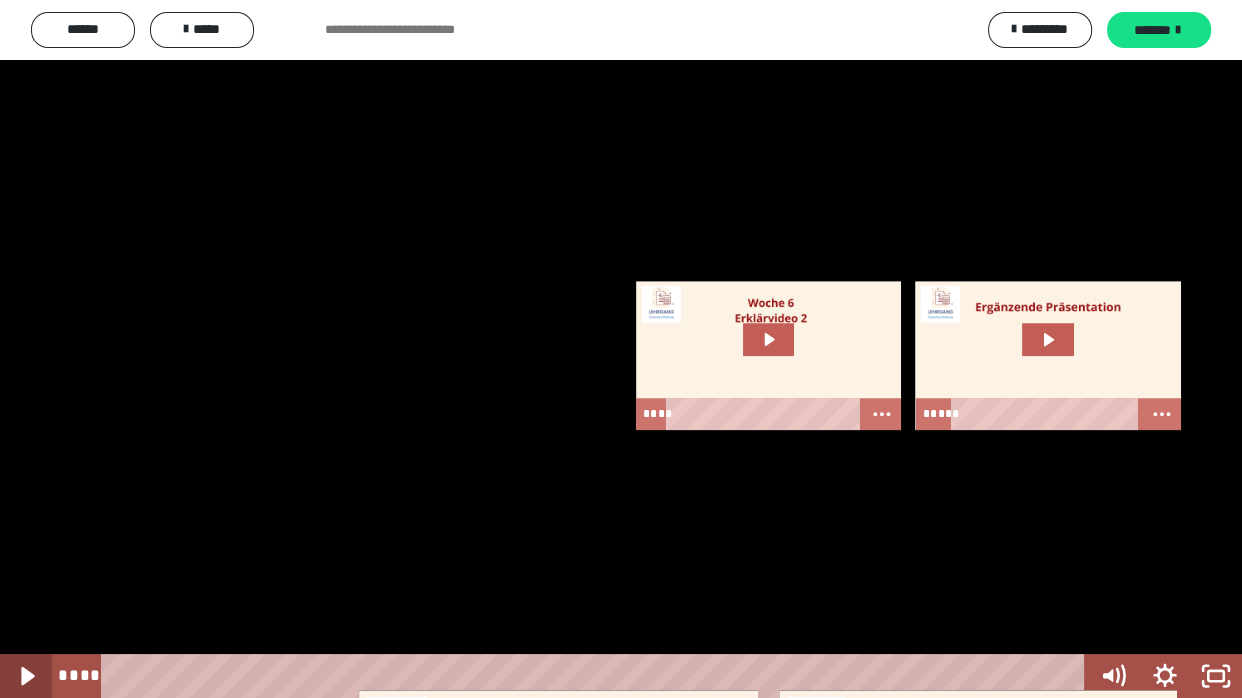 click 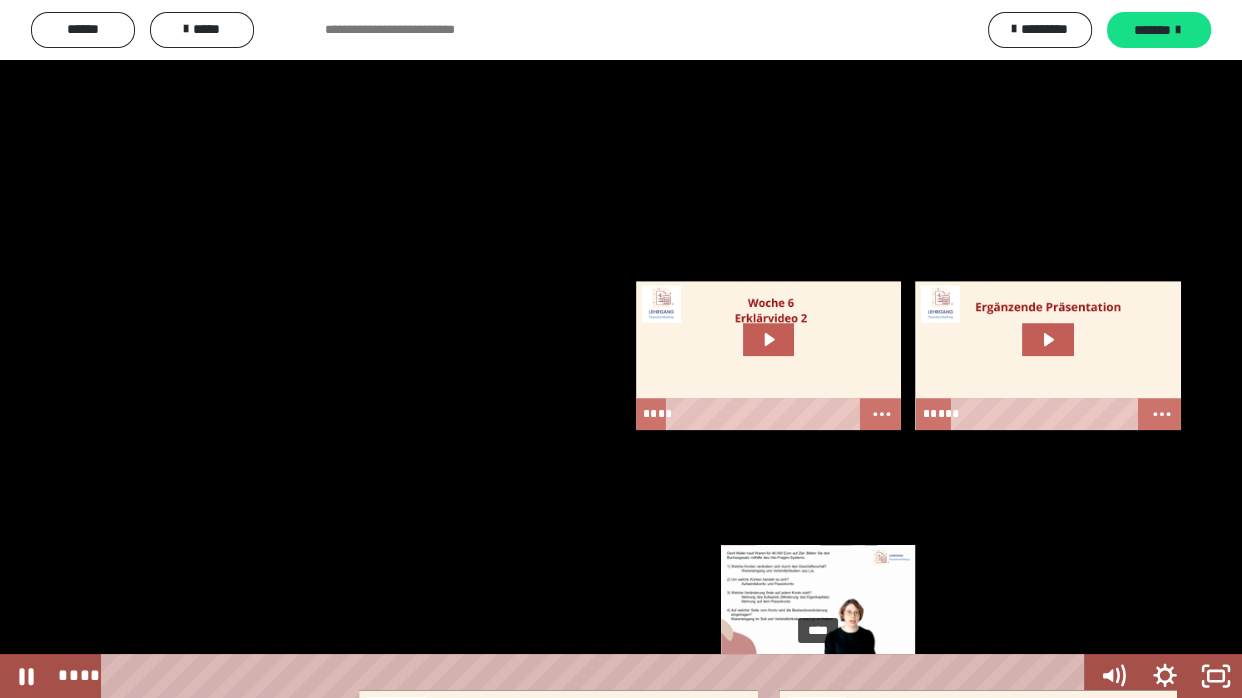 click on "****" at bounding box center (597, 676) 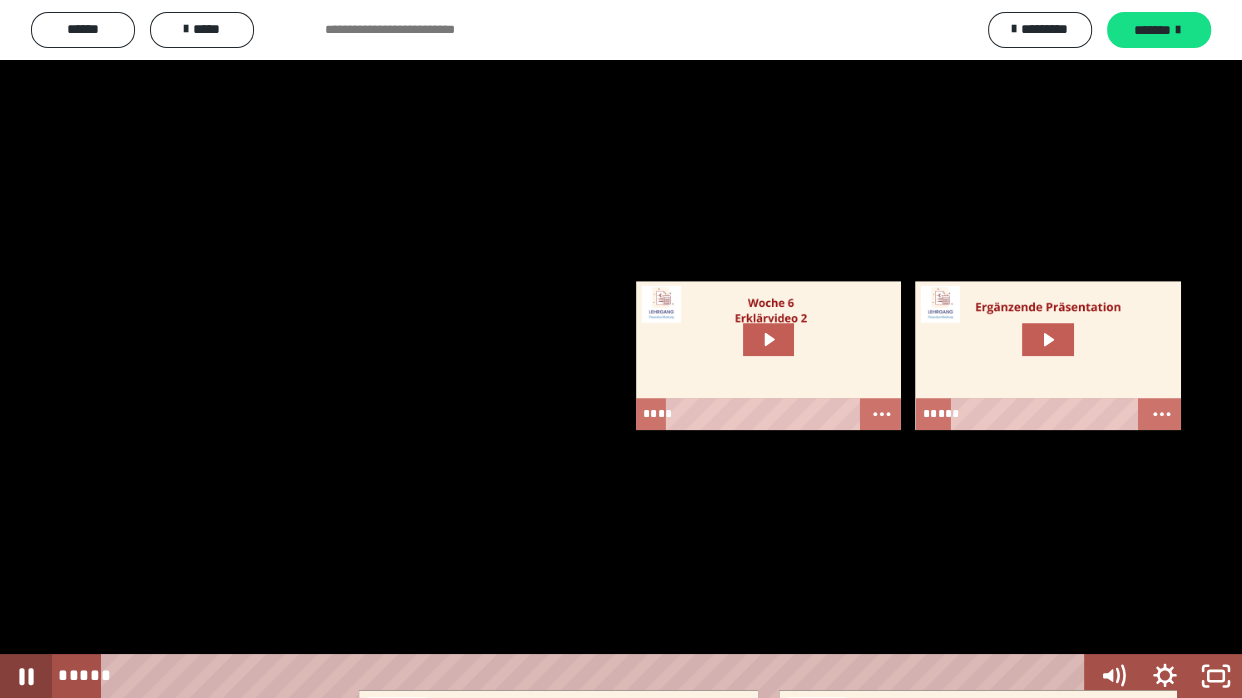 click 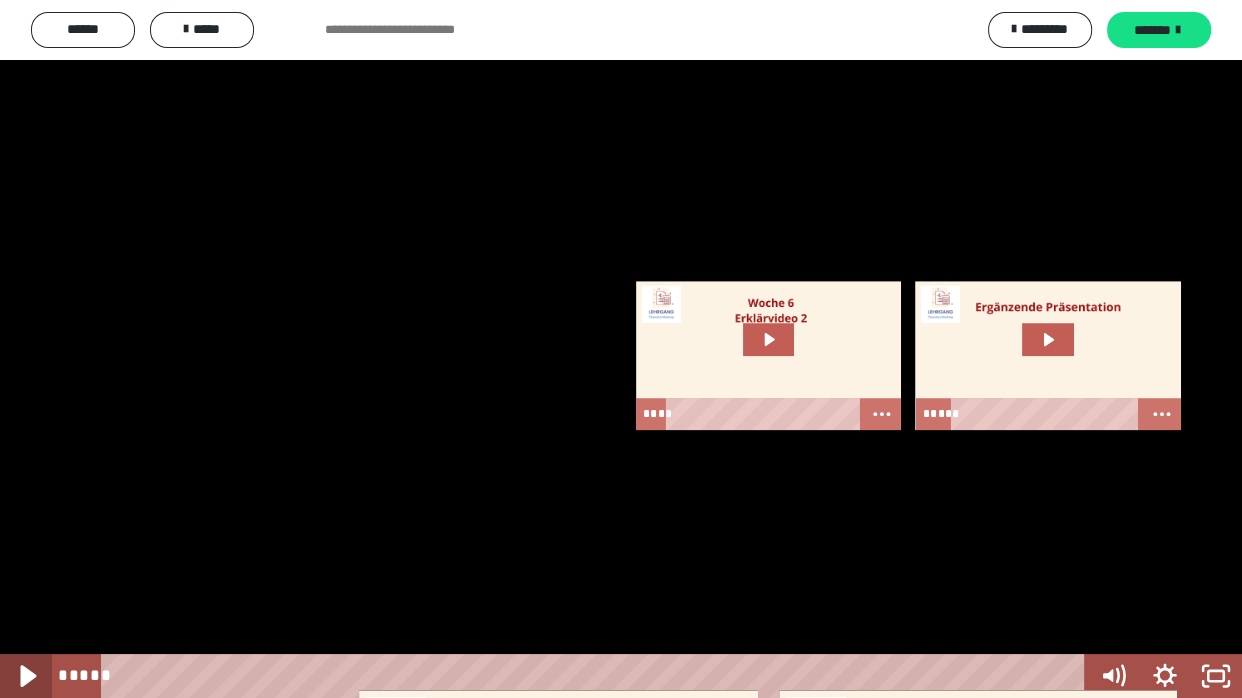click 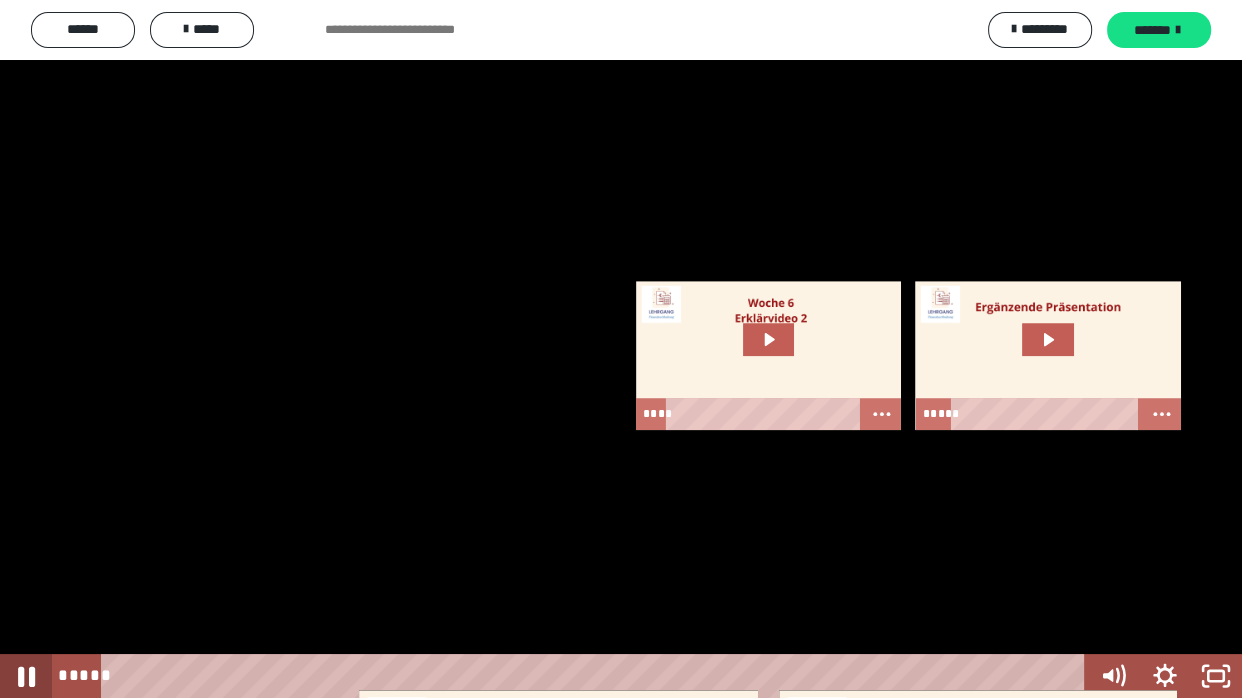 click 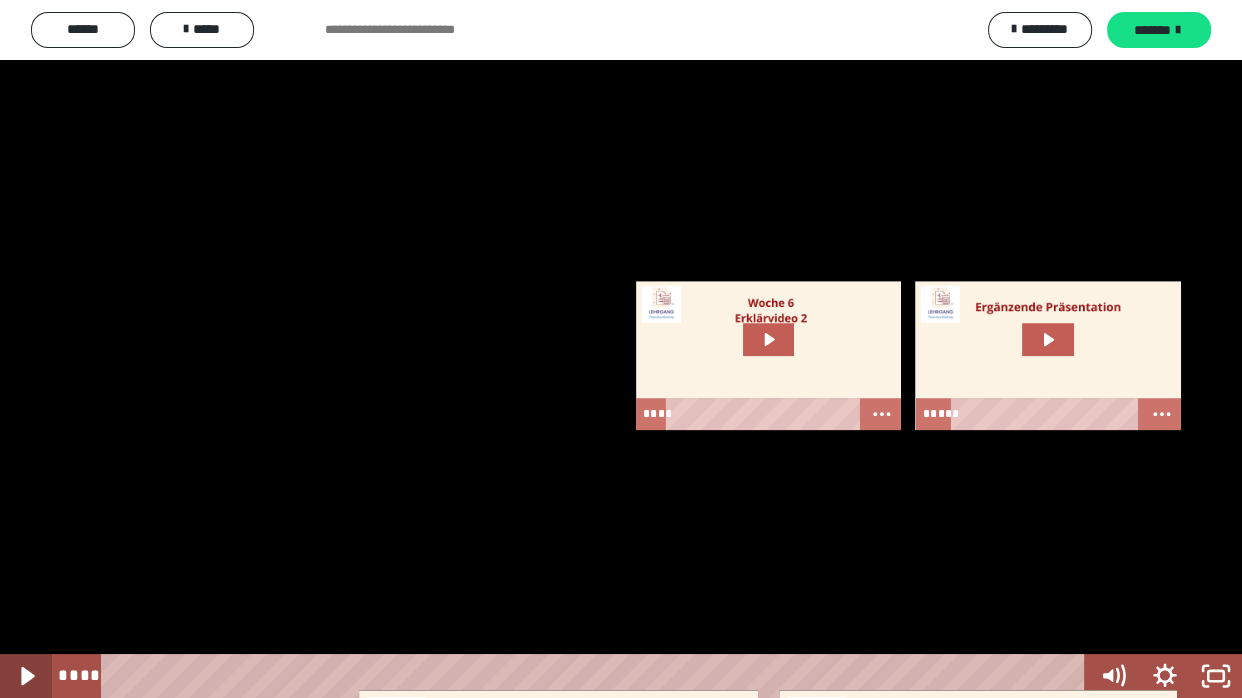 click 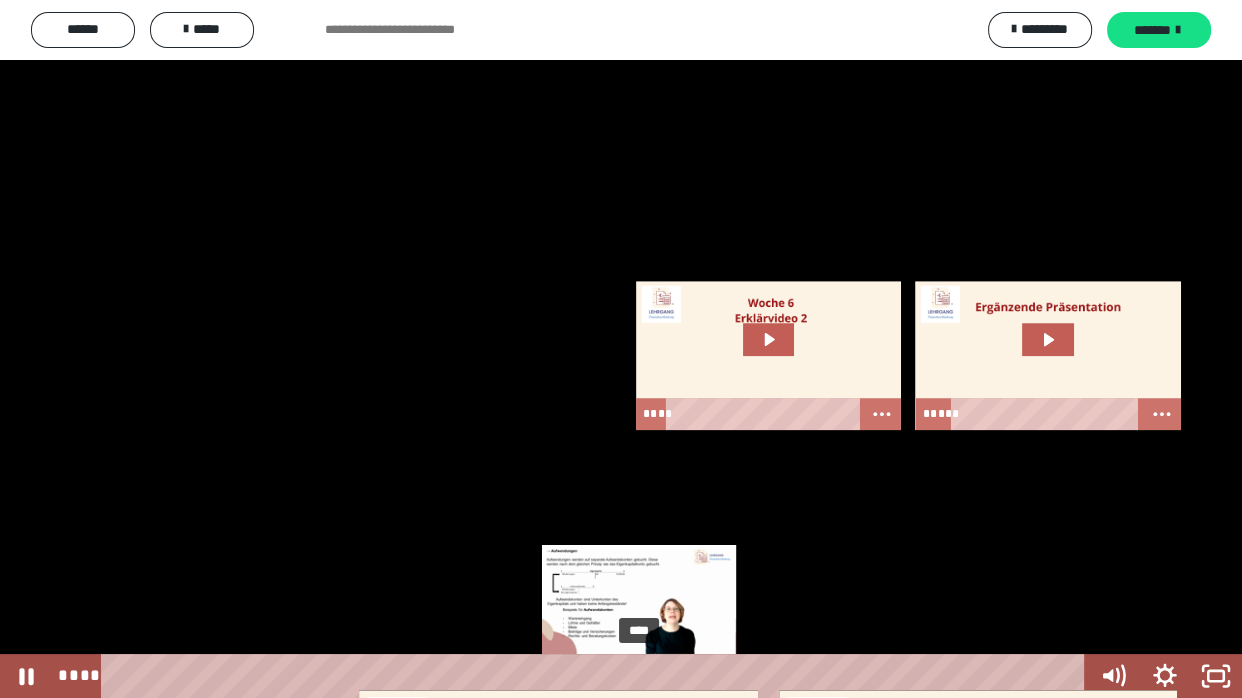 click on "****" at bounding box center [597, 676] 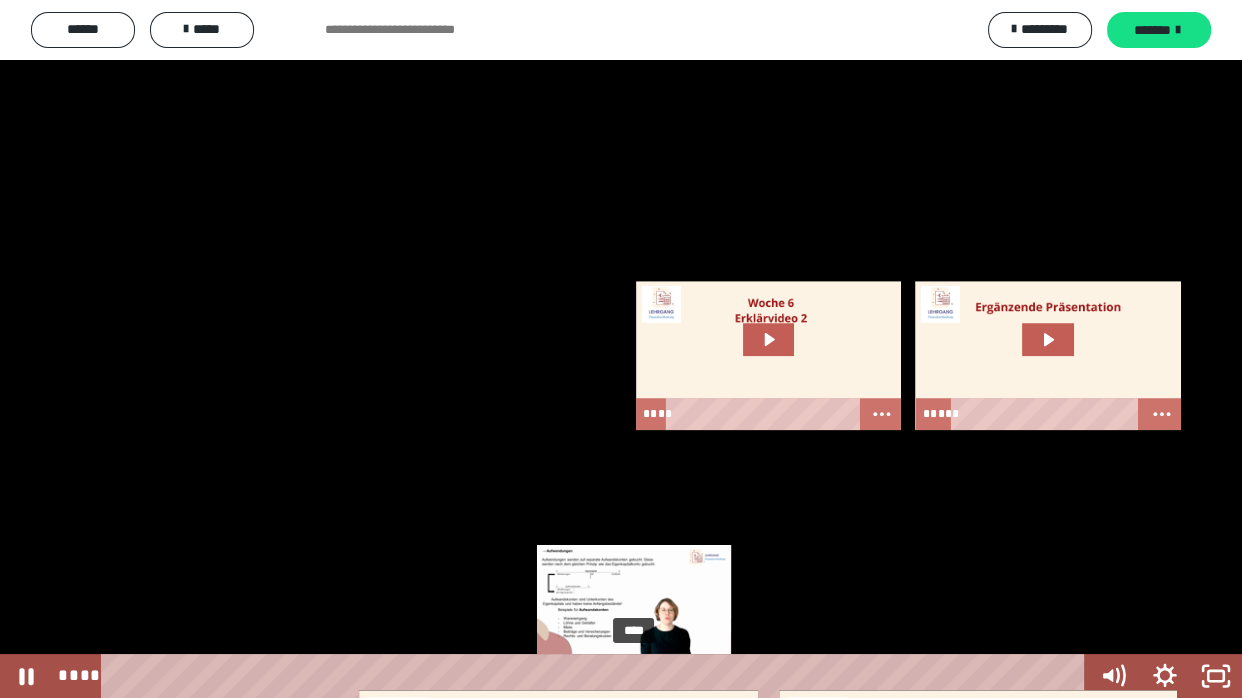 click at bounding box center (634, 676) 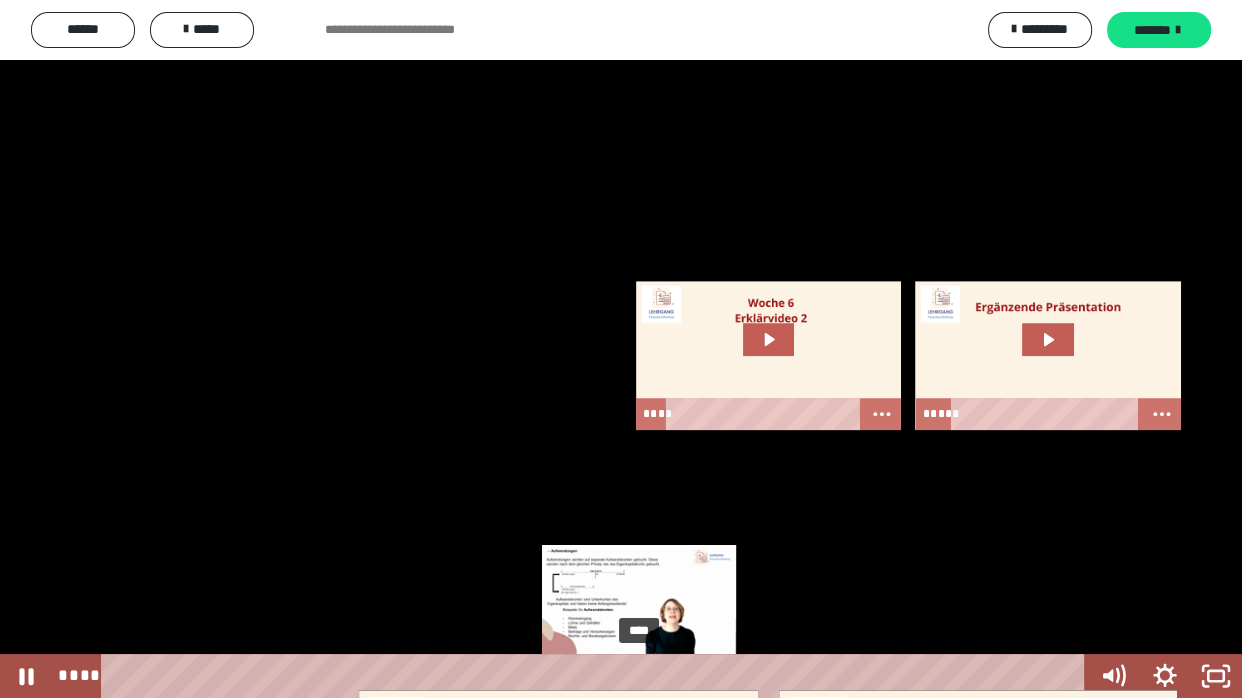 click at bounding box center [639, 676] 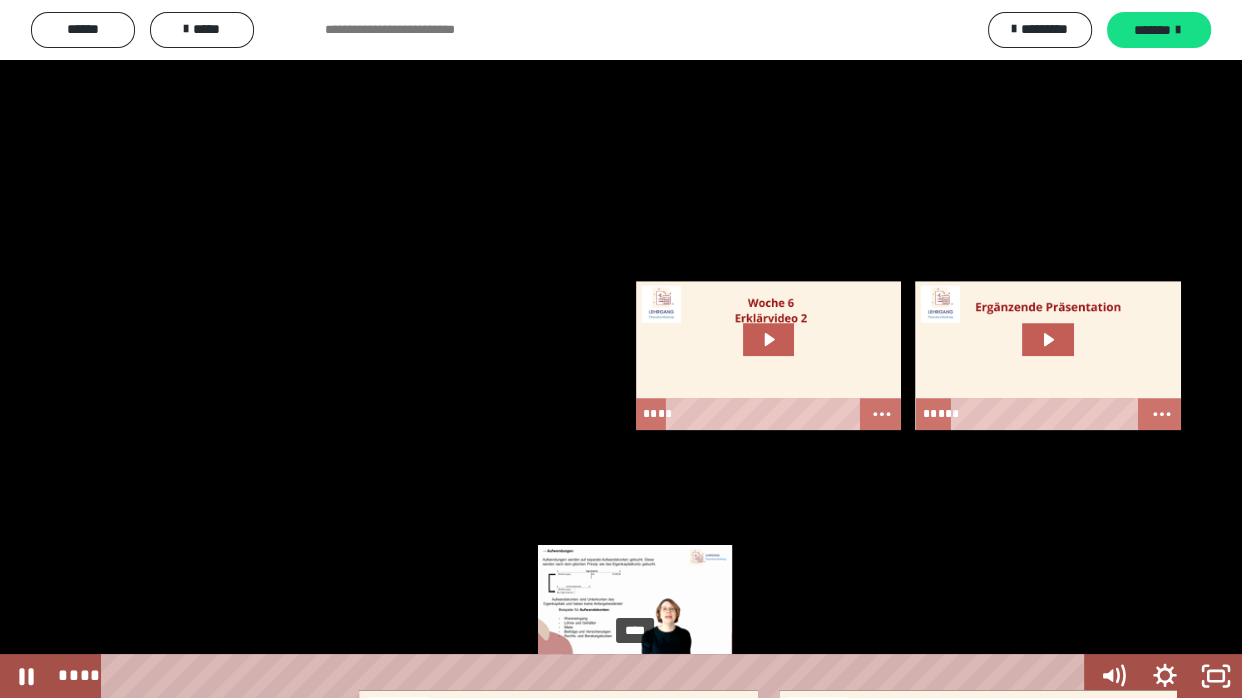 click at bounding box center [639, 676] 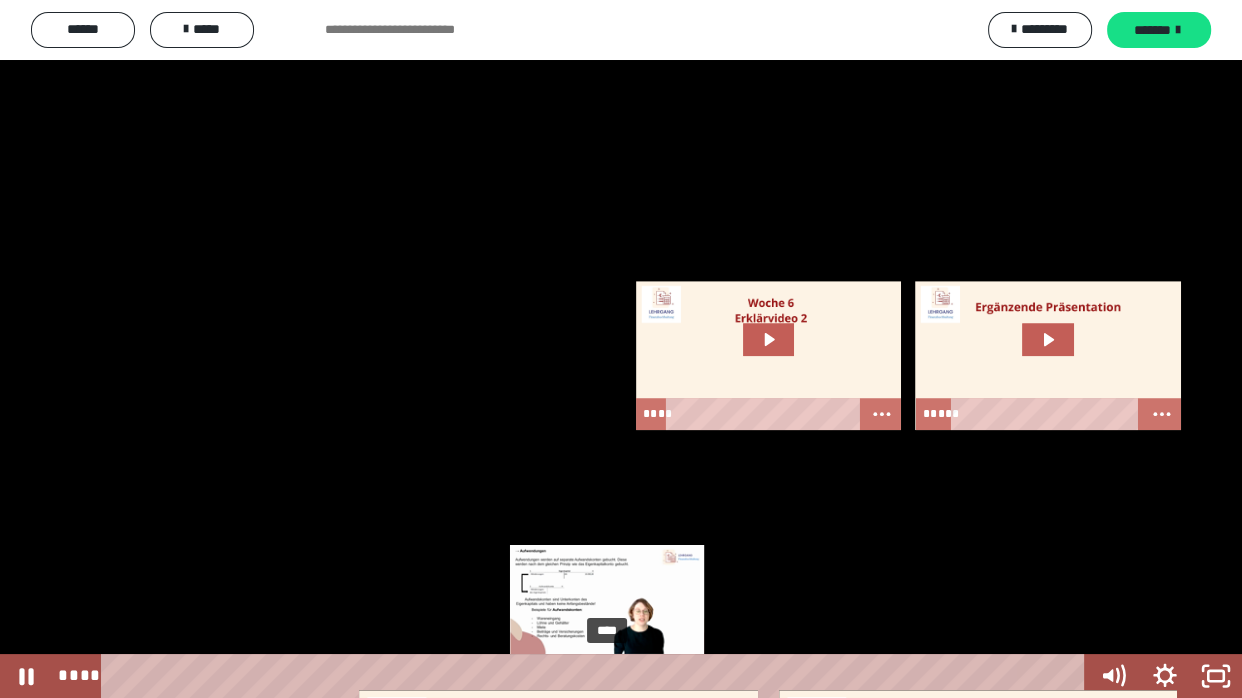 click on "****" at bounding box center [597, 676] 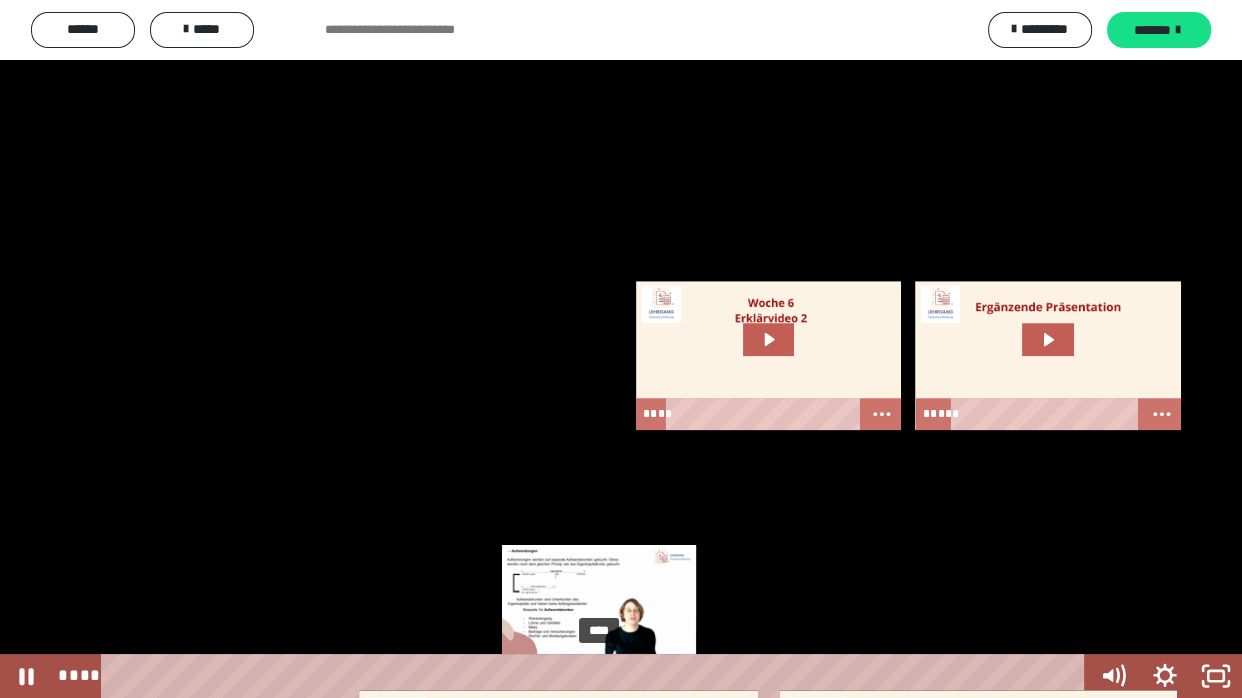 click at bounding box center [607, 676] 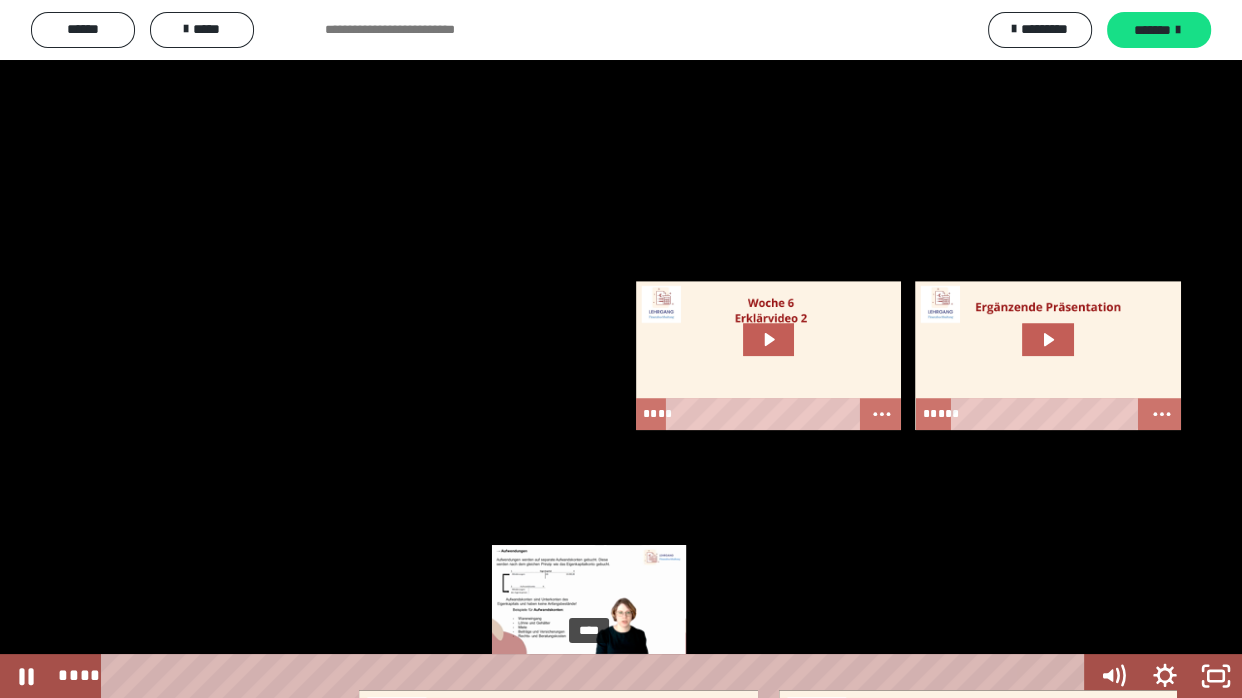 click on "****" at bounding box center [597, 676] 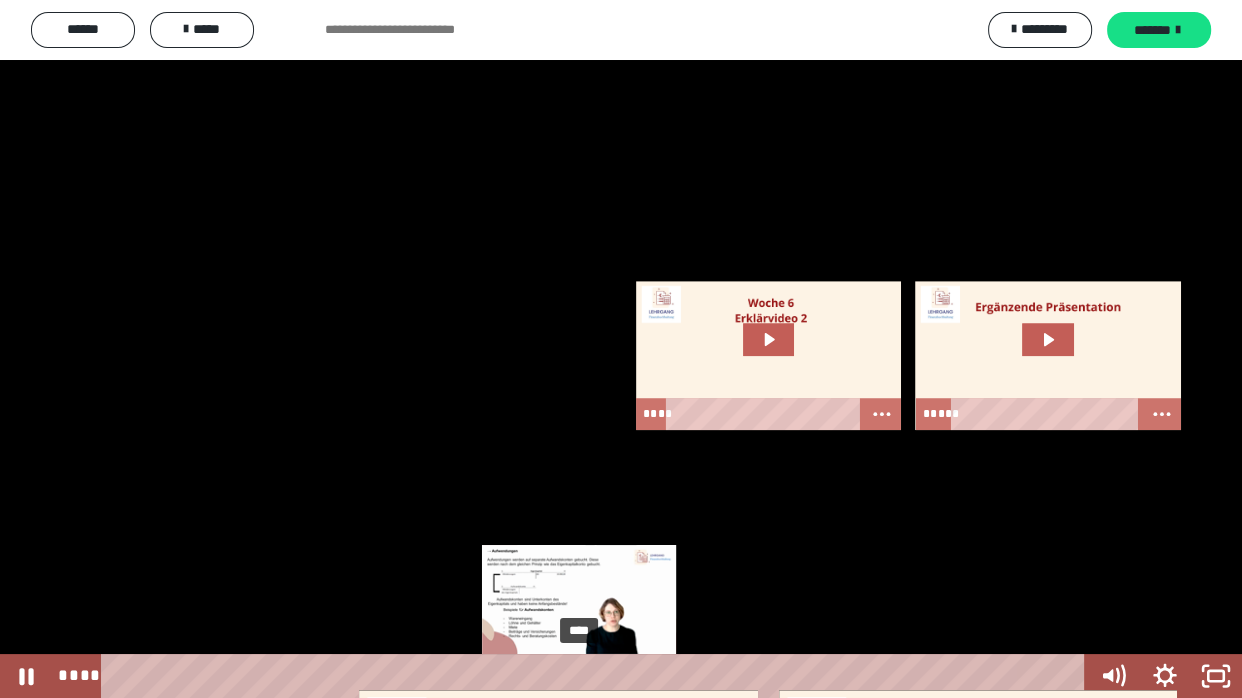 click on "****" at bounding box center (597, 676) 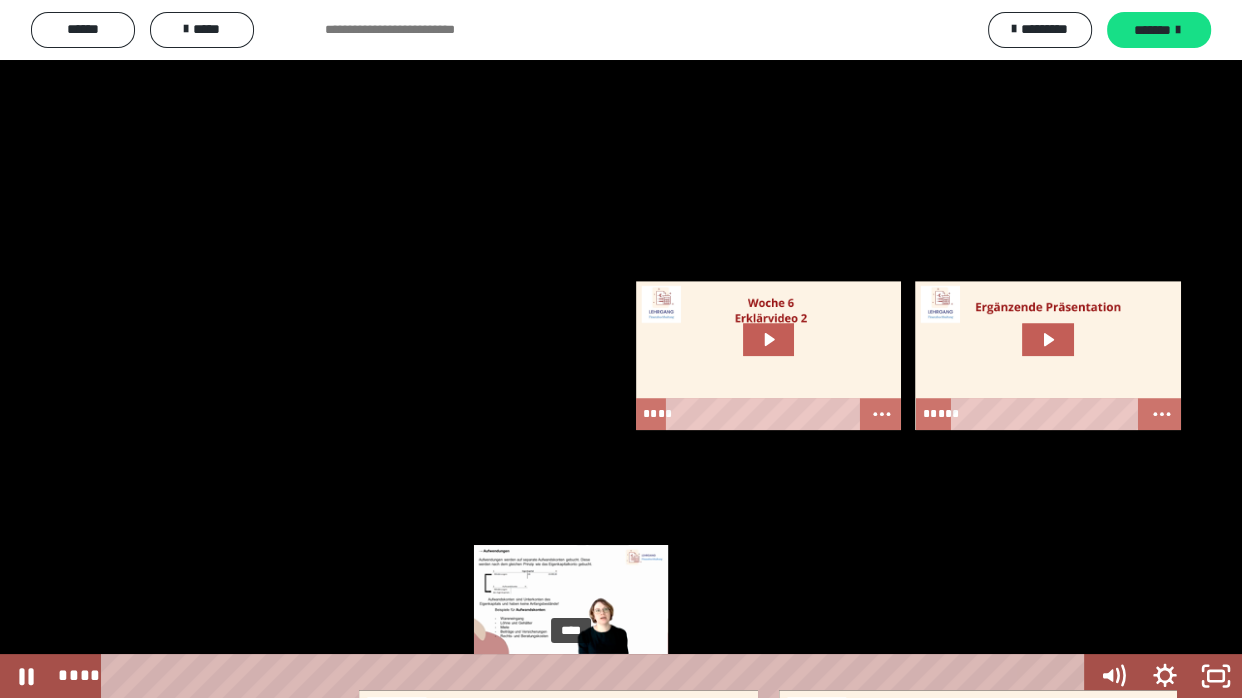 click at bounding box center (579, 676) 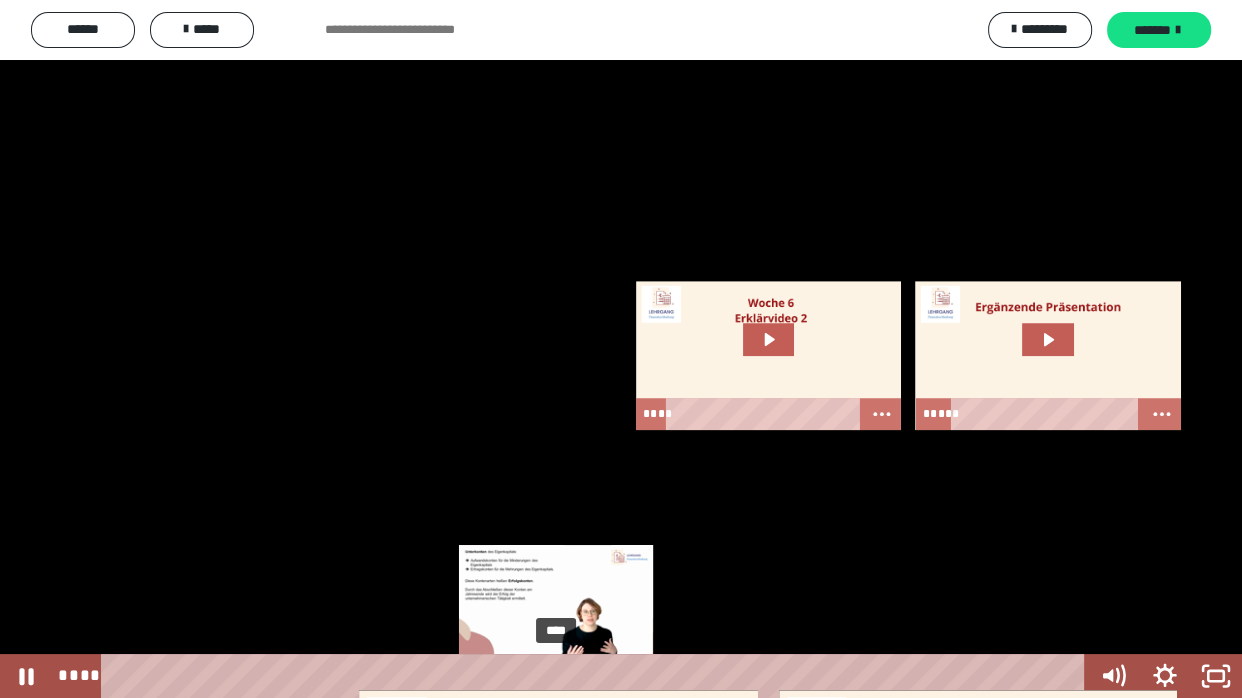 click on "****" at bounding box center (597, 676) 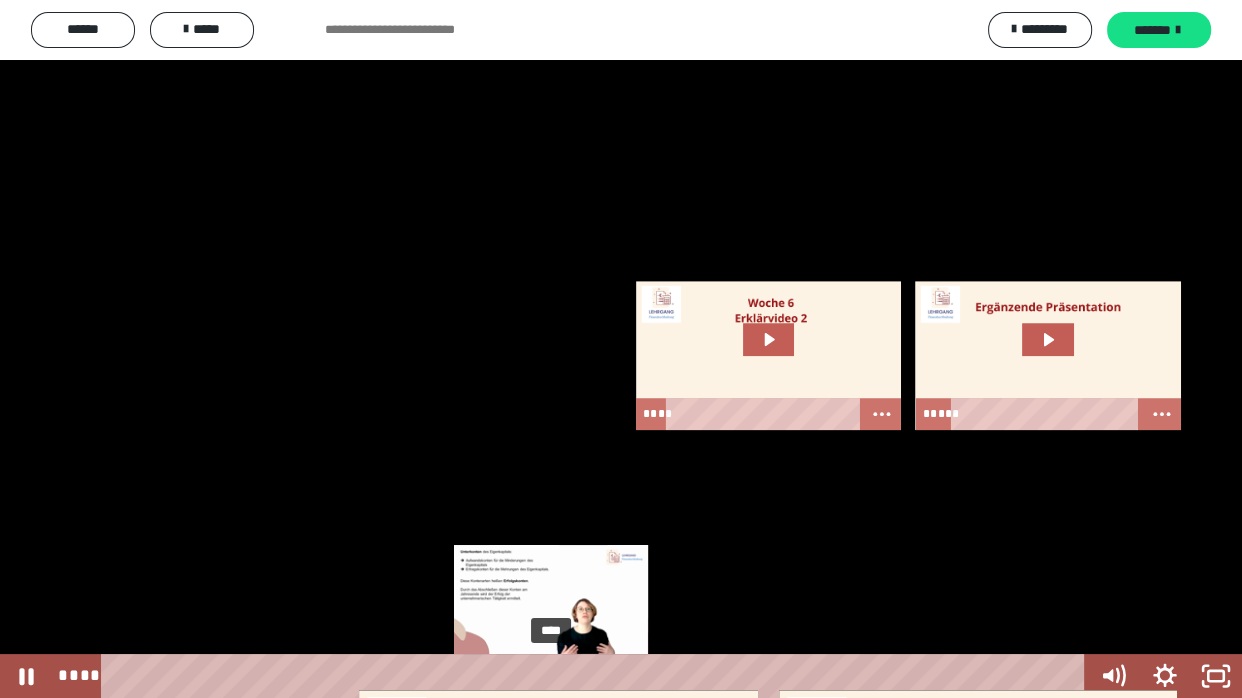 click at bounding box center [551, 676] 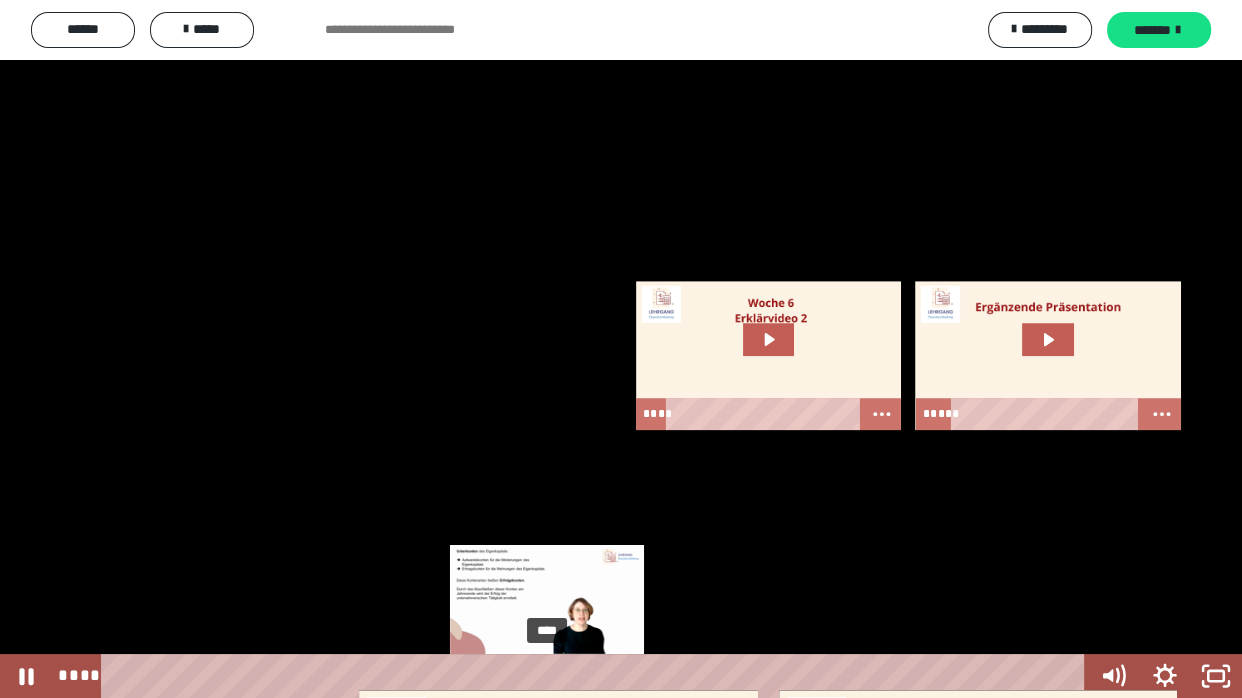 click at bounding box center [552, 676] 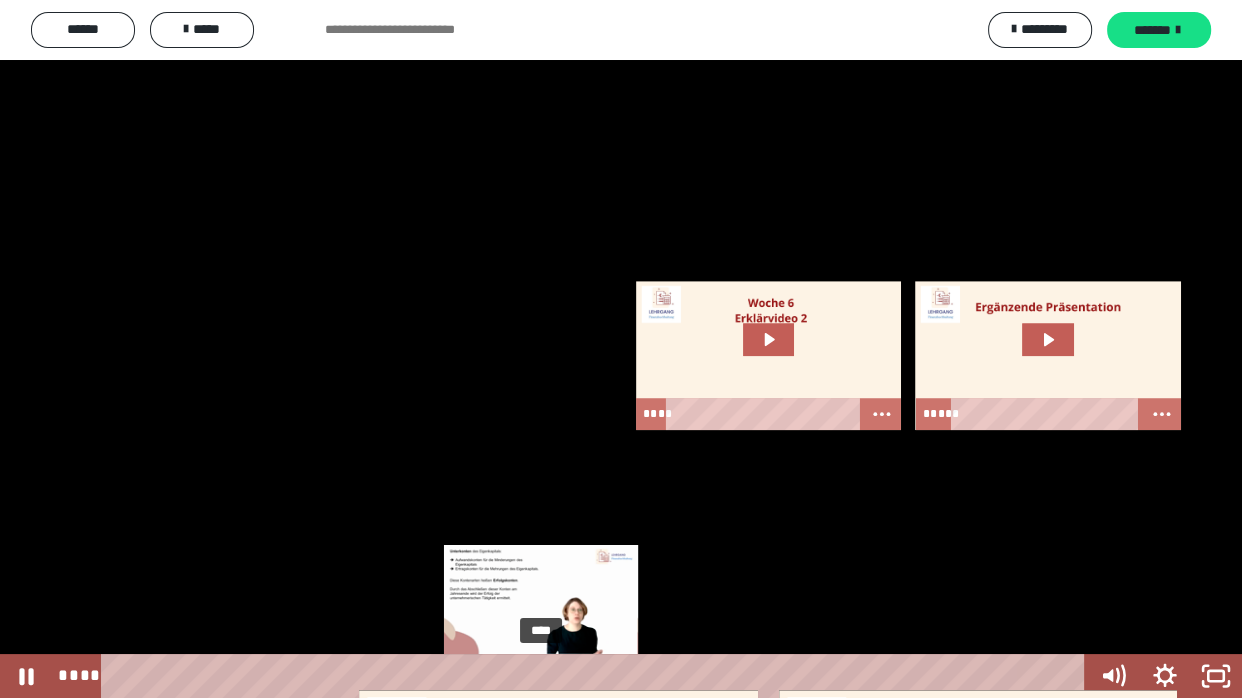 click at bounding box center [547, 676] 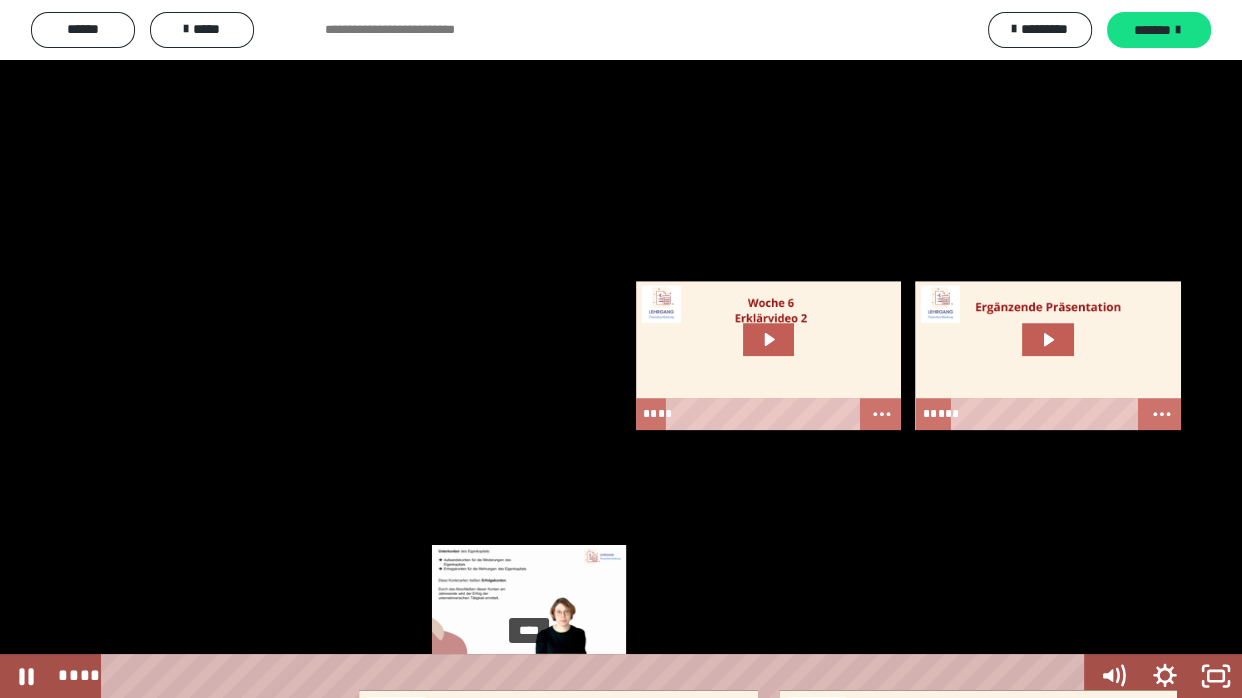 click on "****" at bounding box center (597, 676) 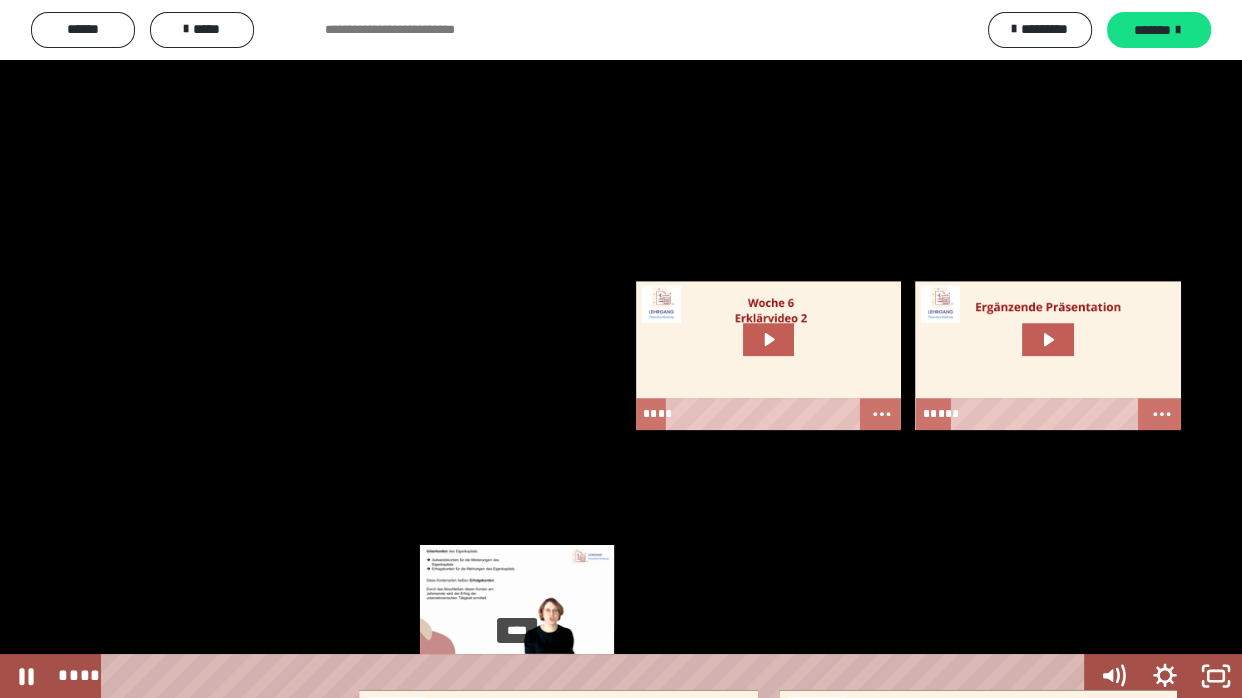 click on "****" at bounding box center [597, 676] 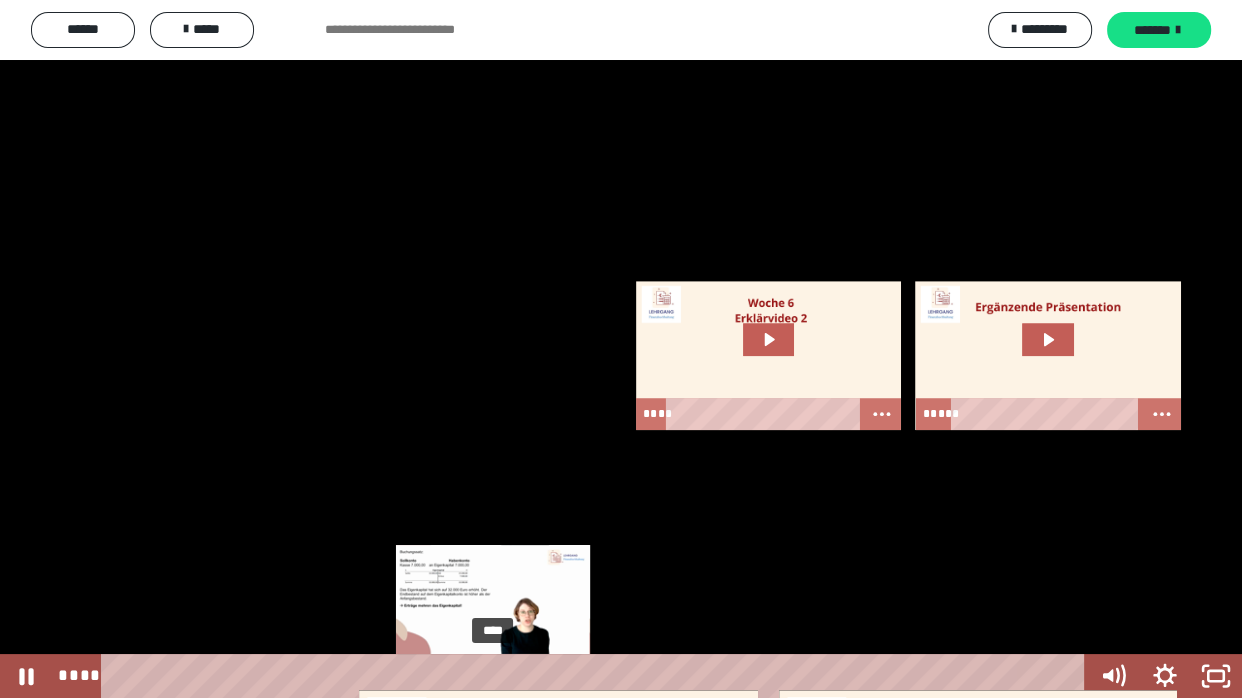 click on "****" at bounding box center [597, 676] 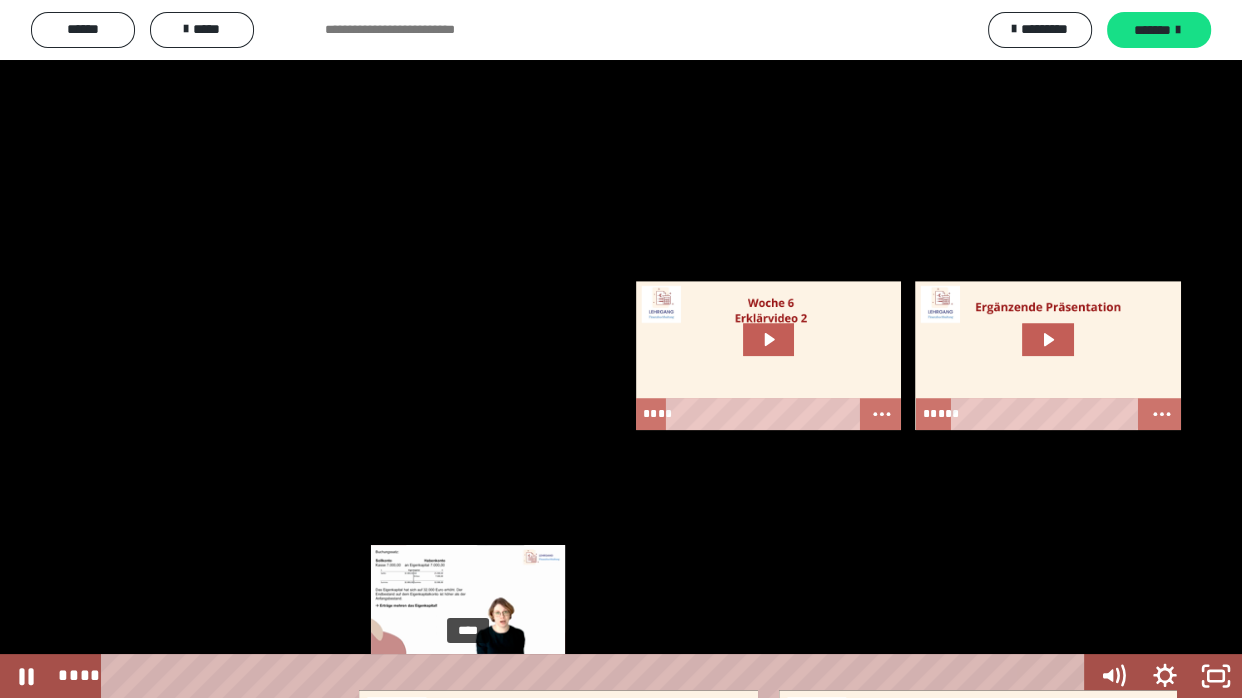 click on "****" at bounding box center [597, 676] 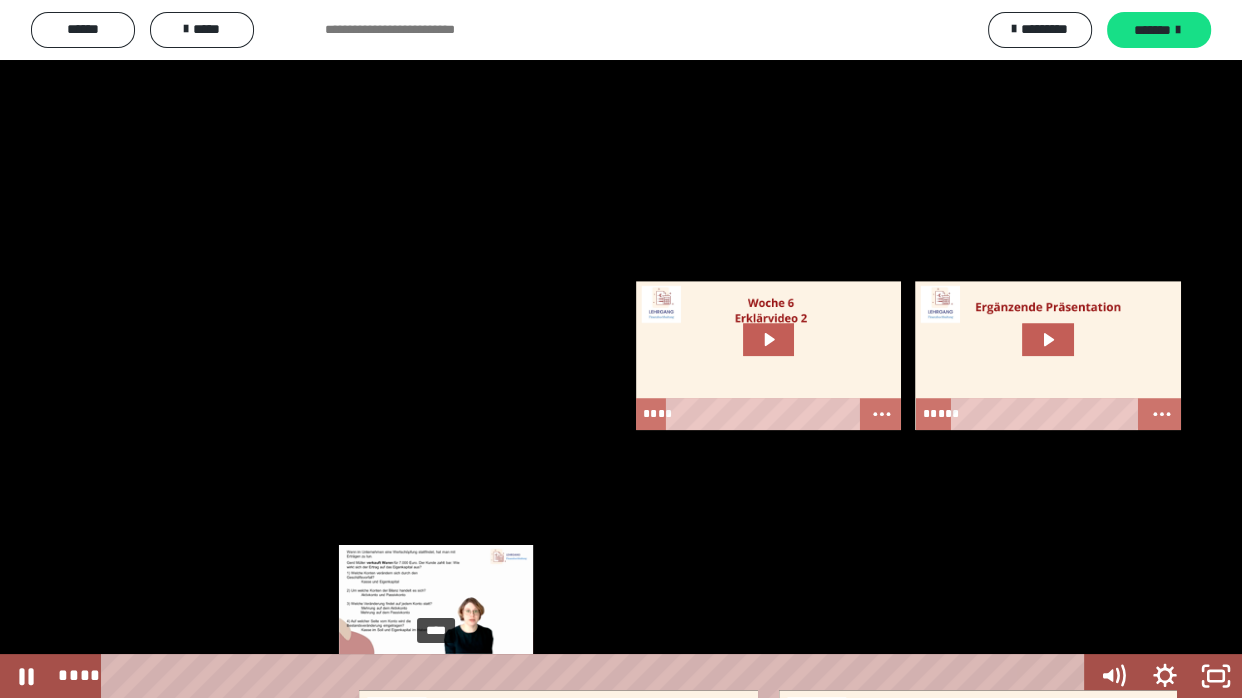 click on "****" at bounding box center (597, 676) 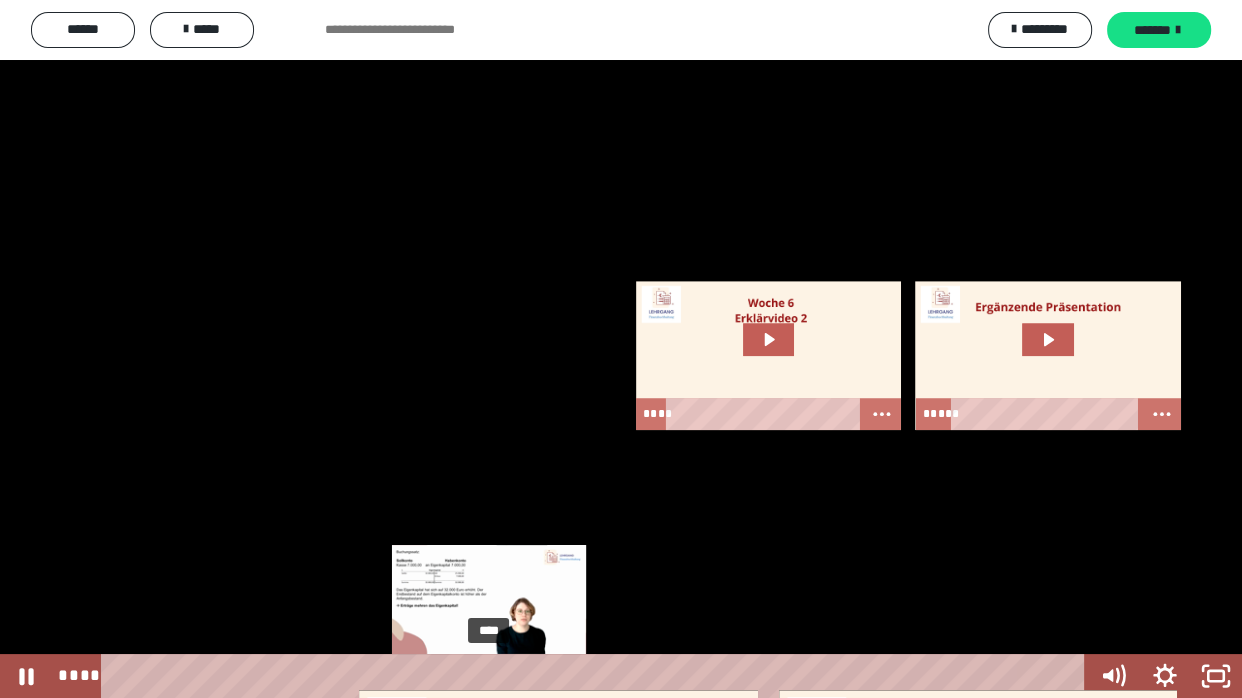 click on "****" at bounding box center [597, 676] 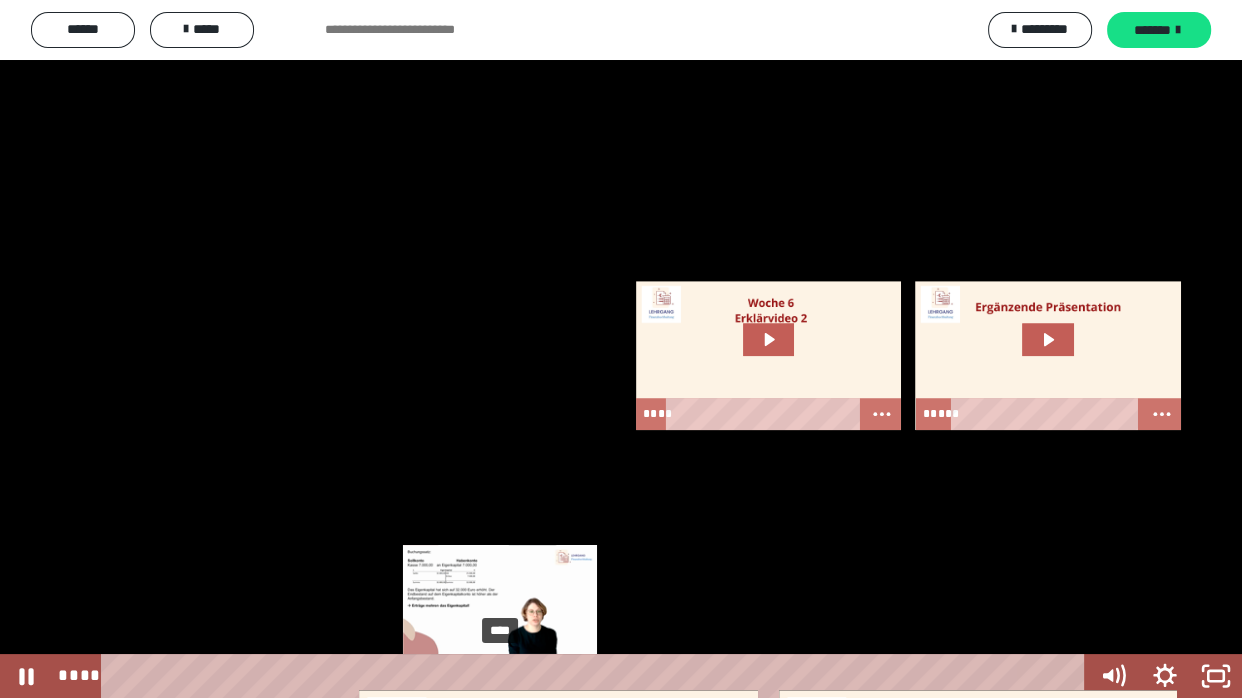 click on "****" at bounding box center (597, 676) 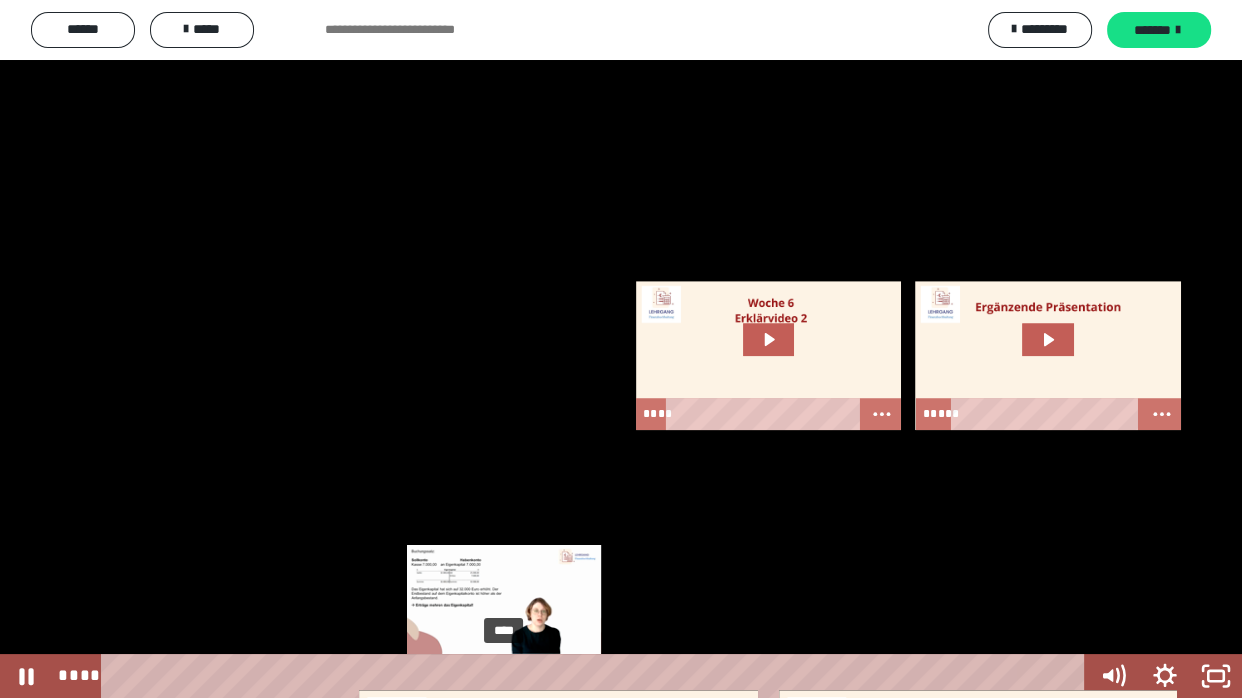click at bounding box center [500, 676] 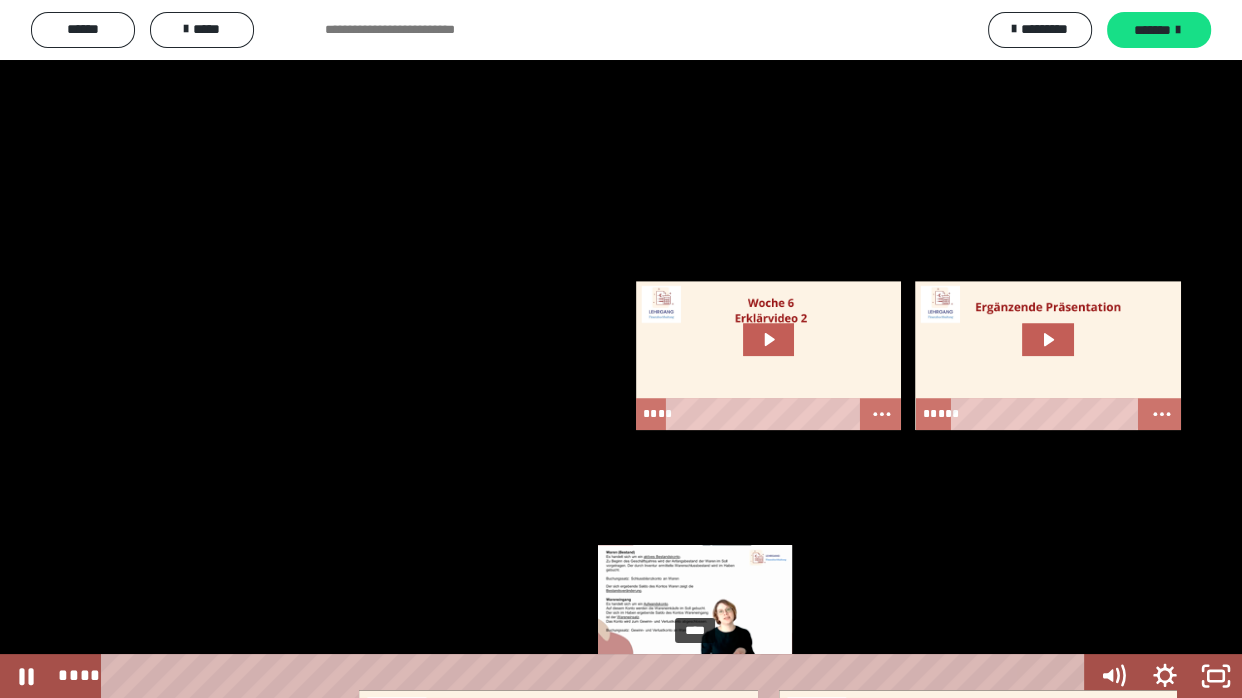 click on "****" at bounding box center (597, 676) 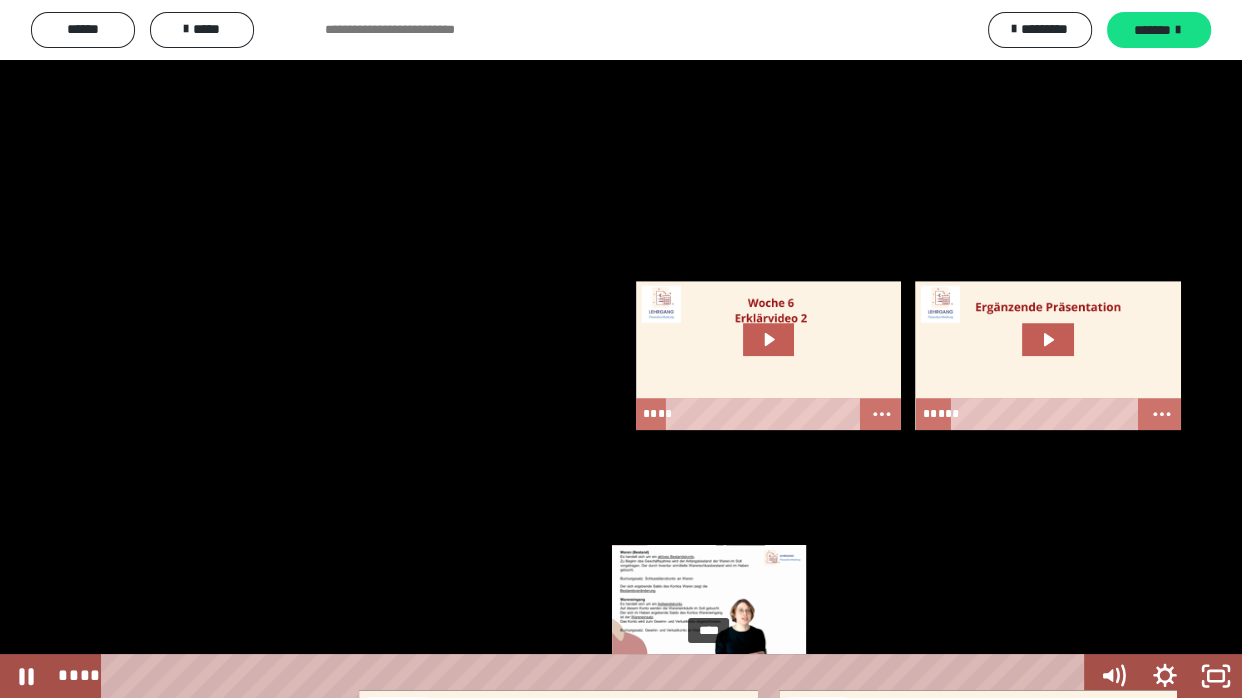 click on "****" at bounding box center (597, 676) 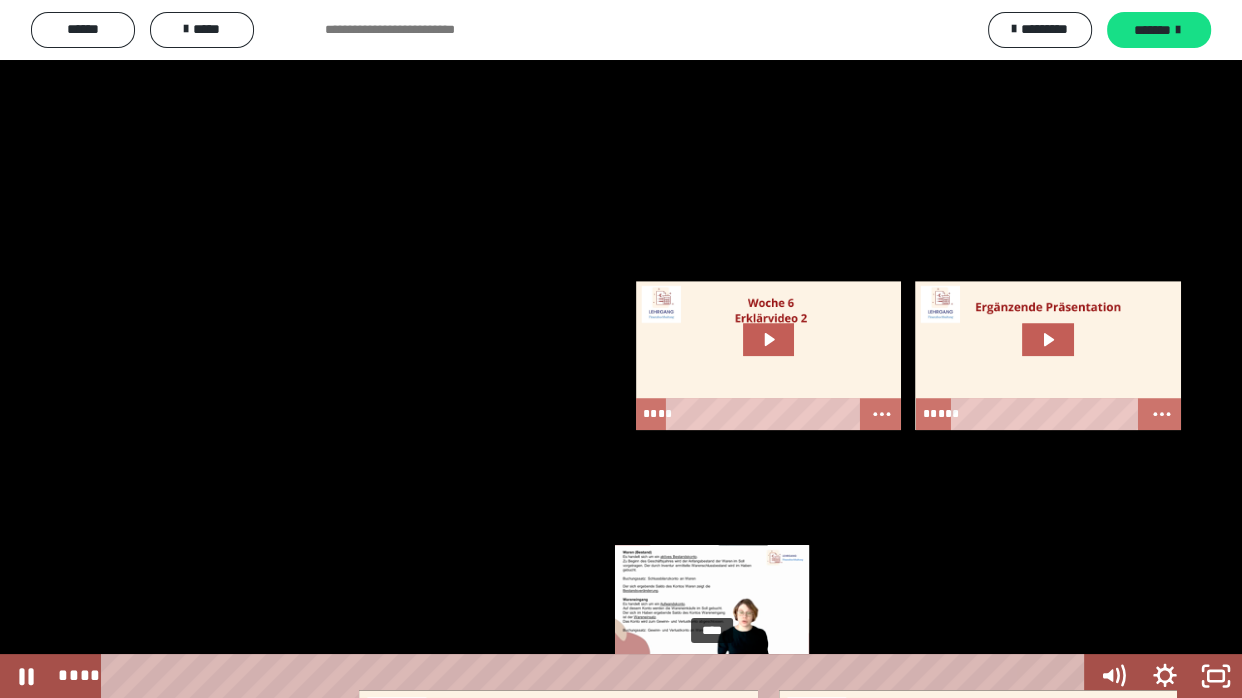 click at bounding box center (711, 676) 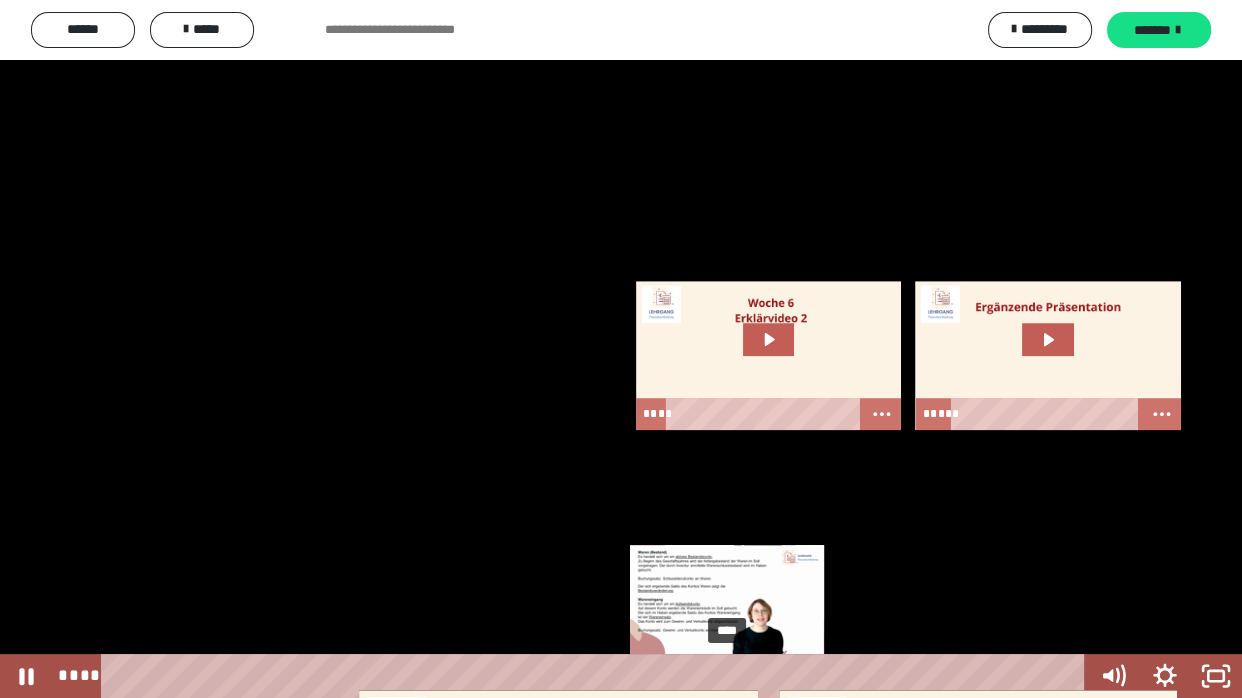 click on "****" at bounding box center [597, 676] 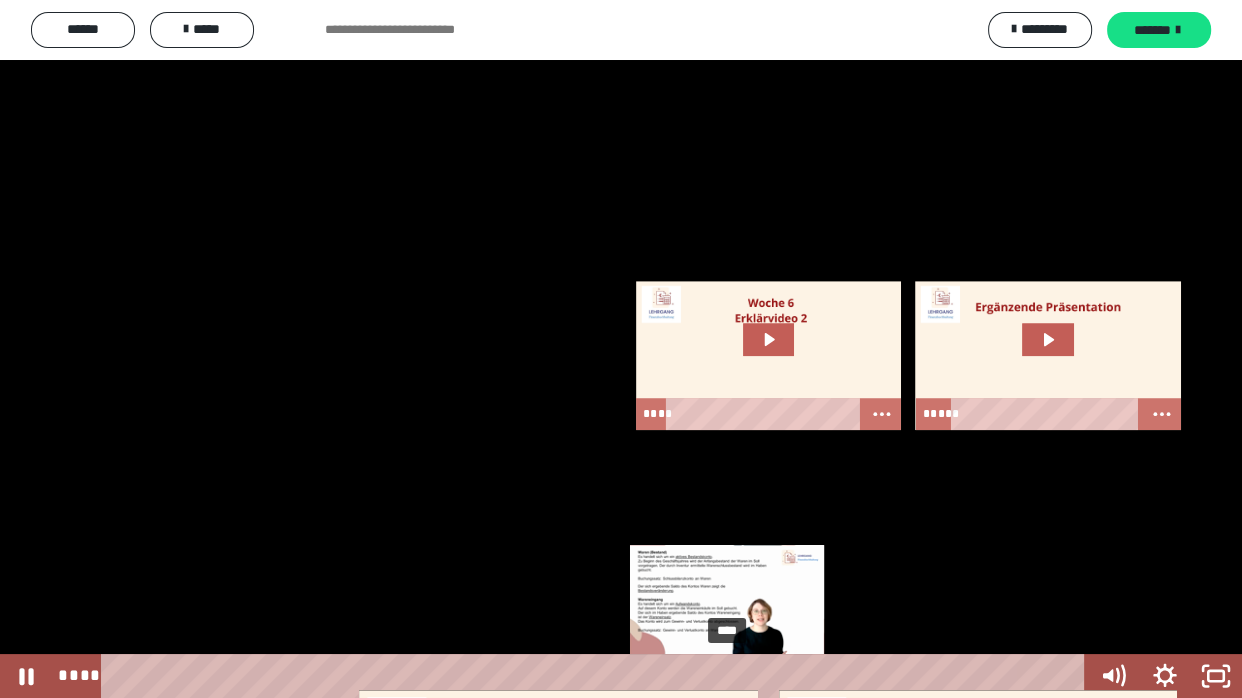click at bounding box center [727, 676] 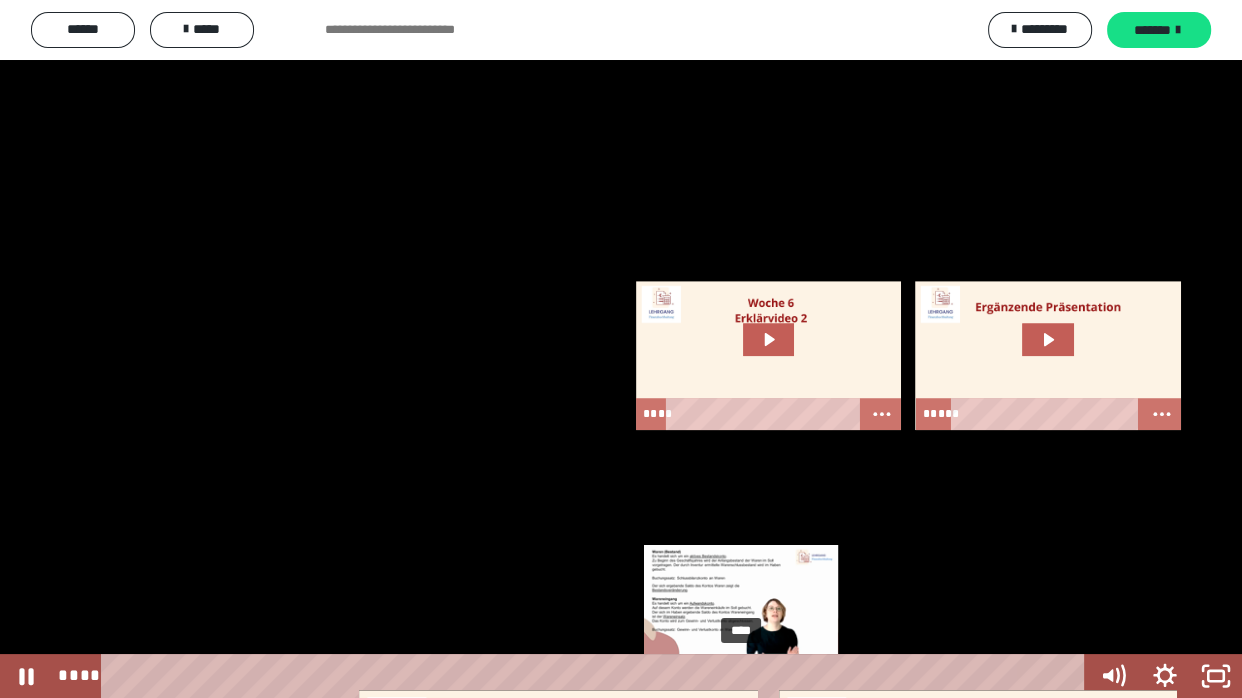 click on "****" at bounding box center [597, 676] 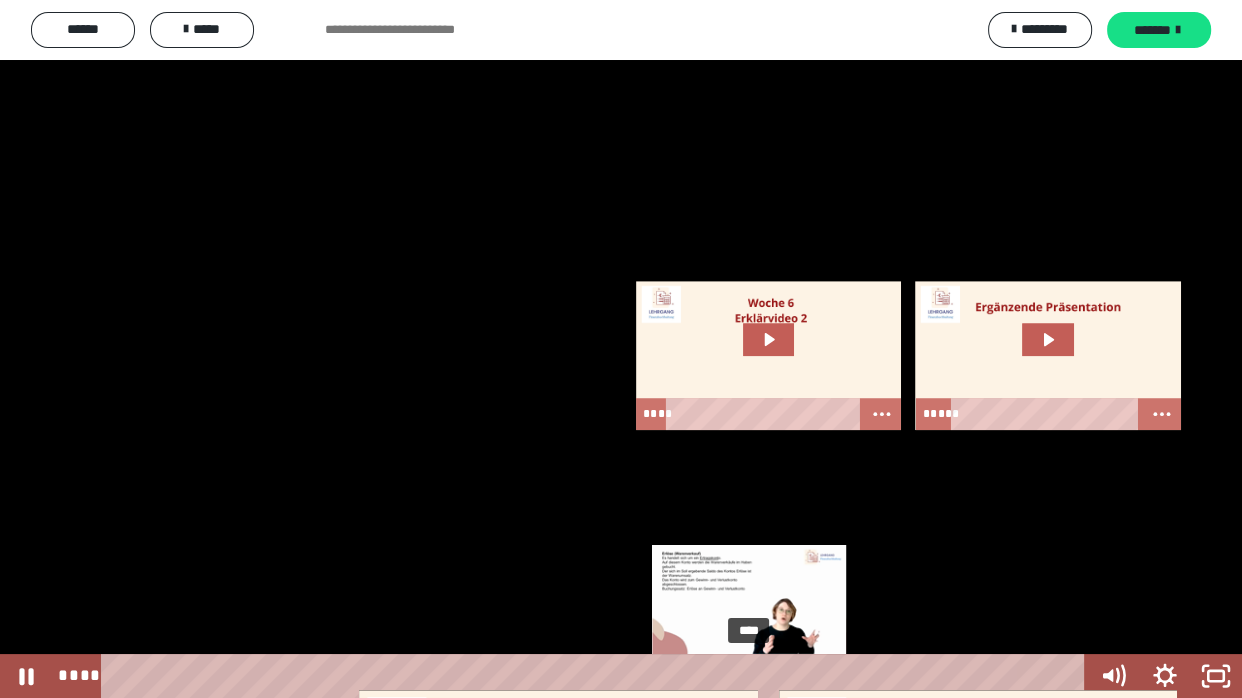 click on "****" at bounding box center (597, 676) 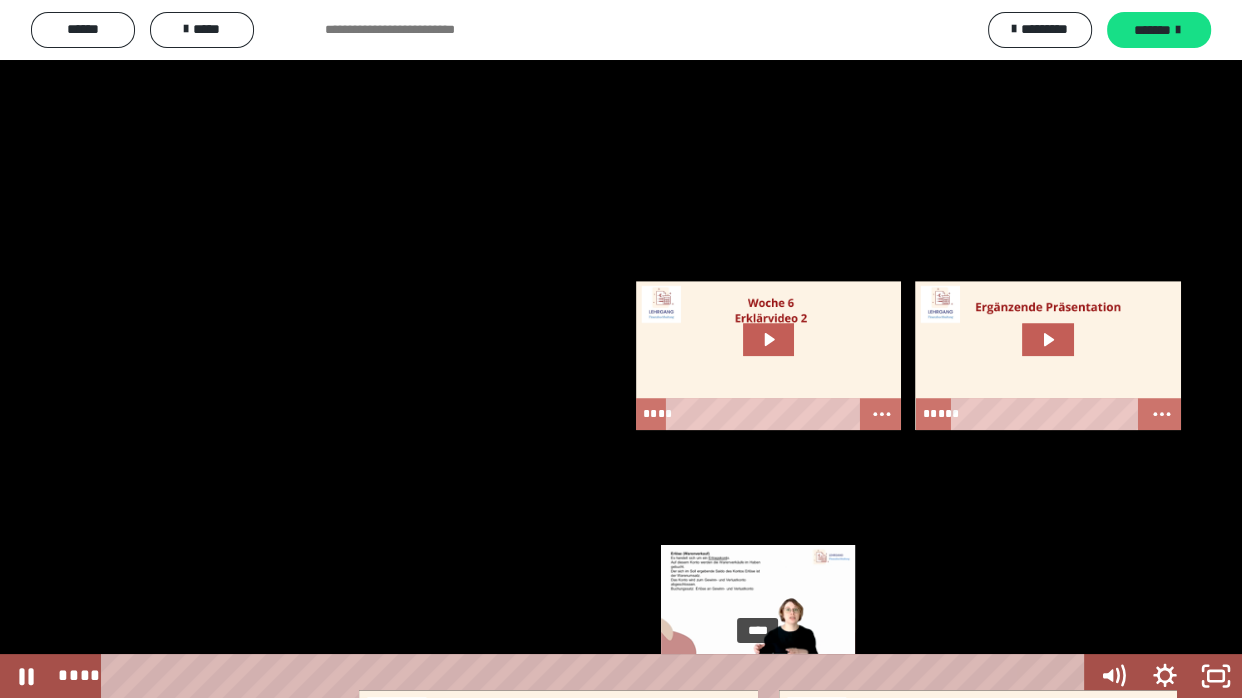 click on "****" at bounding box center [597, 676] 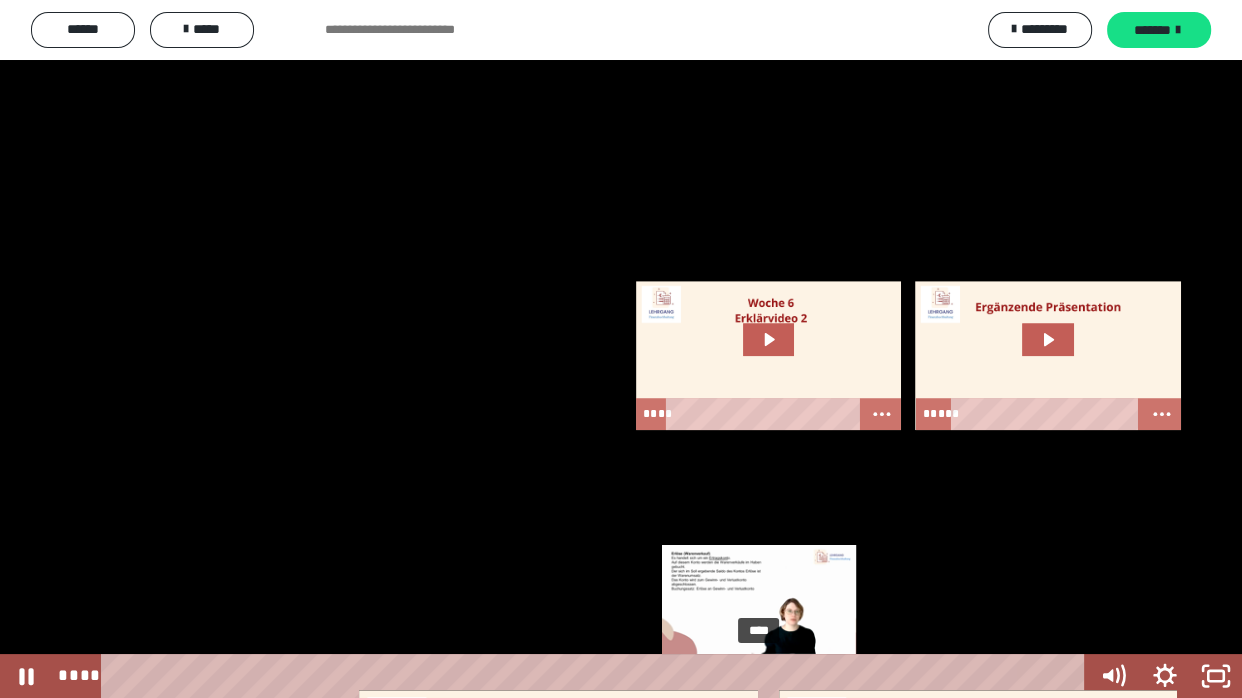 click at bounding box center (758, 676) 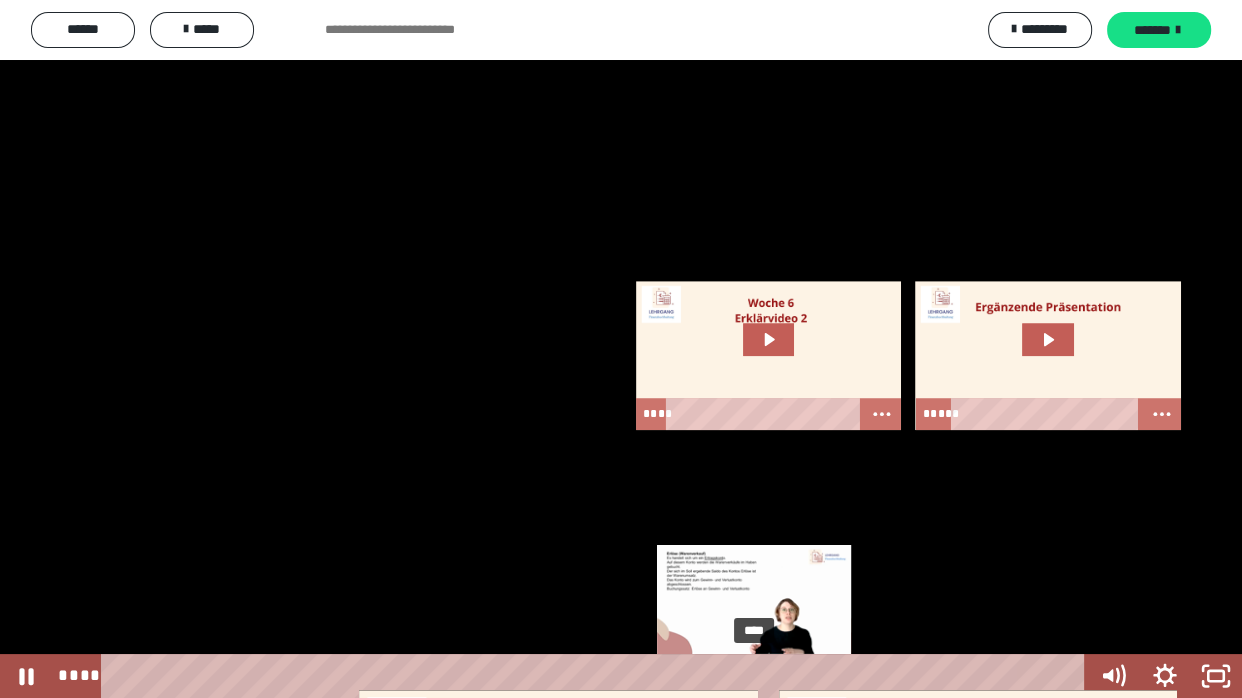 click at bounding box center (759, 676) 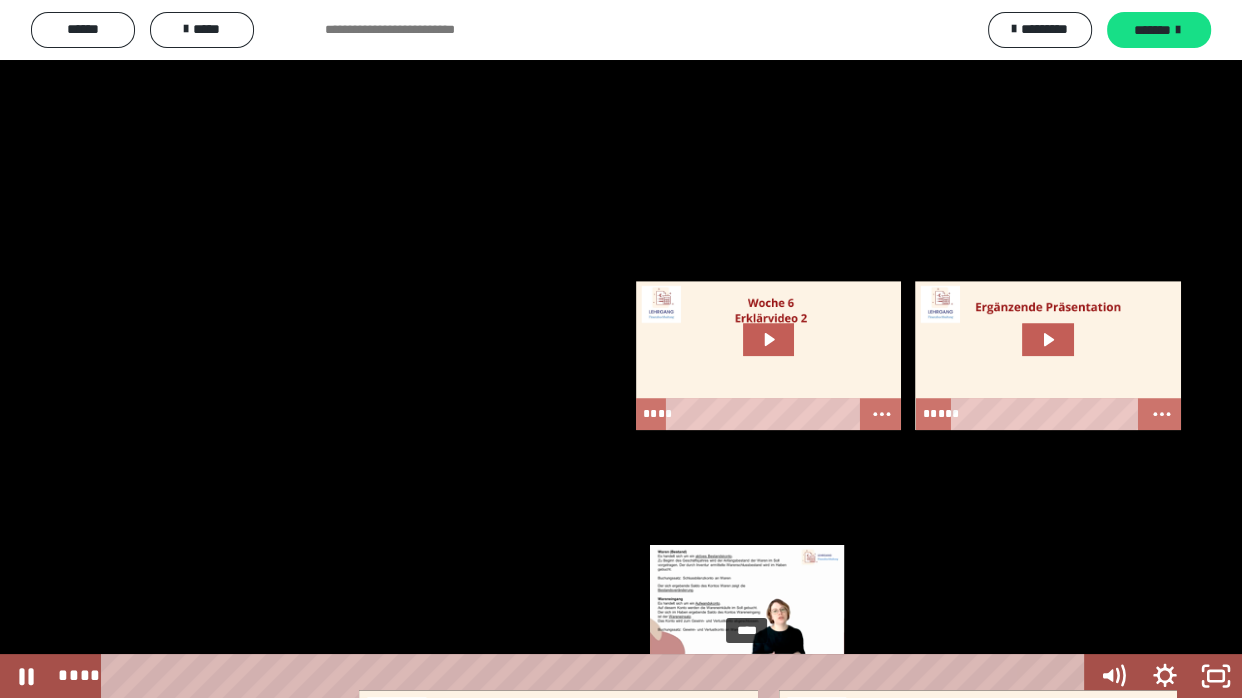 click on "****" at bounding box center (597, 676) 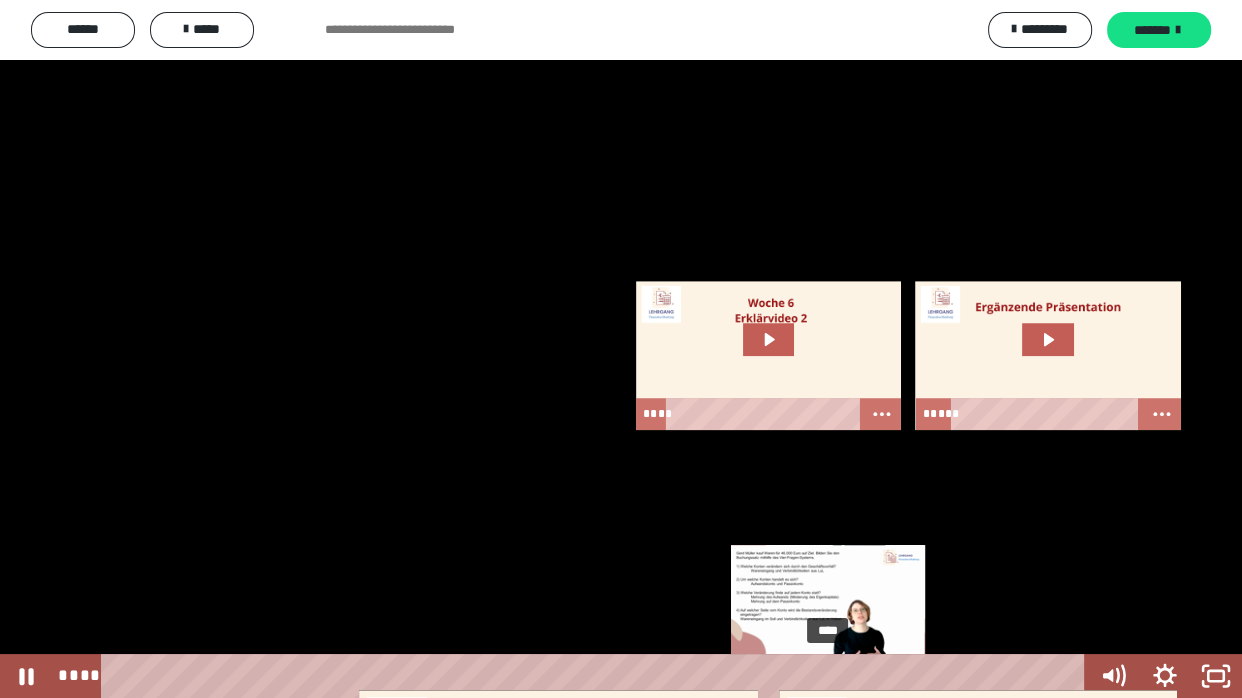 click on "****" at bounding box center [597, 676] 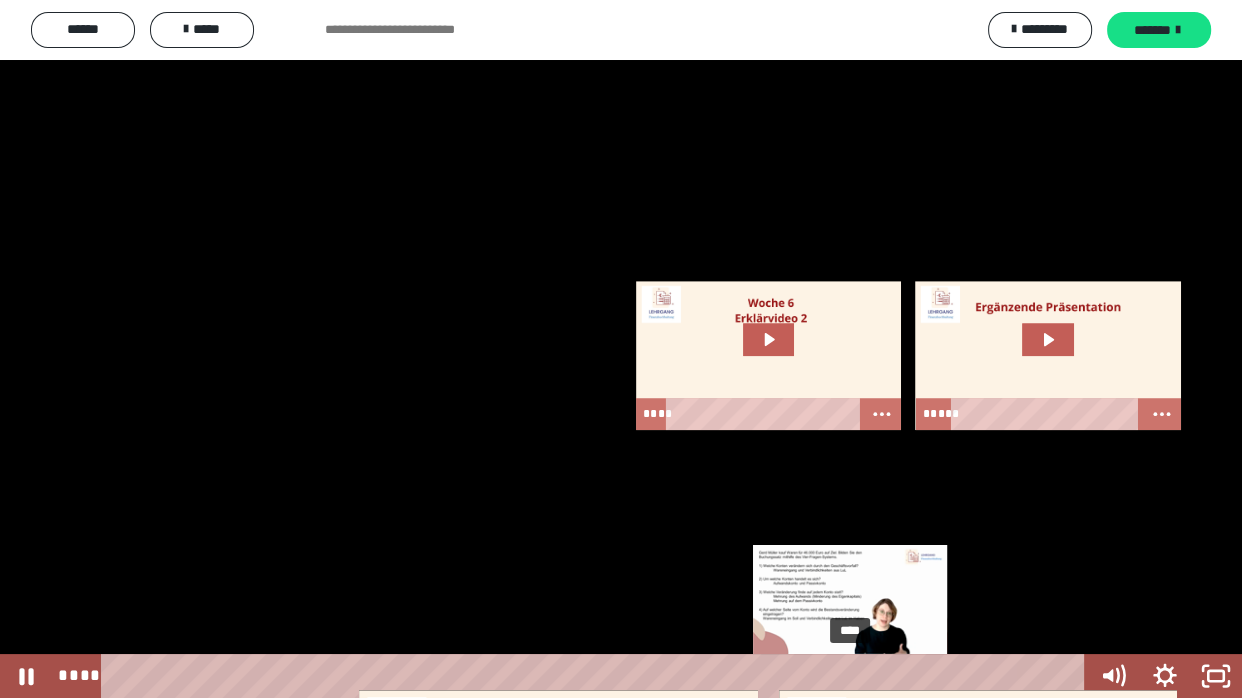 click on "****" at bounding box center [597, 676] 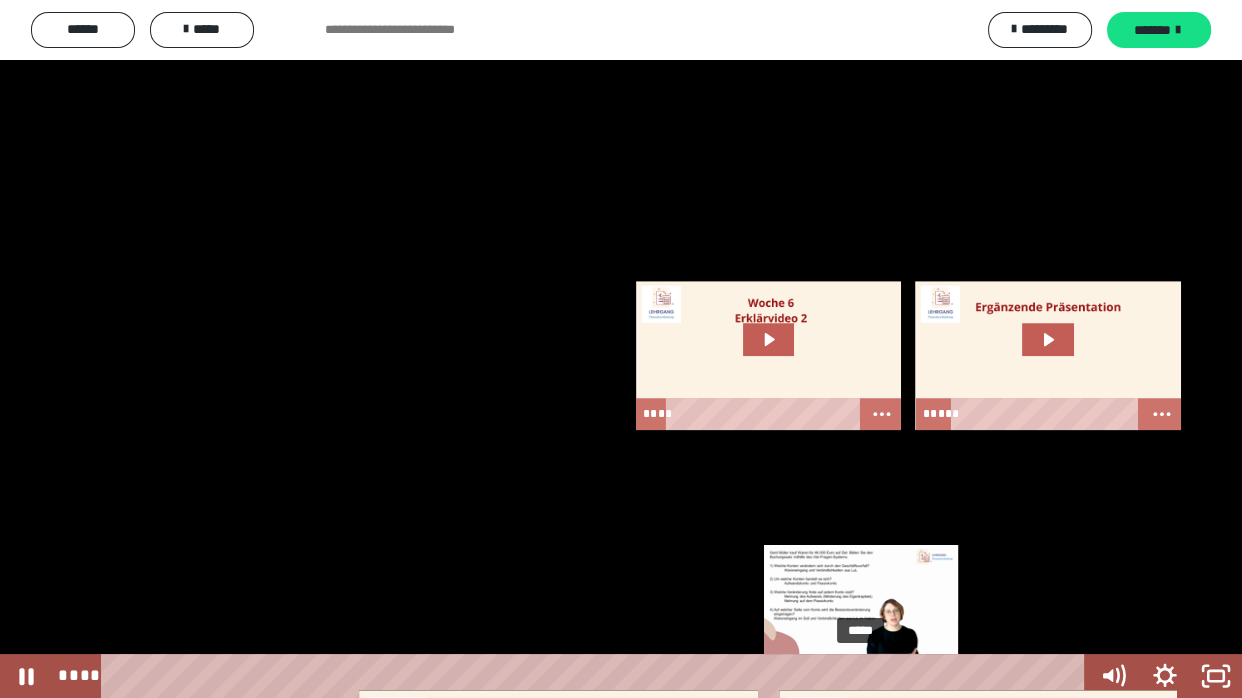 click on "*****" at bounding box center (597, 676) 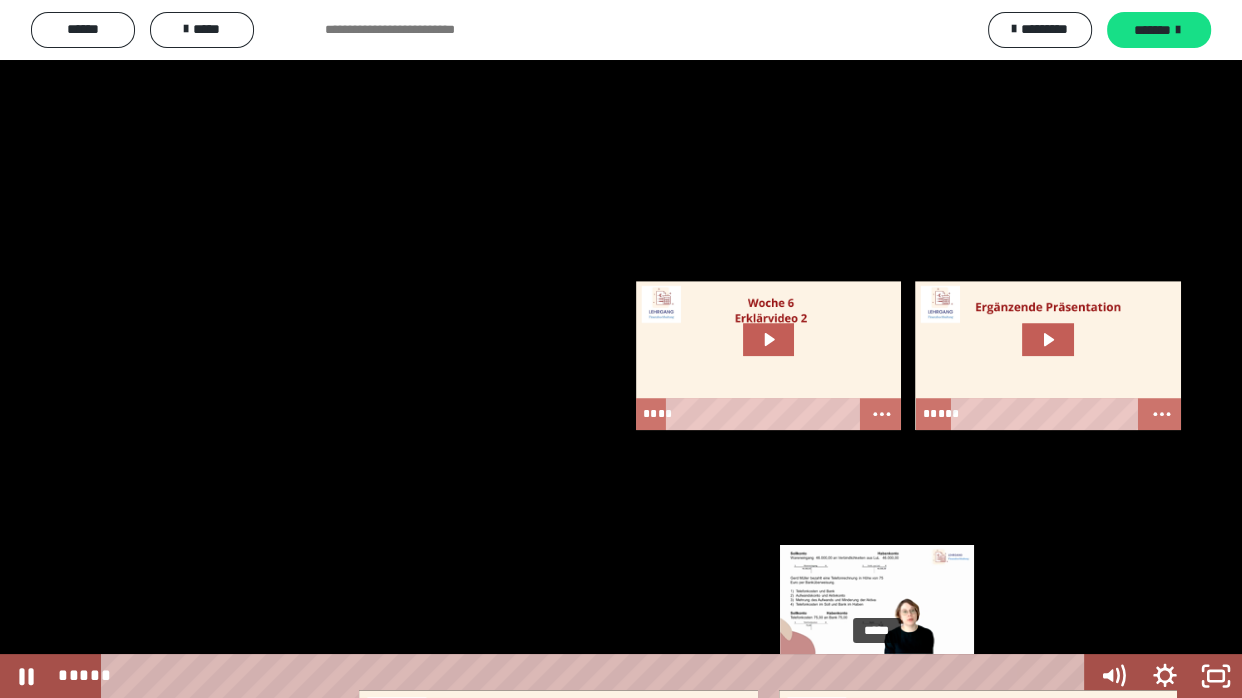 click on "*****" at bounding box center [597, 676] 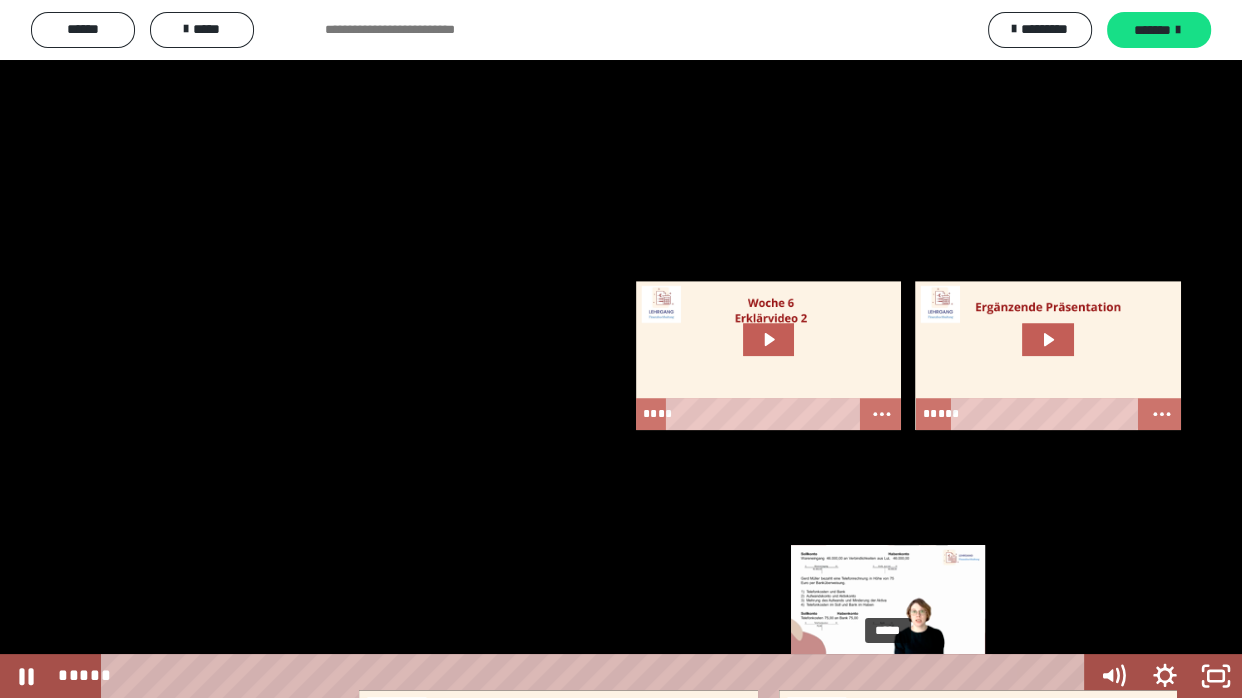 click on "*****" at bounding box center (597, 676) 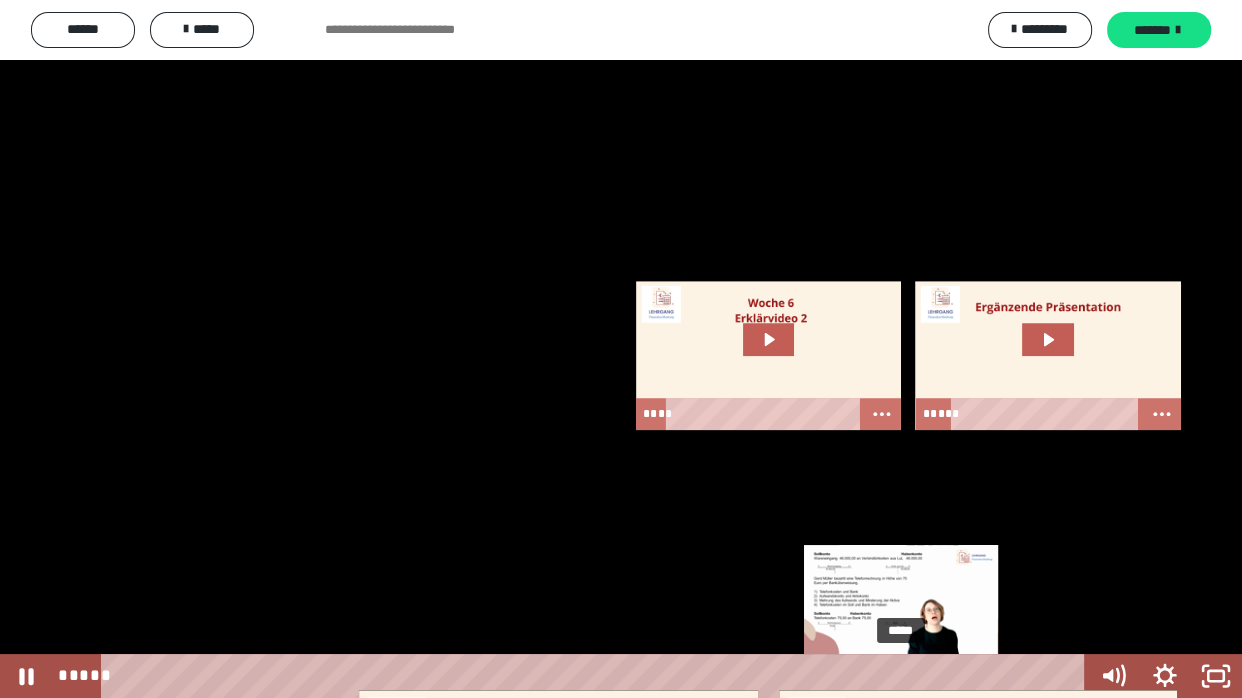 click on "*****" at bounding box center [597, 676] 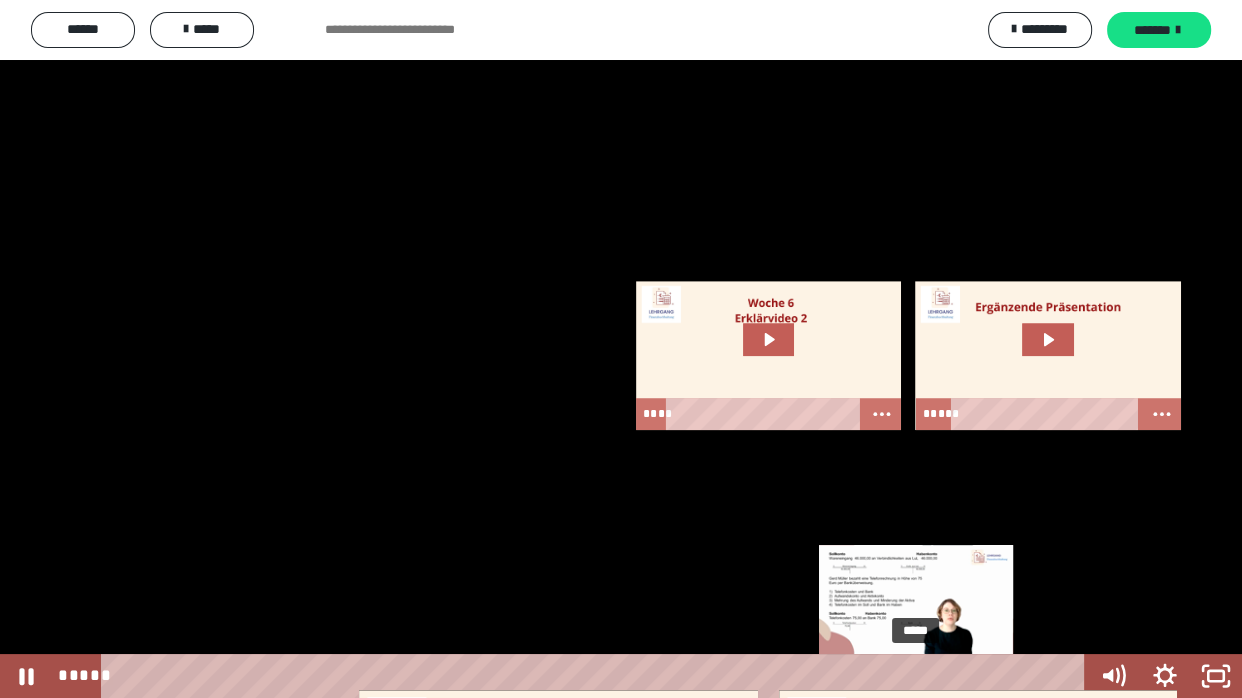click on "*****" at bounding box center (597, 676) 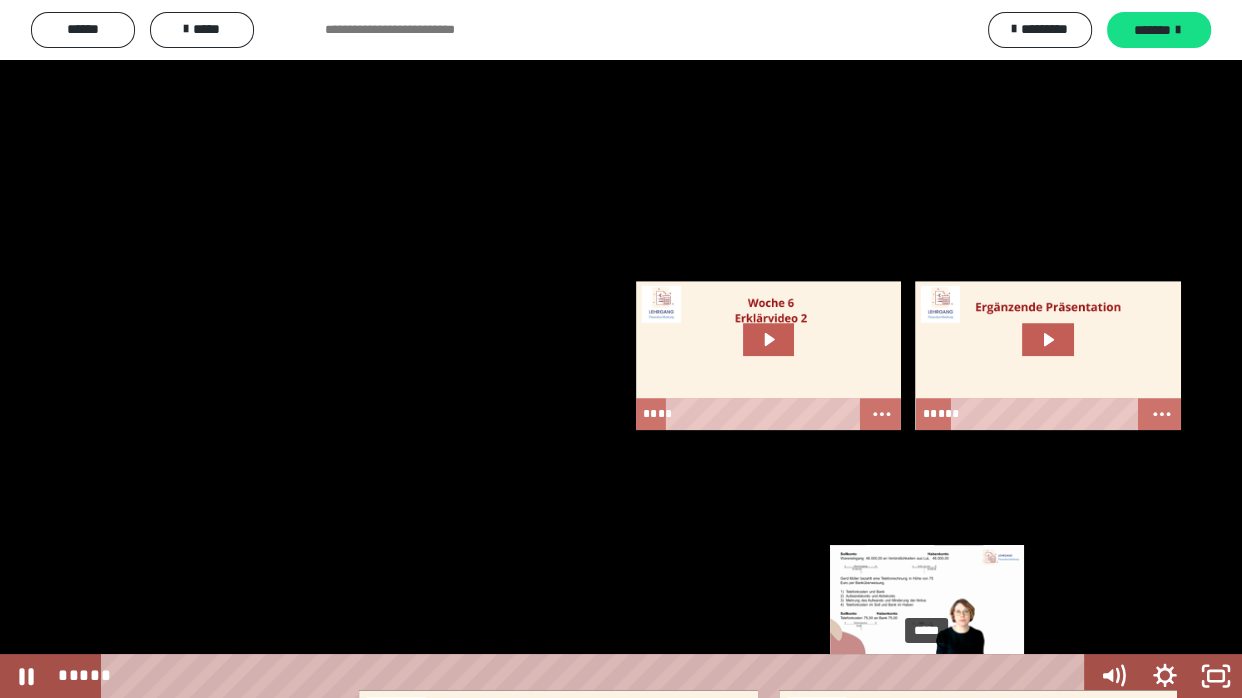click on "*****" at bounding box center [597, 676] 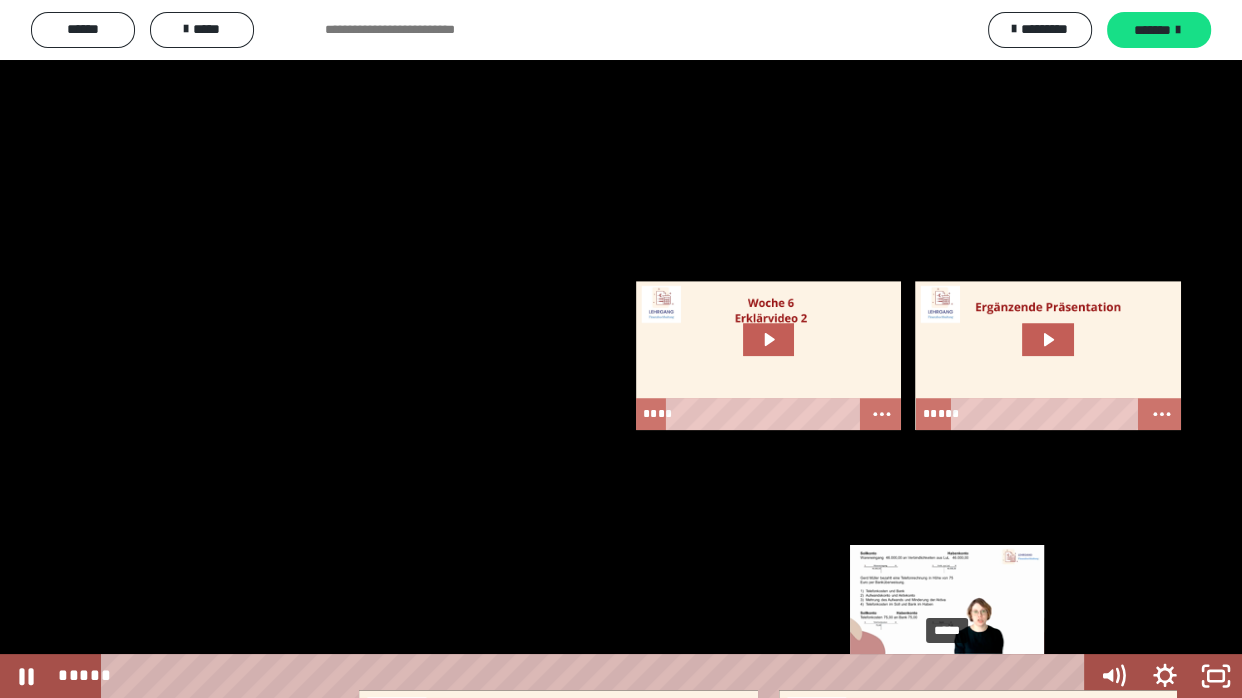 click on "*****" at bounding box center [597, 676] 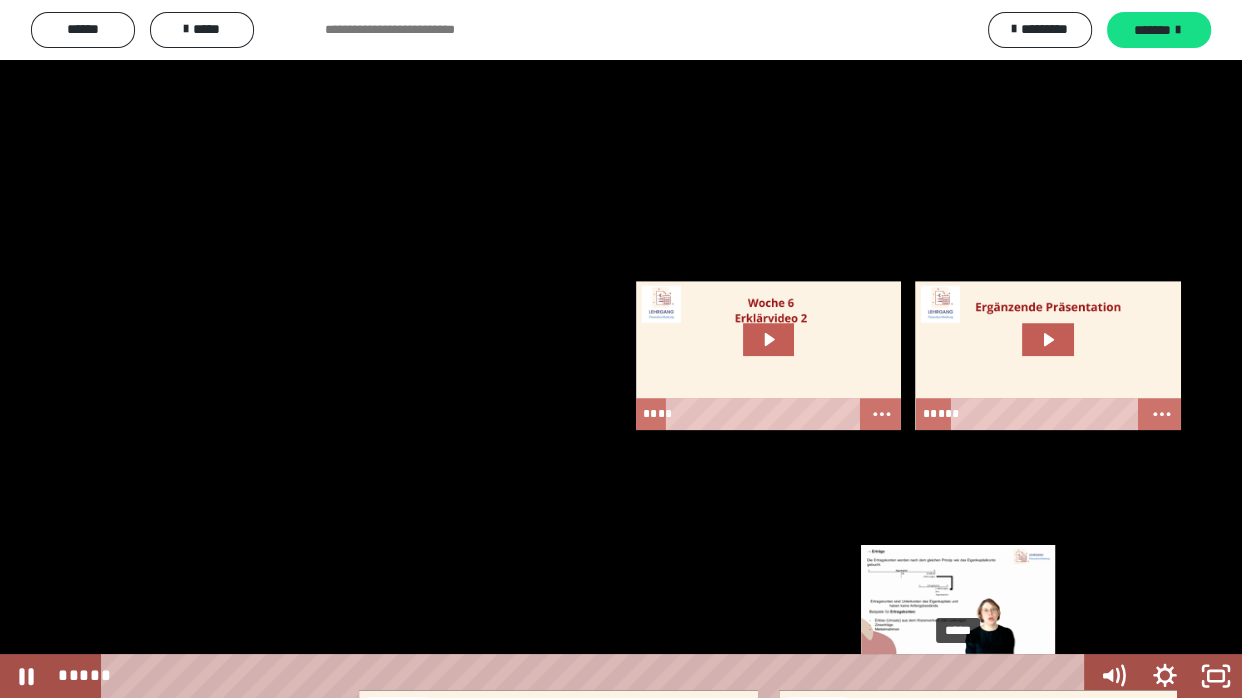 click on "*****" at bounding box center [597, 676] 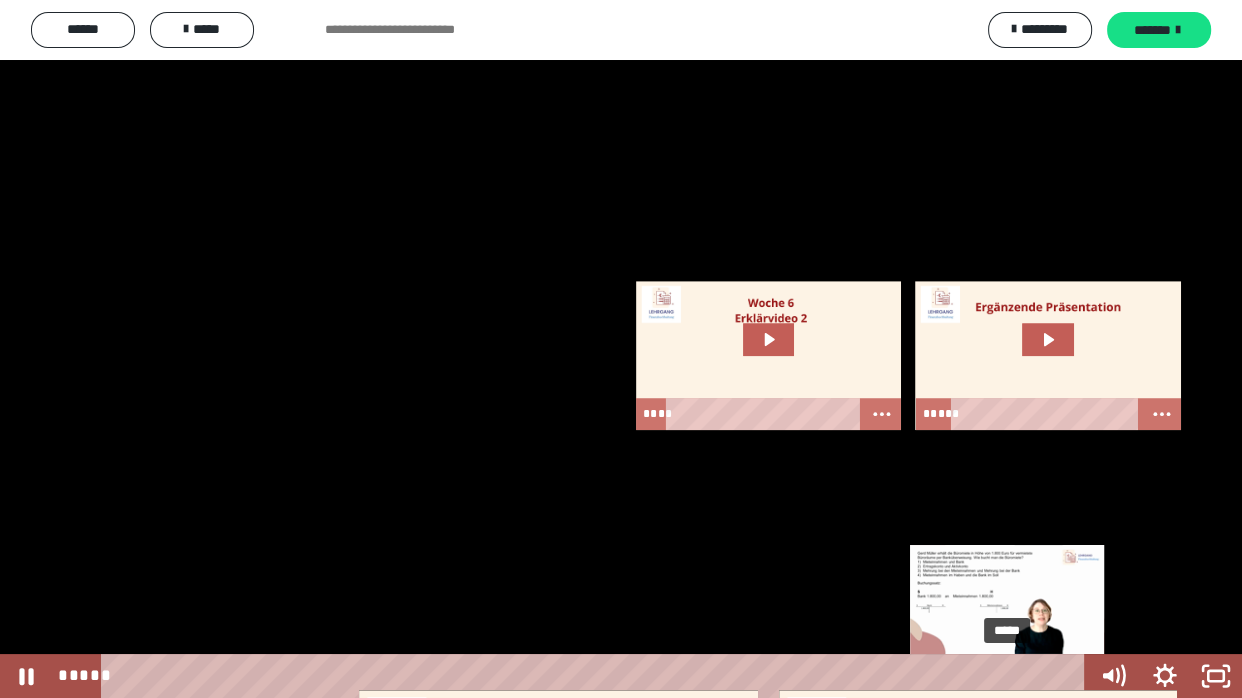 click on "*****" at bounding box center [597, 676] 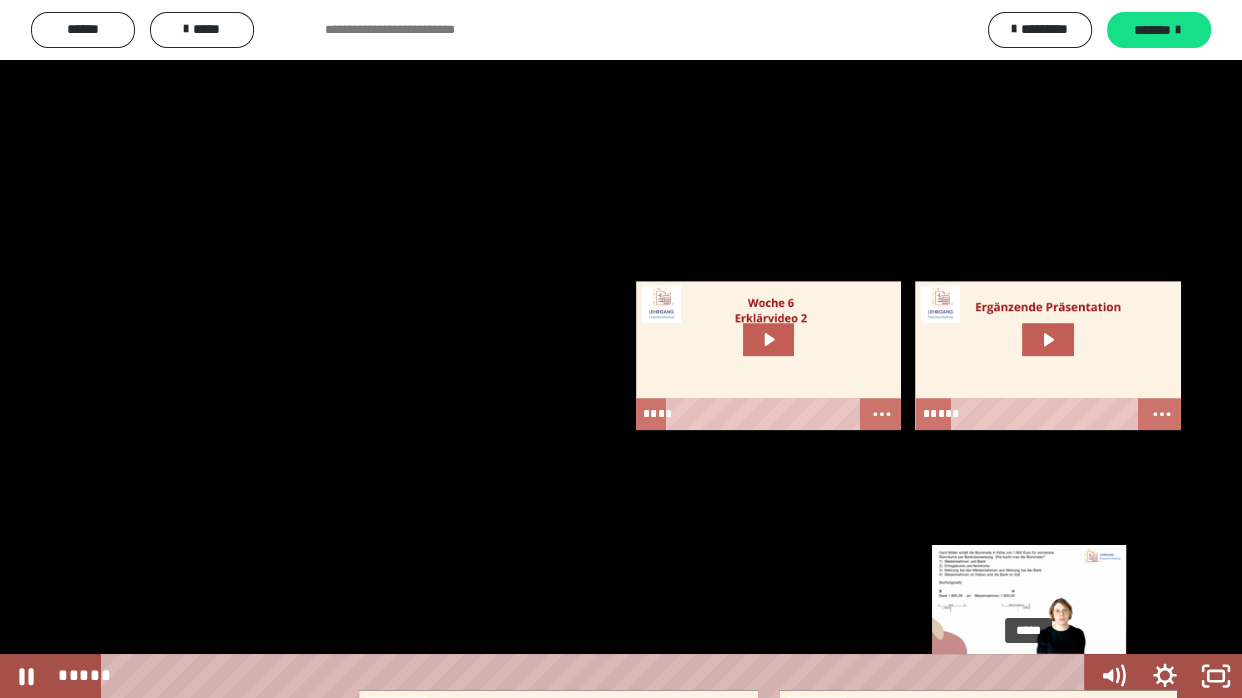 click on "*****" at bounding box center [597, 676] 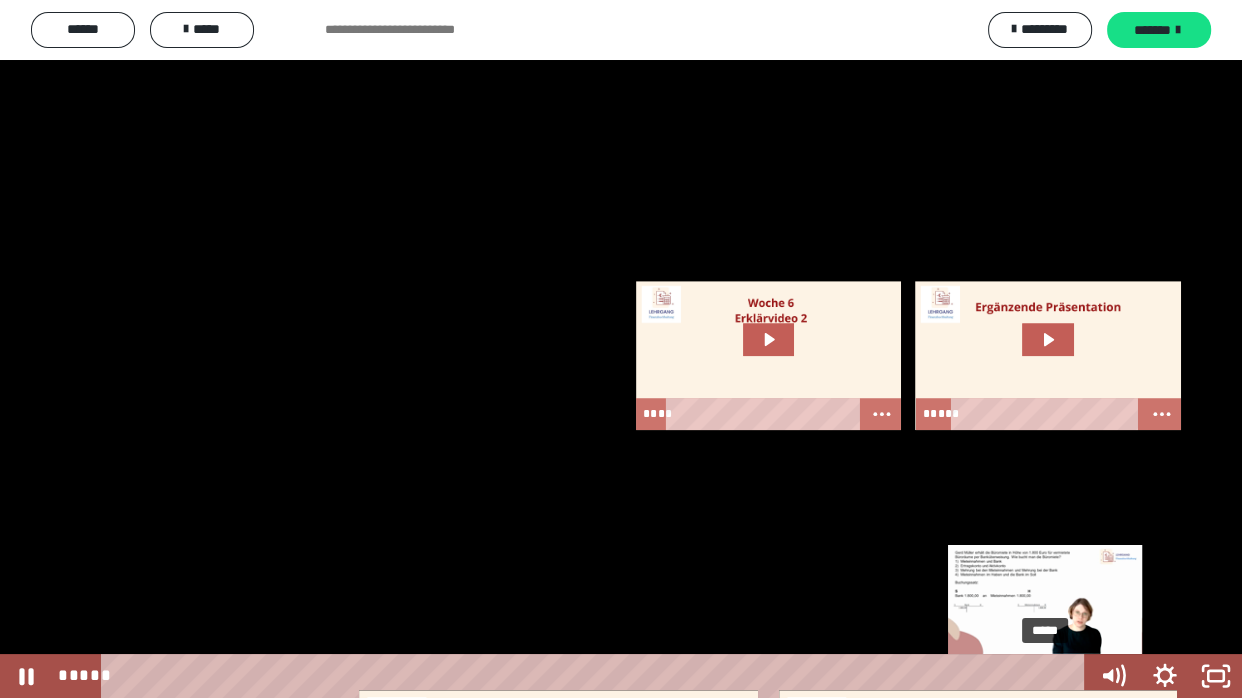 click on "*****" at bounding box center [597, 676] 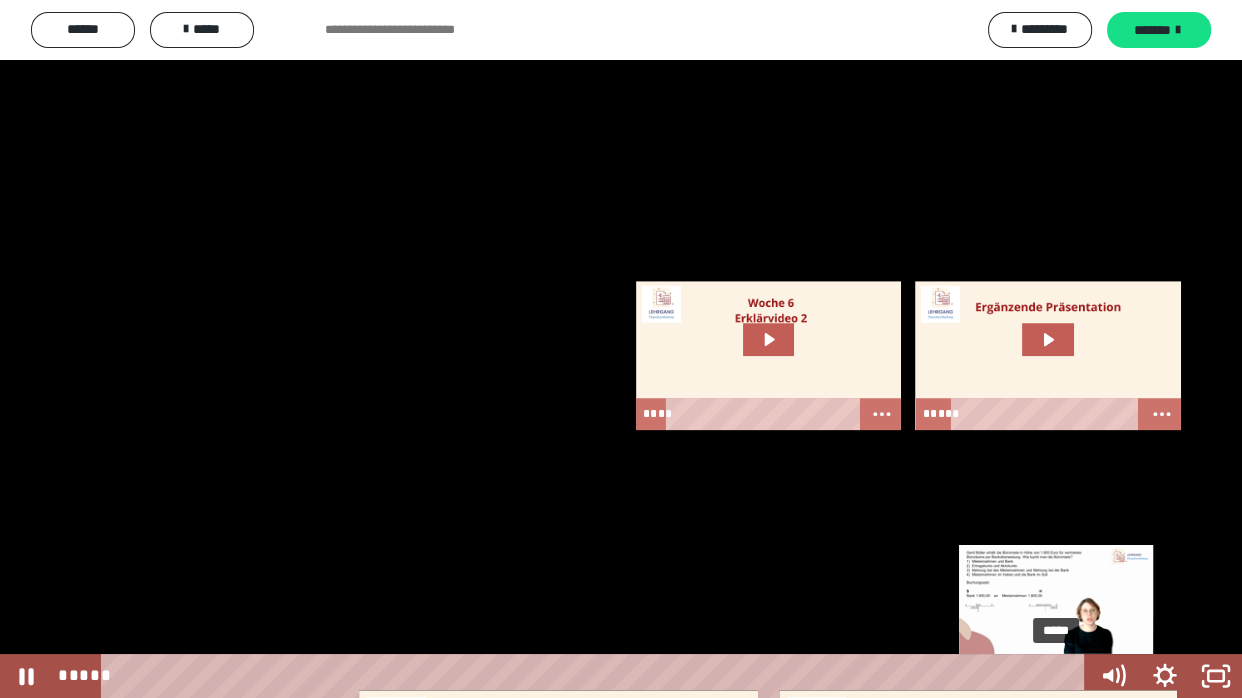 click on "*****" at bounding box center (597, 676) 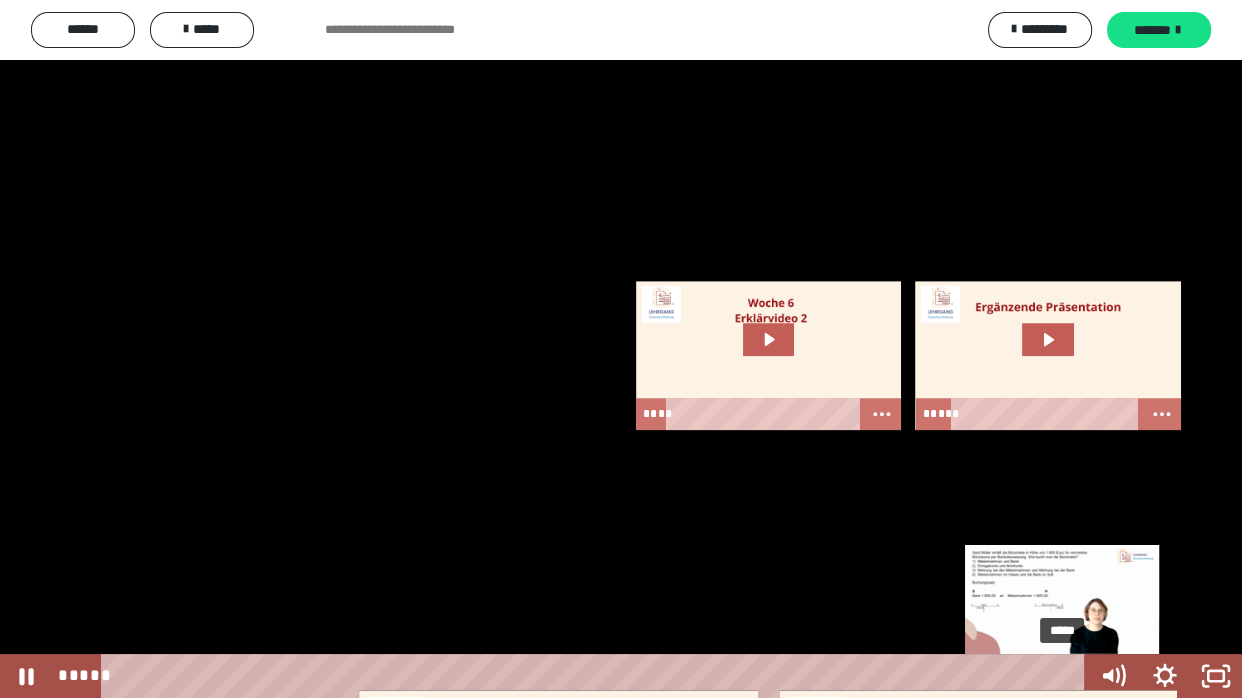 click at bounding box center (1058, 676) 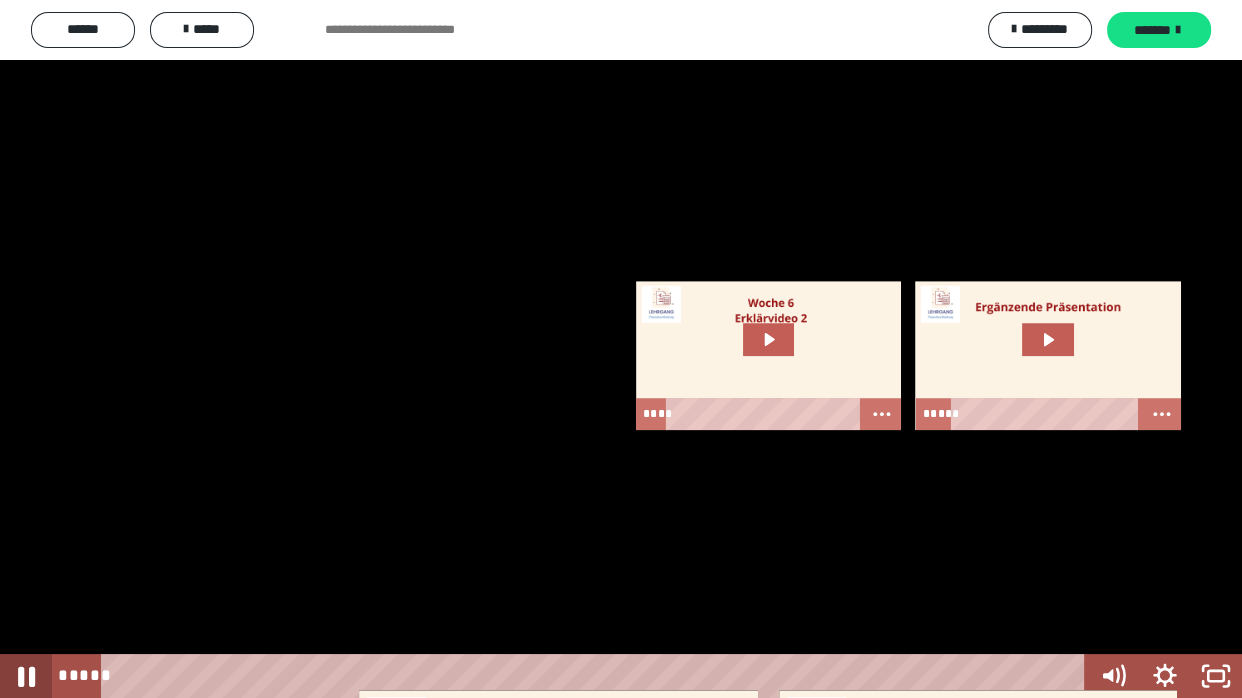 click 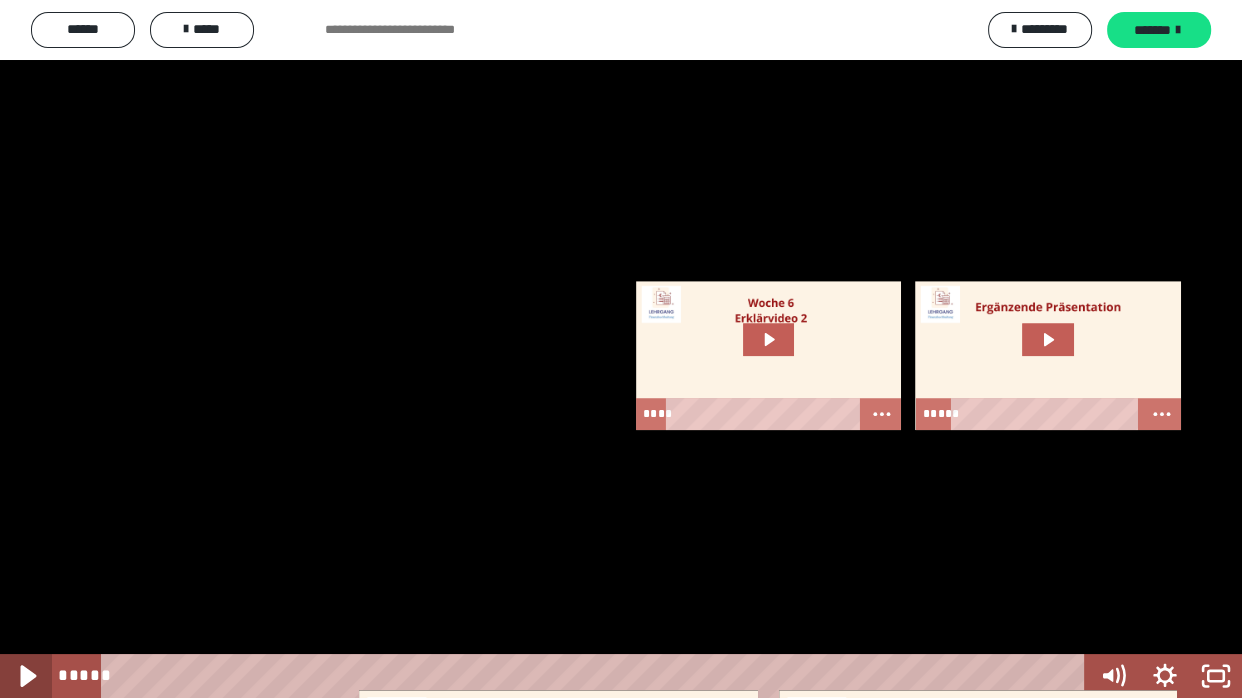 click 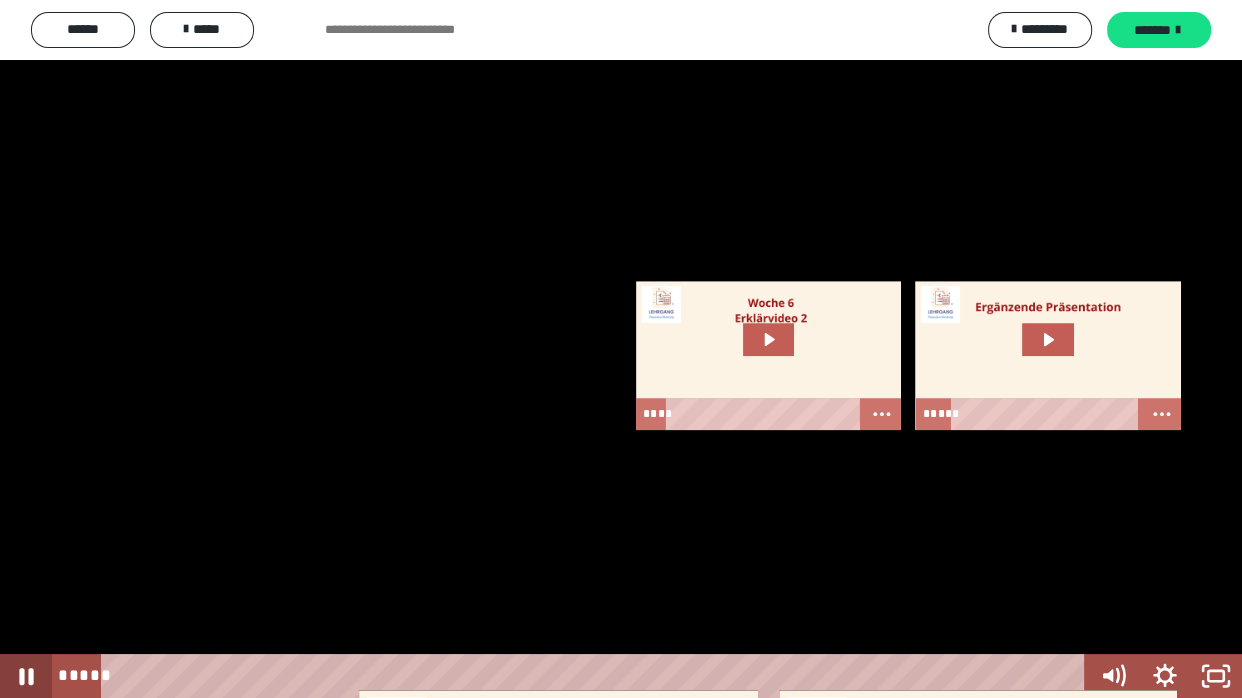 click 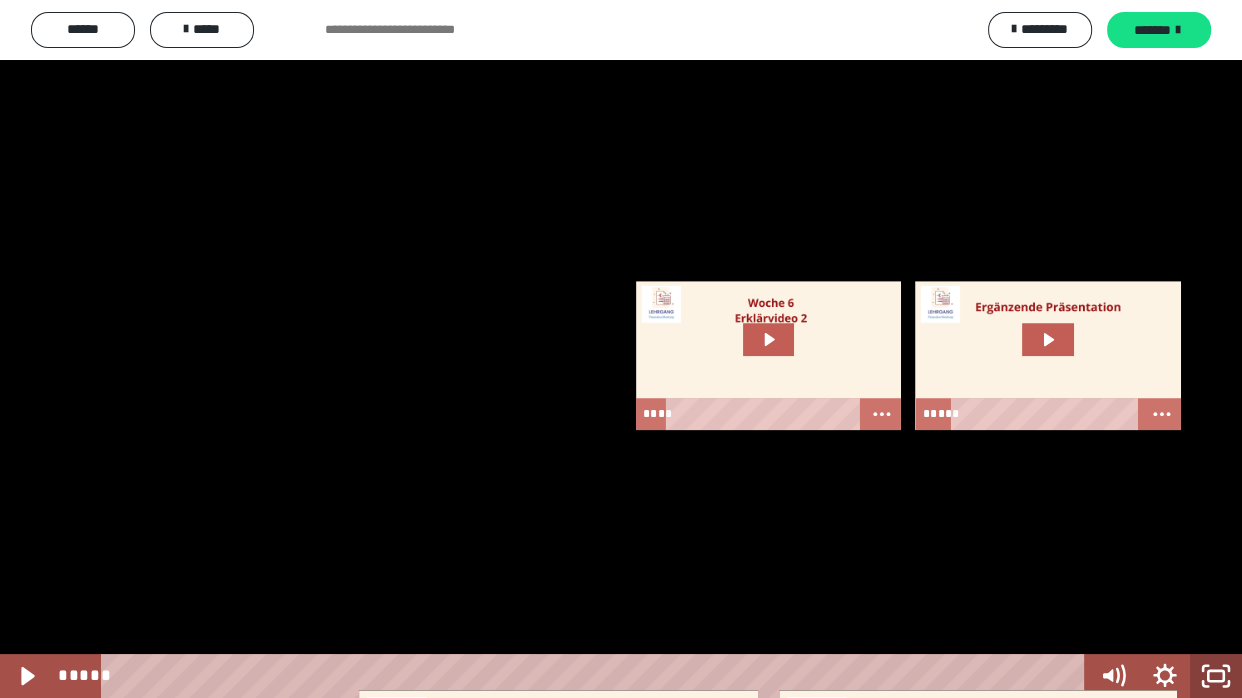 click 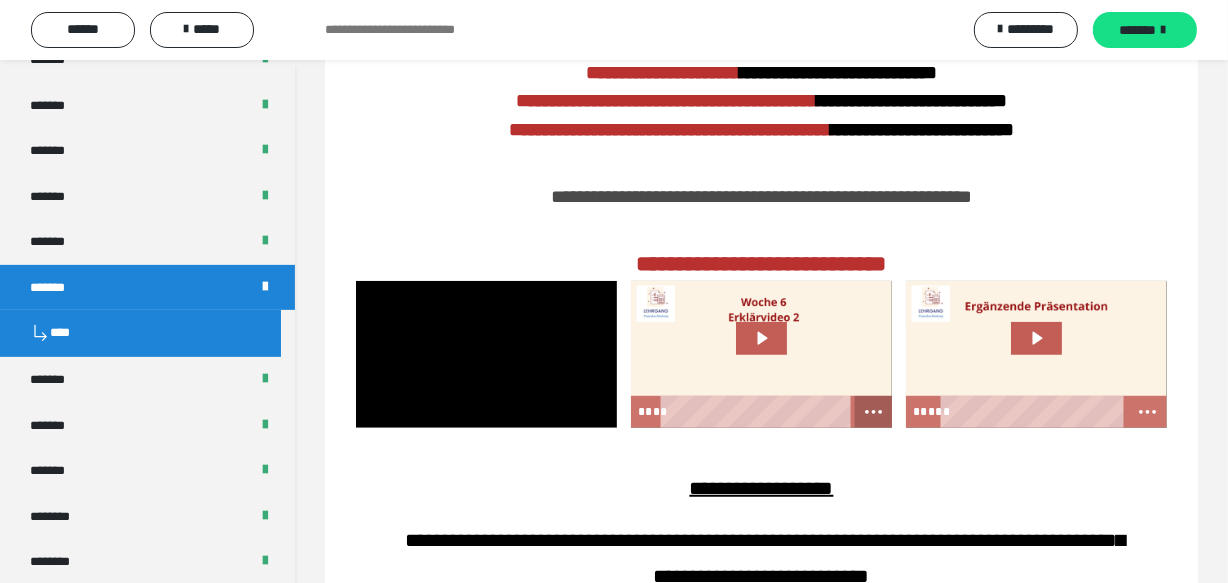 click 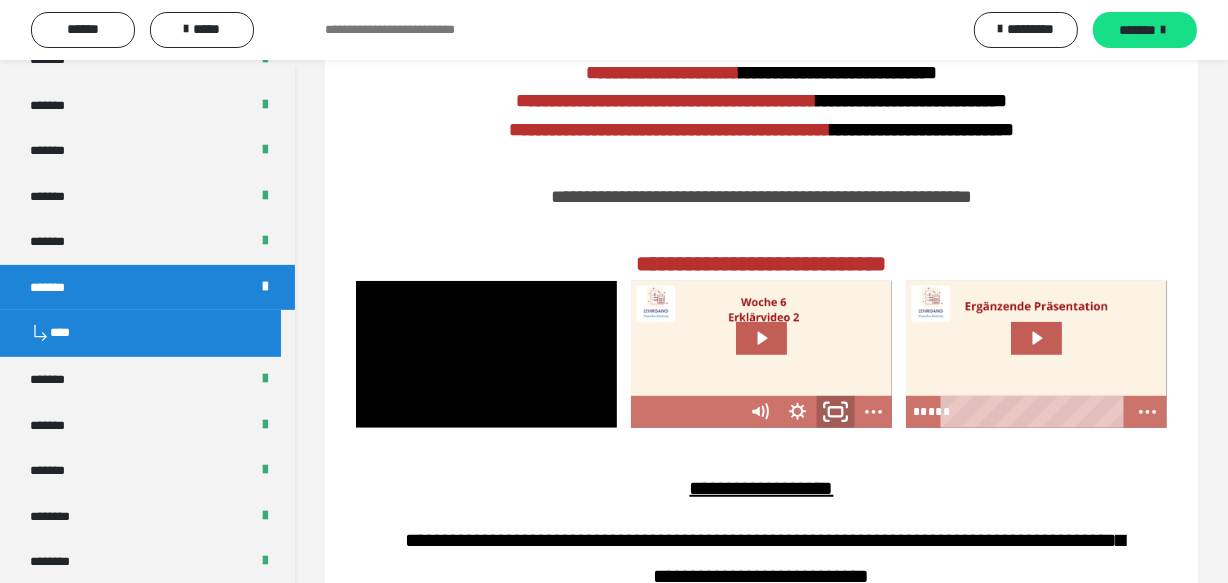 click 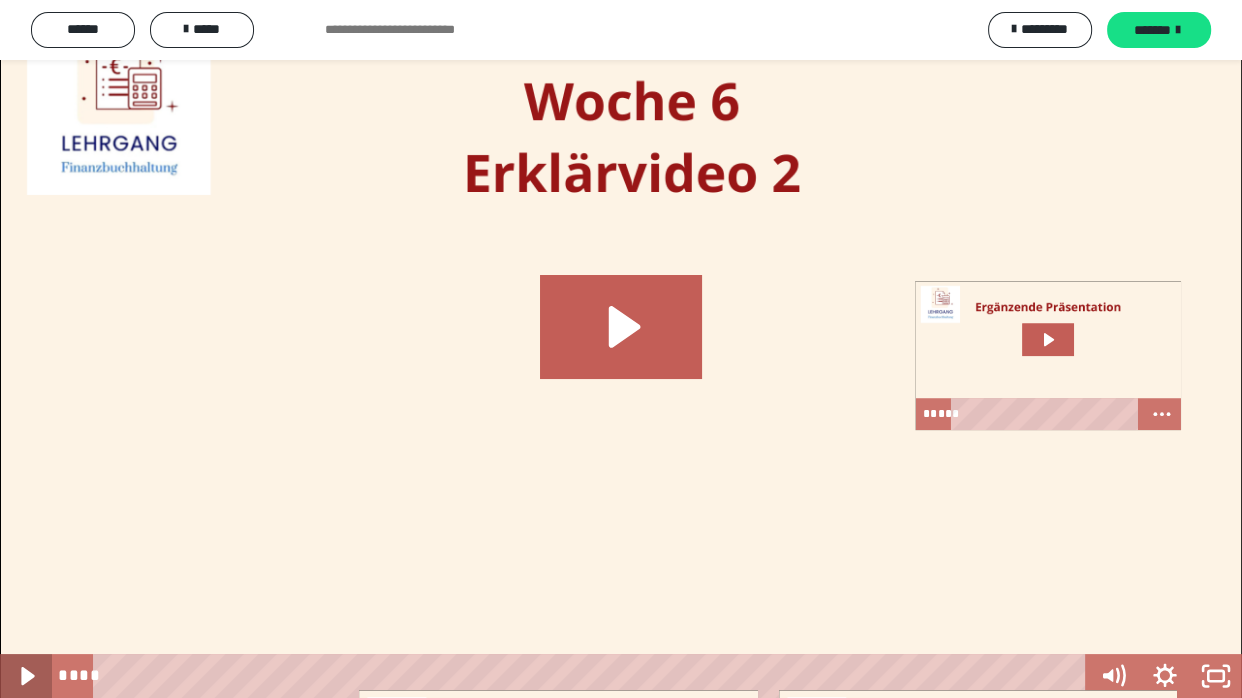 drag, startPoint x: 10, startPoint y: 680, endPoint x: 20, endPoint y: 679, distance: 10.049875 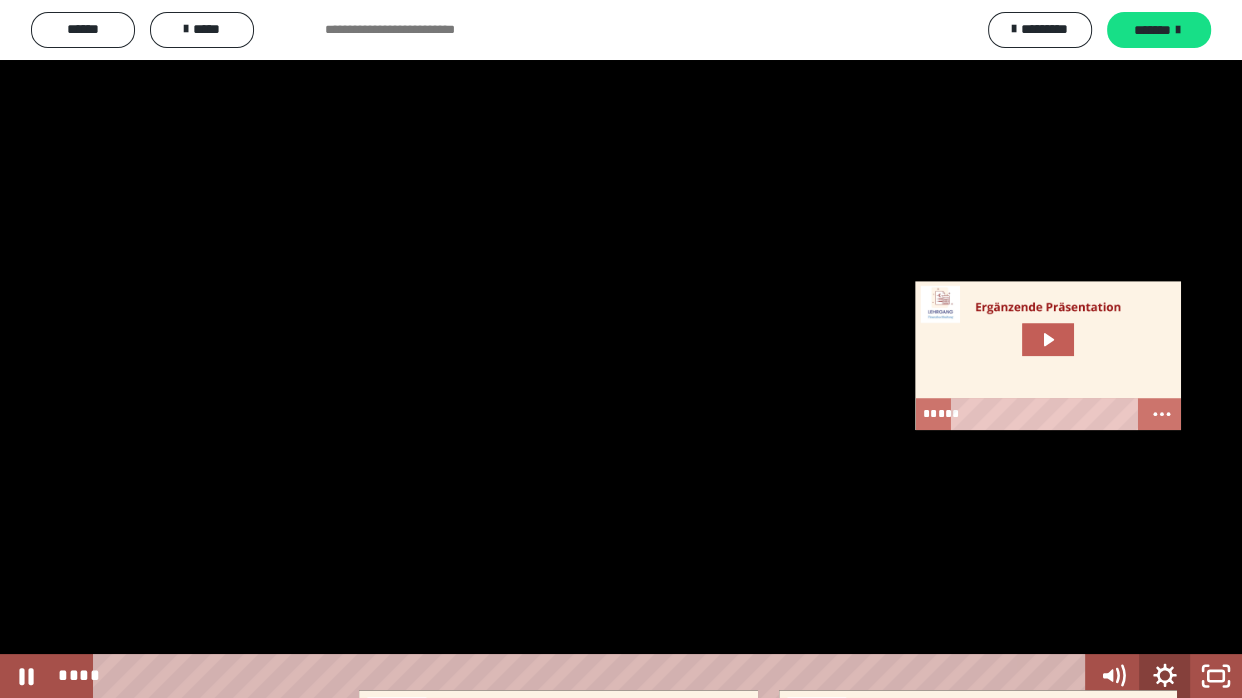 click 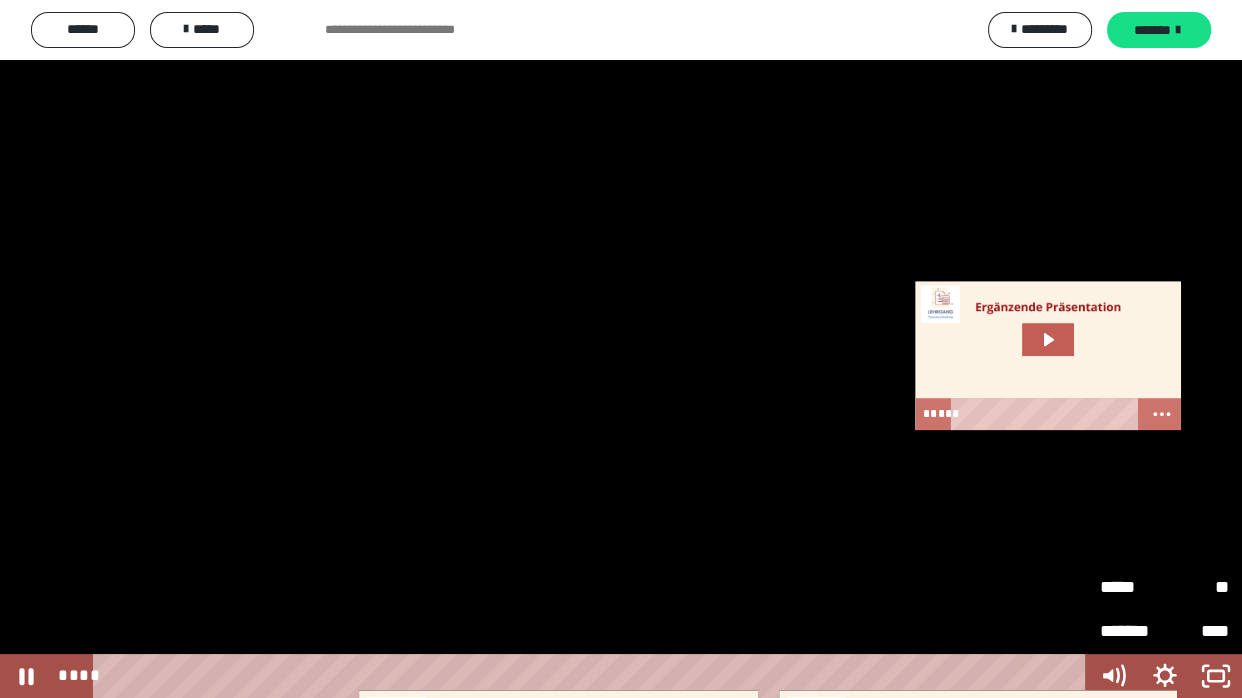 click on "*****" at bounding box center (1132, 588) 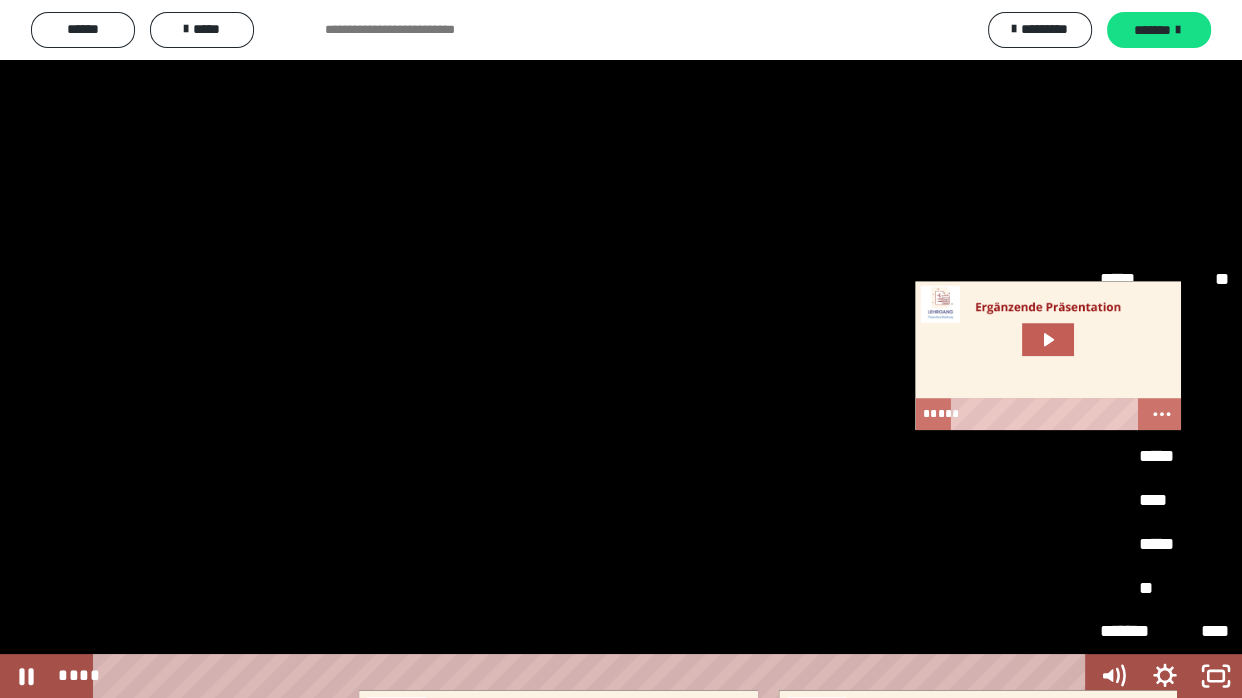 click on "****" at bounding box center [1164, 500] 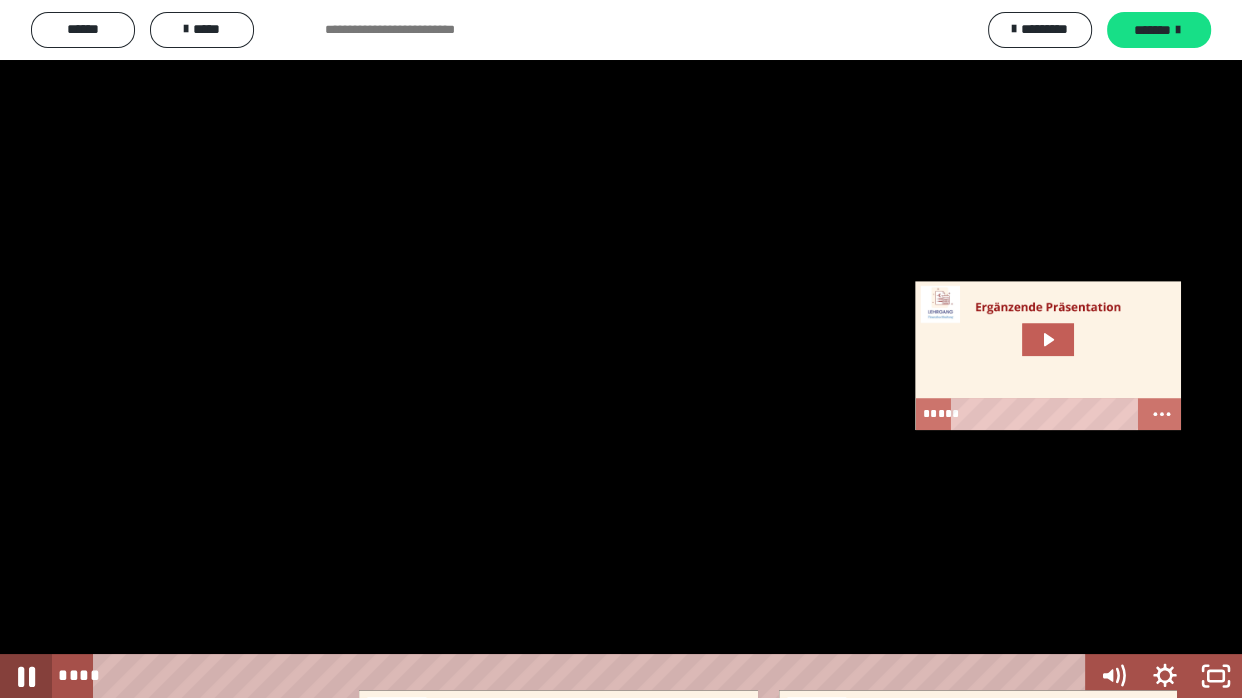 click 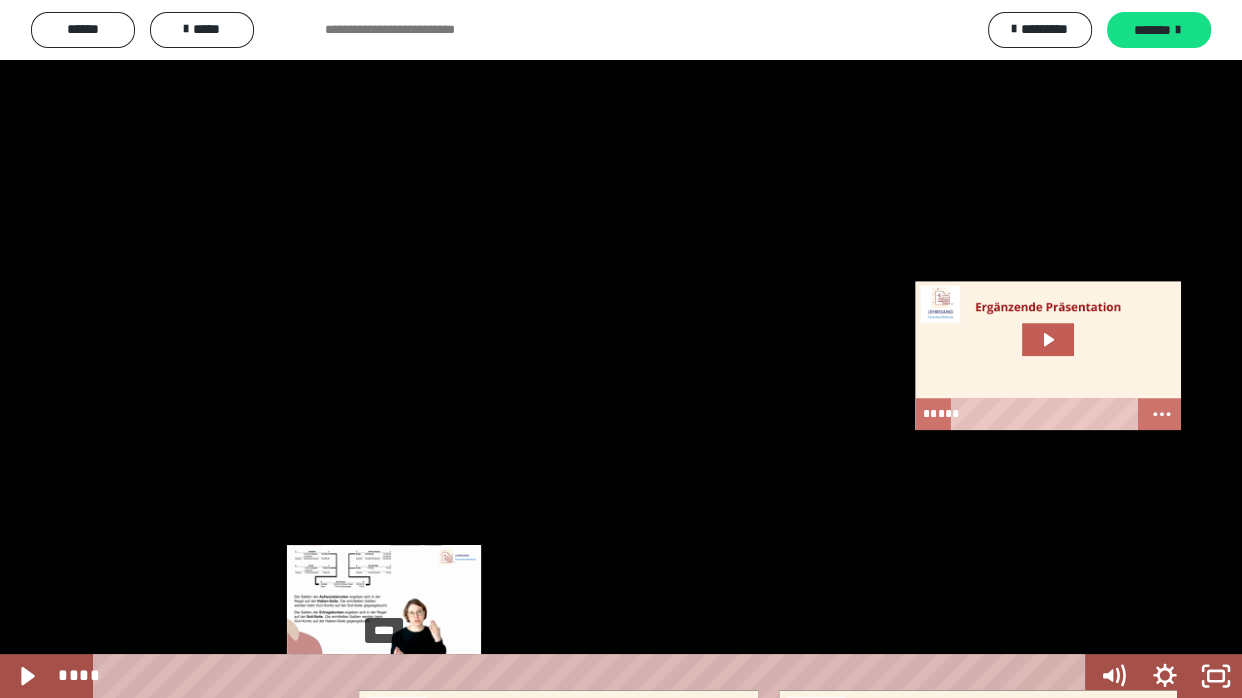click on "****" at bounding box center (593, 676) 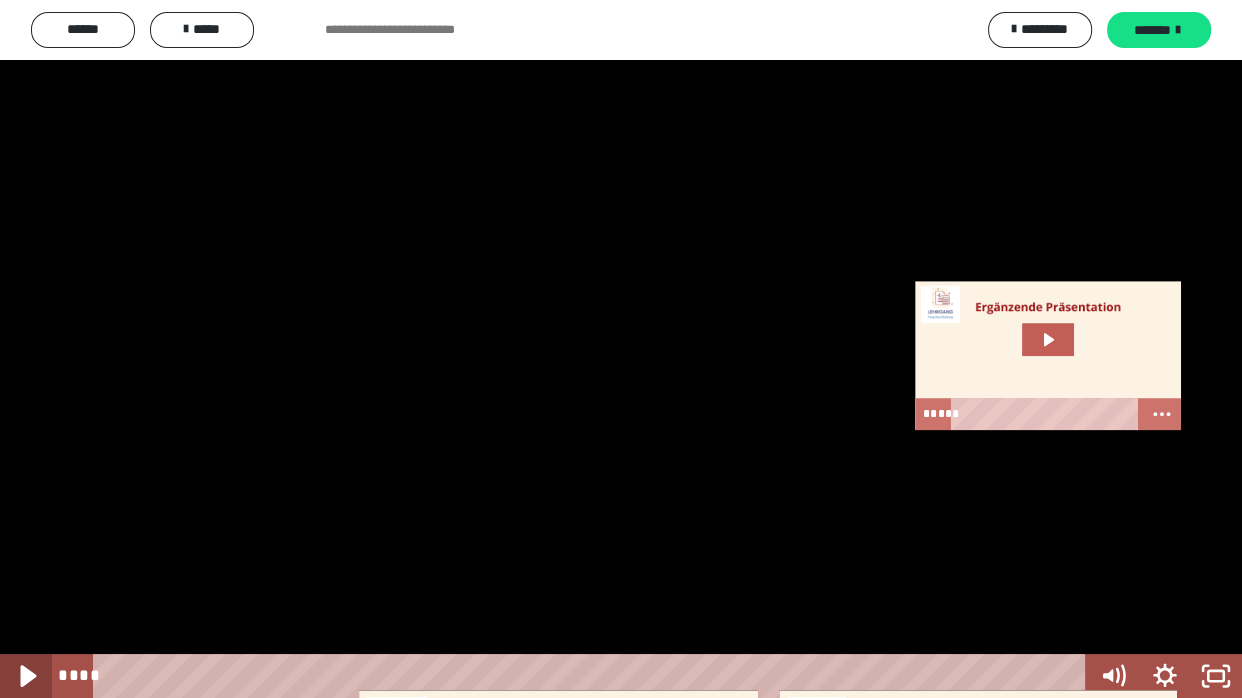 click 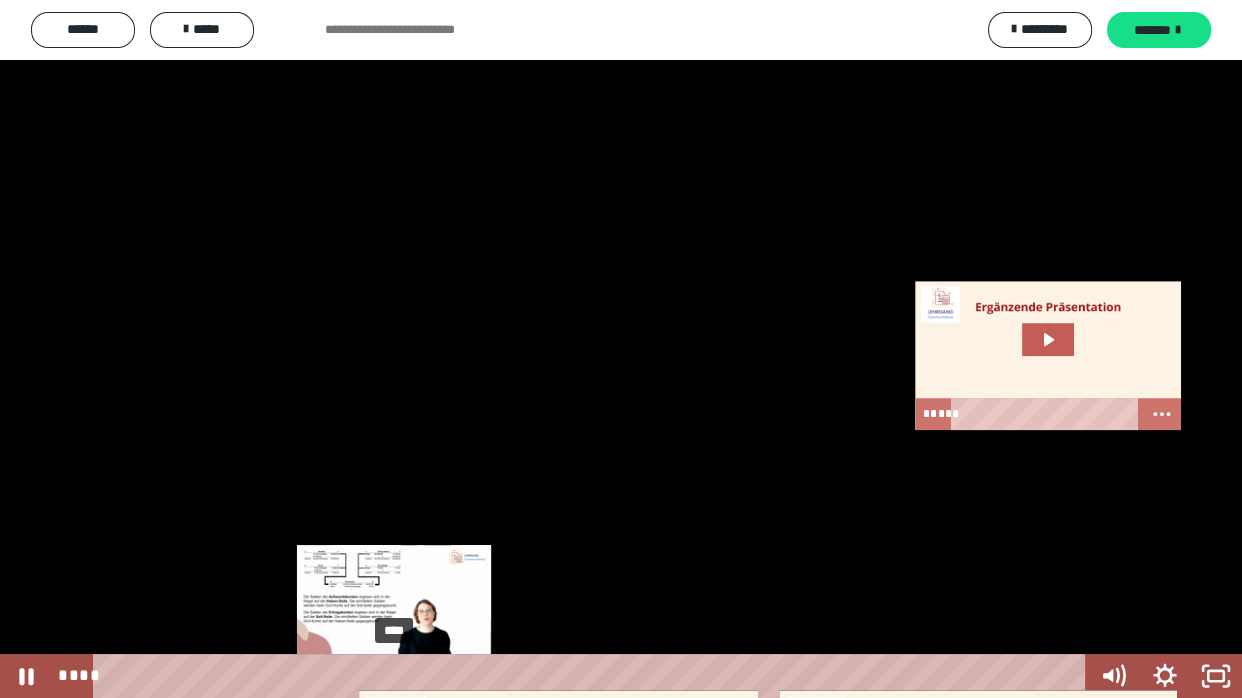 click on "****" at bounding box center [593, 676] 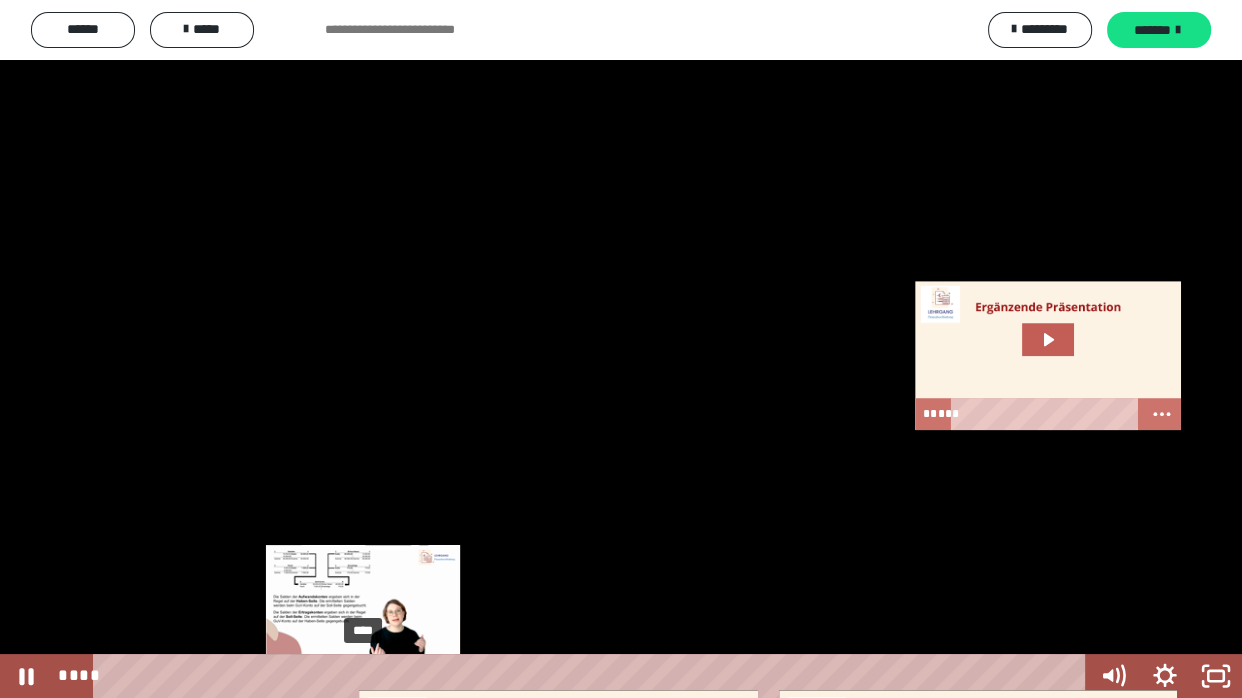 click on "****" at bounding box center (593, 676) 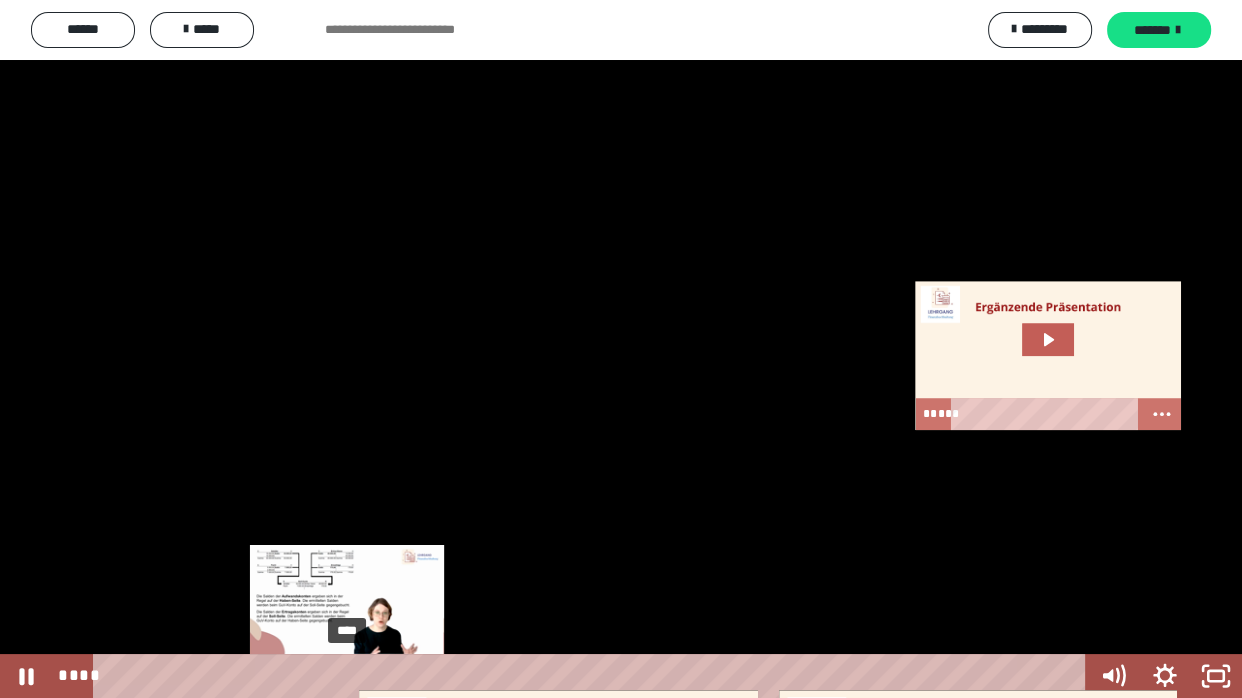 click on "****" at bounding box center [593, 676] 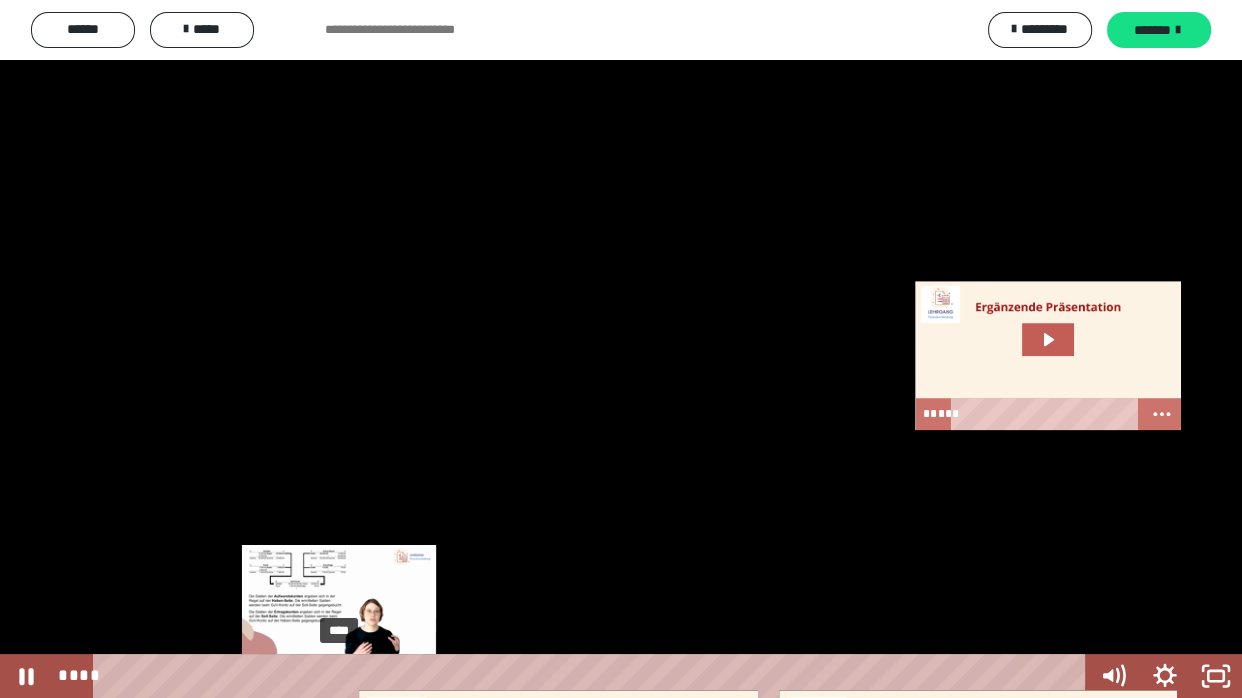 click on "****" at bounding box center [593, 676] 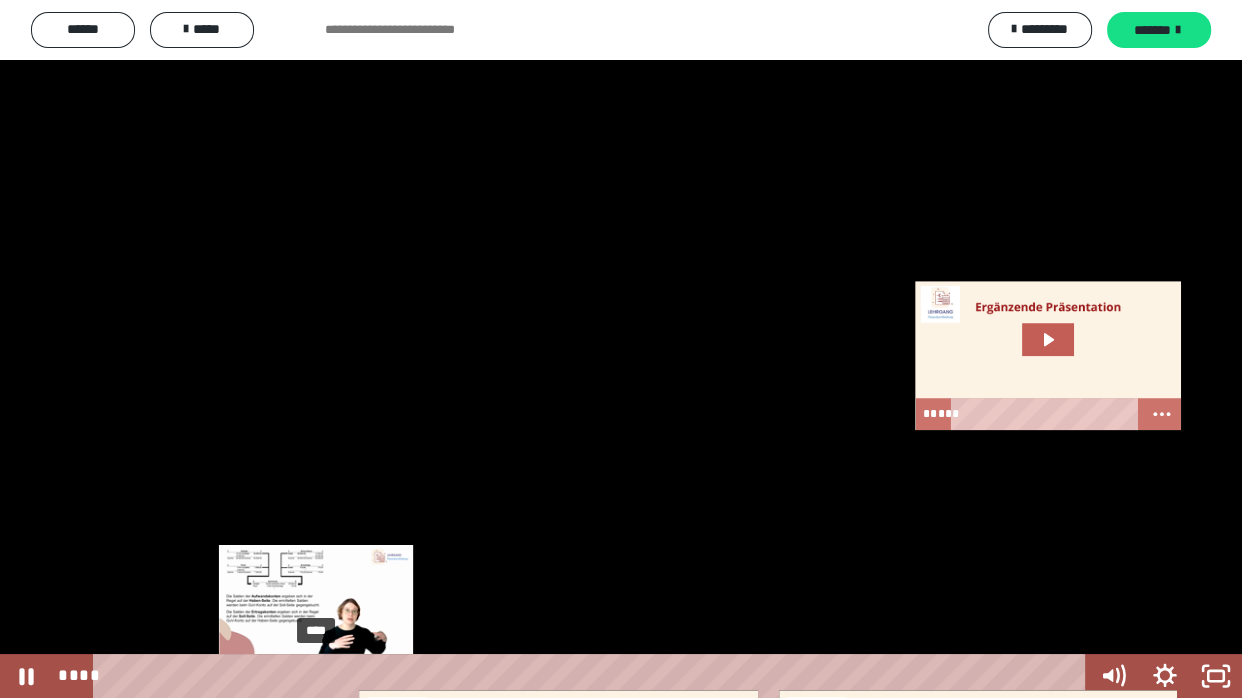 click on "****" at bounding box center [593, 676] 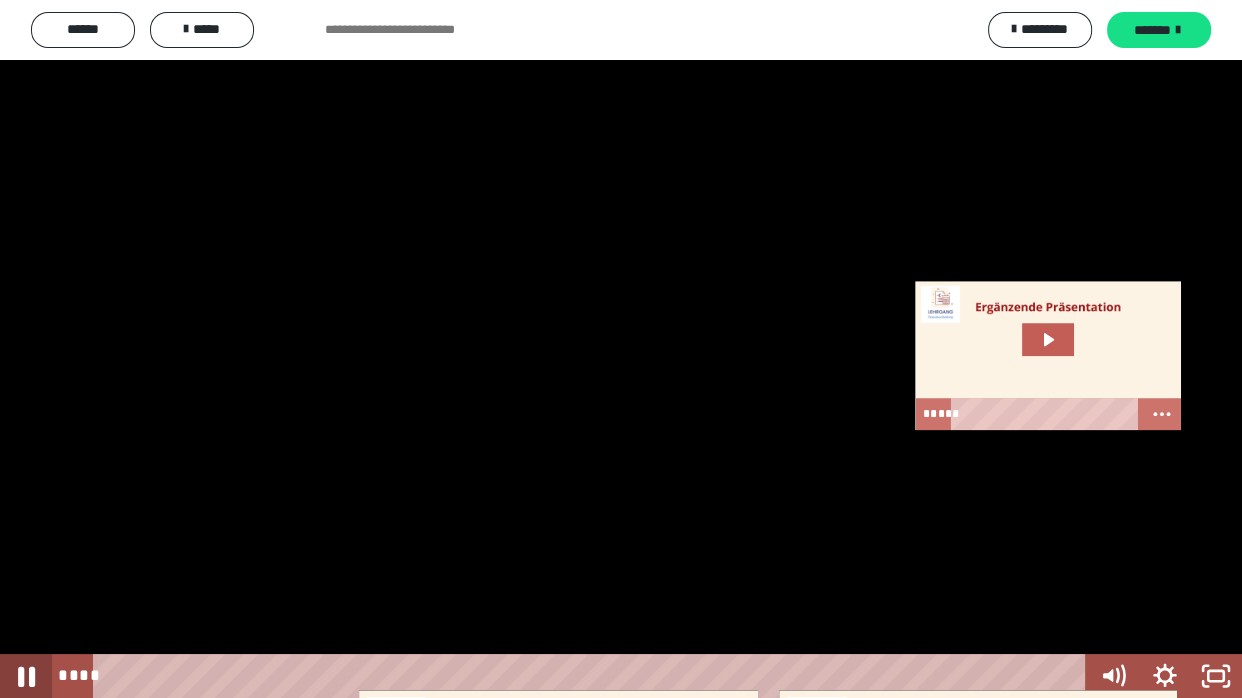 click 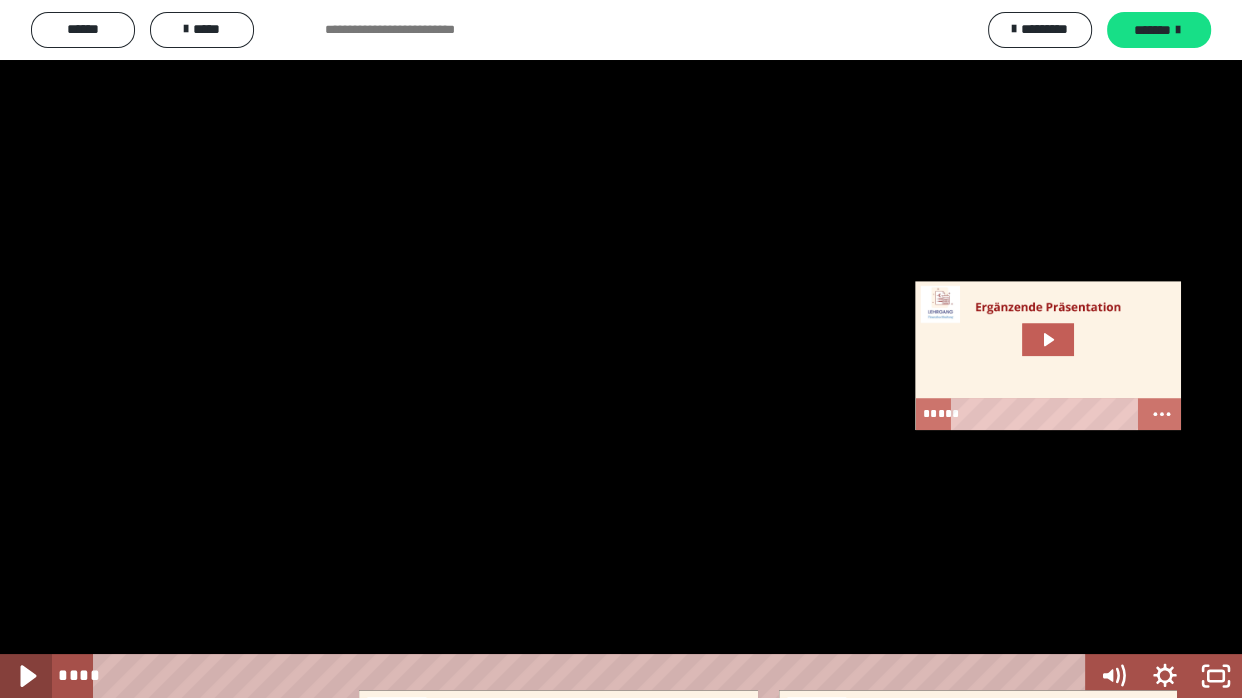click 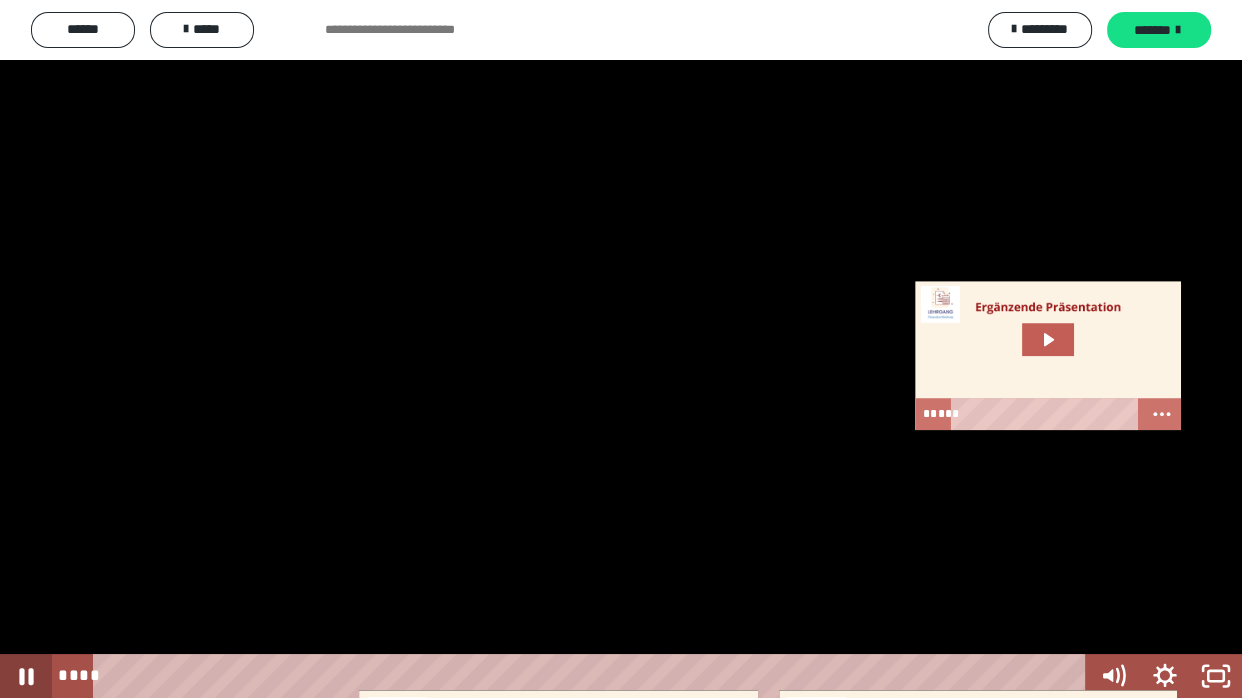 click 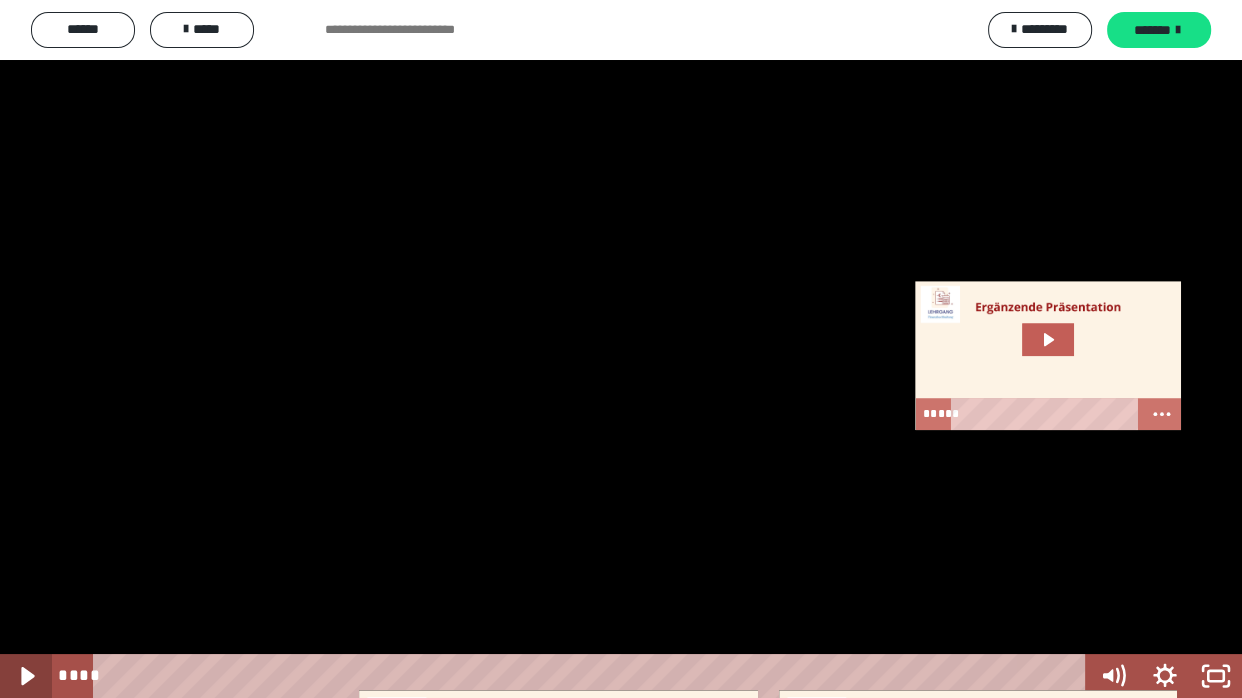 click at bounding box center (26, 676) 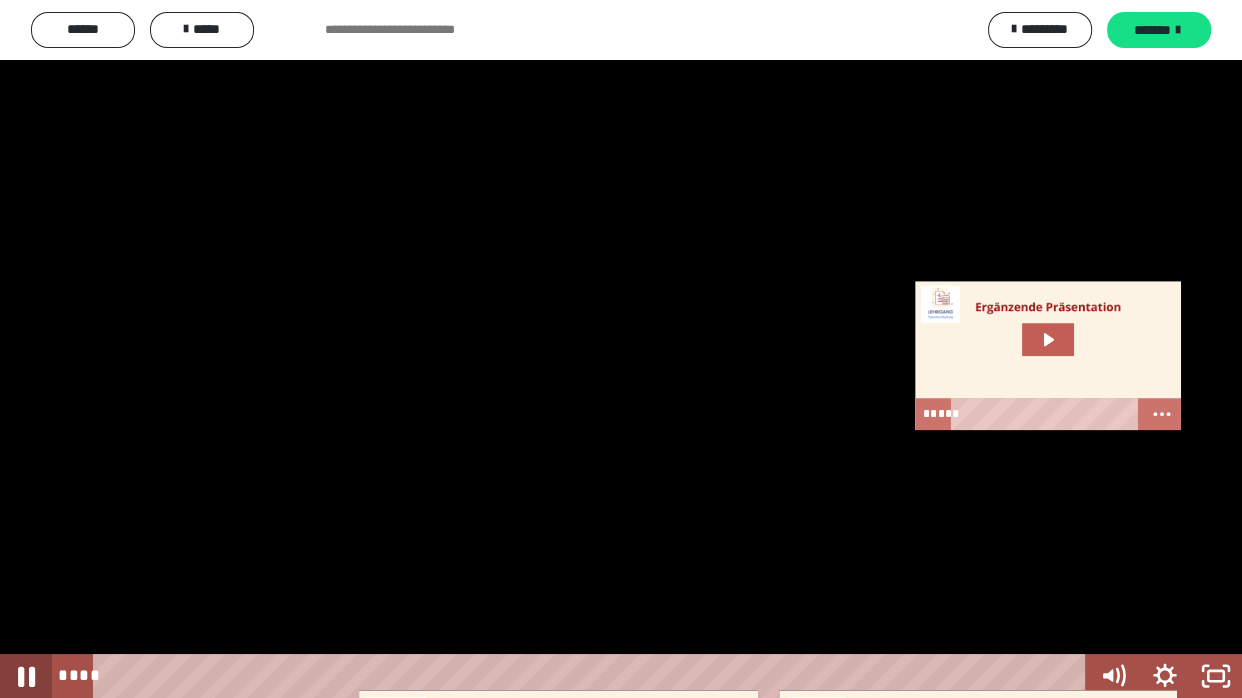 click 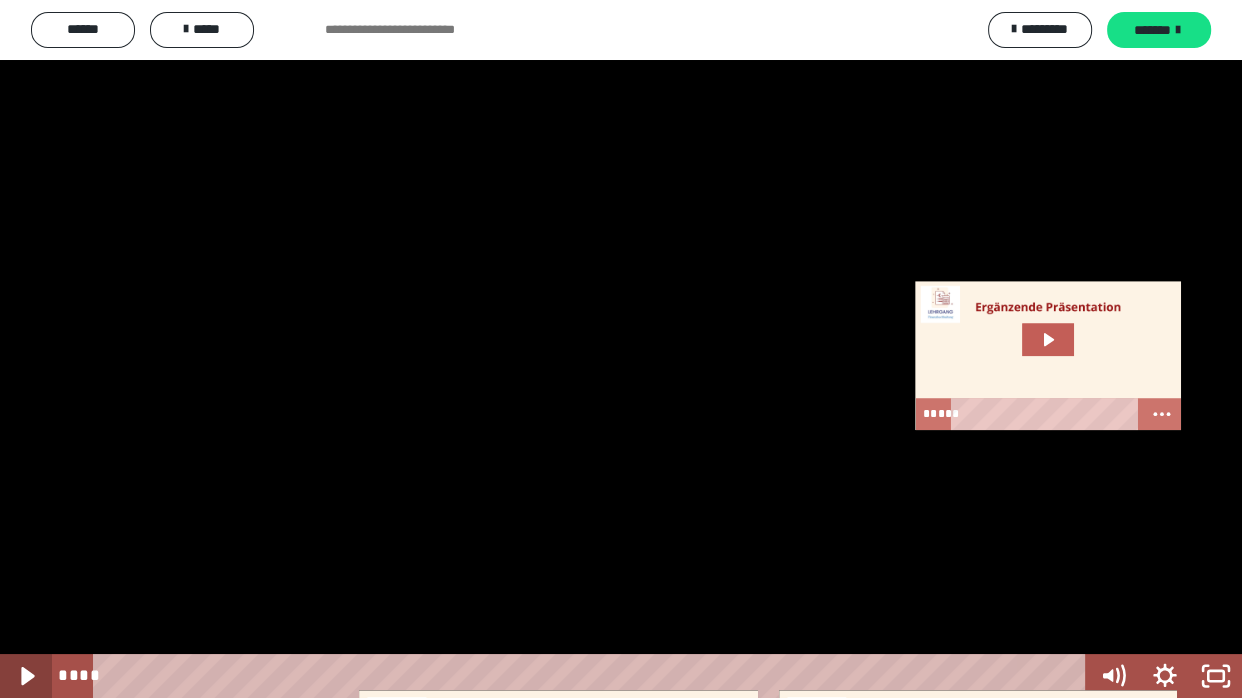 click at bounding box center (26, 676) 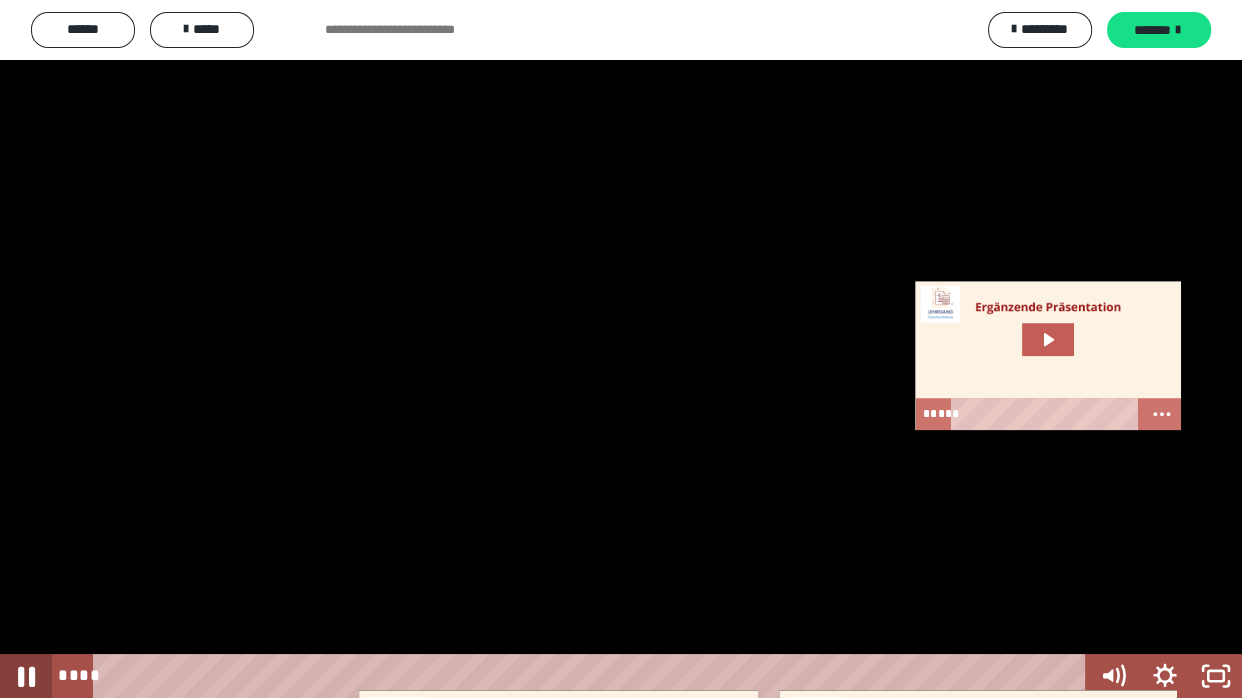 click 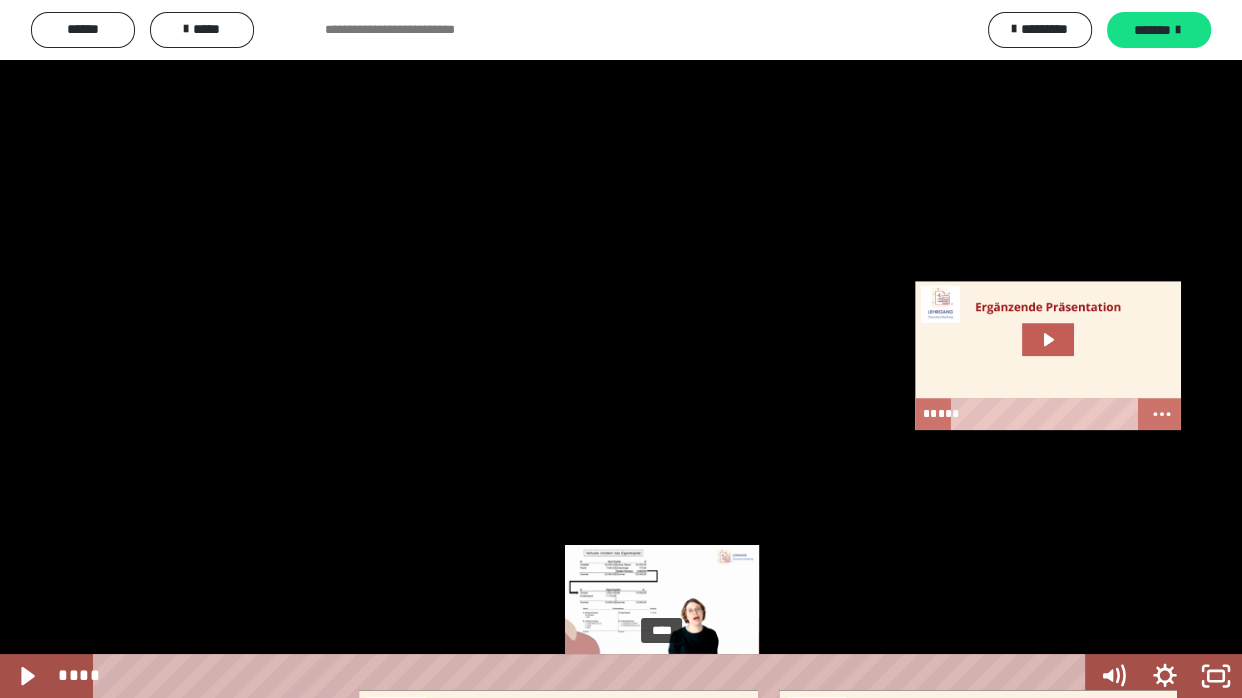 click on "****" at bounding box center (593, 676) 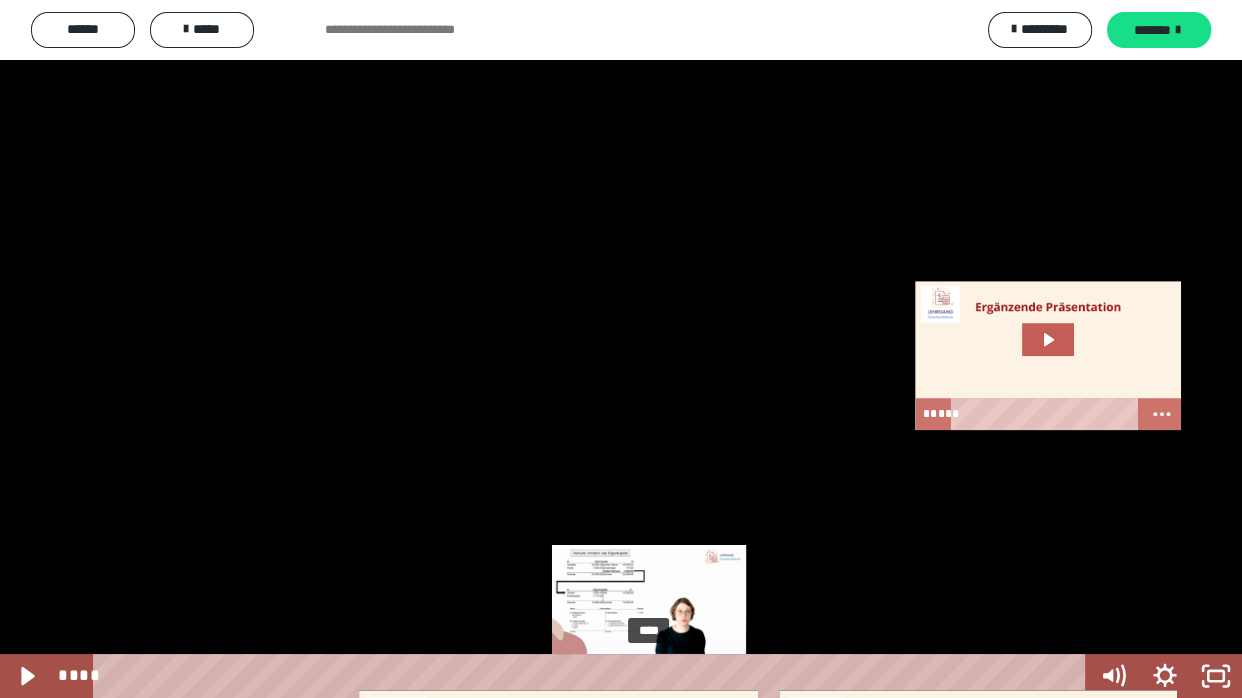 click on "****" at bounding box center (593, 676) 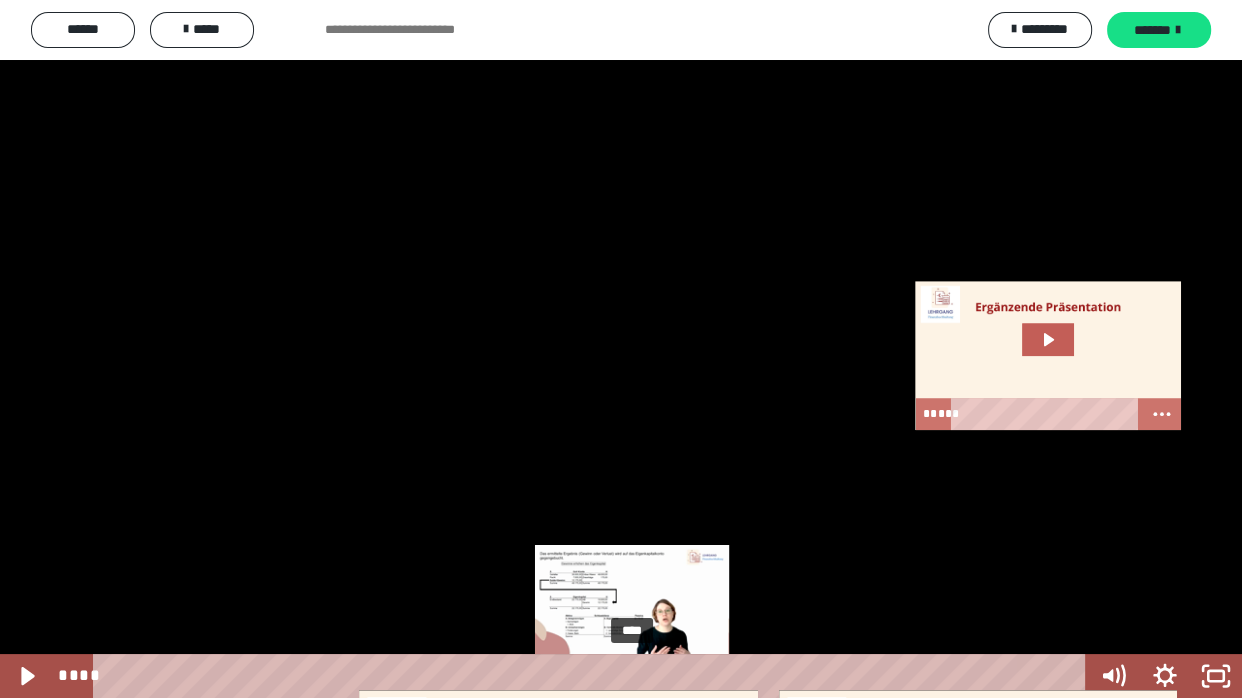 click on "****" at bounding box center (593, 676) 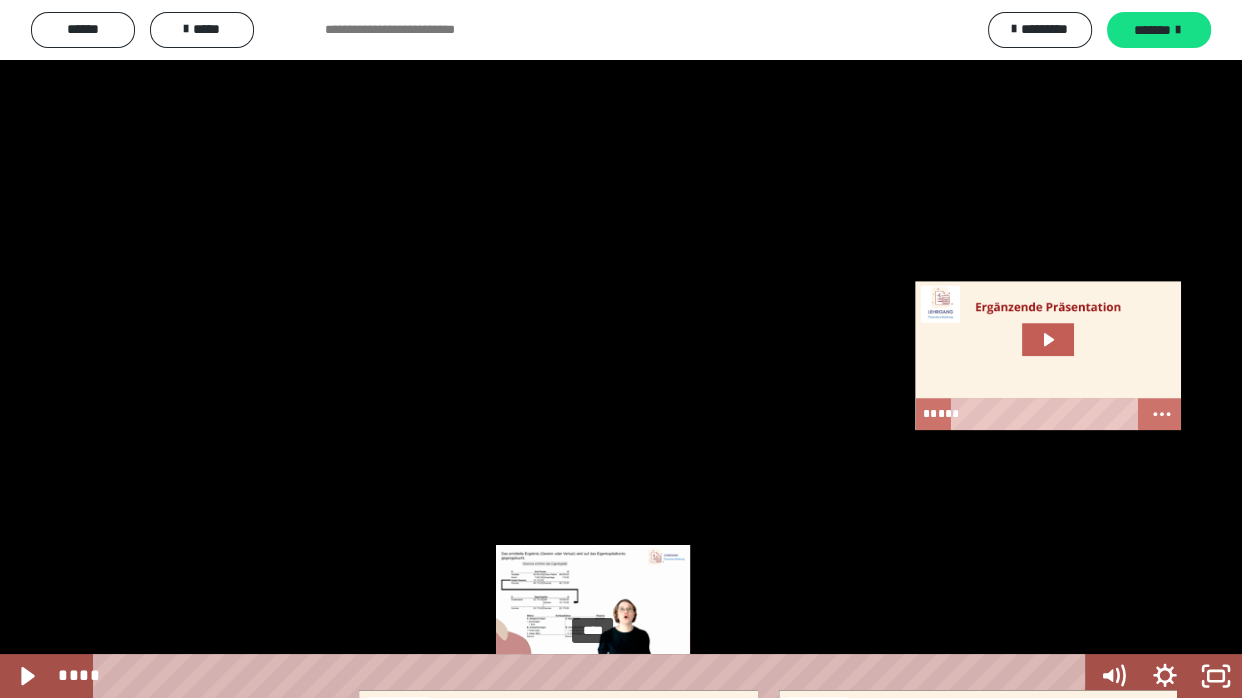 click on "****" at bounding box center [593, 676] 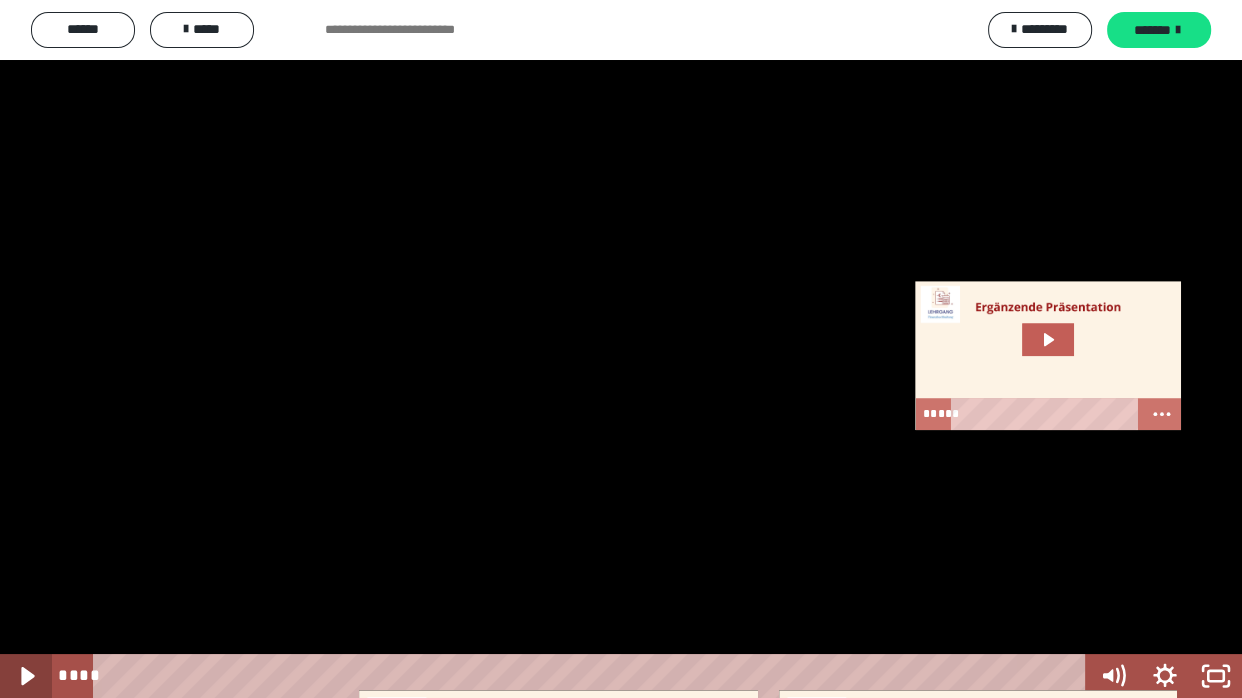click 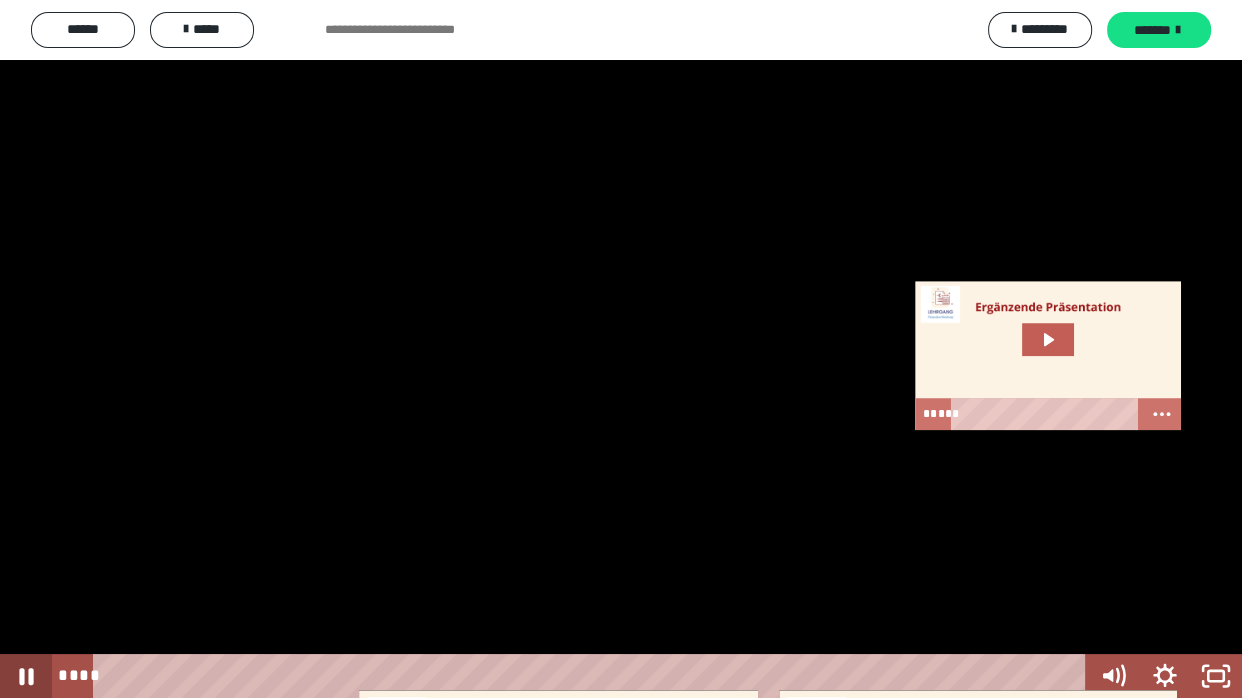 click 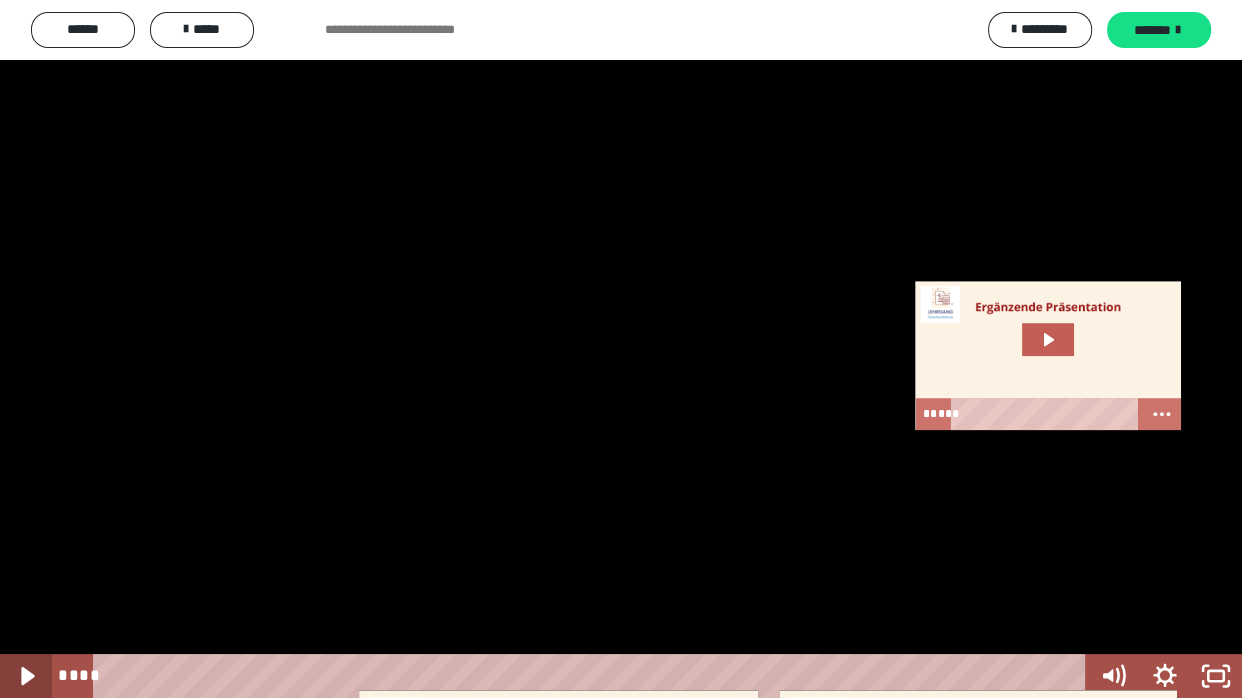 click 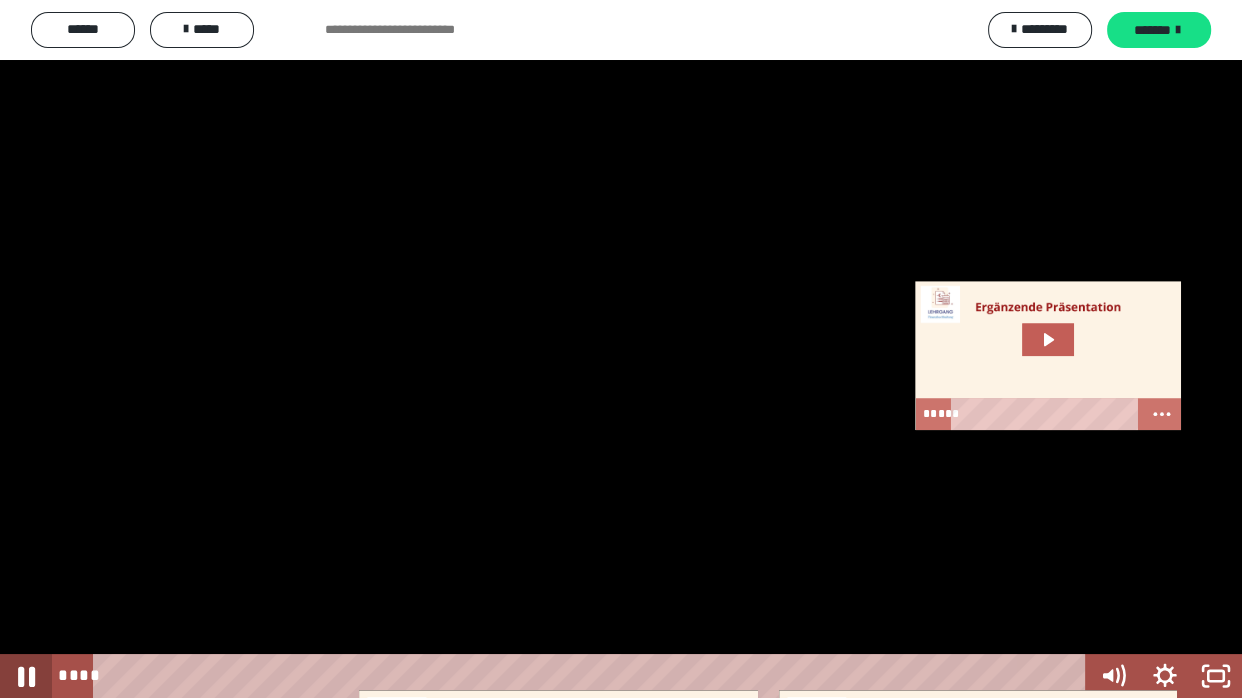 click 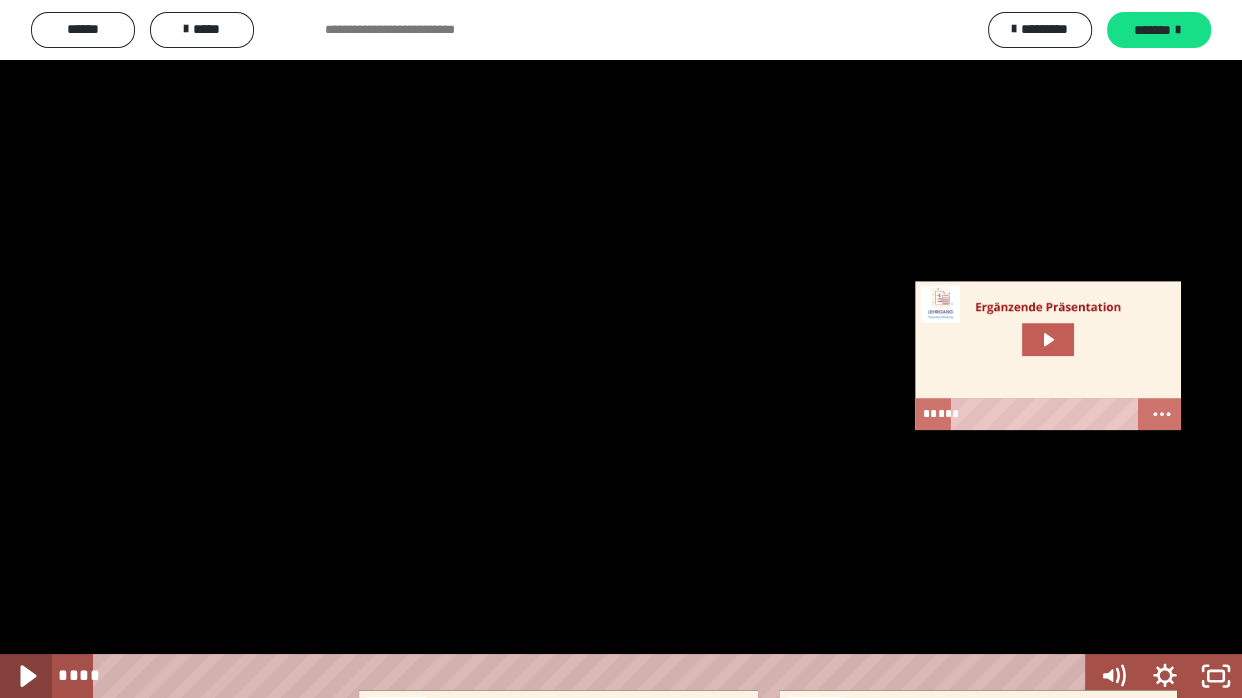 click 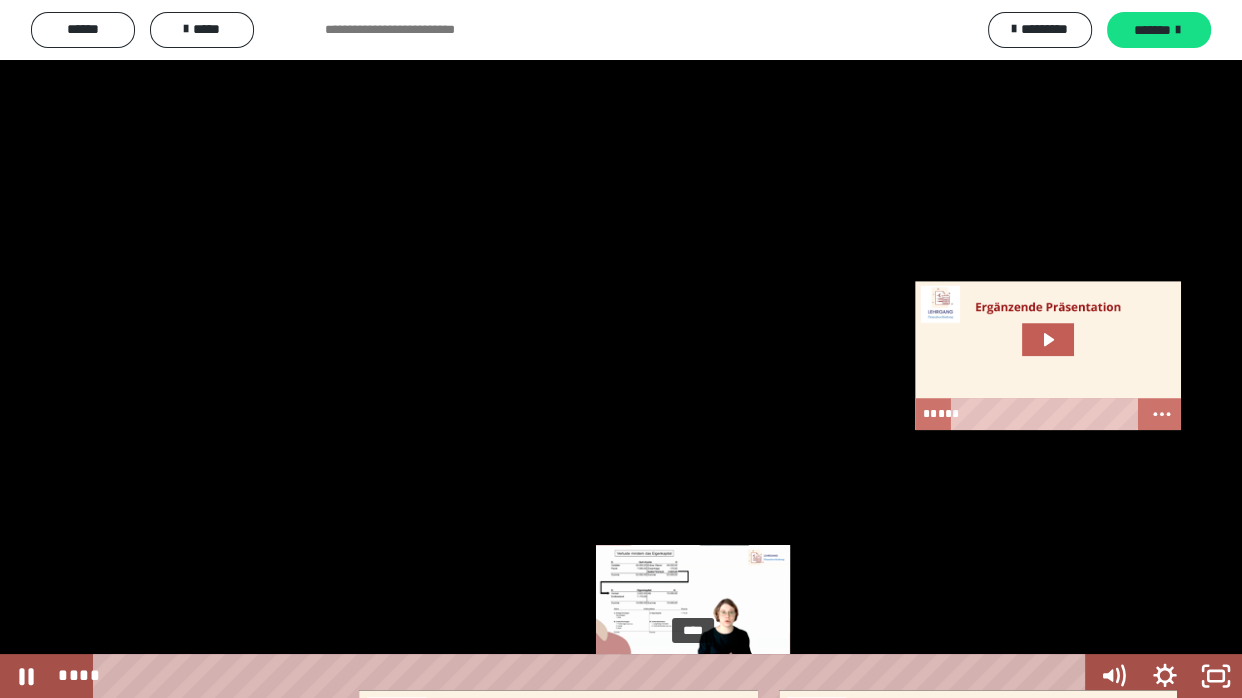 click on "****" at bounding box center (593, 676) 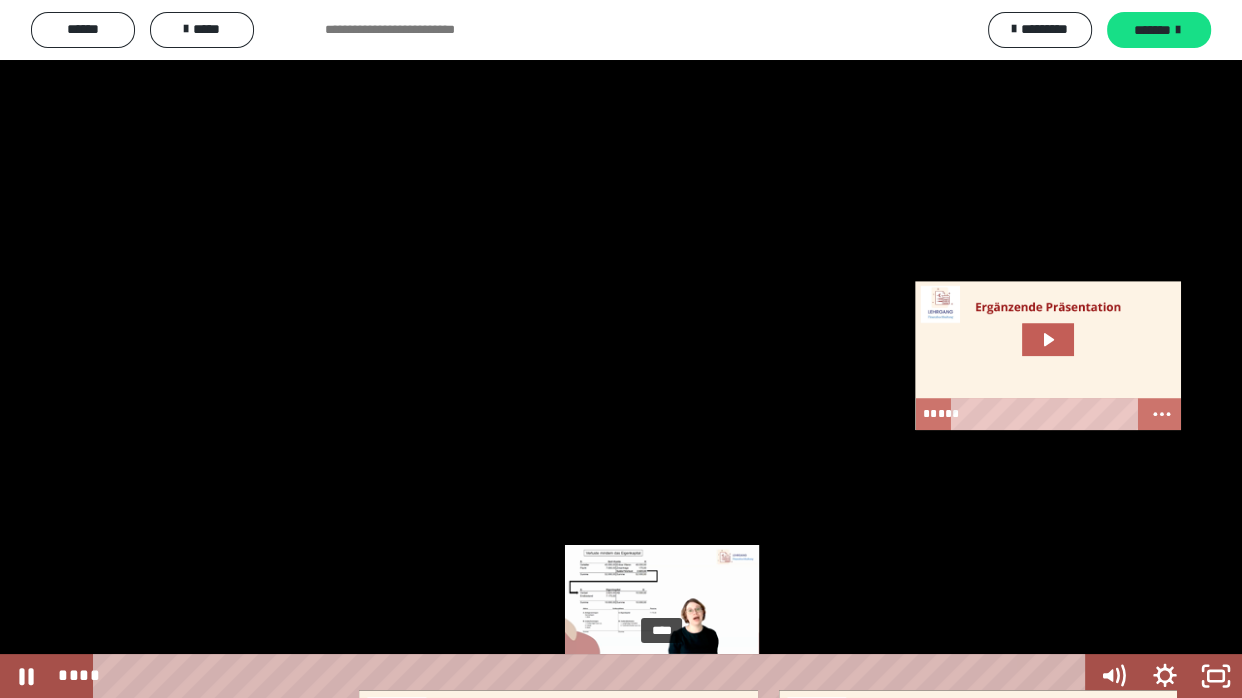 click on "****" at bounding box center [593, 676] 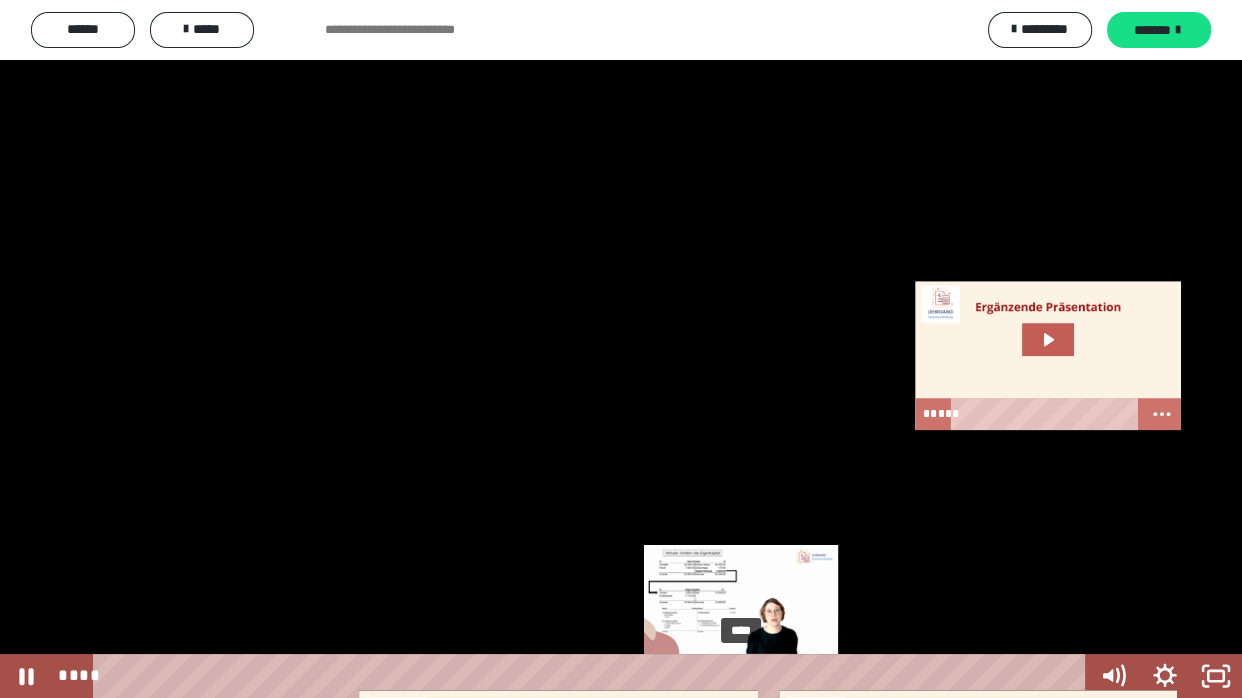 click on "****" at bounding box center [593, 676] 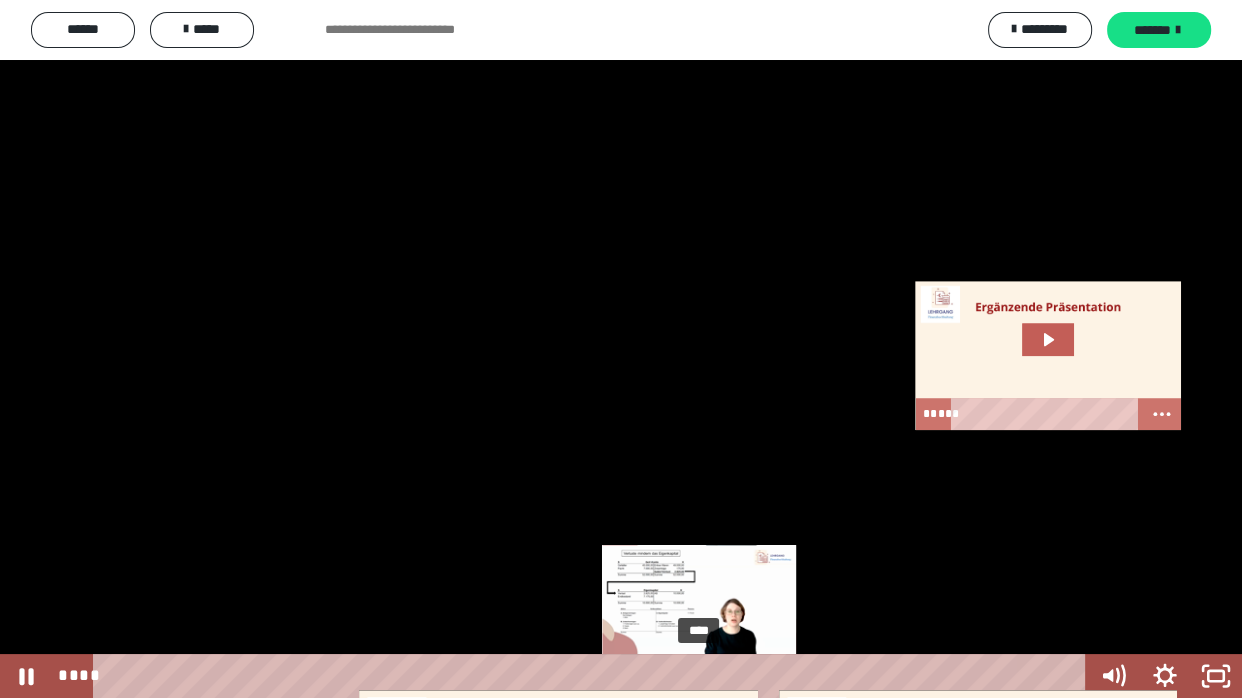 click on "****" at bounding box center [593, 676] 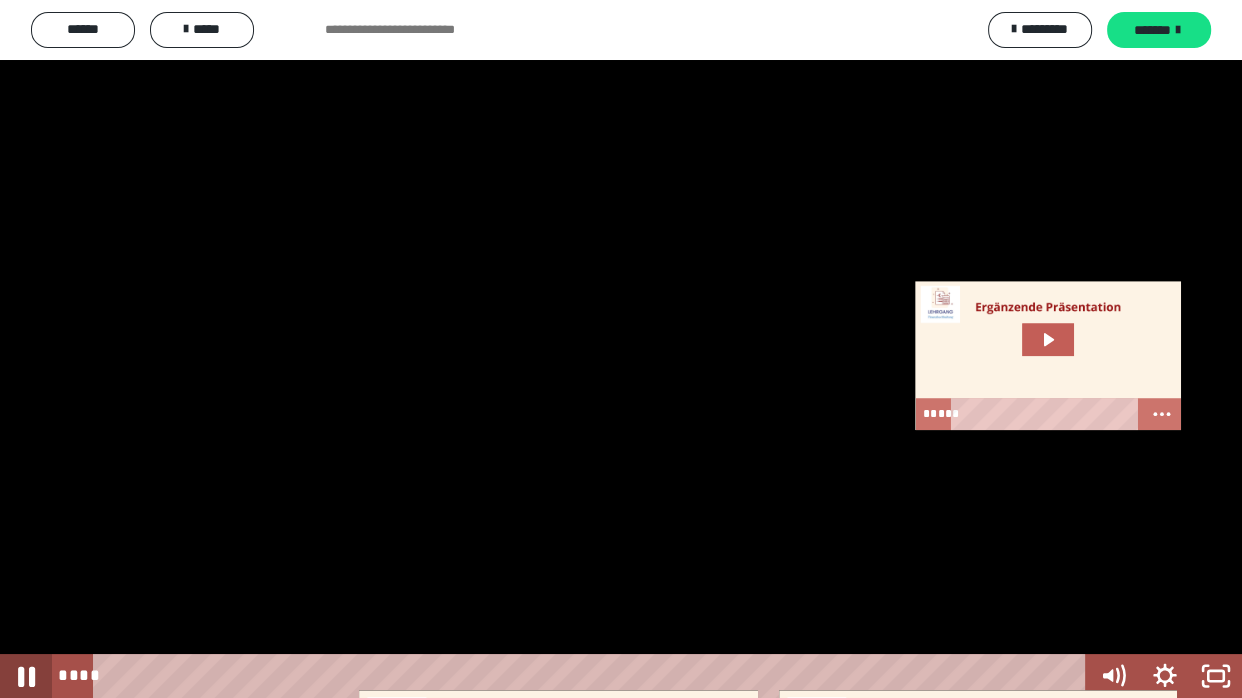 click 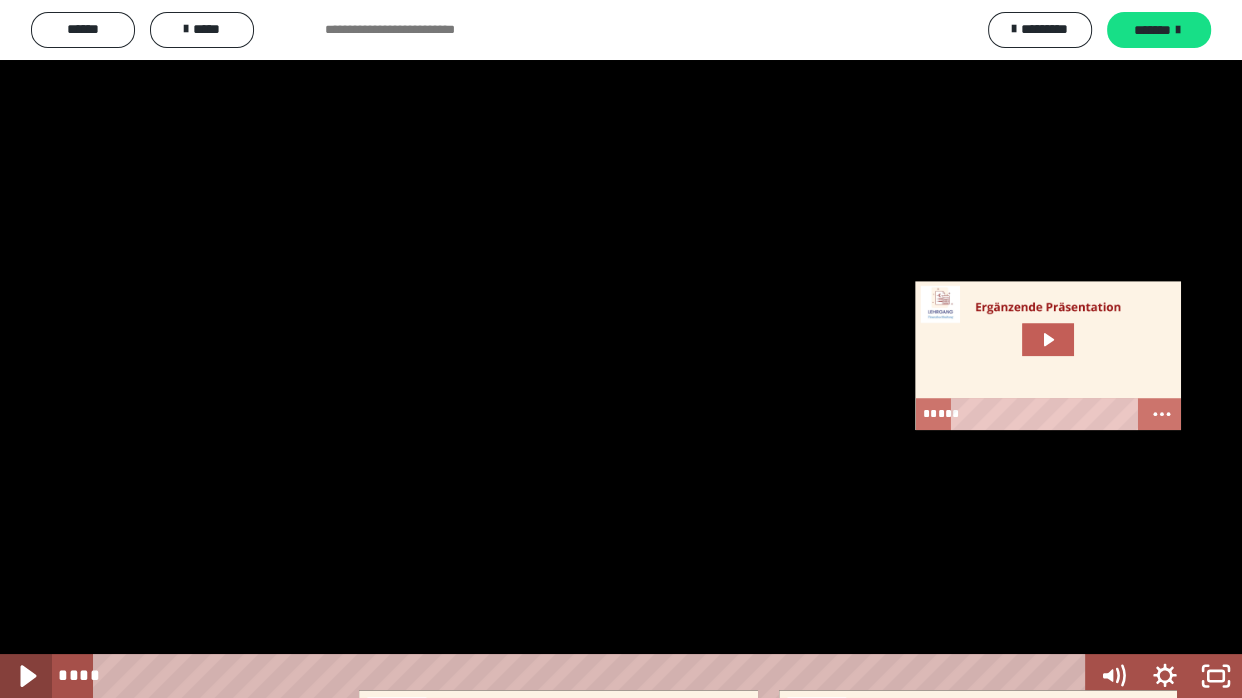 click 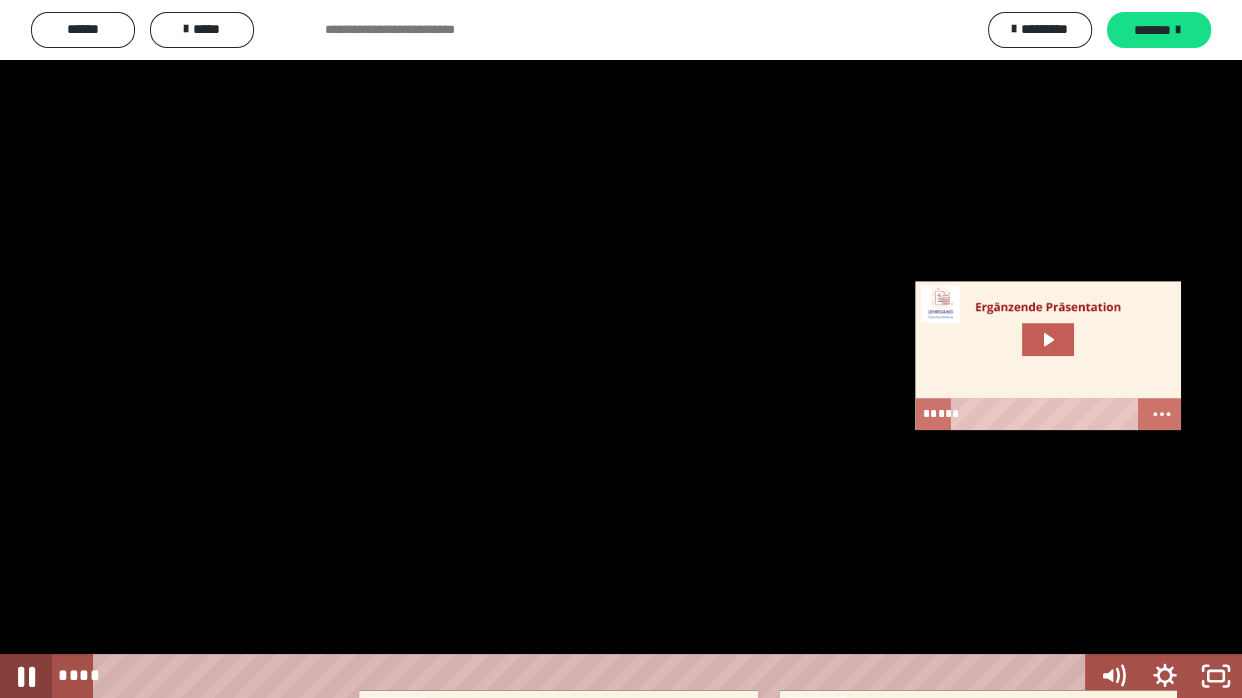 click 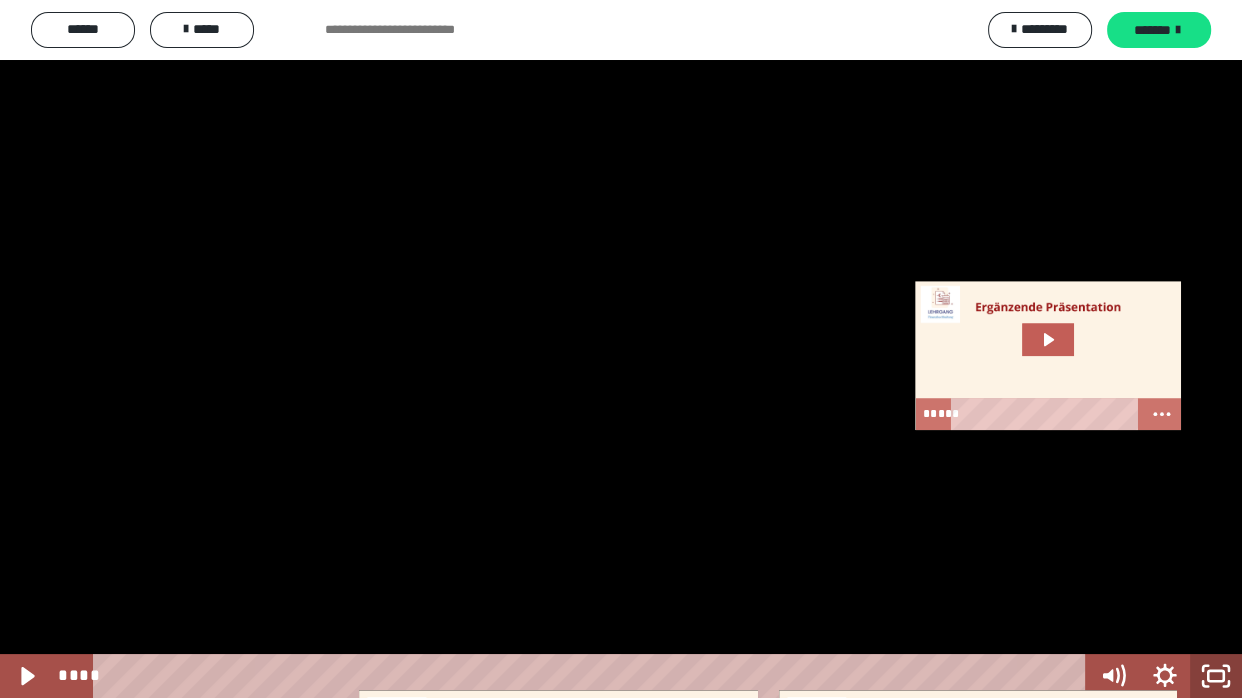 click 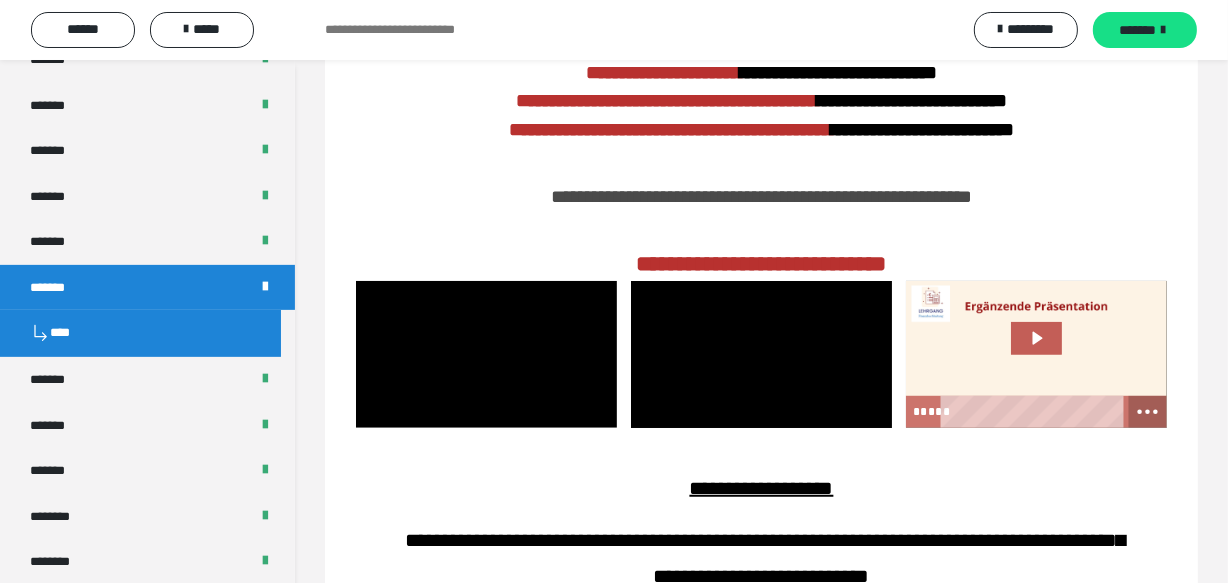 click 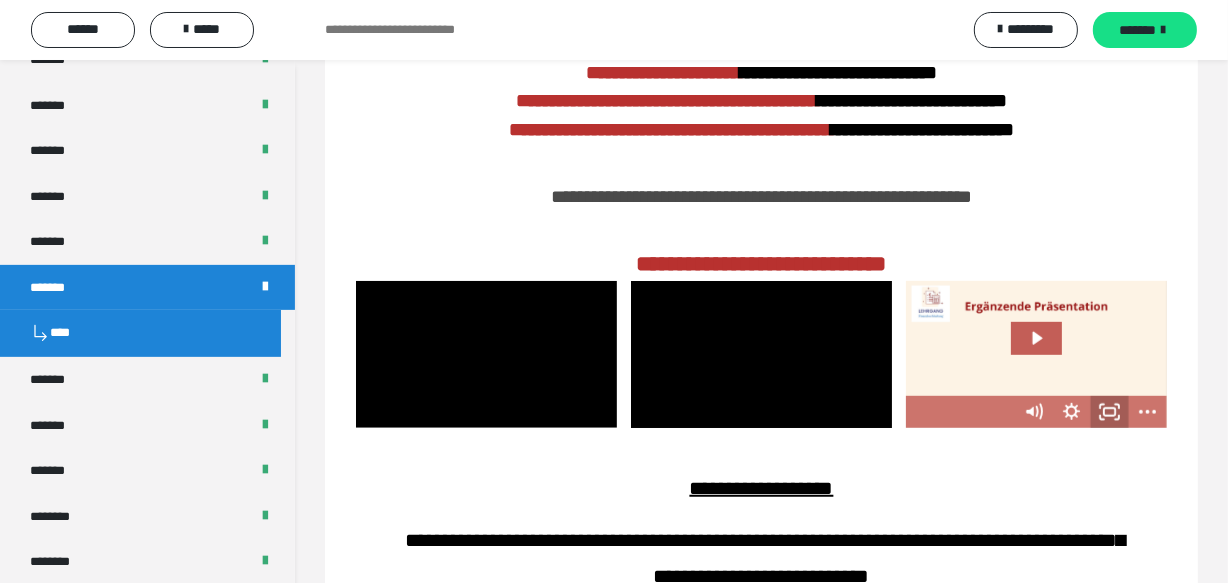 click 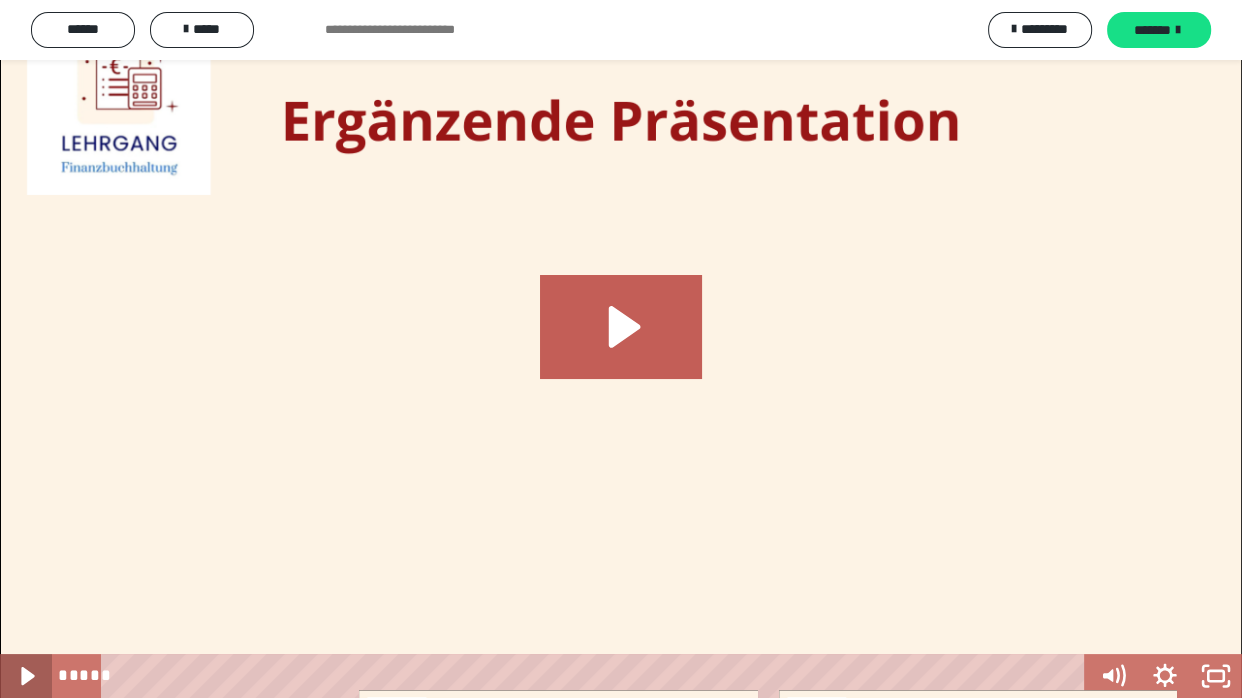 click 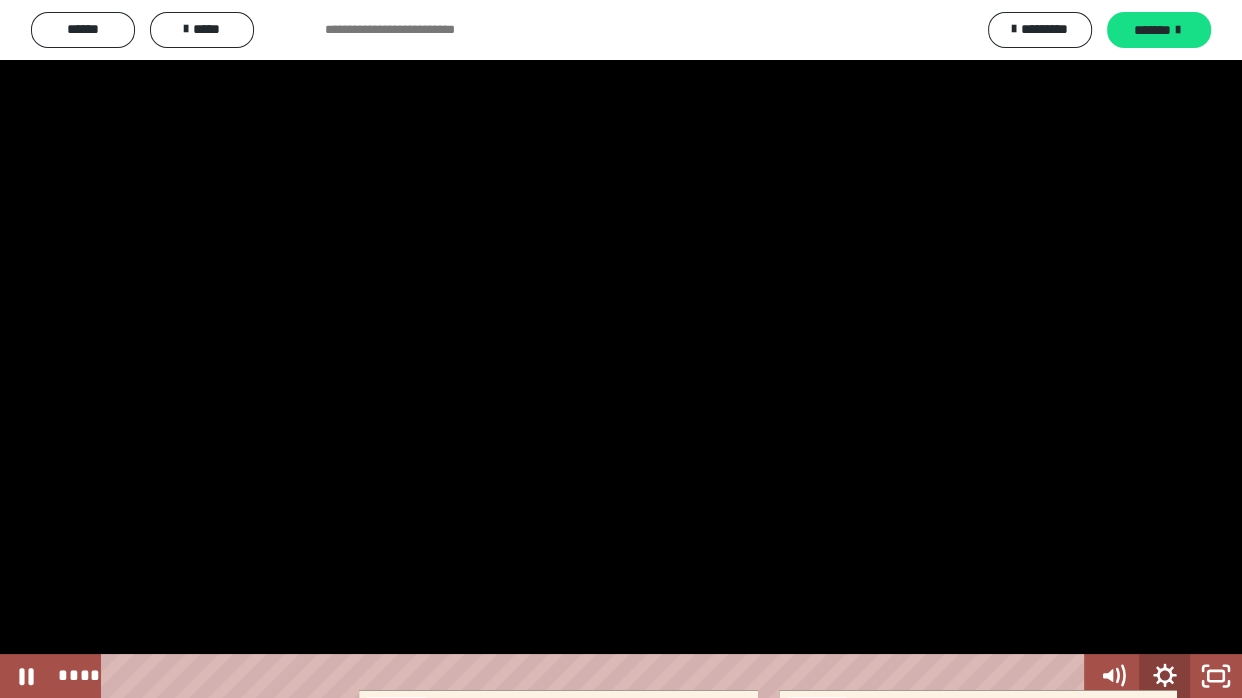 click 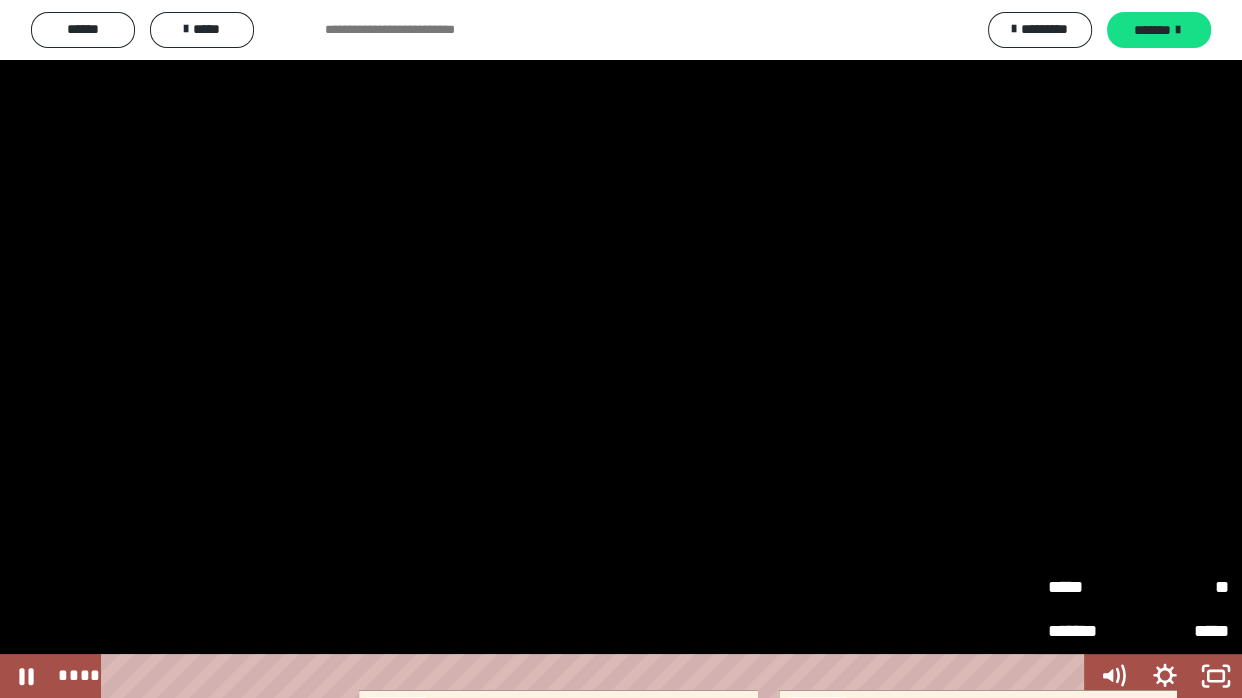 click on "**" at bounding box center (1184, 585) 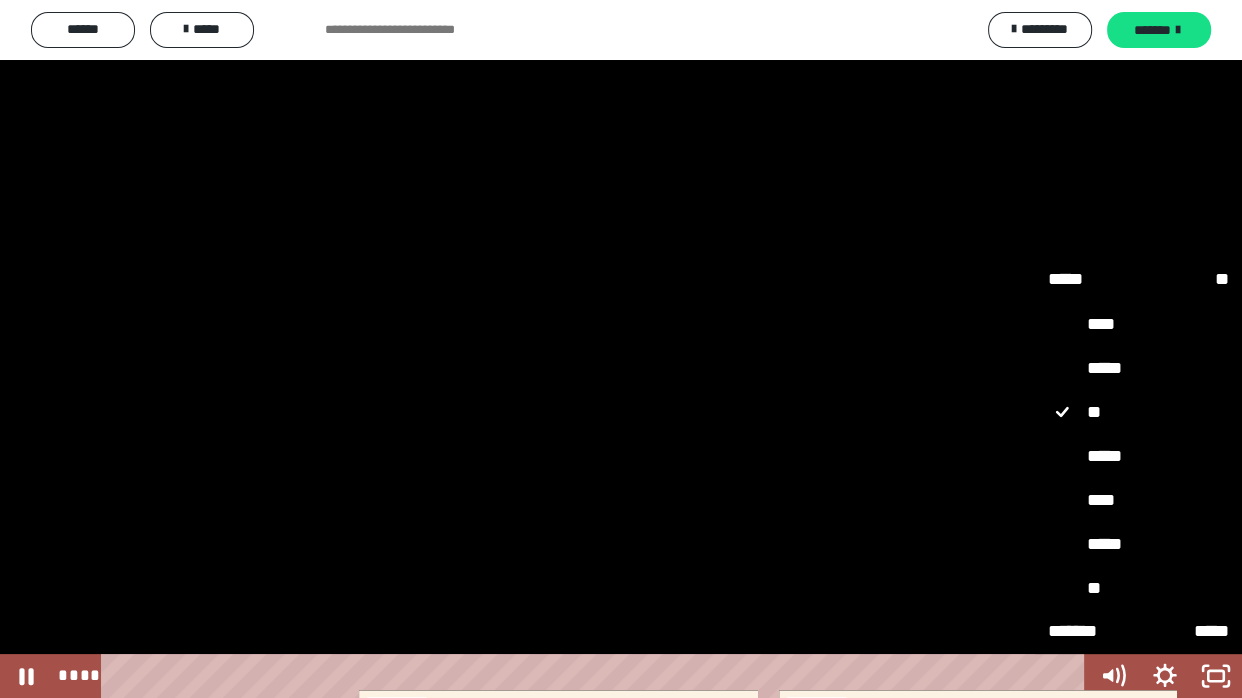 click on "****" at bounding box center (1138, 500) 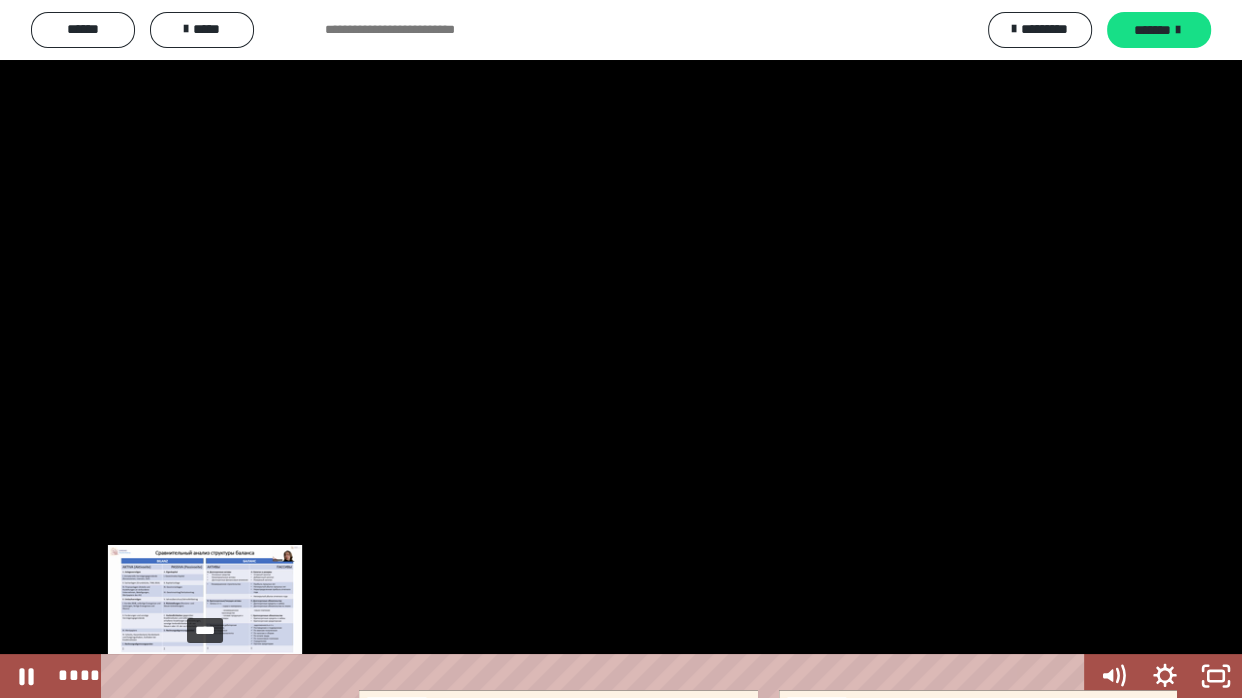 click on "****" at bounding box center [597, 676] 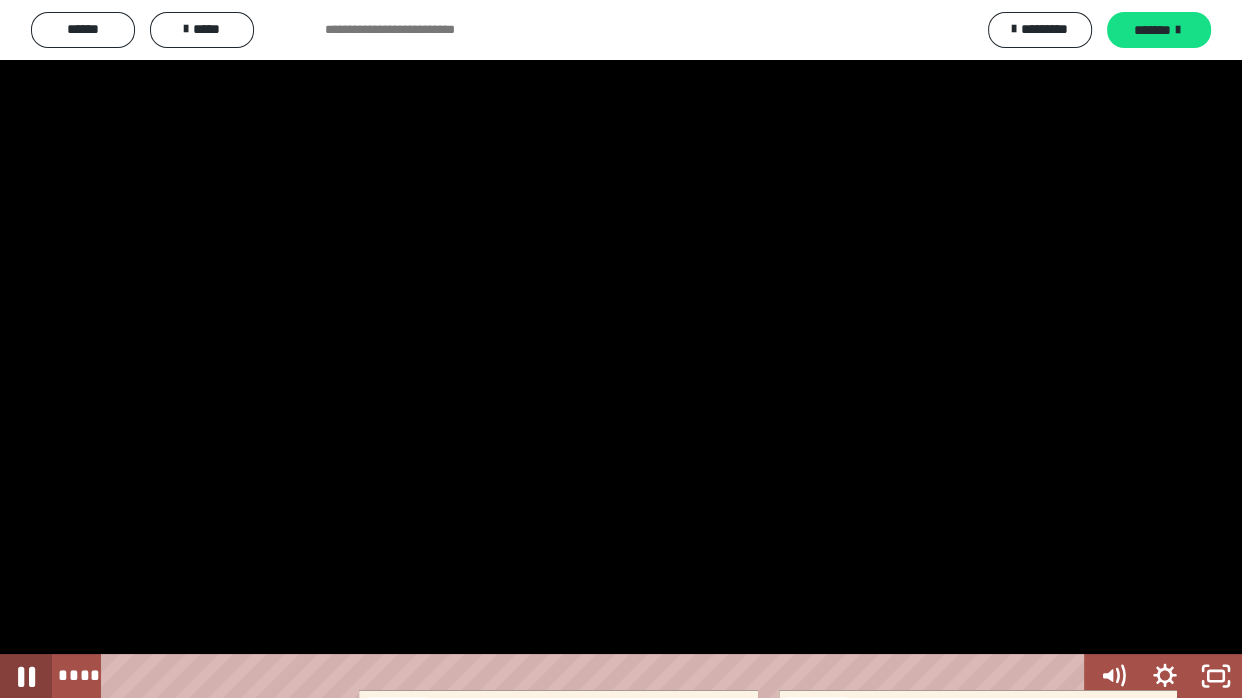 click 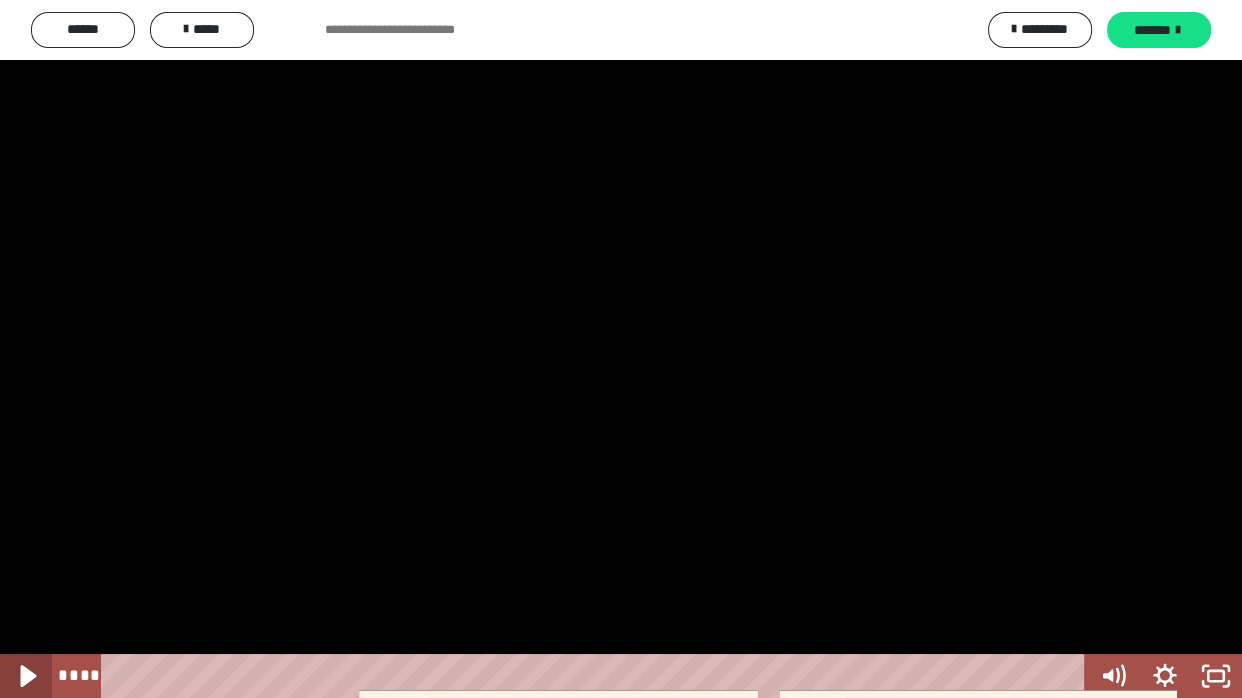 click 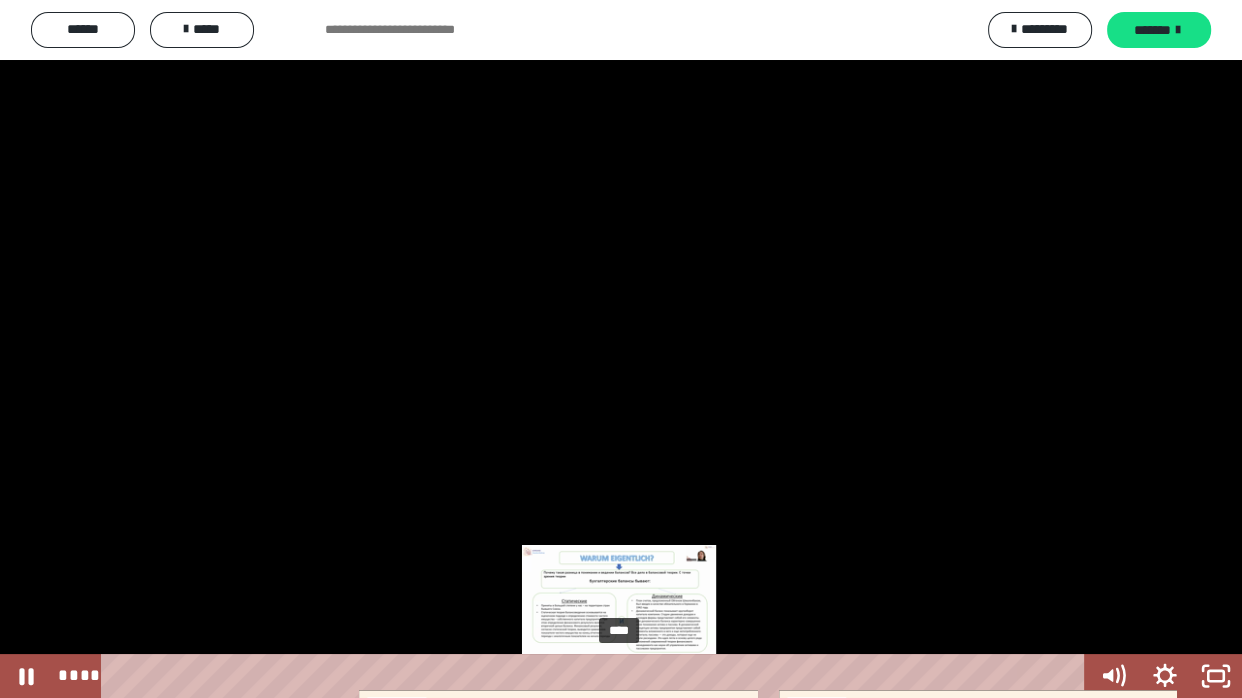 click at bounding box center [623, 676] 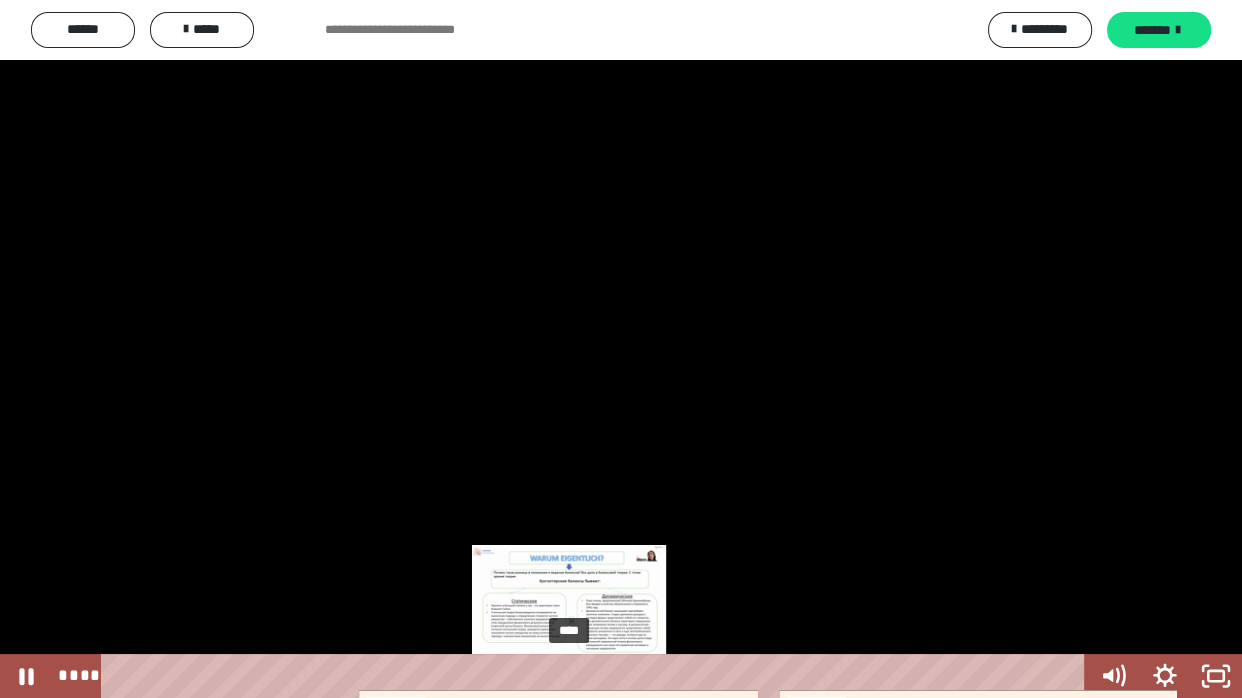 click on "****" at bounding box center [597, 676] 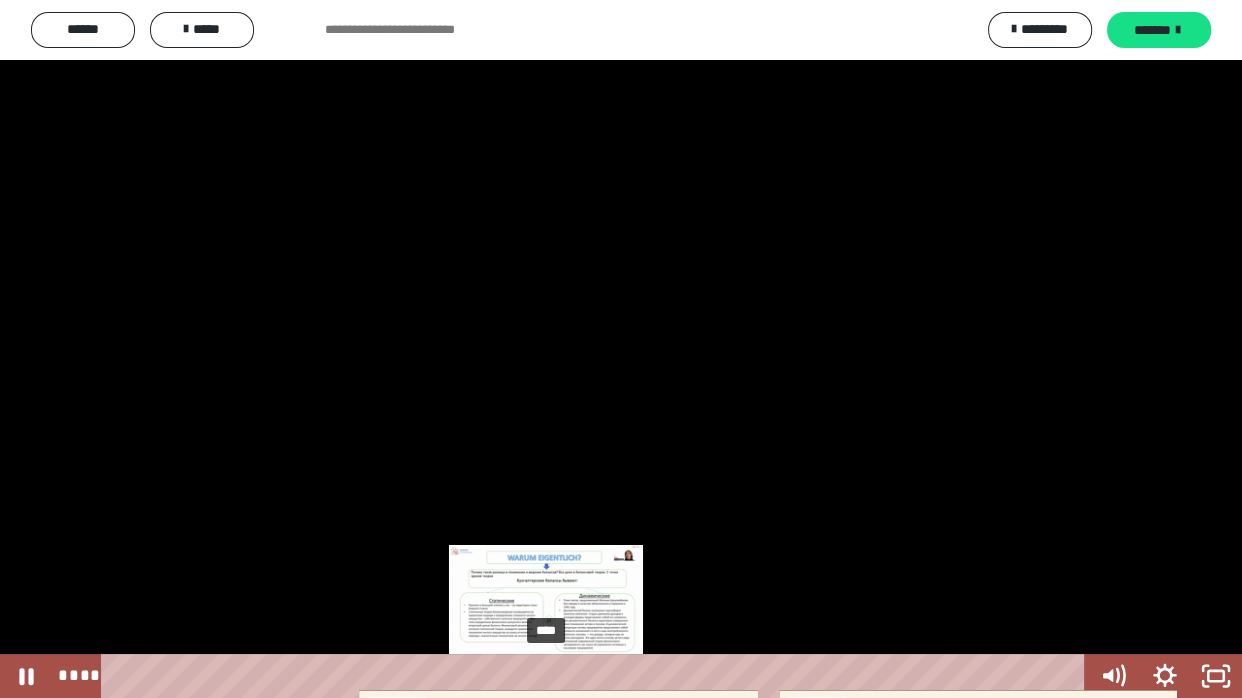 click on "****" at bounding box center (597, 676) 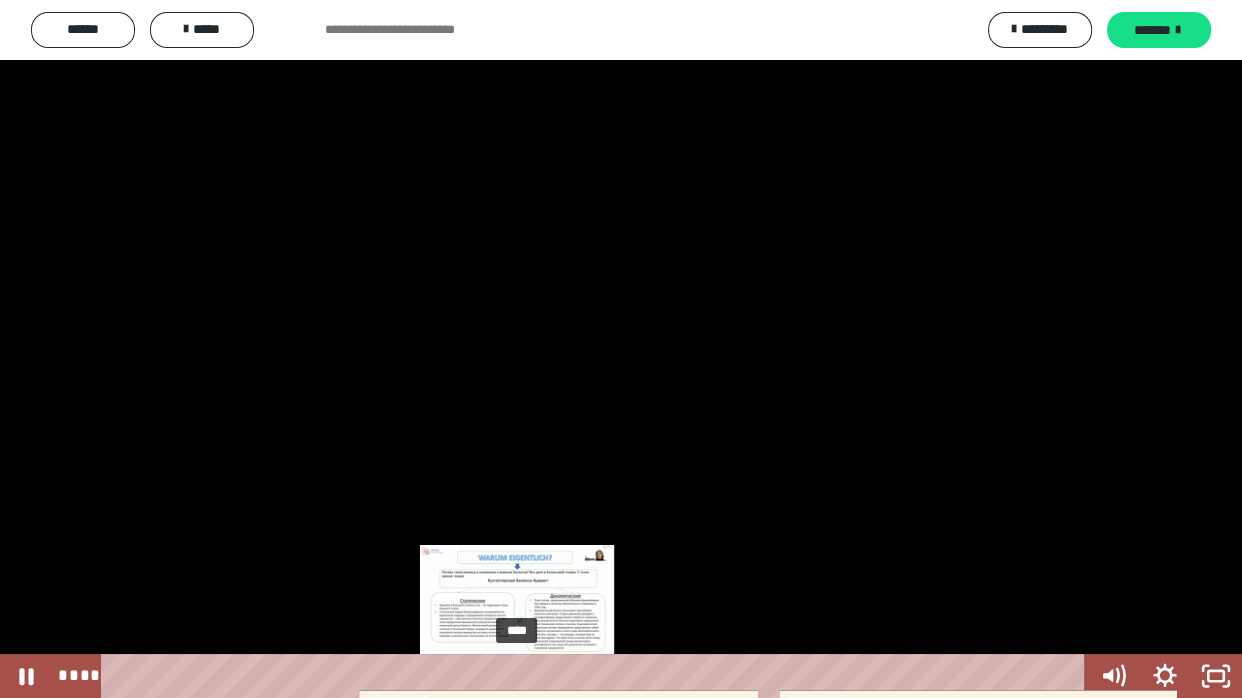 click on "****" at bounding box center [597, 676] 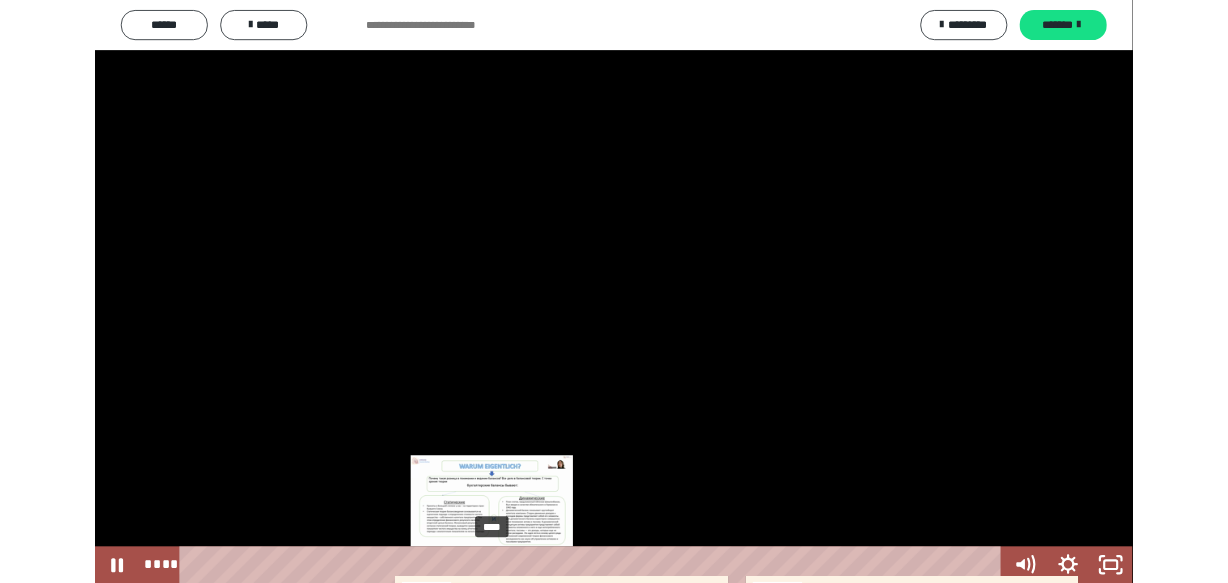 scroll, scrollTop: 0, scrollLeft: 0, axis: both 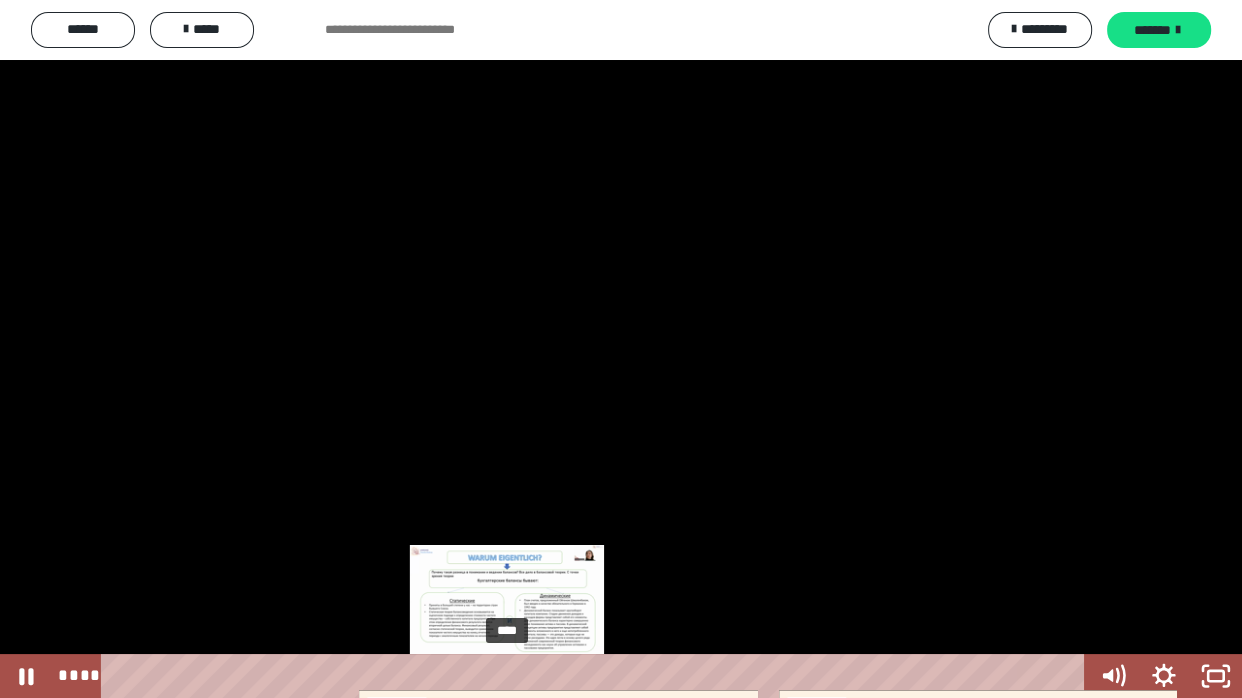 click on "****" at bounding box center [597, 676] 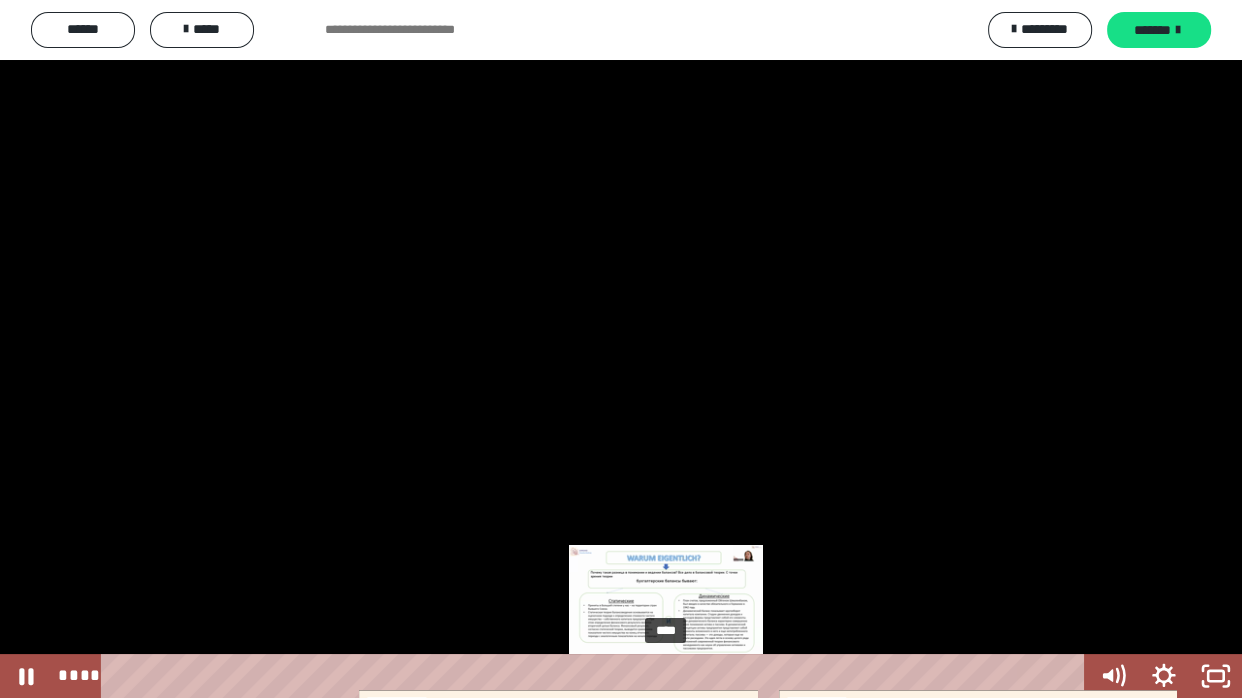 click on "****" at bounding box center [597, 676] 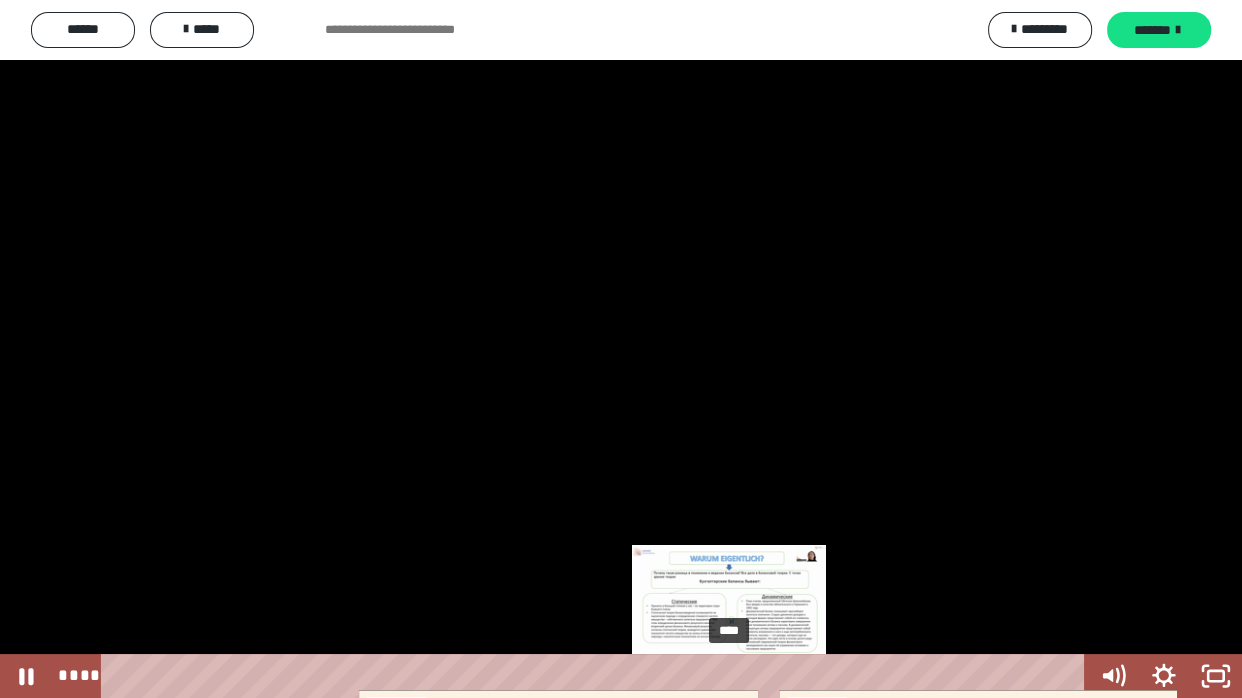 click on "****" at bounding box center (597, 676) 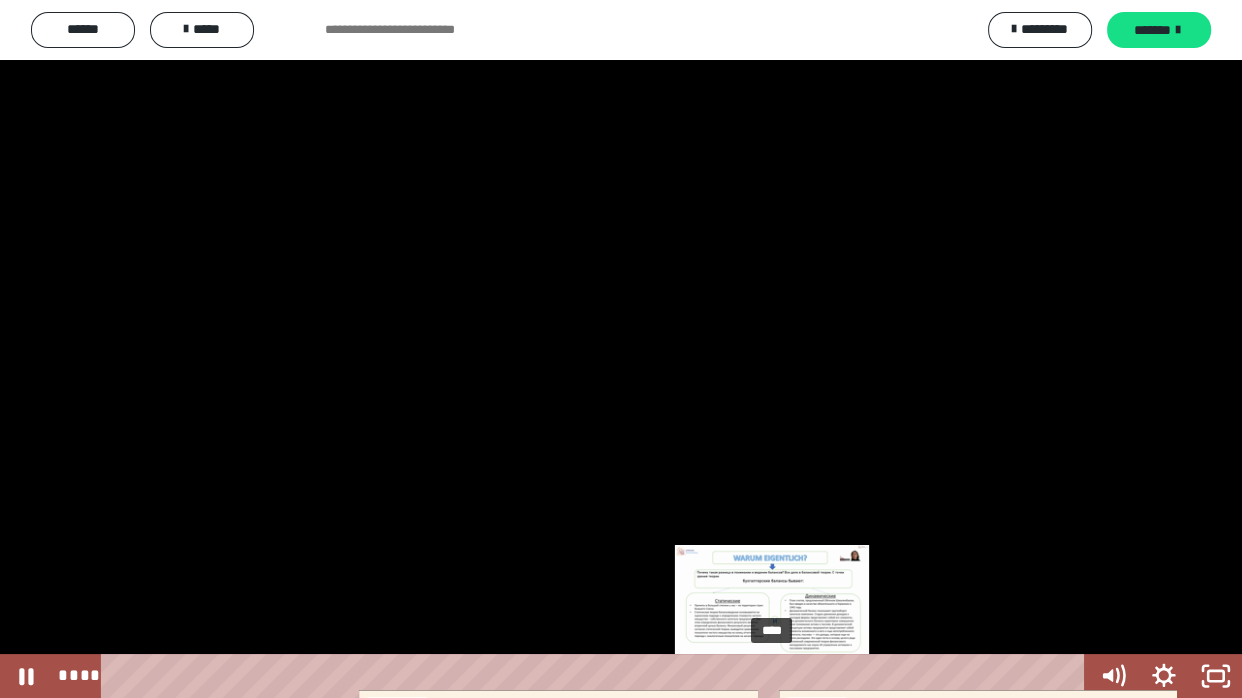 click on "****" at bounding box center (597, 676) 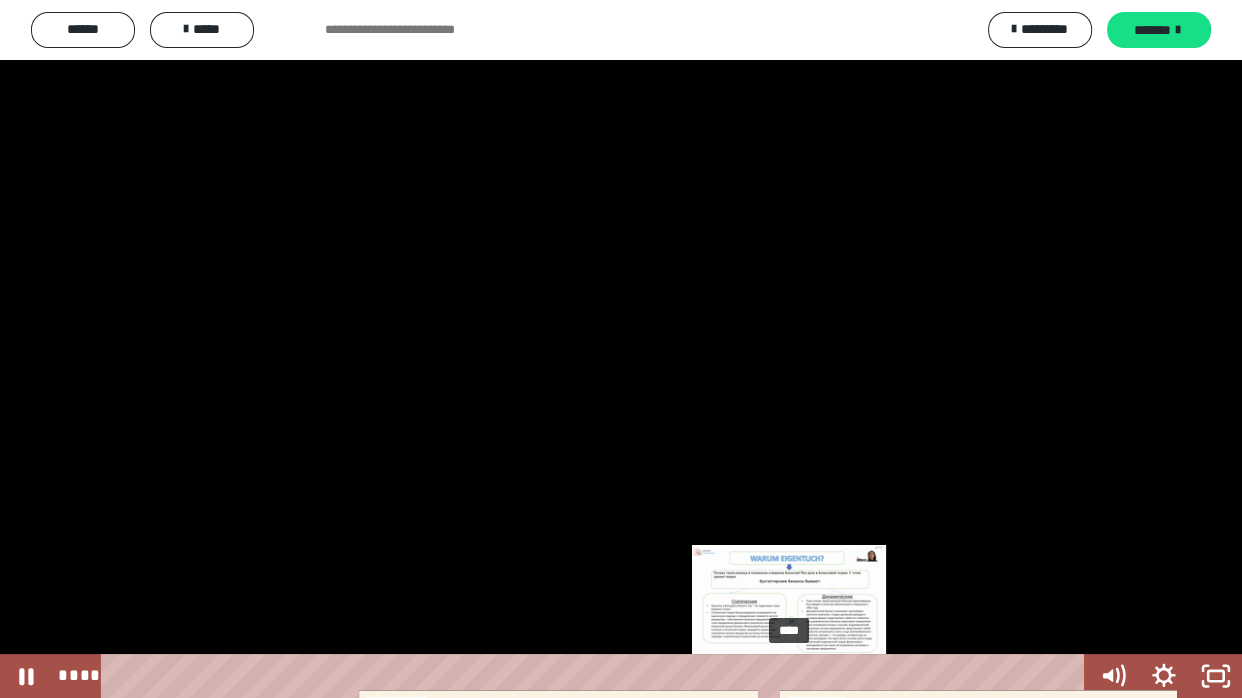 click on "****" at bounding box center (597, 676) 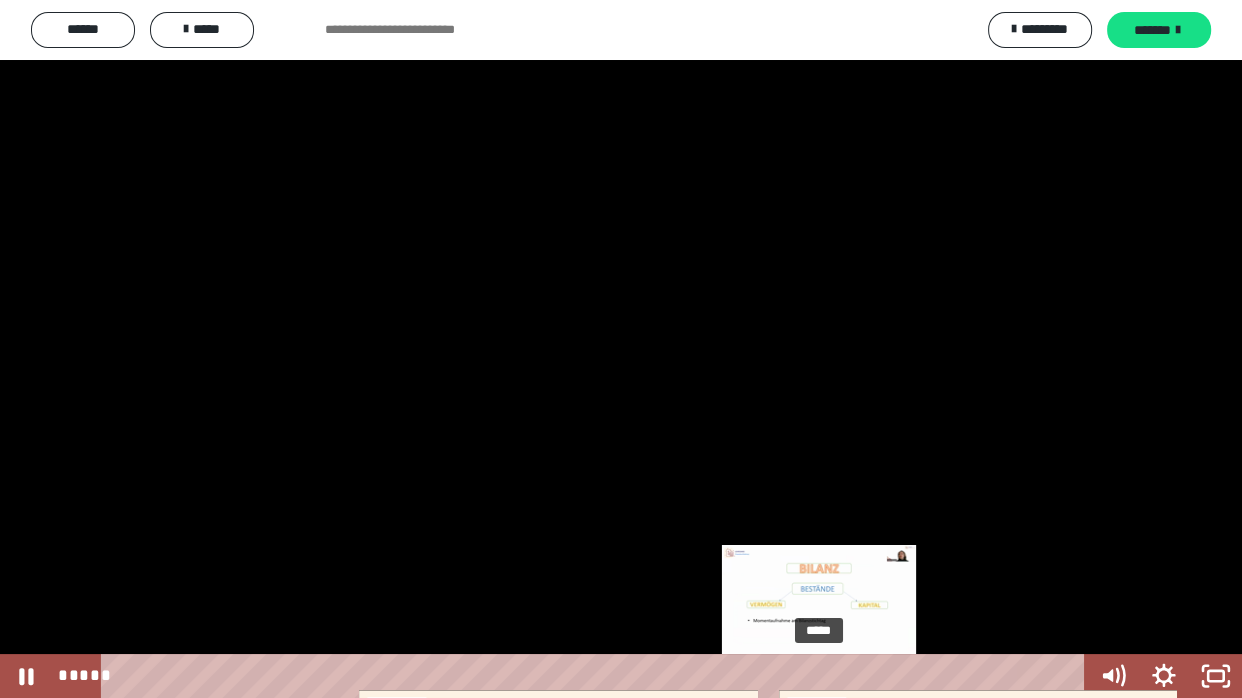 click at bounding box center (818, 676) 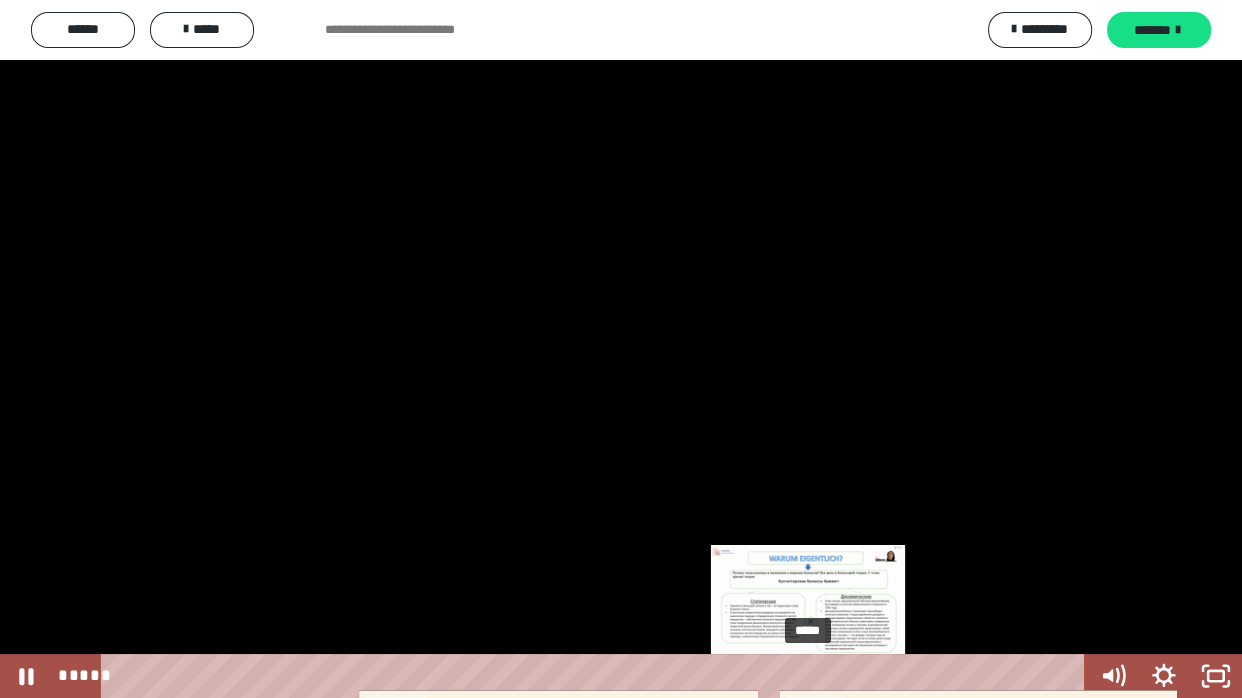 click on "*****" at bounding box center [597, 676] 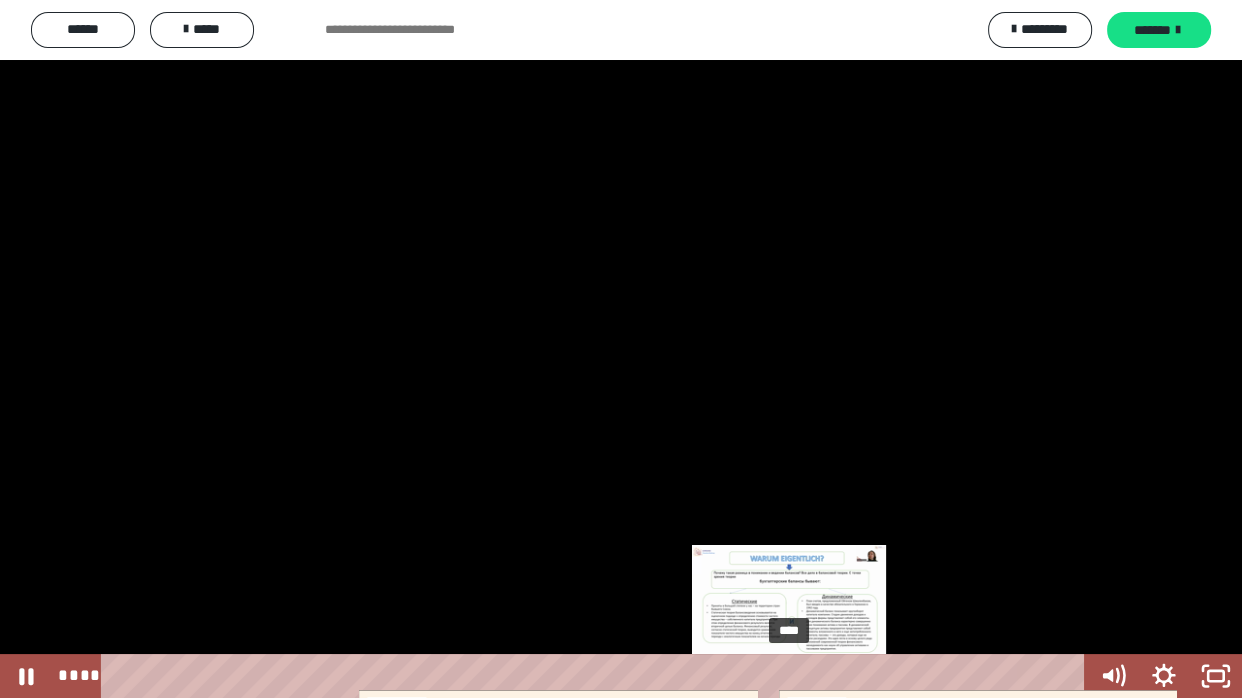 click on "****" at bounding box center (597, 676) 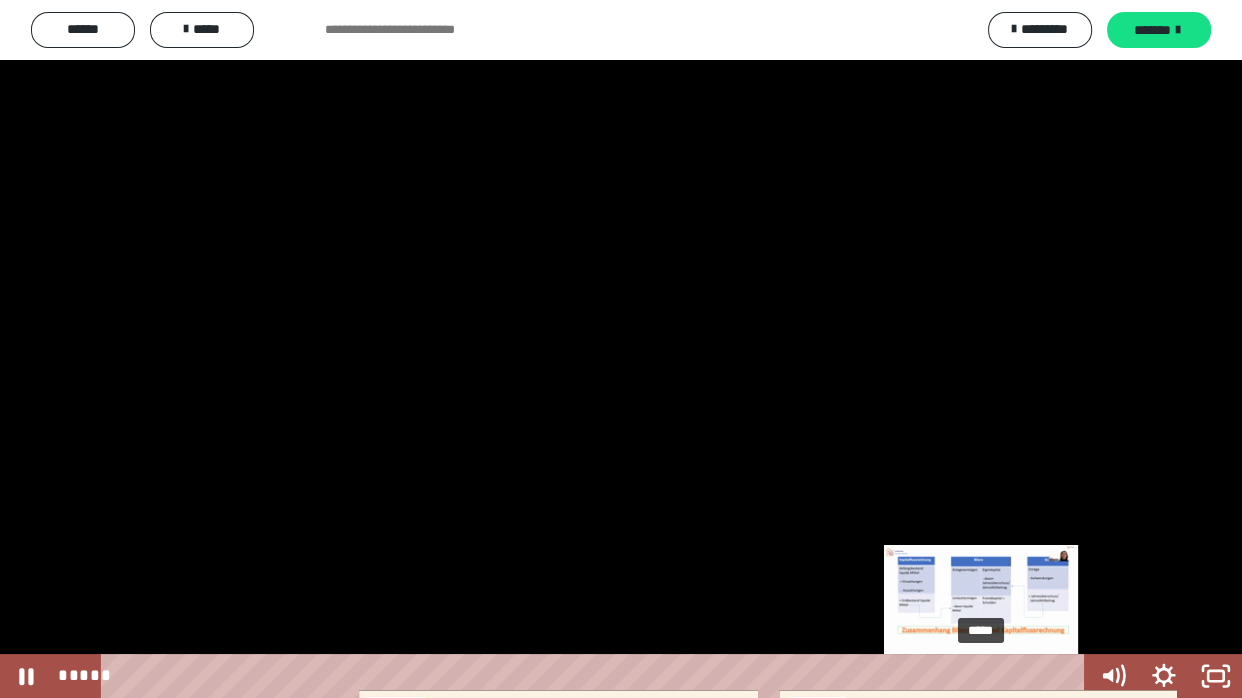 click on "*****" at bounding box center [597, 676] 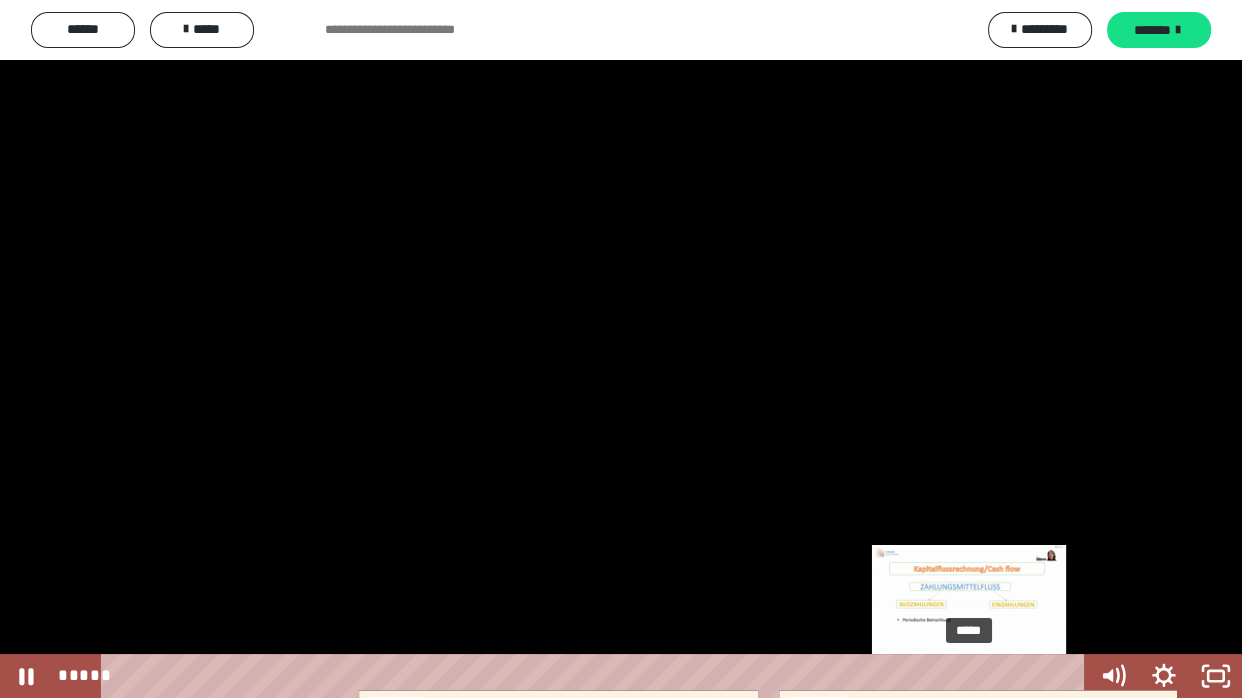 click on "*****" at bounding box center (597, 676) 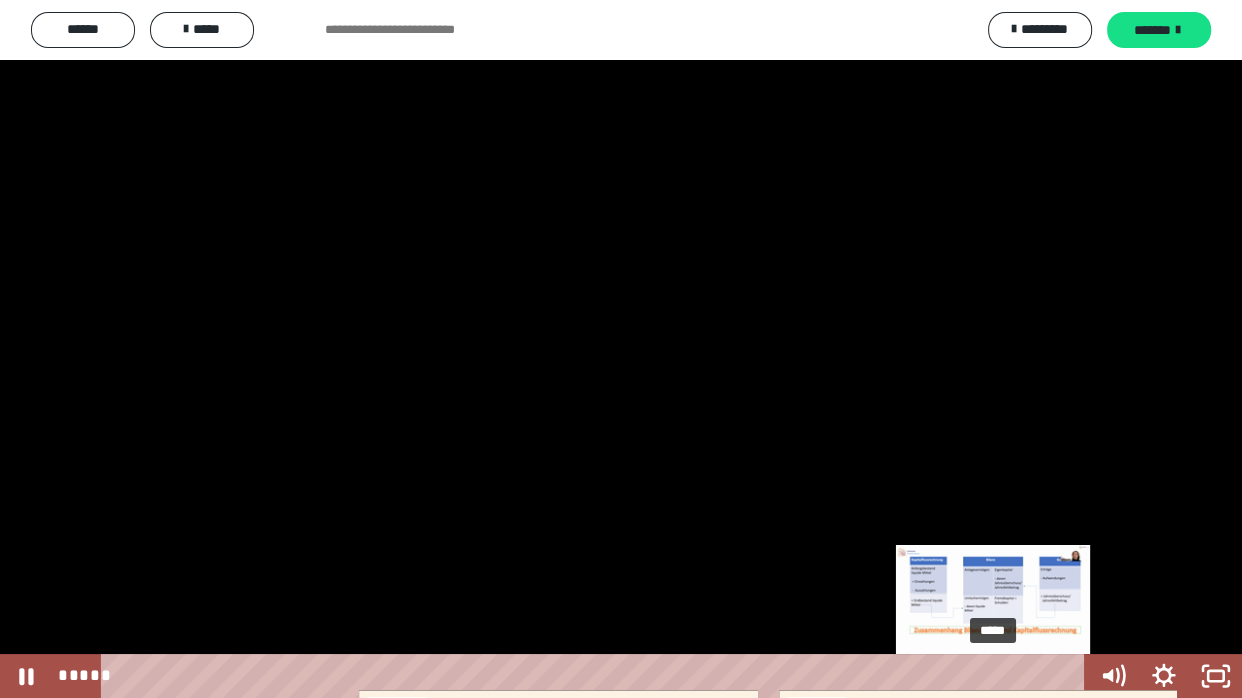 click on "*****" at bounding box center [597, 676] 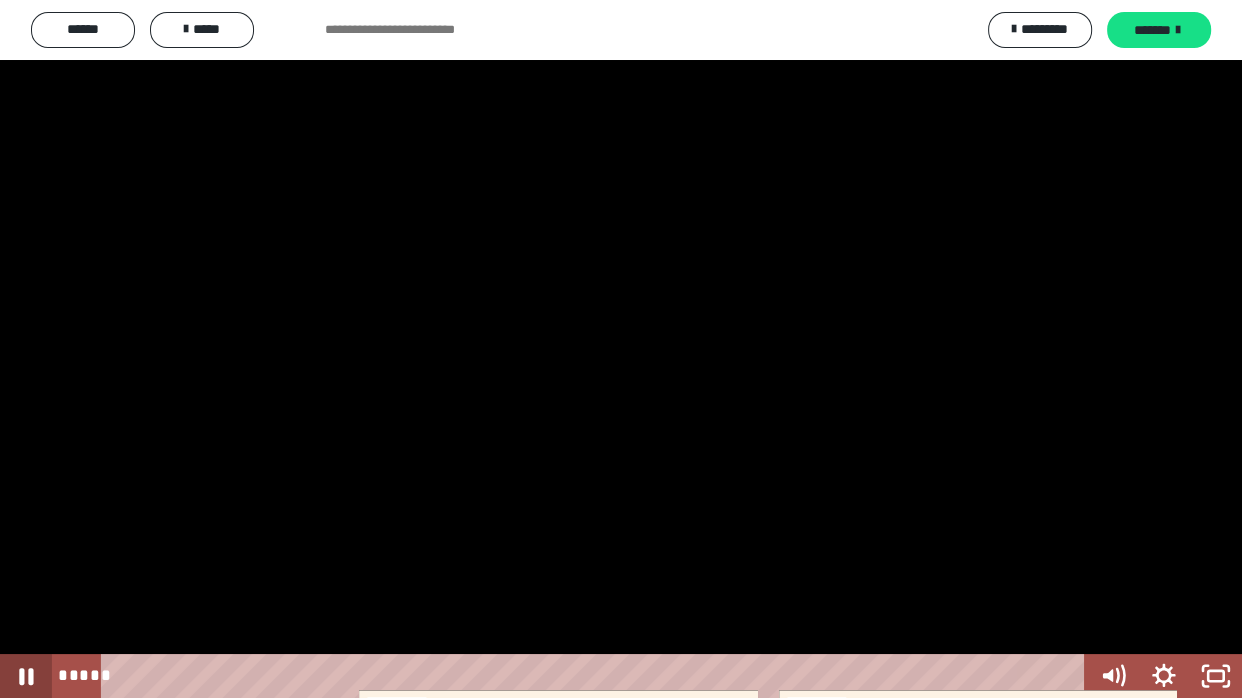 click 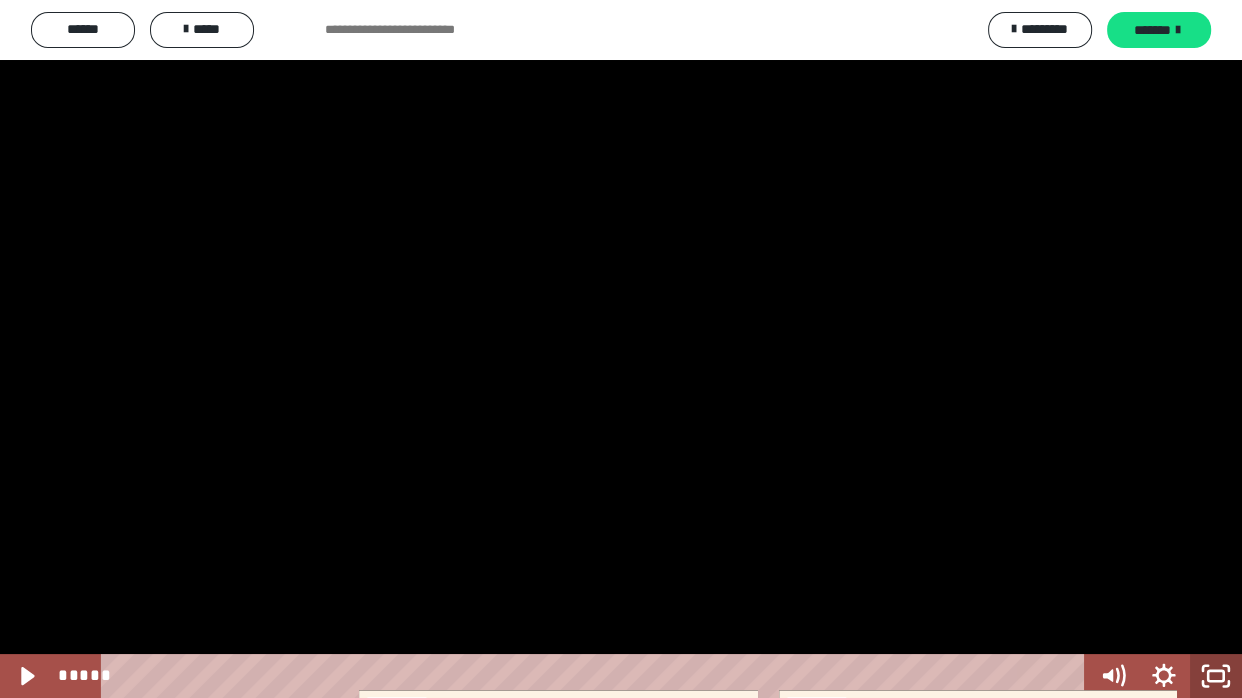 click 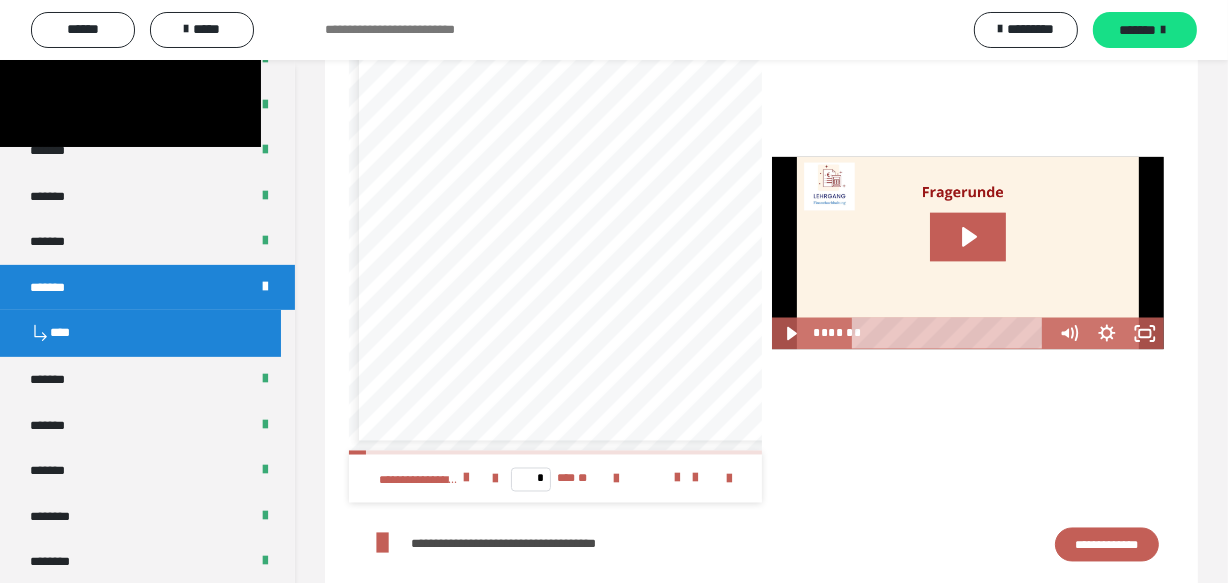 scroll, scrollTop: 3122, scrollLeft: 0, axis: vertical 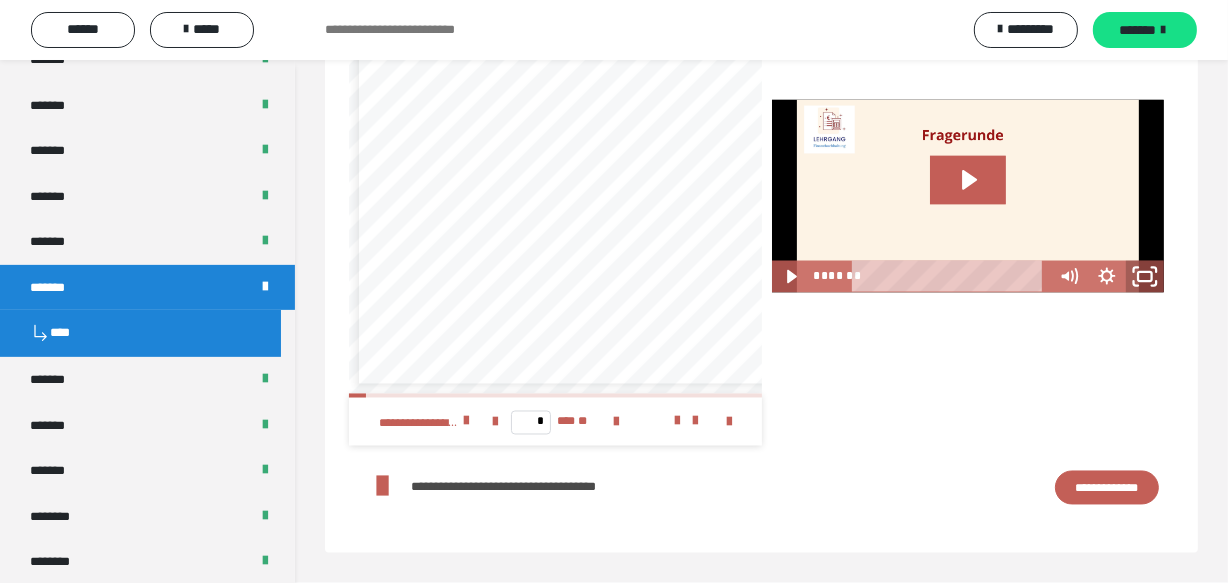 click 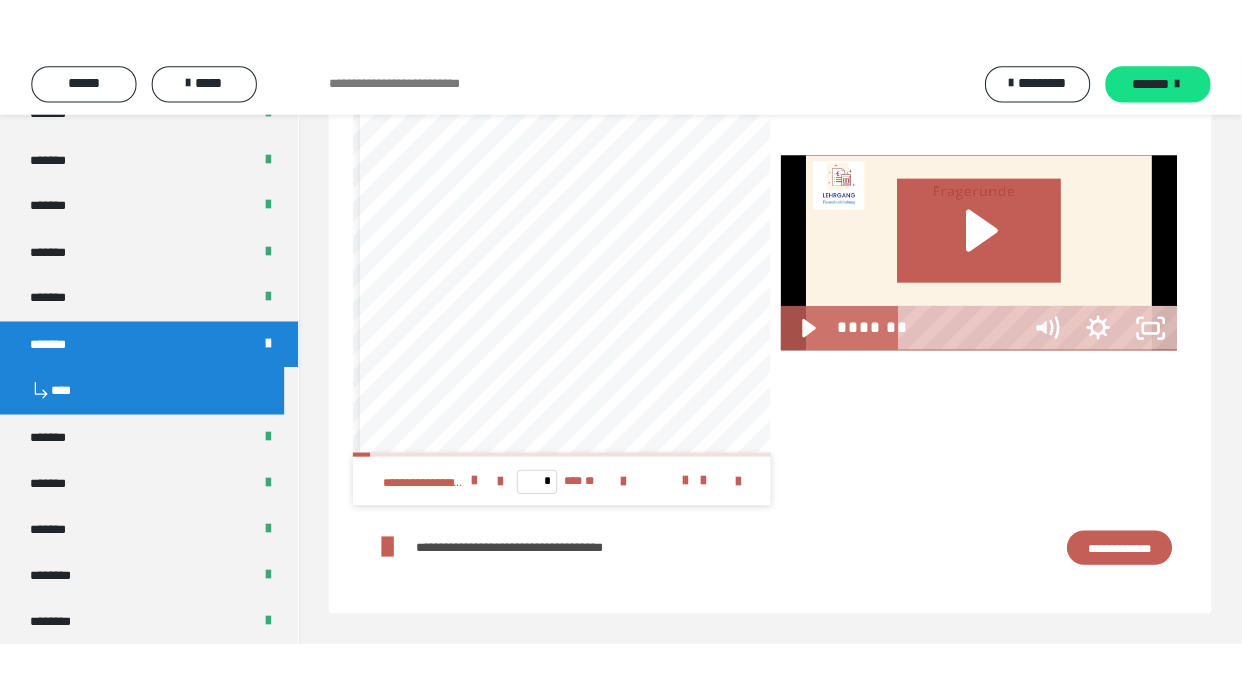 scroll, scrollTop: 2974, scrollLeft: 0, axis: vertical 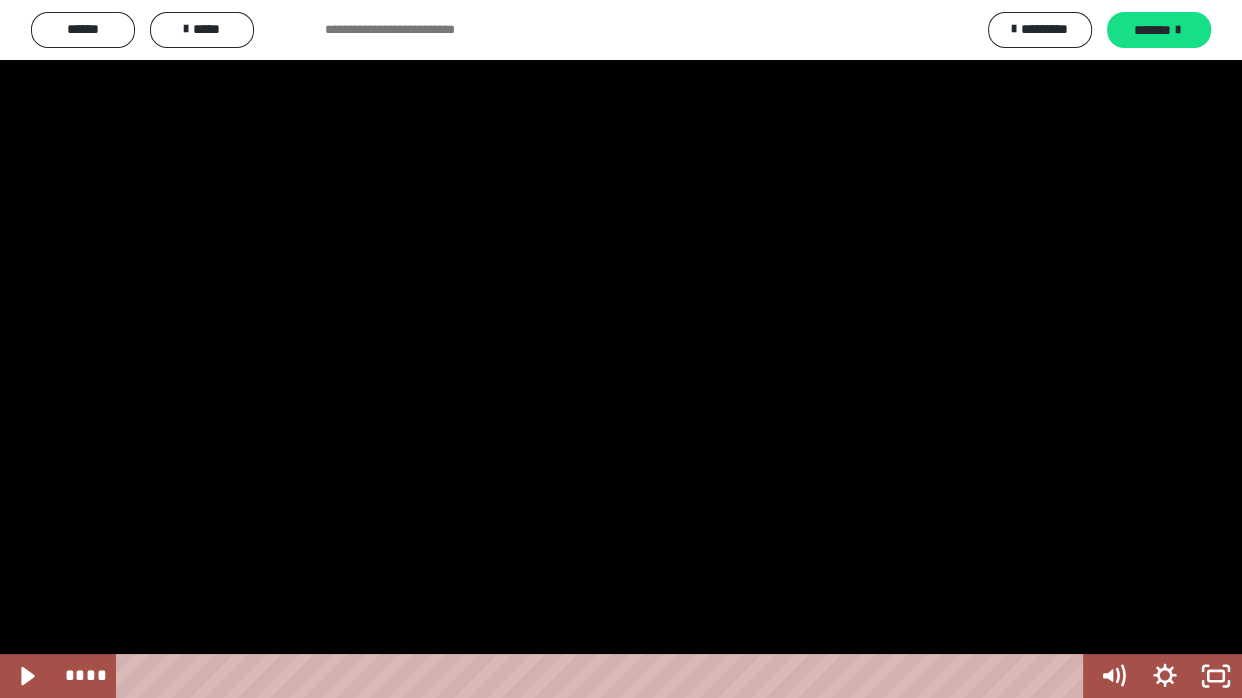 drag, startPoint x: 852, startPoint y: 677, endPoint x: 107, endPoint y: 689, distance: 745.0966 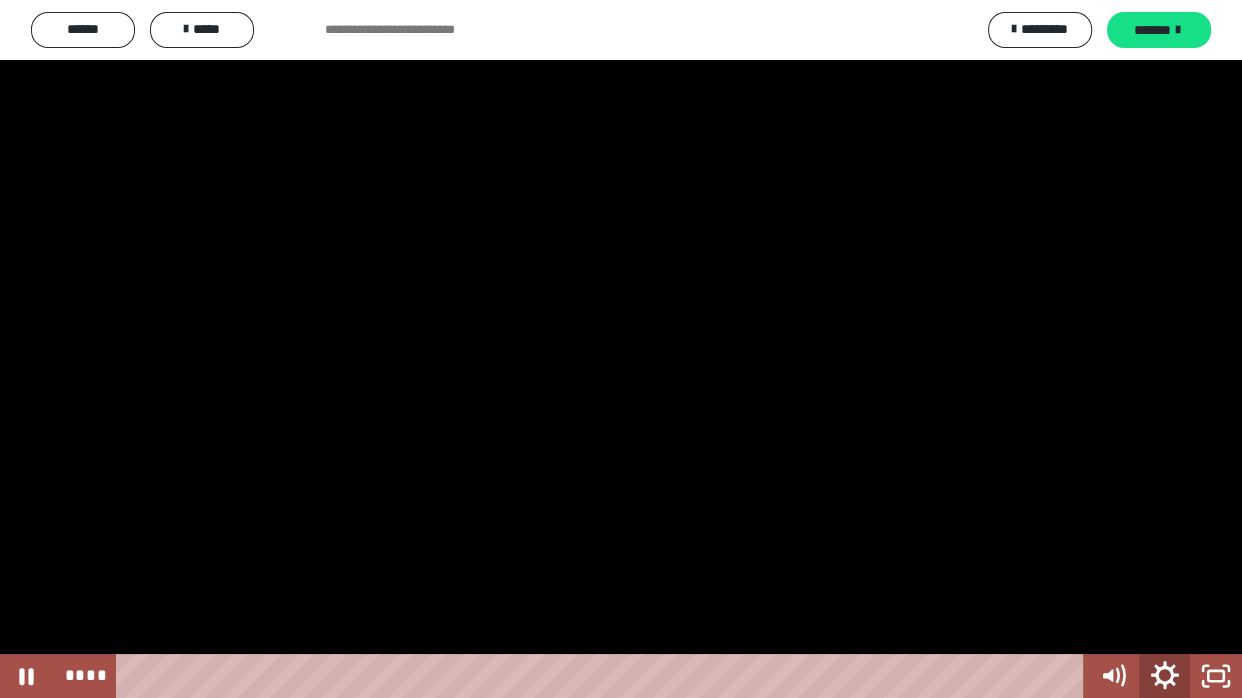 click 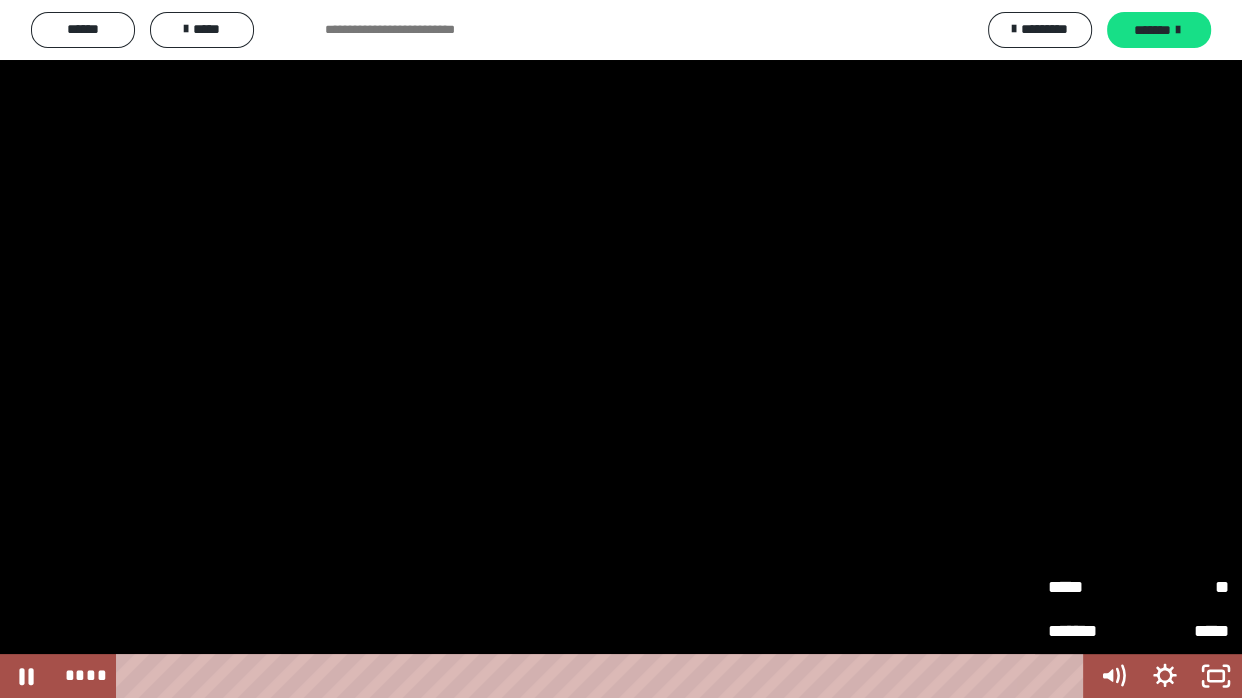 click on "*****" at bounding box center (1093, 588) 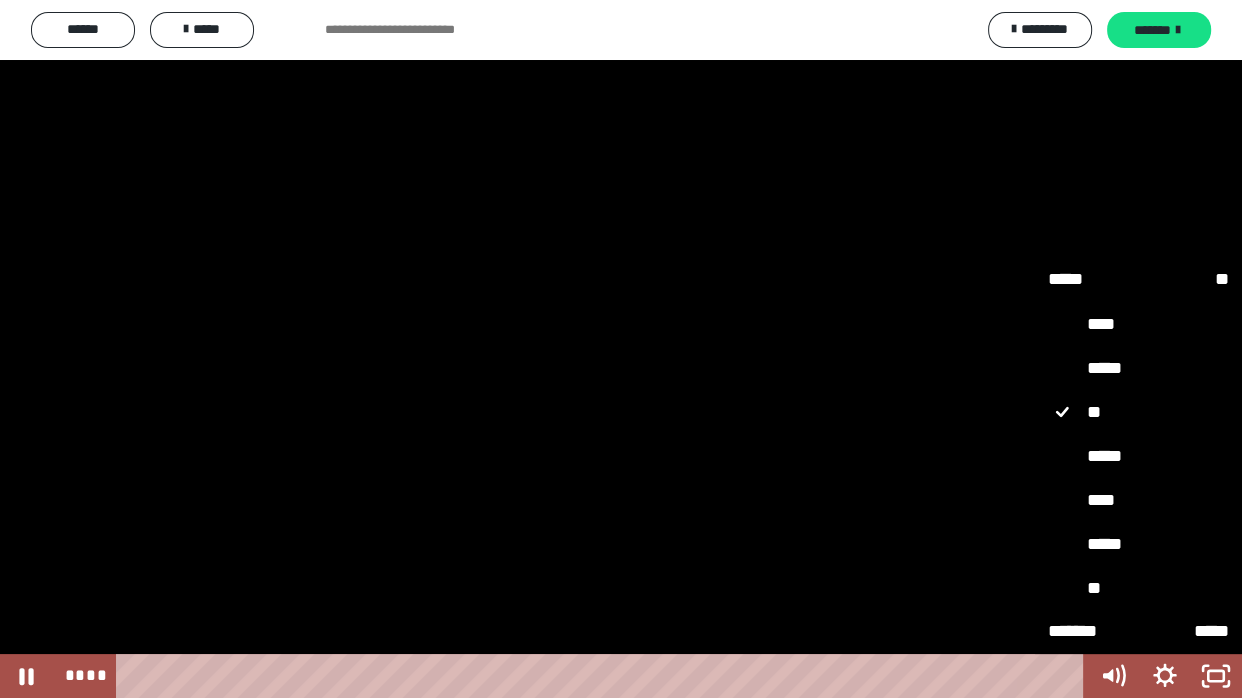 click on "****" at bounding box center (1138, 500) 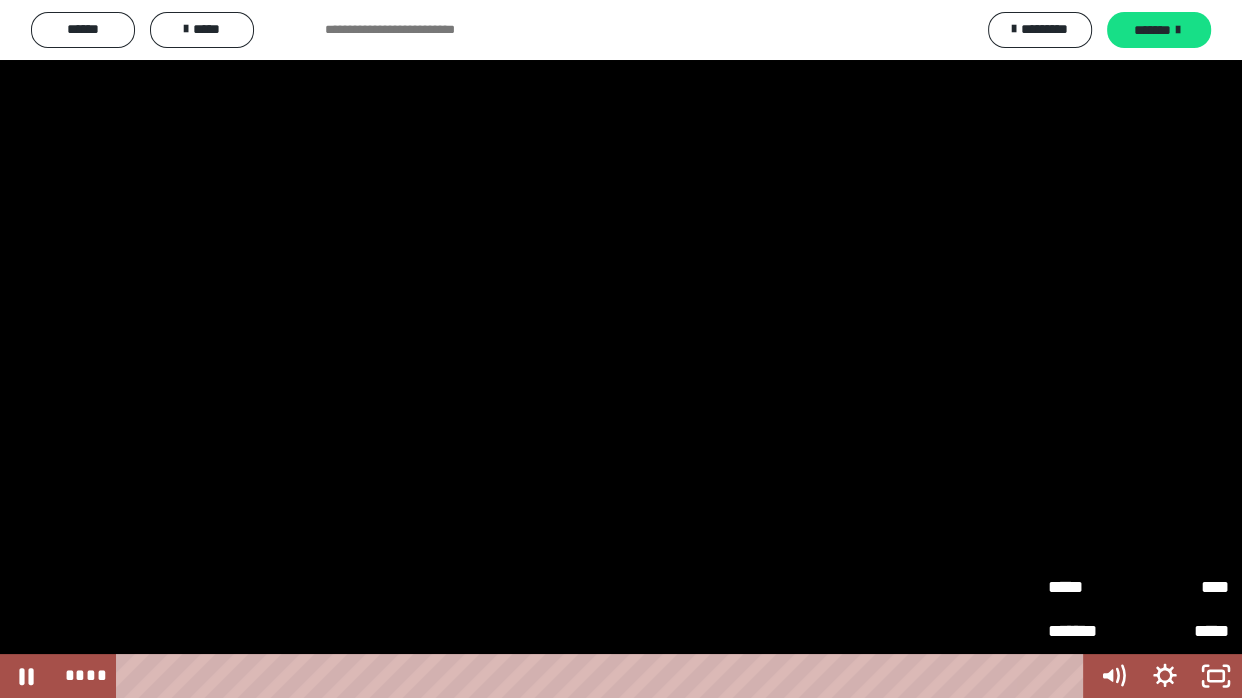 click on "****" at bounding box center [1138, 808] 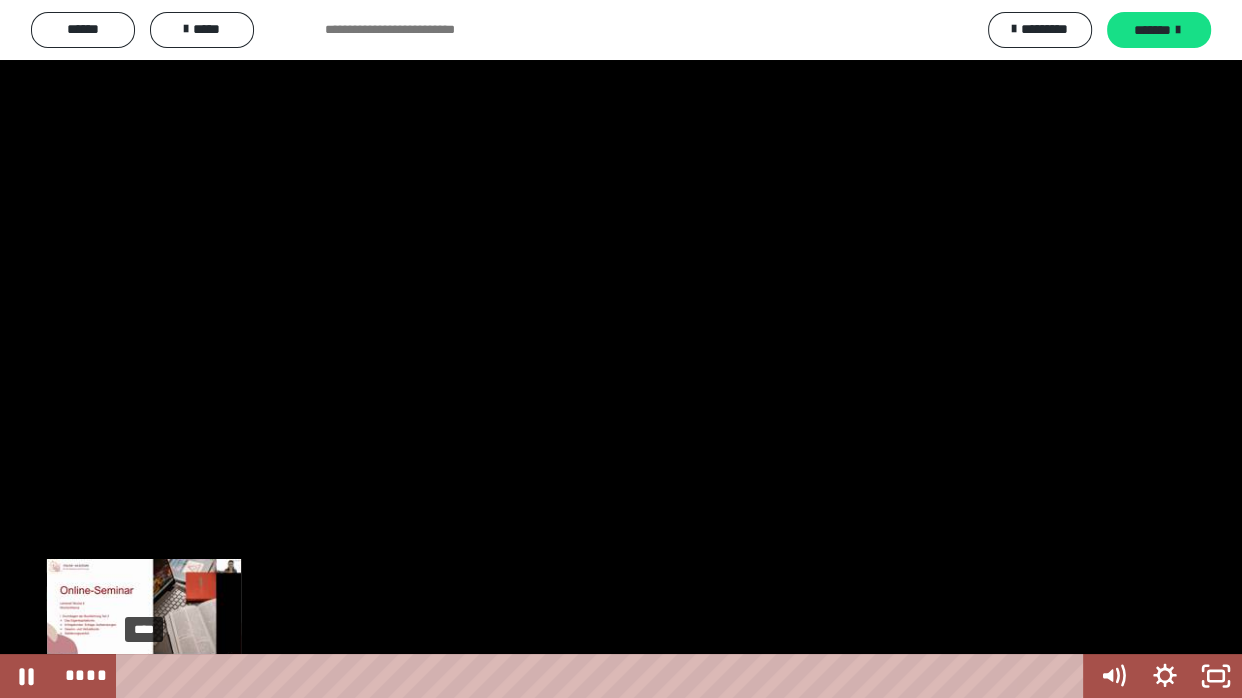click on "****" at bounding box center [604, 676] 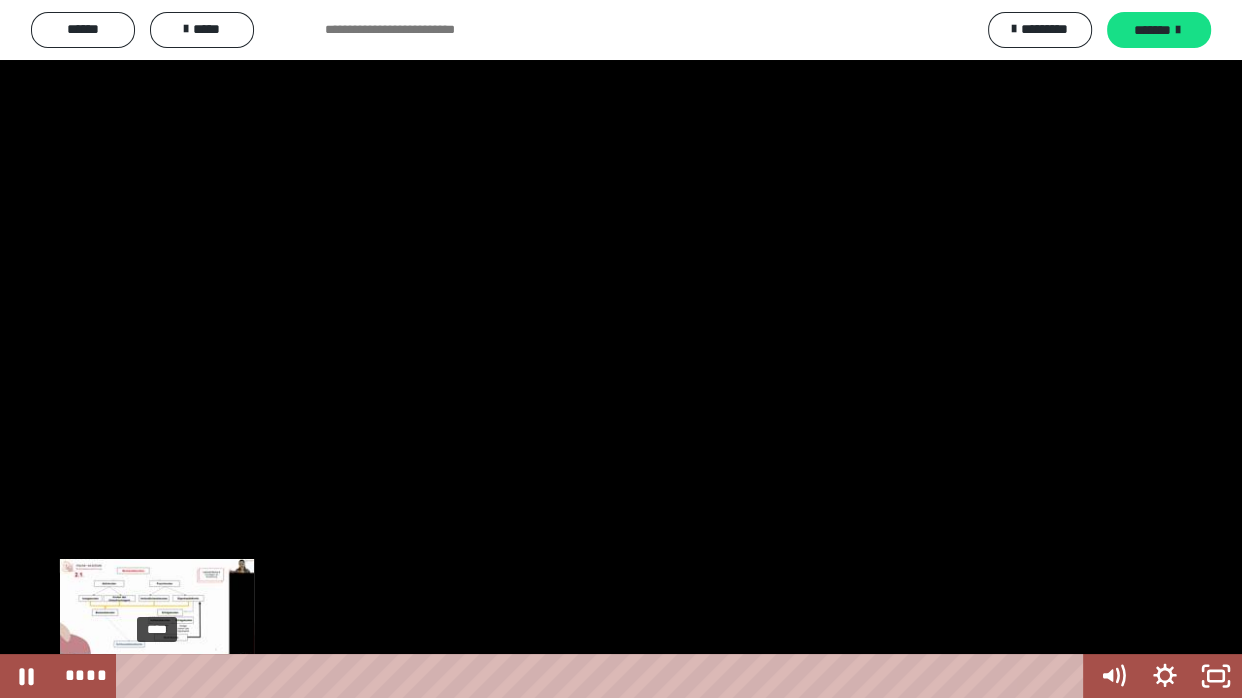 click on "****" at bounding box center [604, 676] 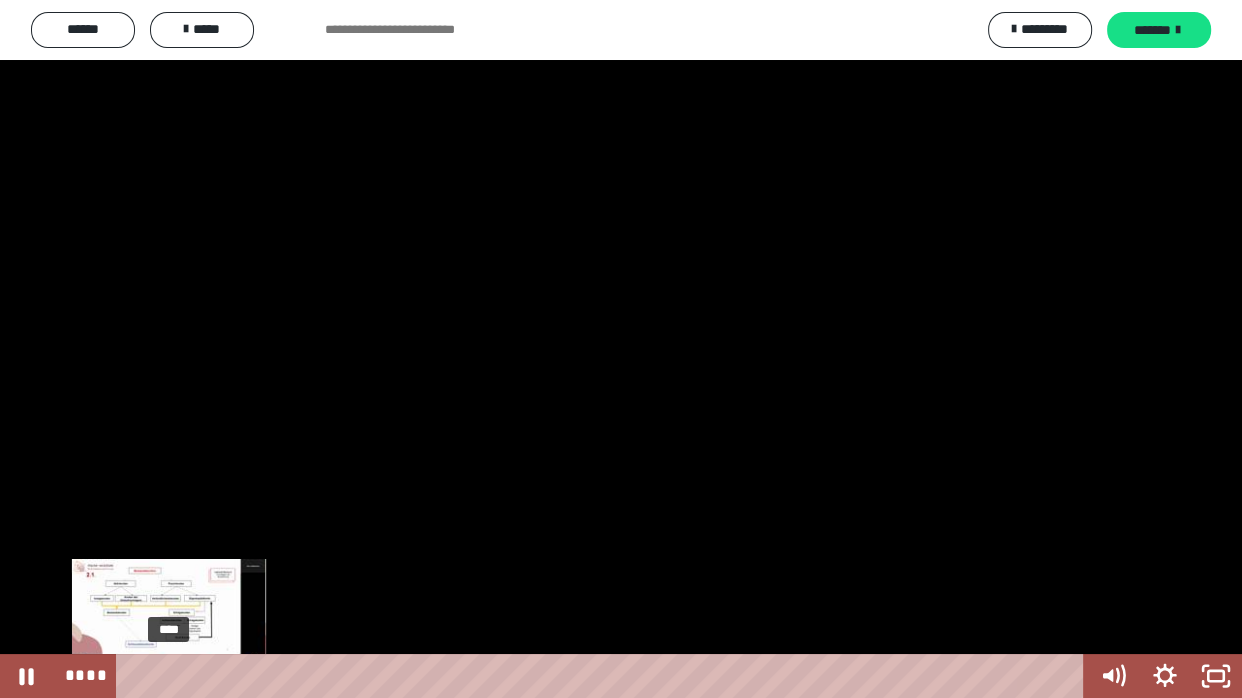 click on "****" at bounding box center (604, 676) 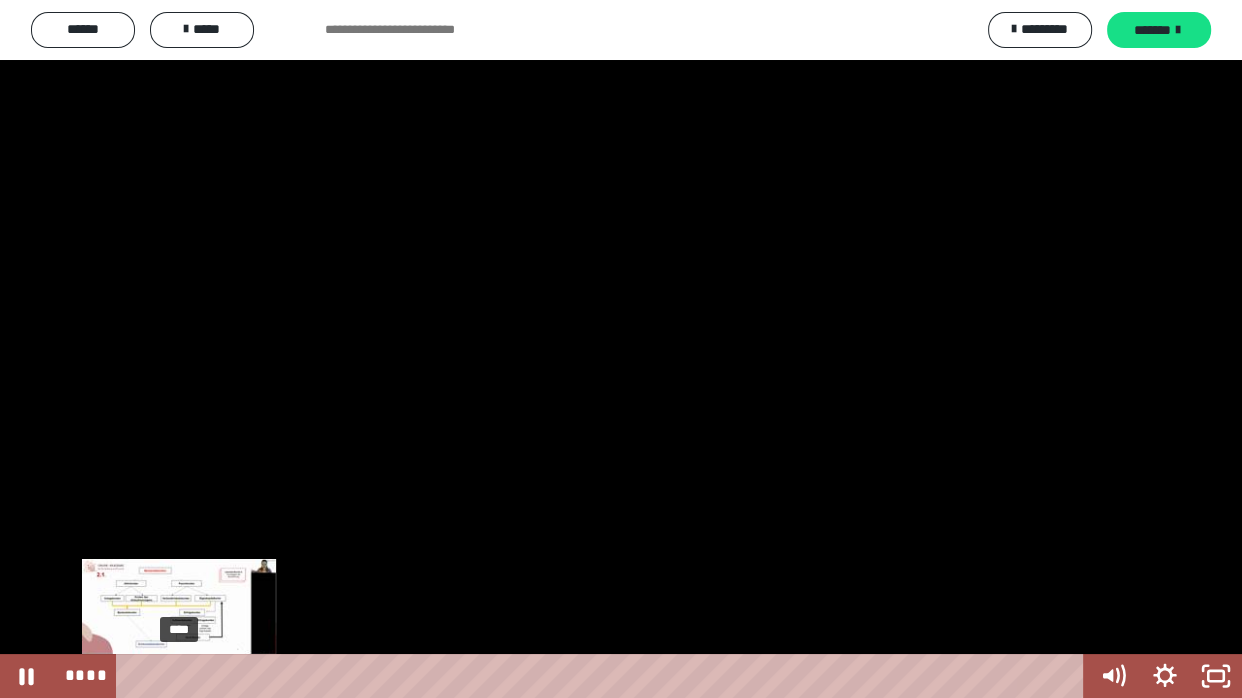 click on "****" at bounding box center [604, 676] 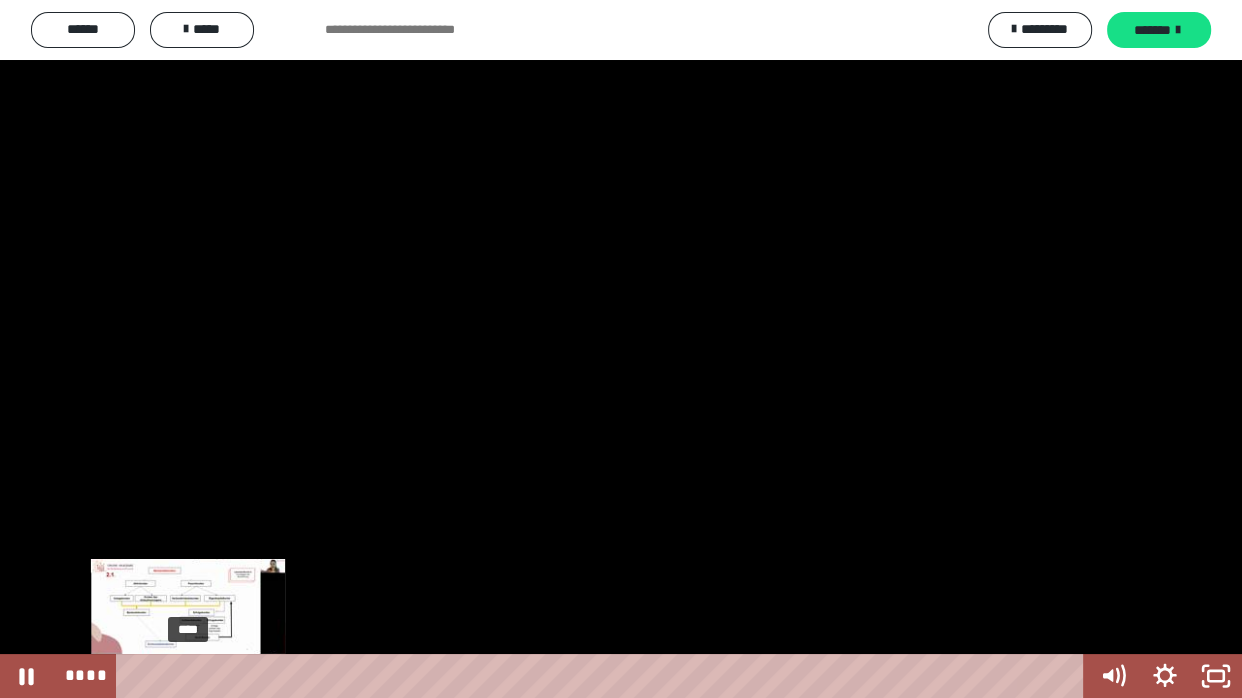 click on "****" at bounding box center [604, 676] 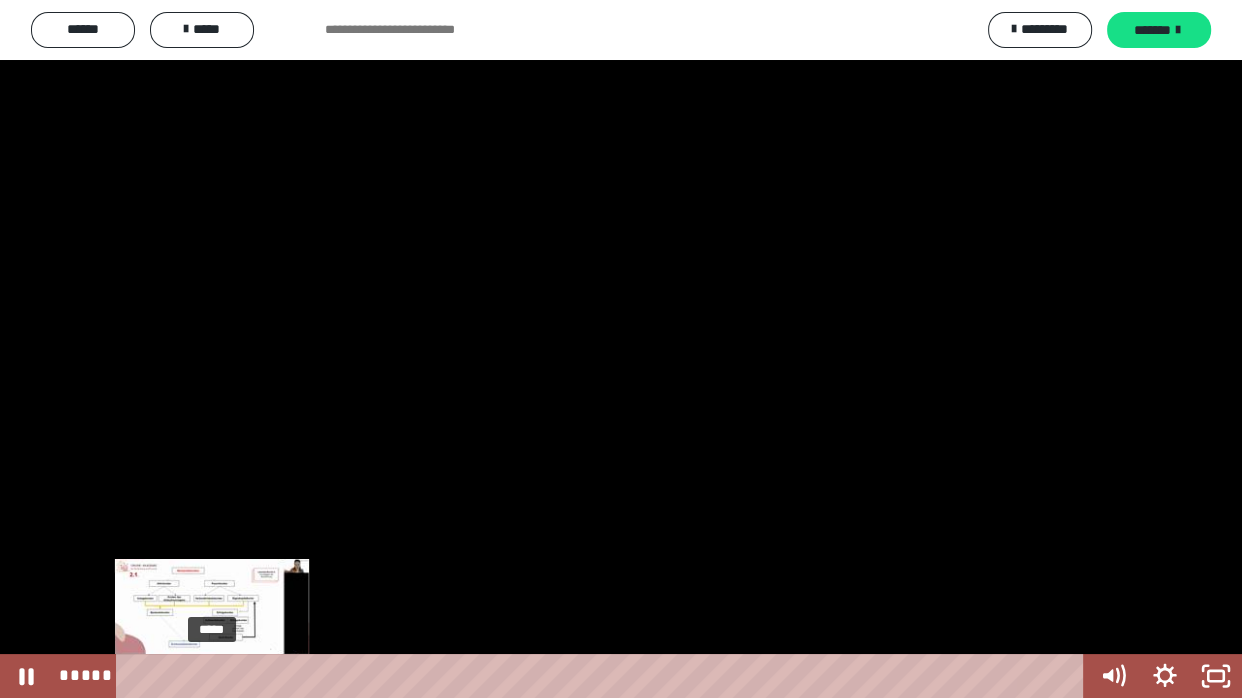 click on "*****" at bounding box center [604, 676] 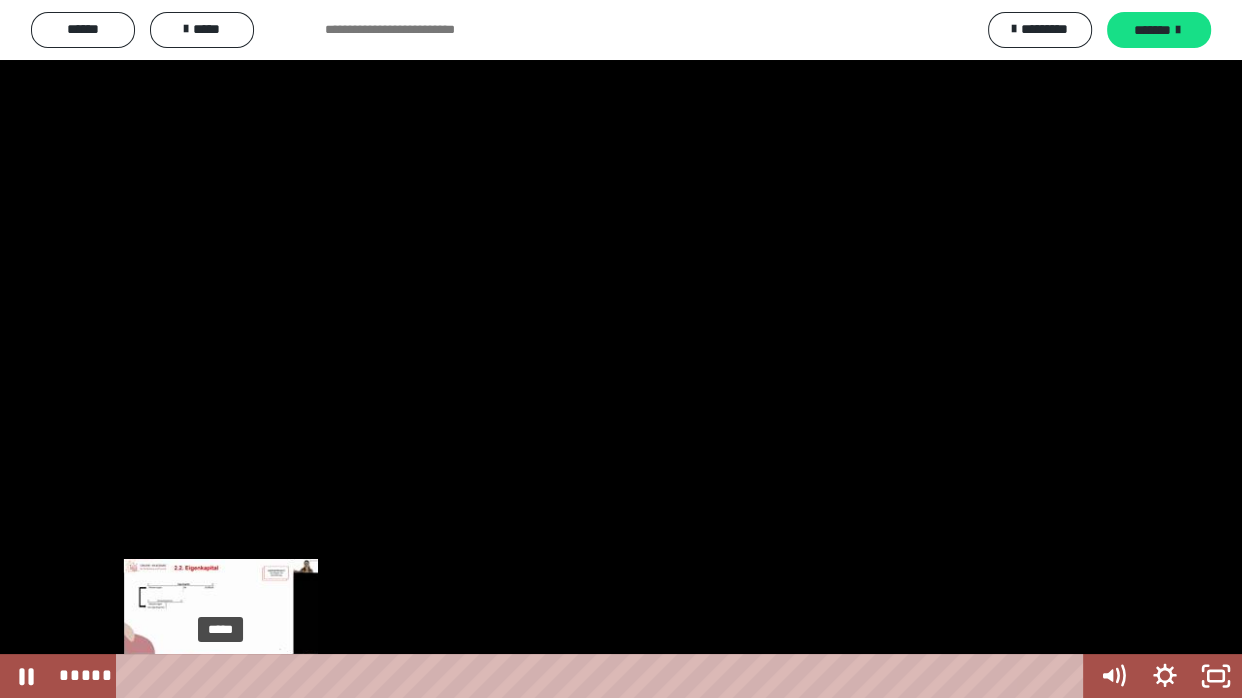 click on "*****" at bounding box center (604, 676) 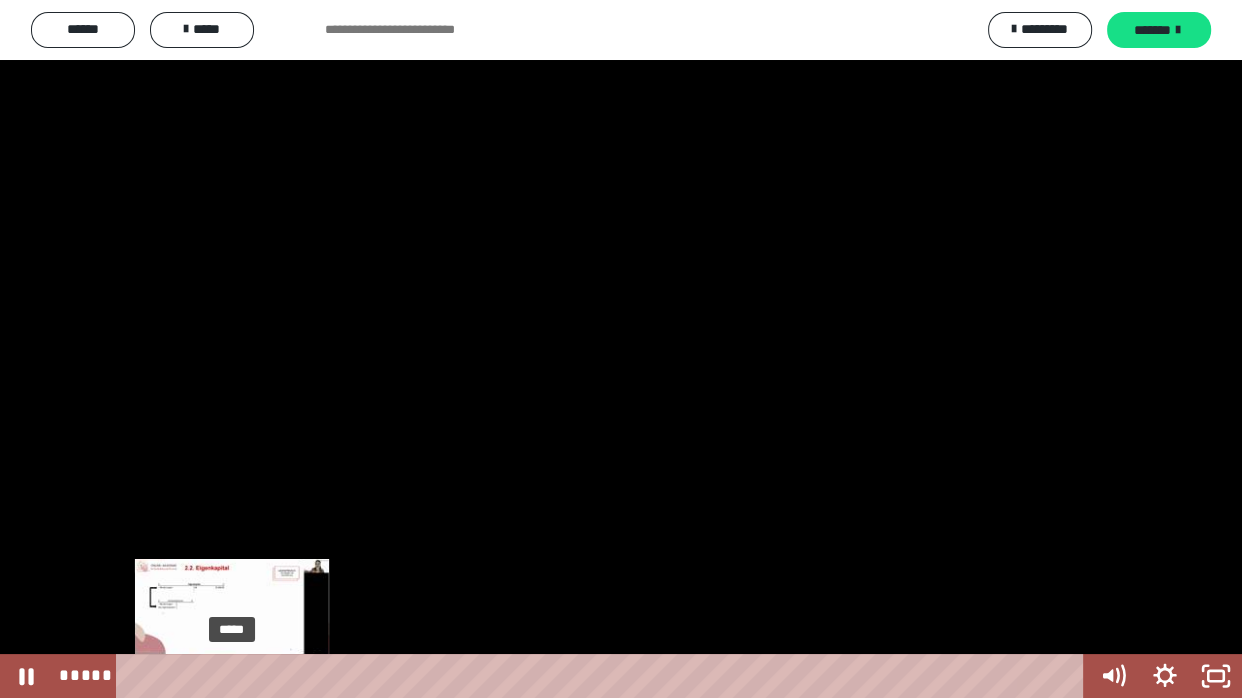 click on "*****" at bounding box center (604, 676) 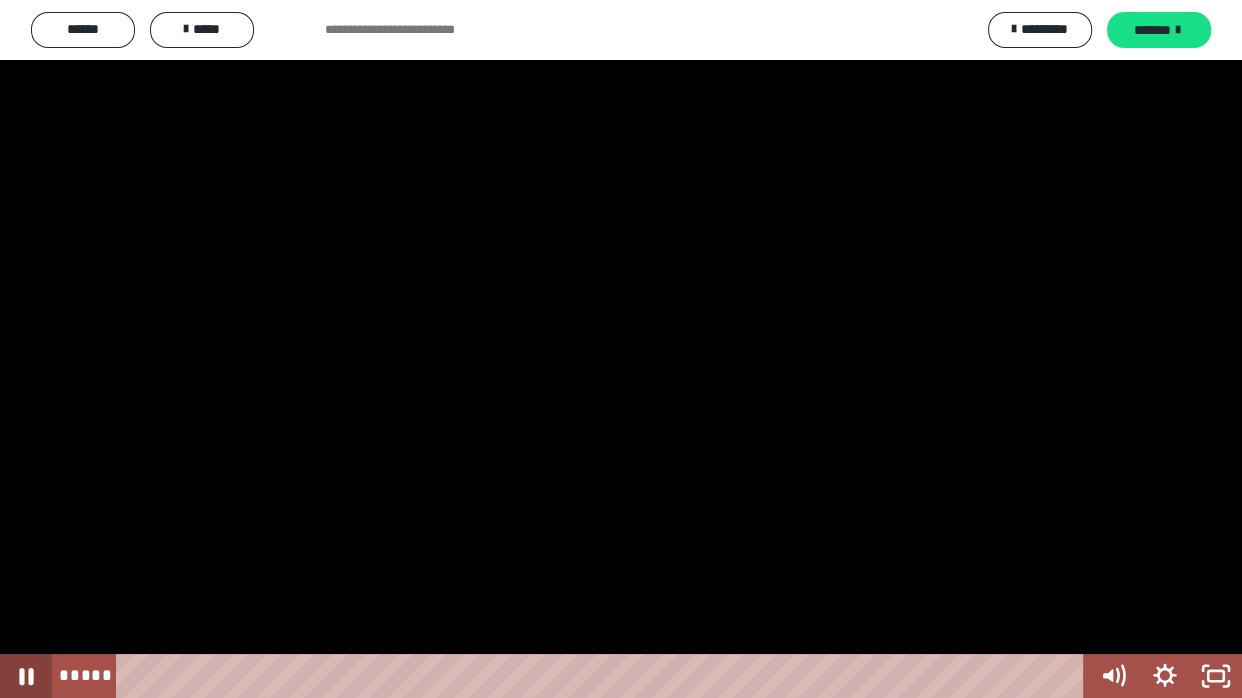 click 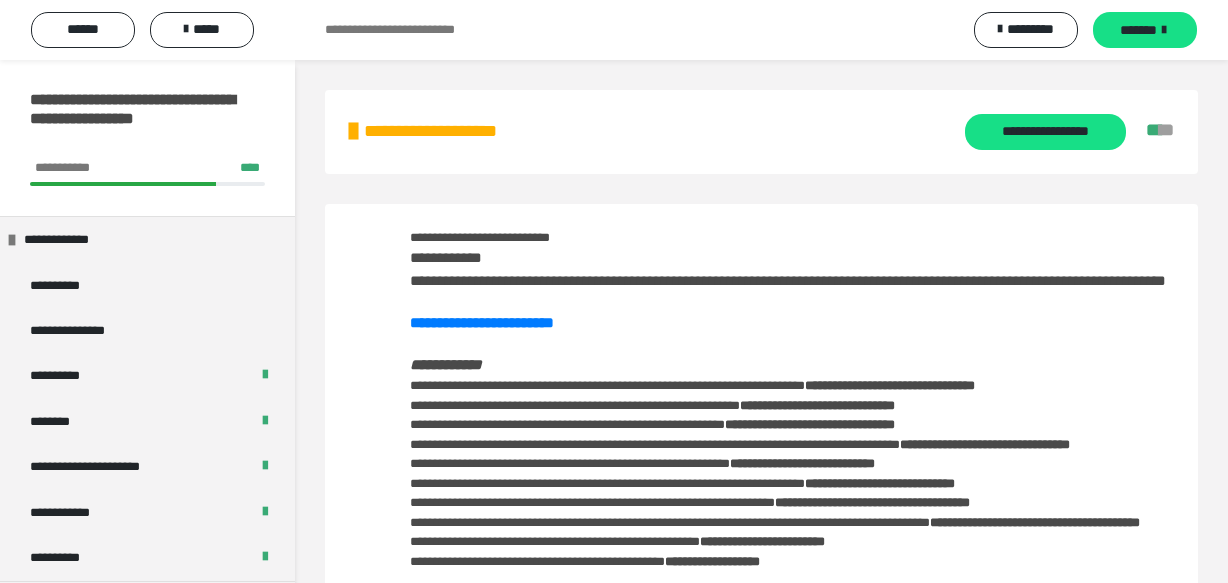 scroll, scrollTop: 2974, scrollLeft: 0, axis: vertical 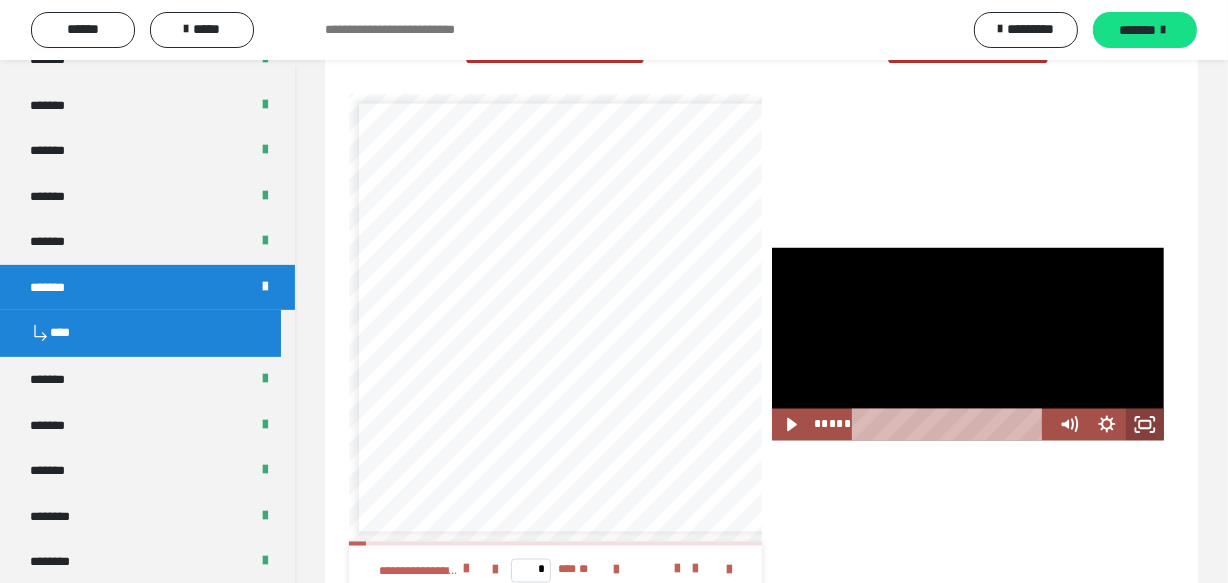click 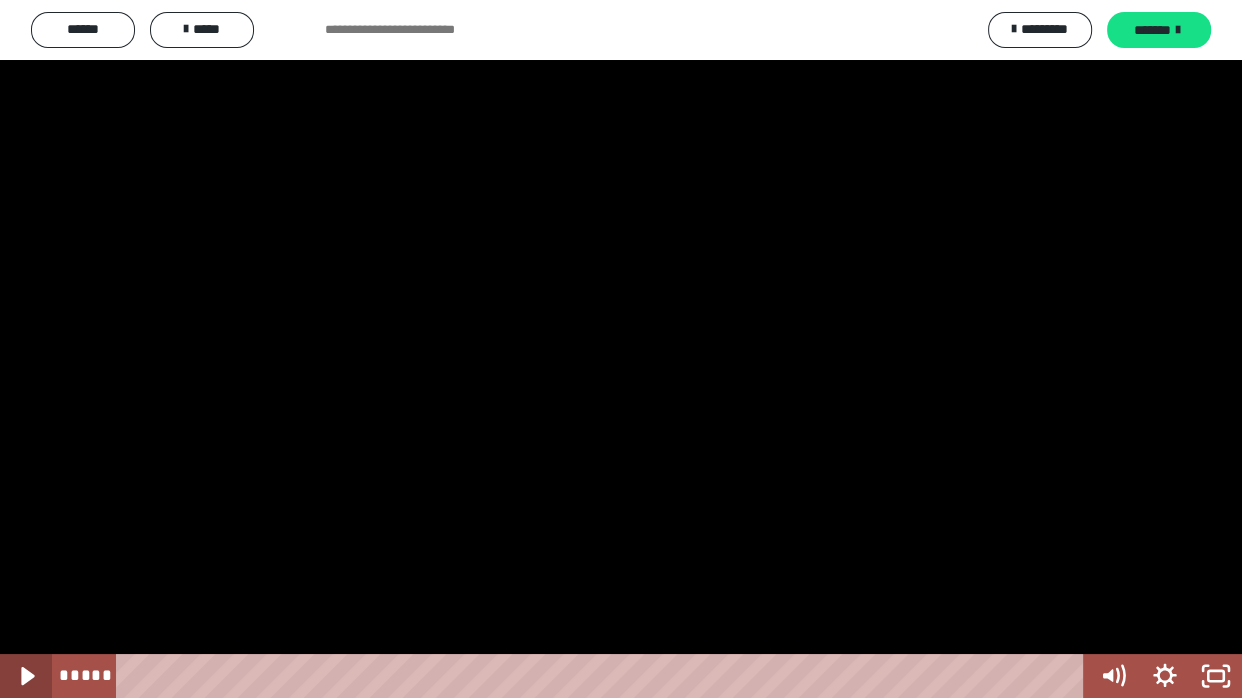 click 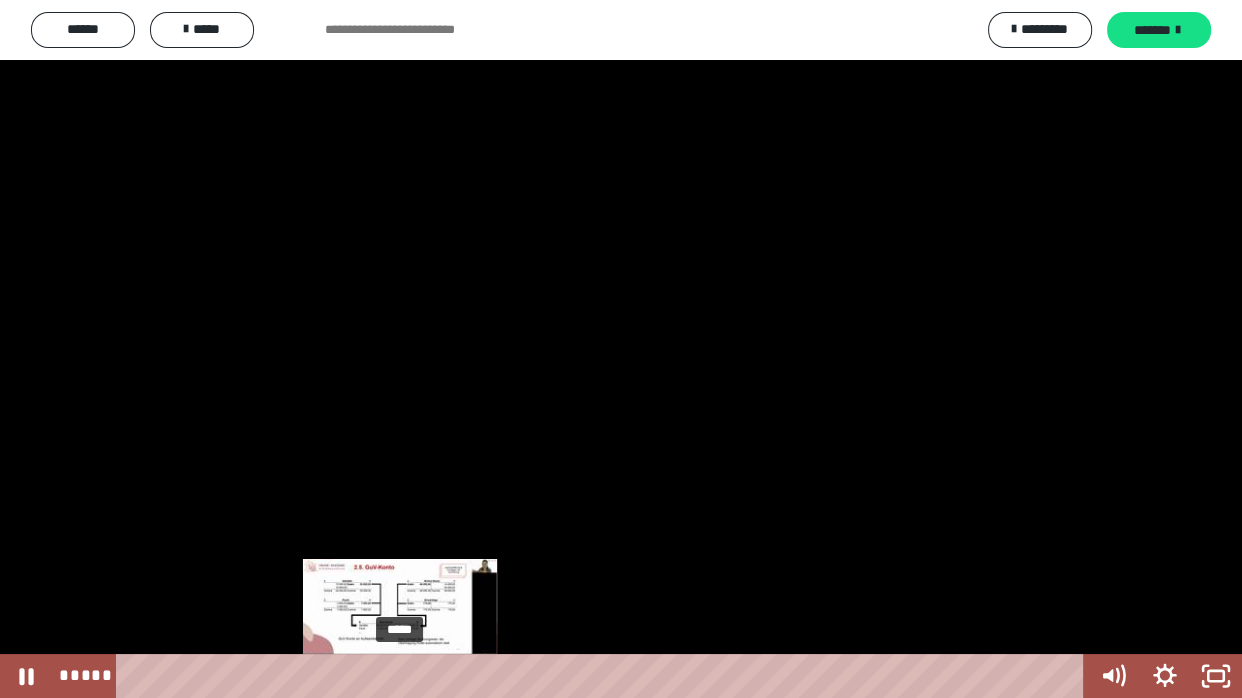 click on "*****" at bounding box center [604, 676] 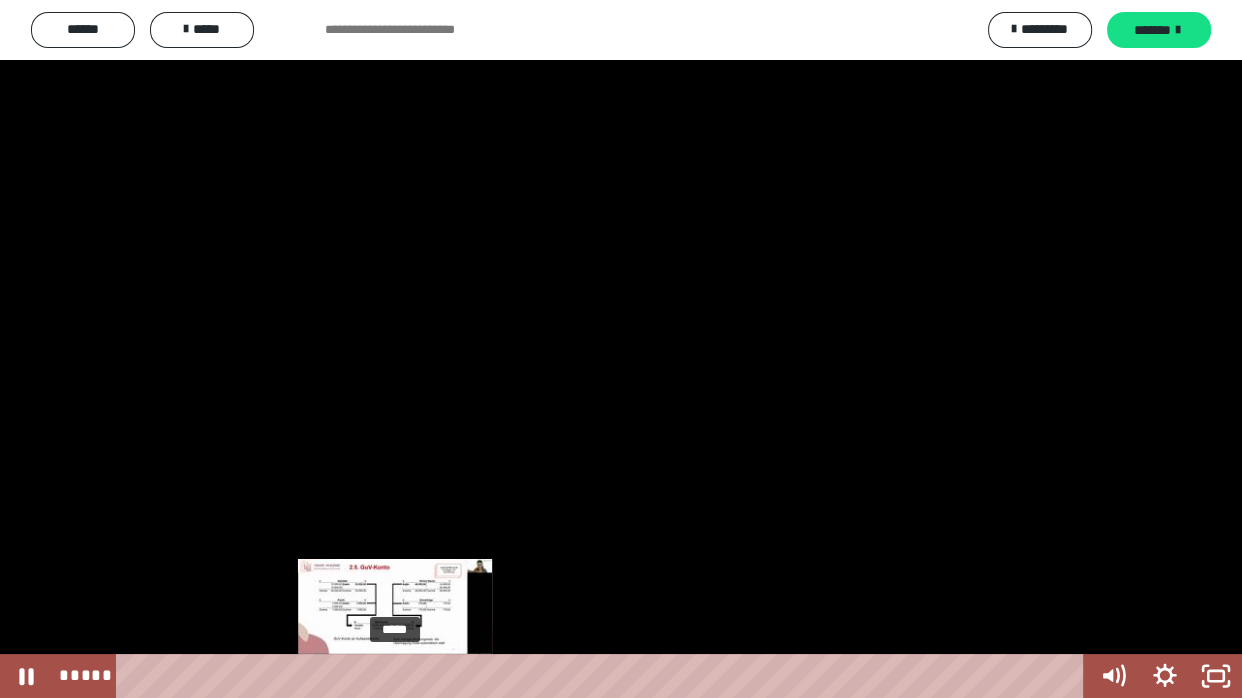 click at bounding box center (395, 676) 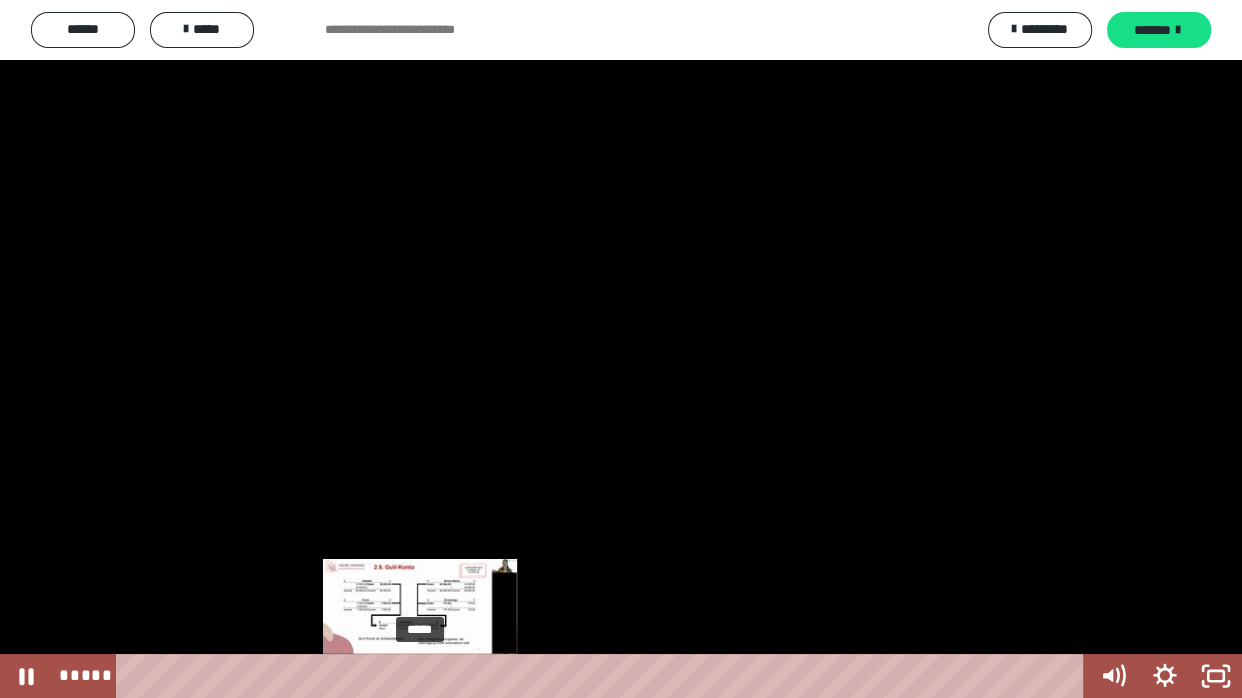 click on "*****" at bounding box center [604, 676] 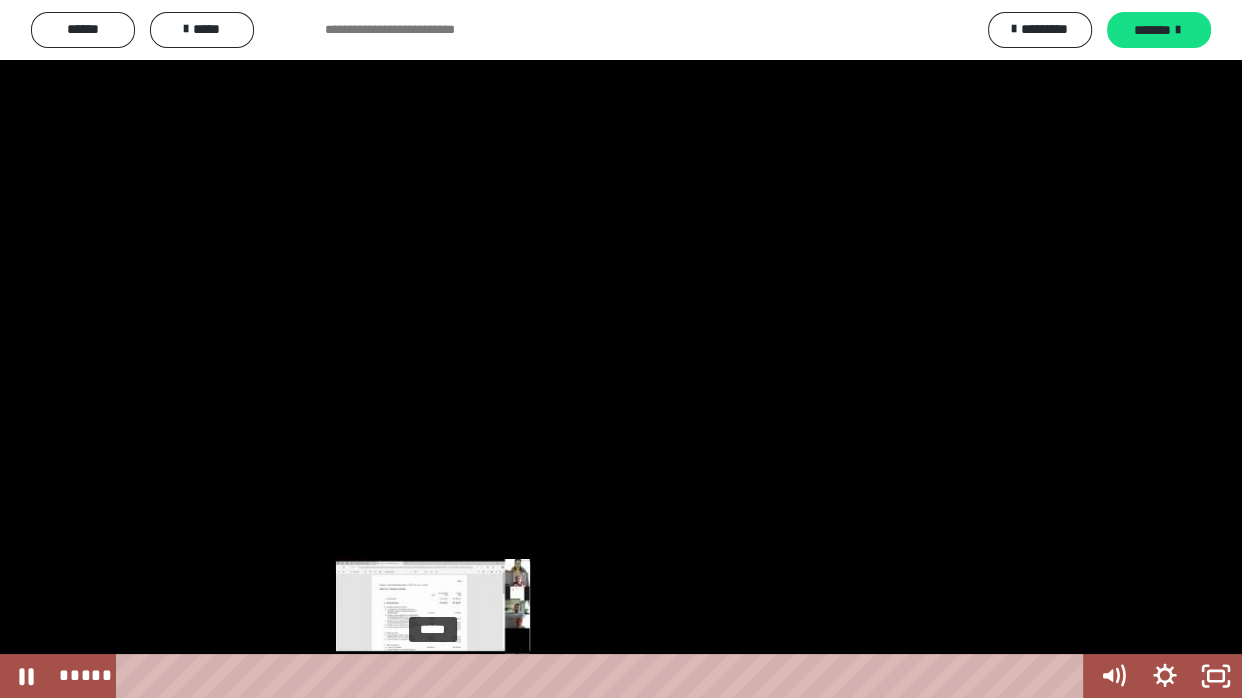 click on "*****" at bounding box center [604, 676] 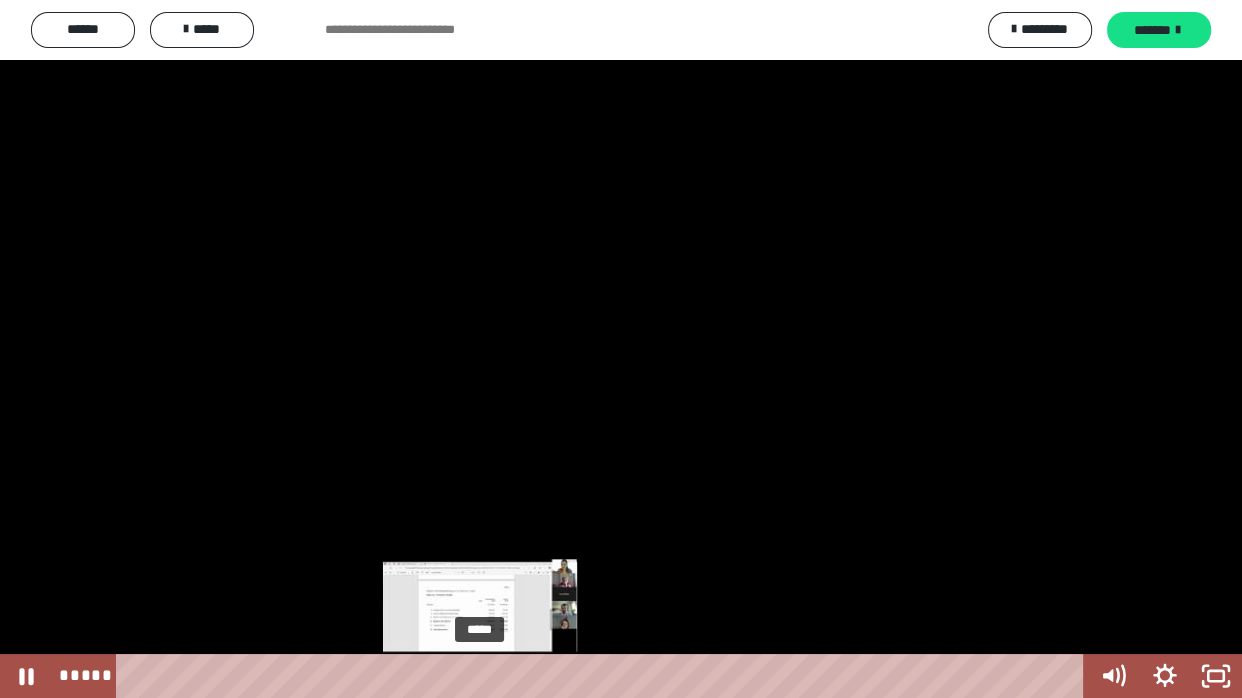 click on "*****" at bounding box center (604, 676) 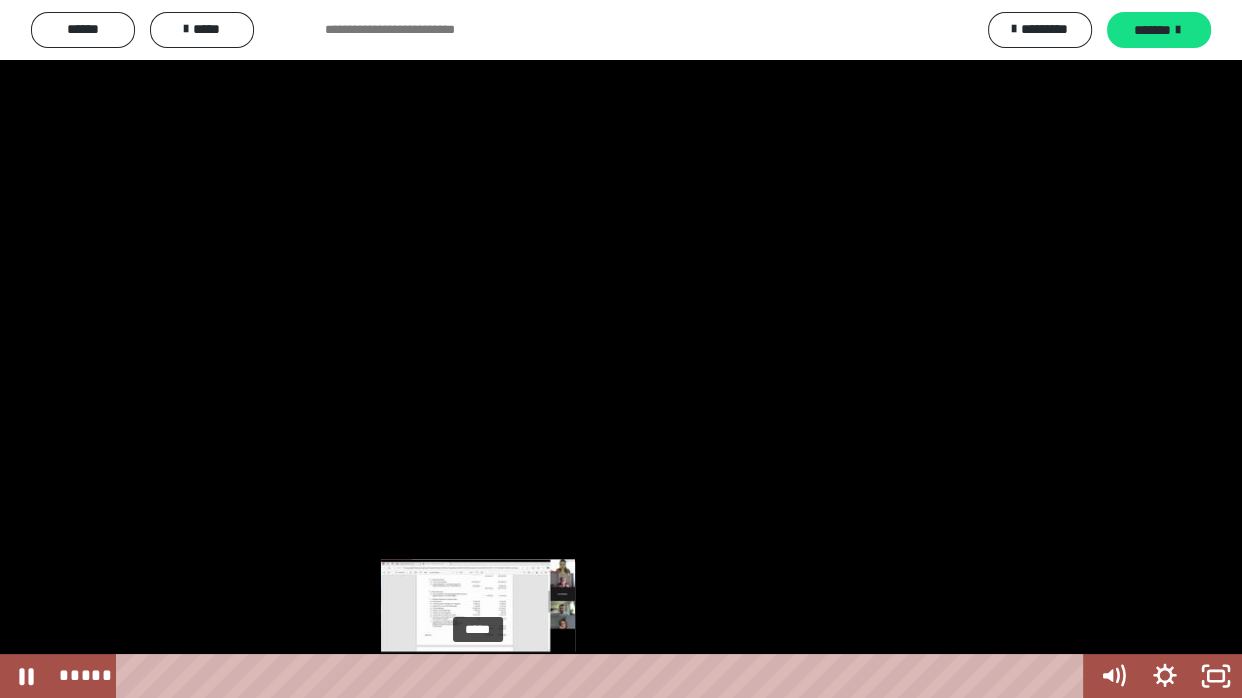 click at bounding box center (476, 676) 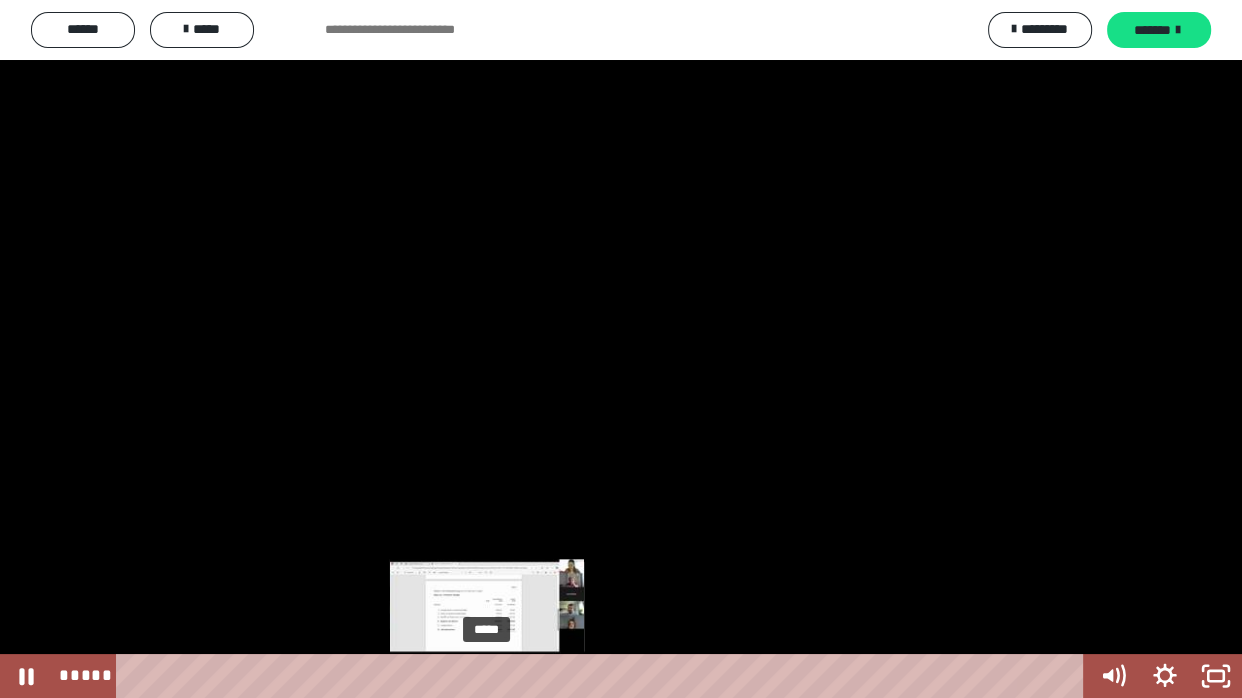 click on "*****" at bounding box center [604, 676] 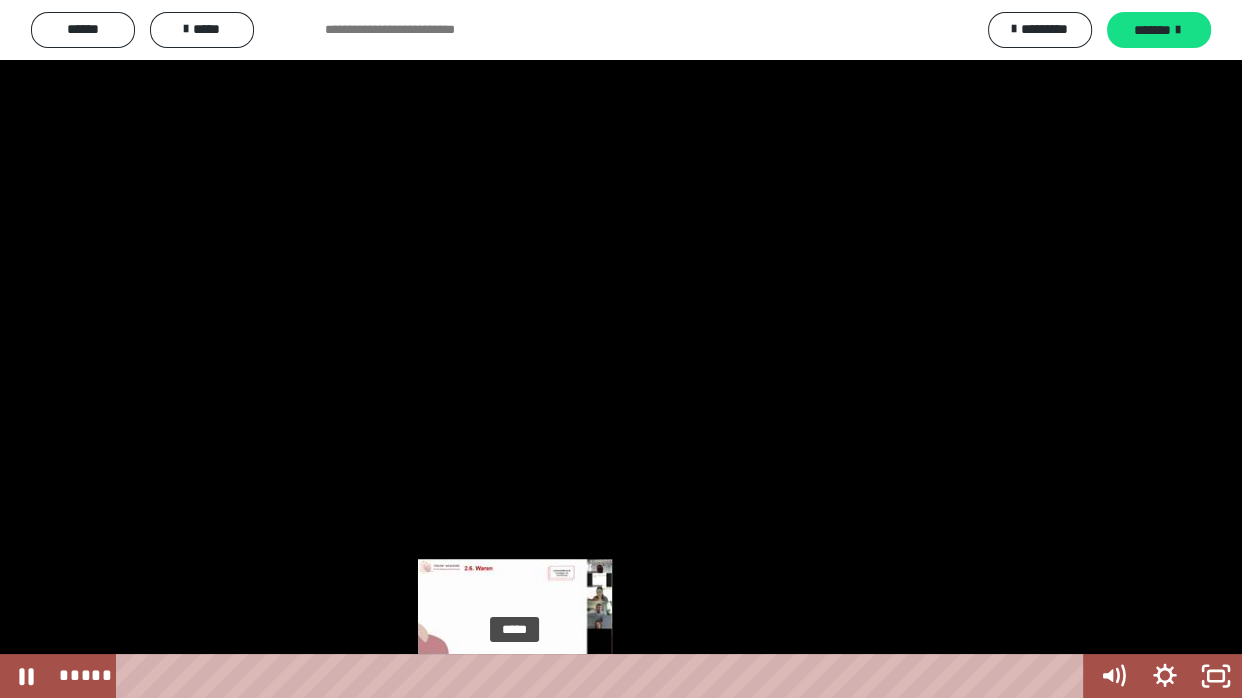 click on "*****" at bounding box center [604, 676] 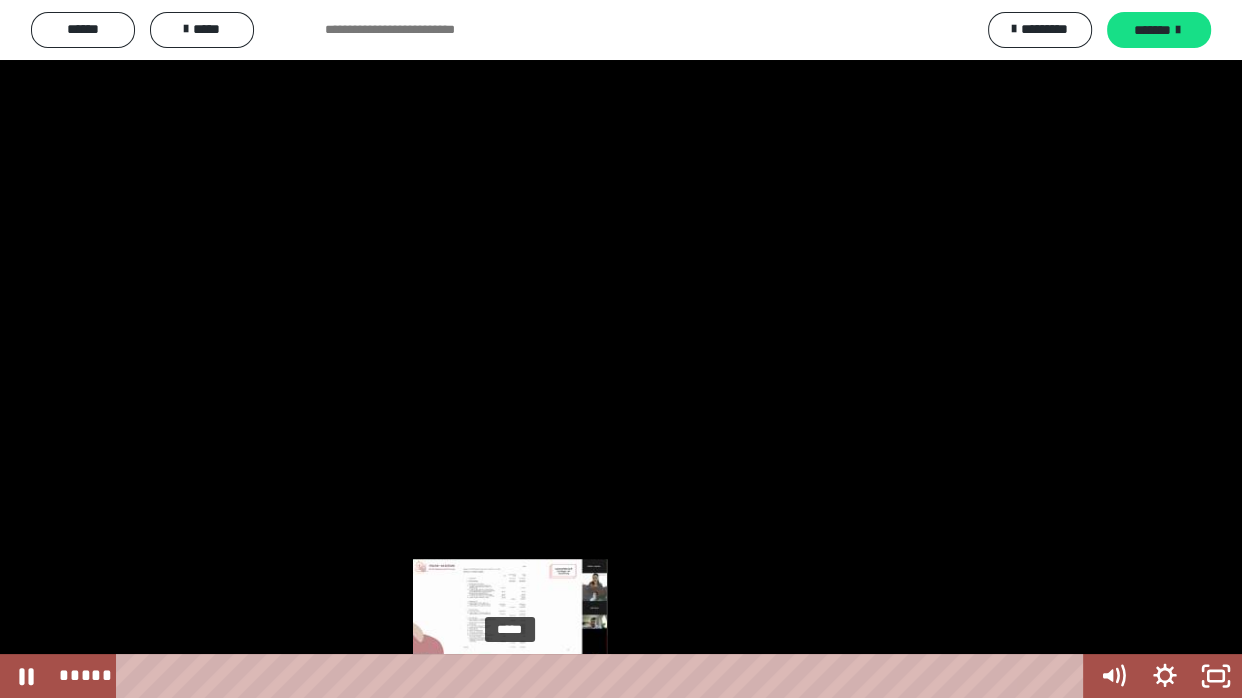 click at bounding box center (509, 676) 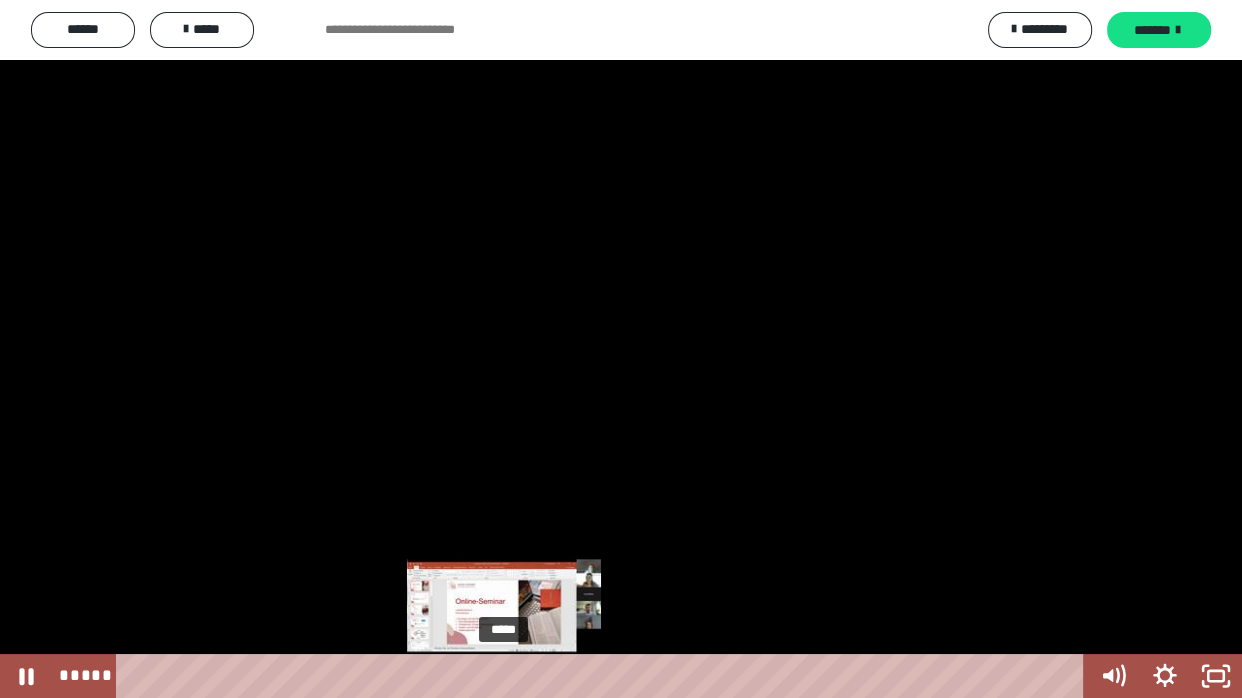 click at bounding box center [509, 676] 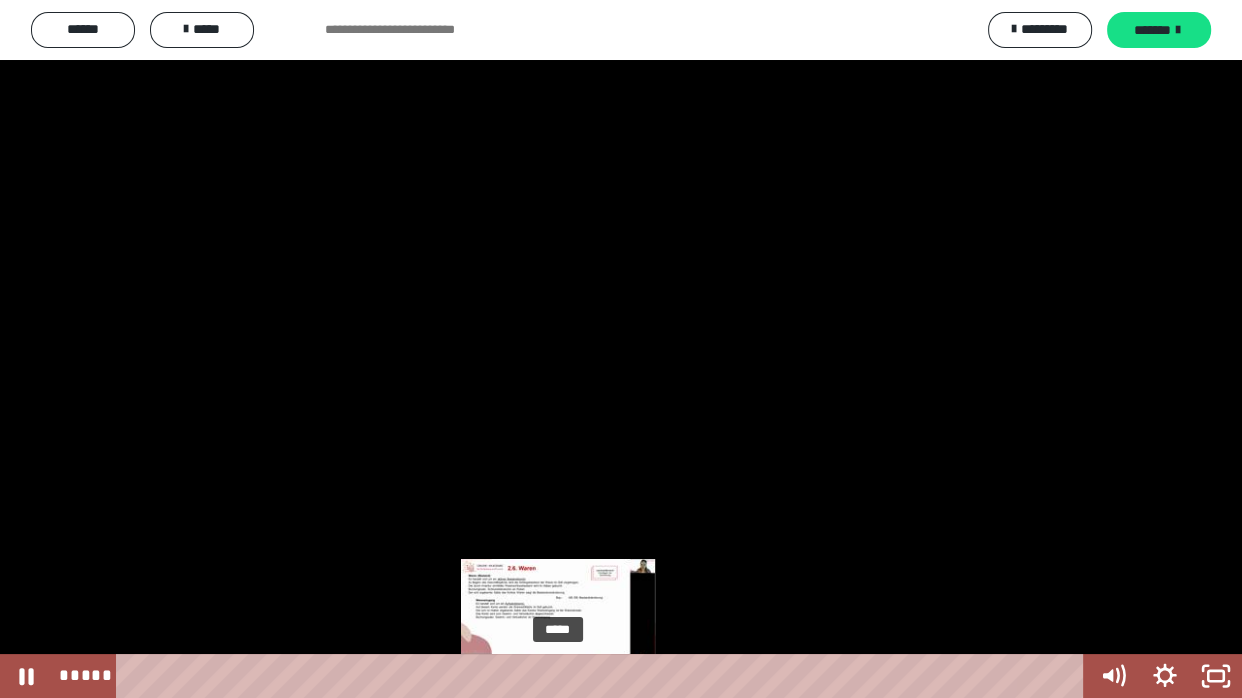 click on "*****" at bounding box center [604, 676] 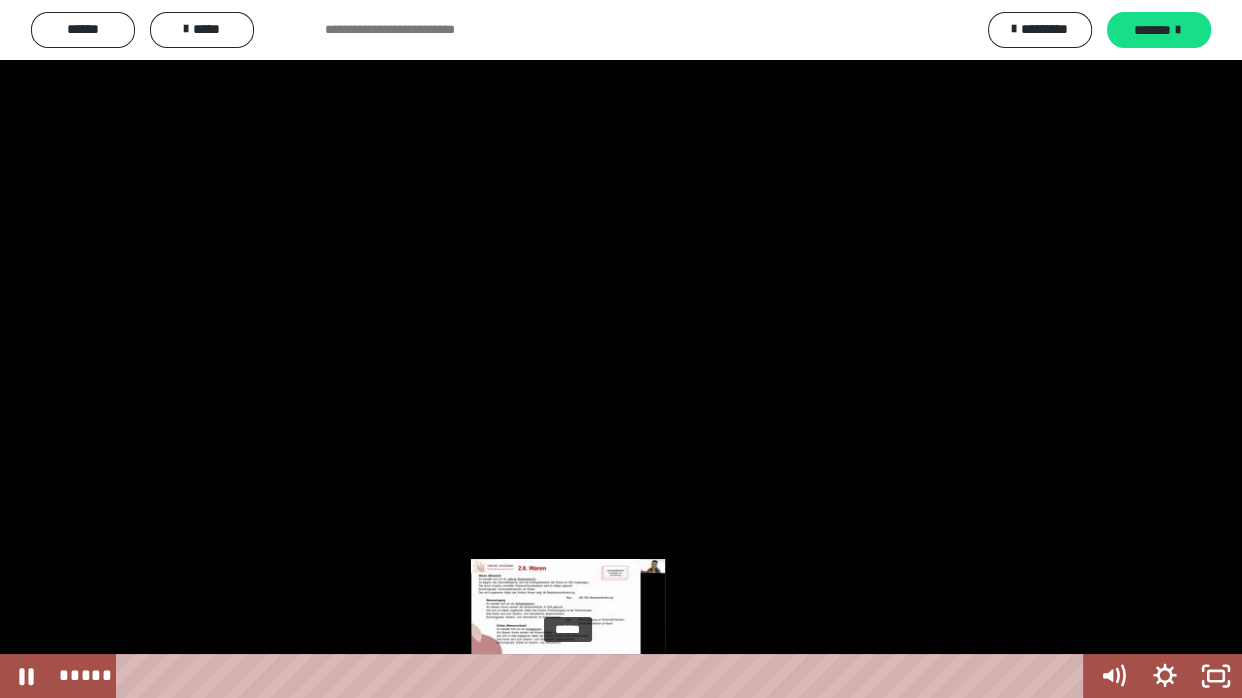 click on "*****" at bounding box center [604, 676] 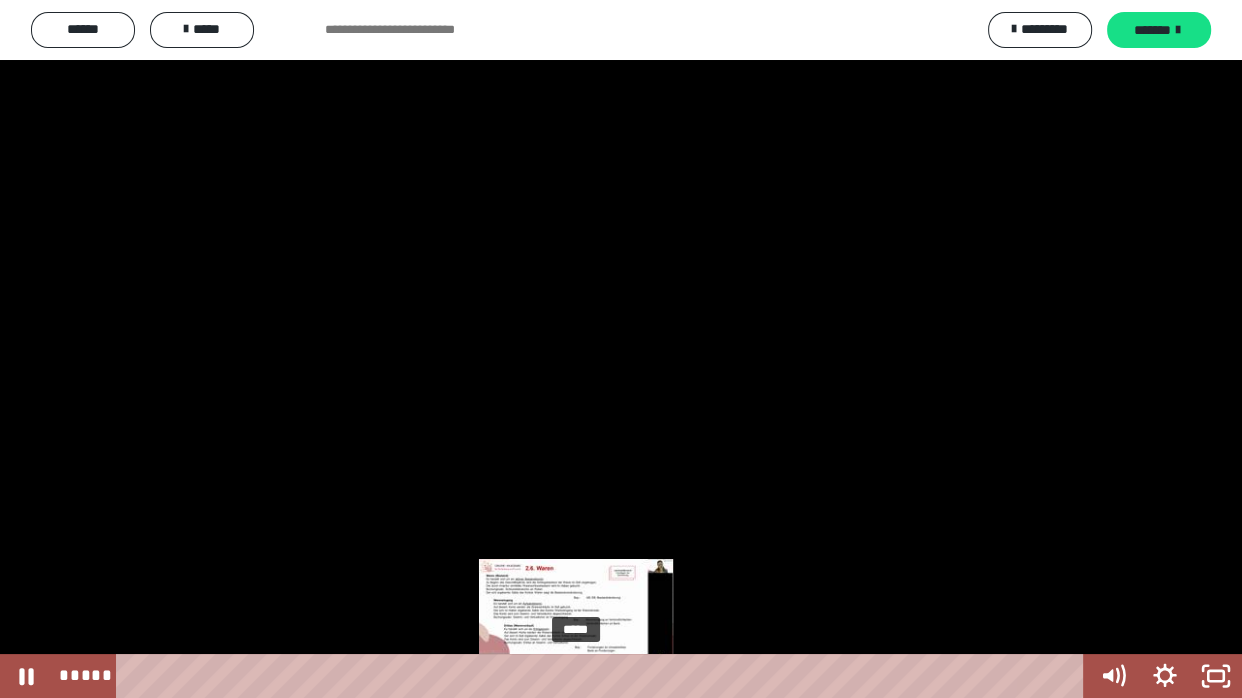 click on "*****" at bounding box center (604, 676) 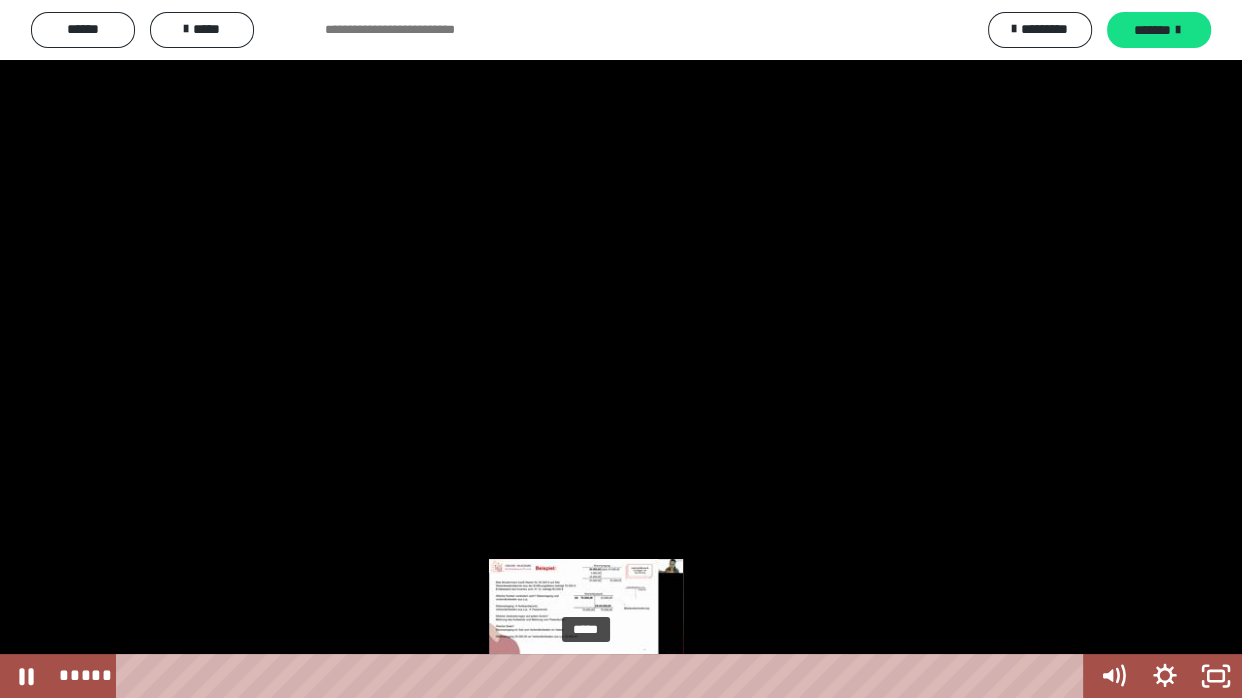 click on "*****" at bounding box center [604, 676] 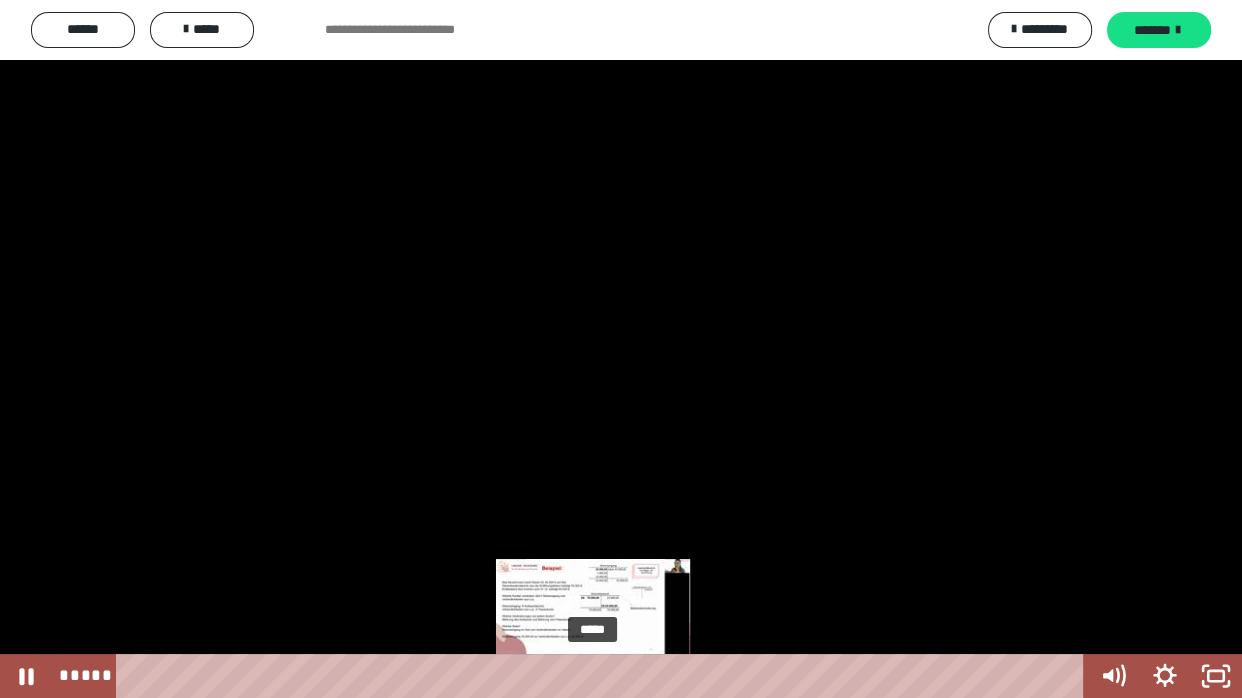 click on "*****" at bounding box center [604, 676] 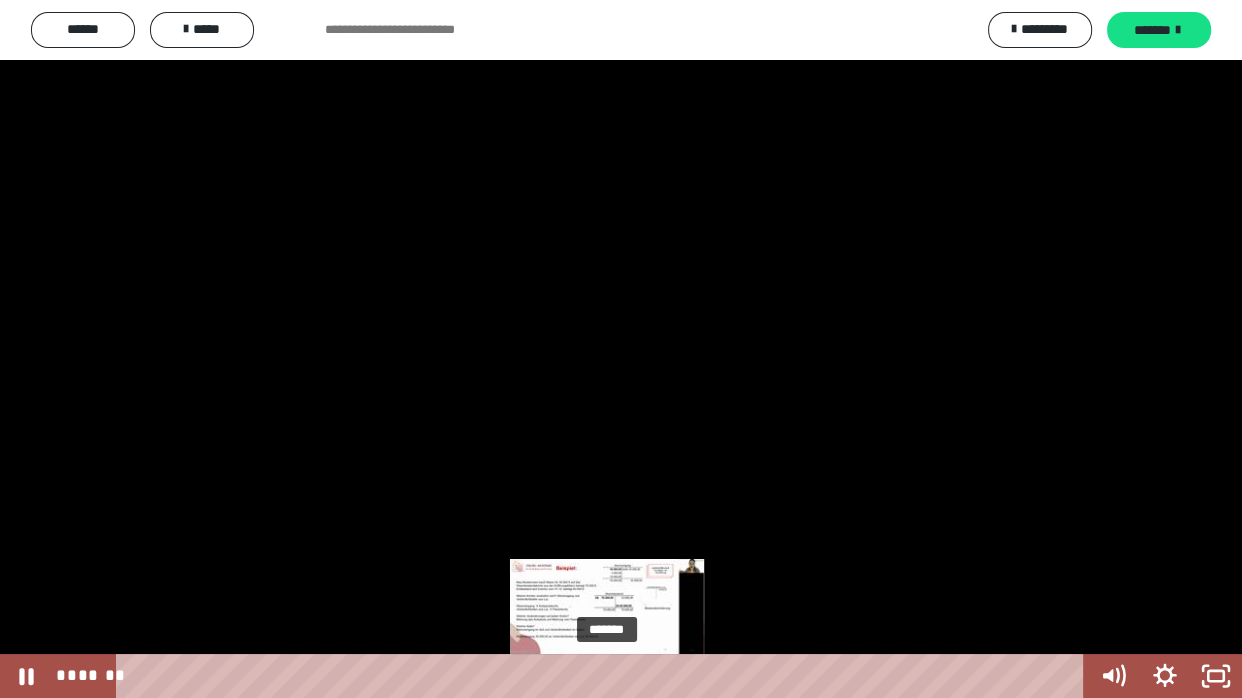 click on "*******" at bounding box center [604, 676] 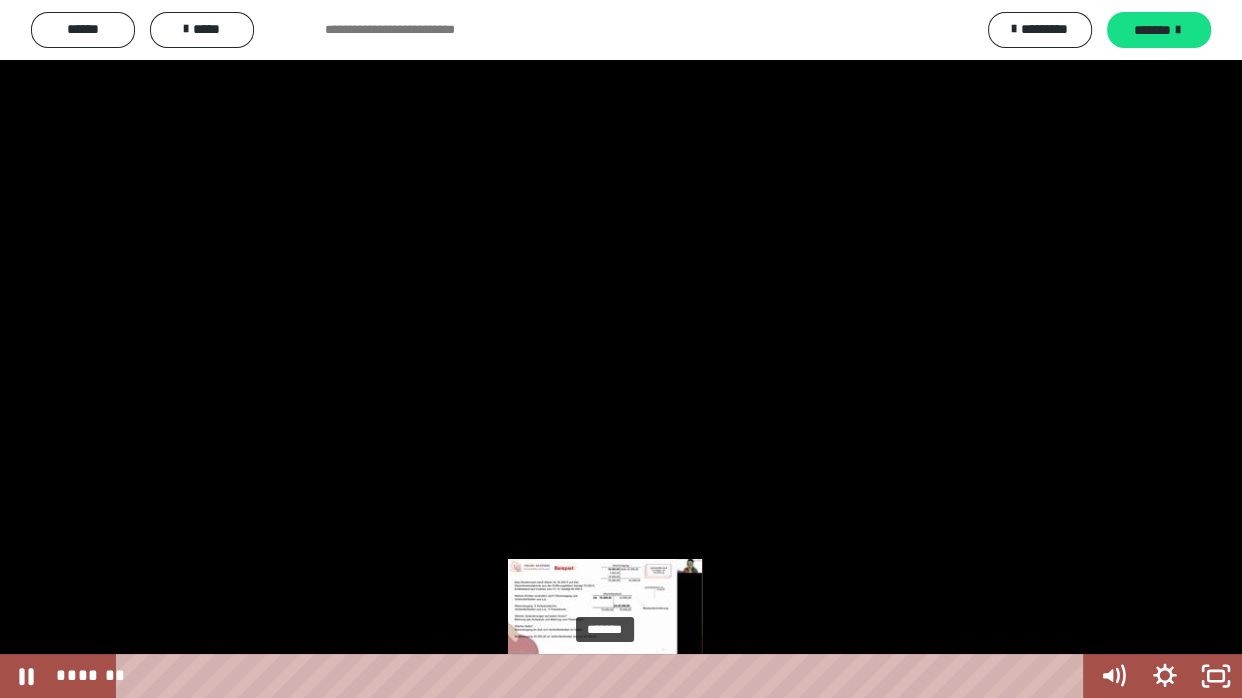 click at bounding box center (605, 676) 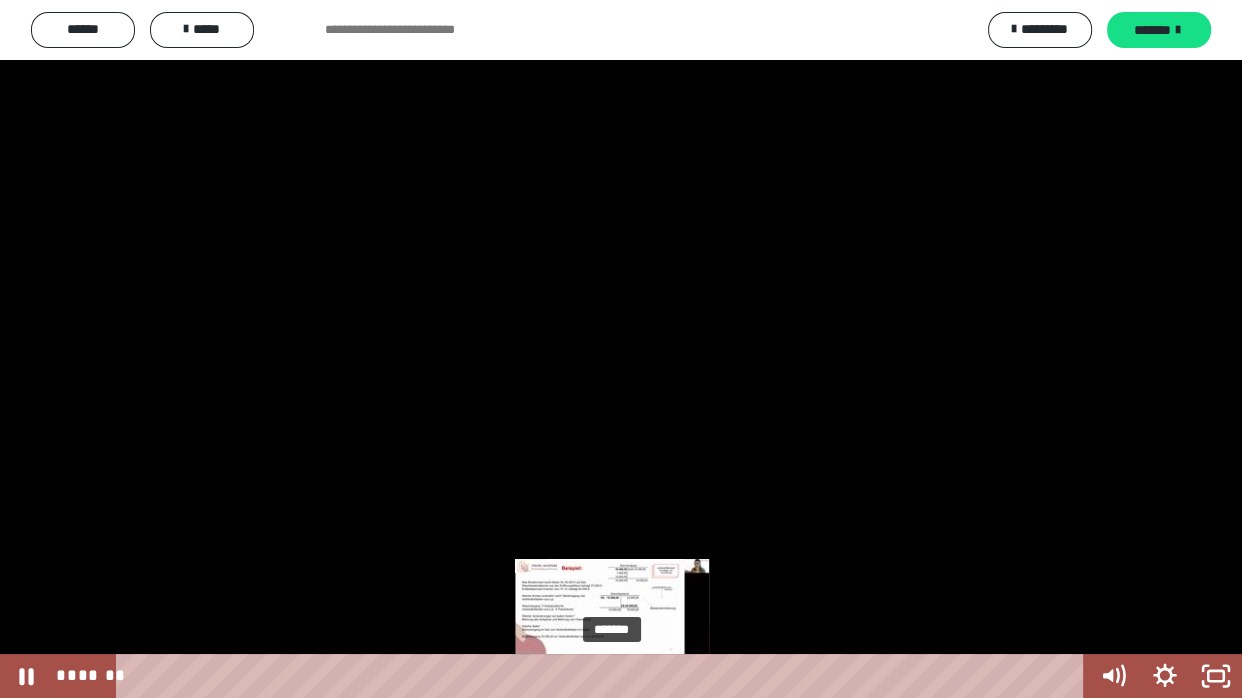 click on "*******" at bounding box center [604, 676] 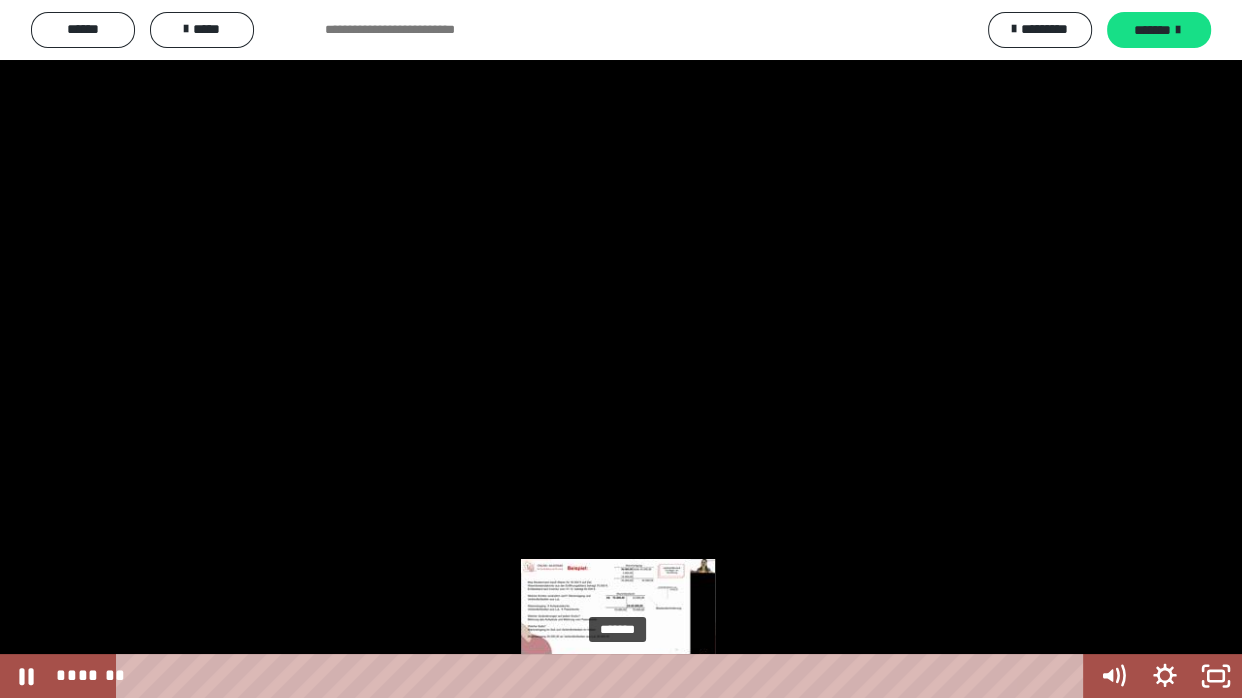 click on "*******" at bounding box center (604, 676) 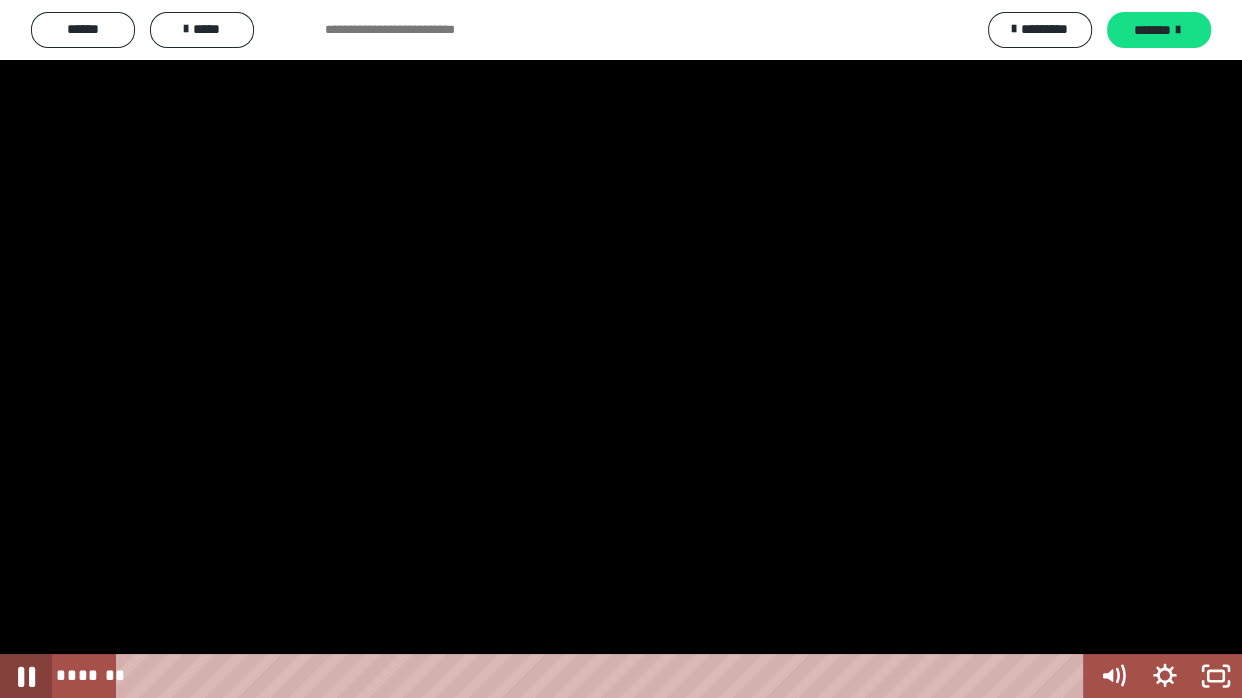 click 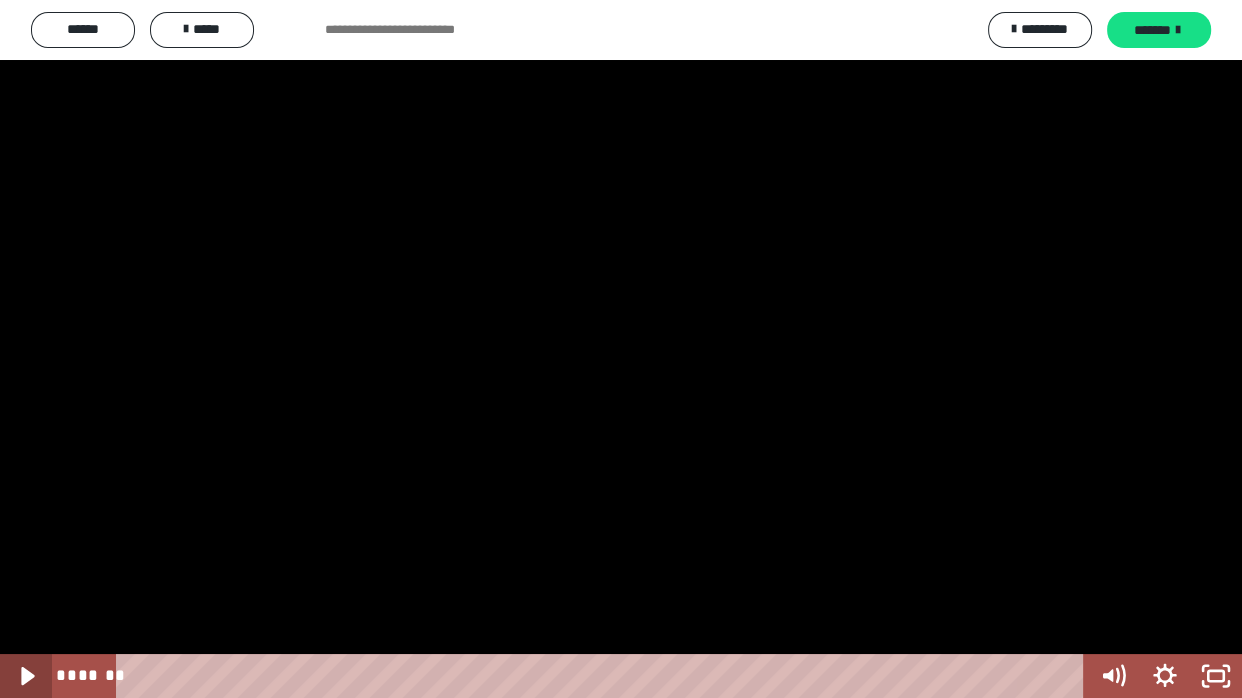 click 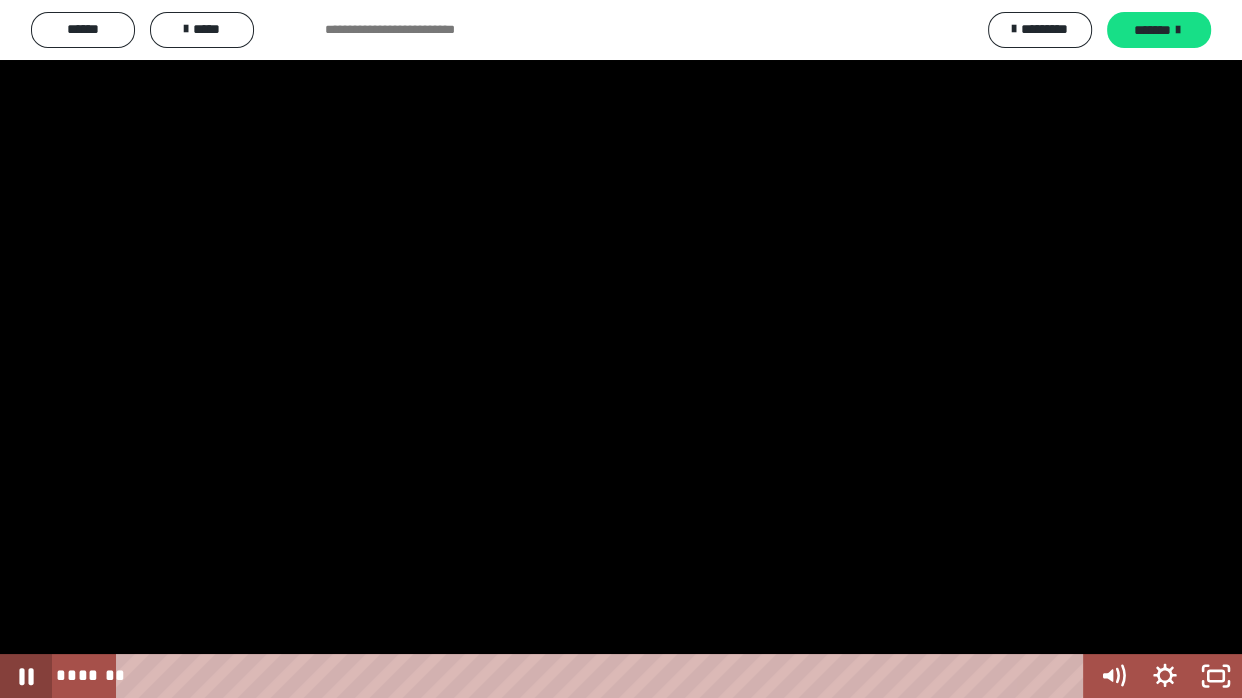 click 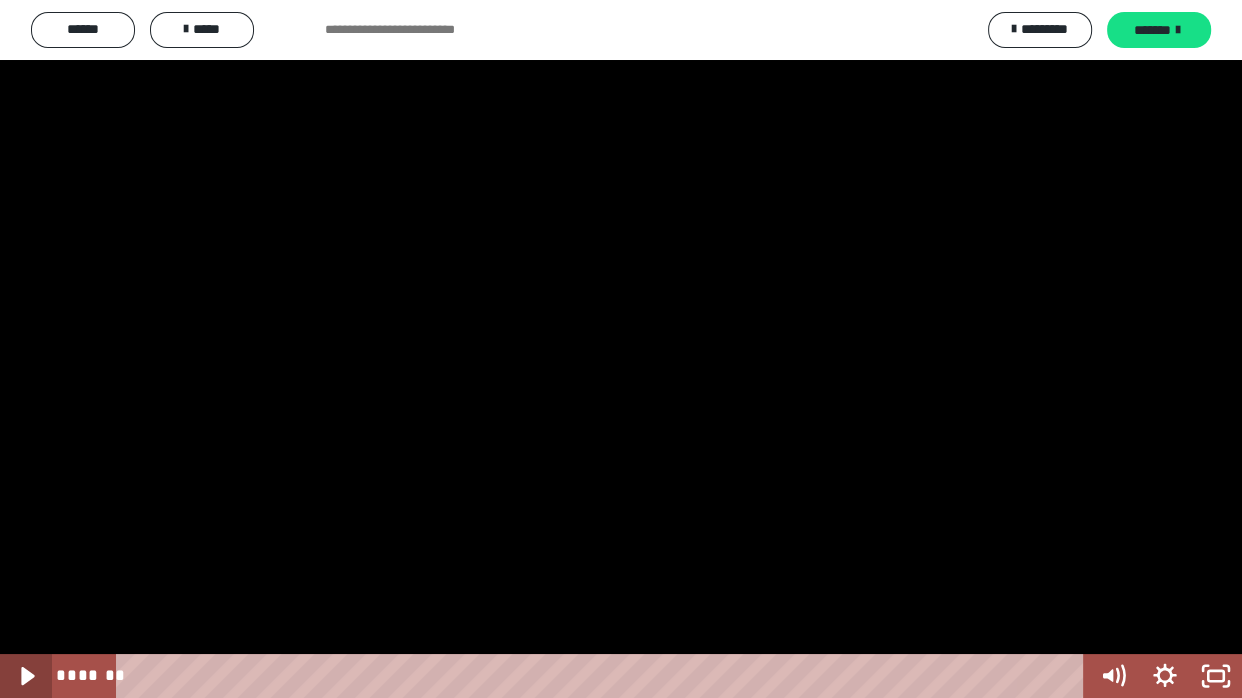 click 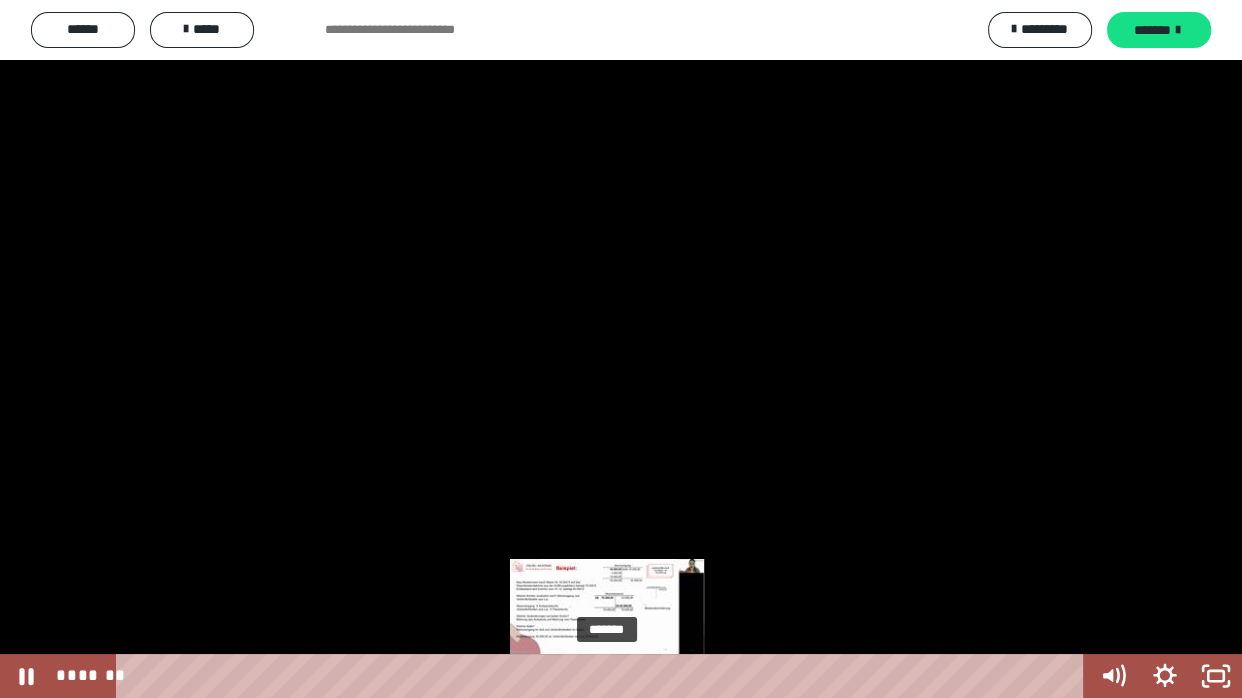 click on "*******" at bounding box center (604, 676) 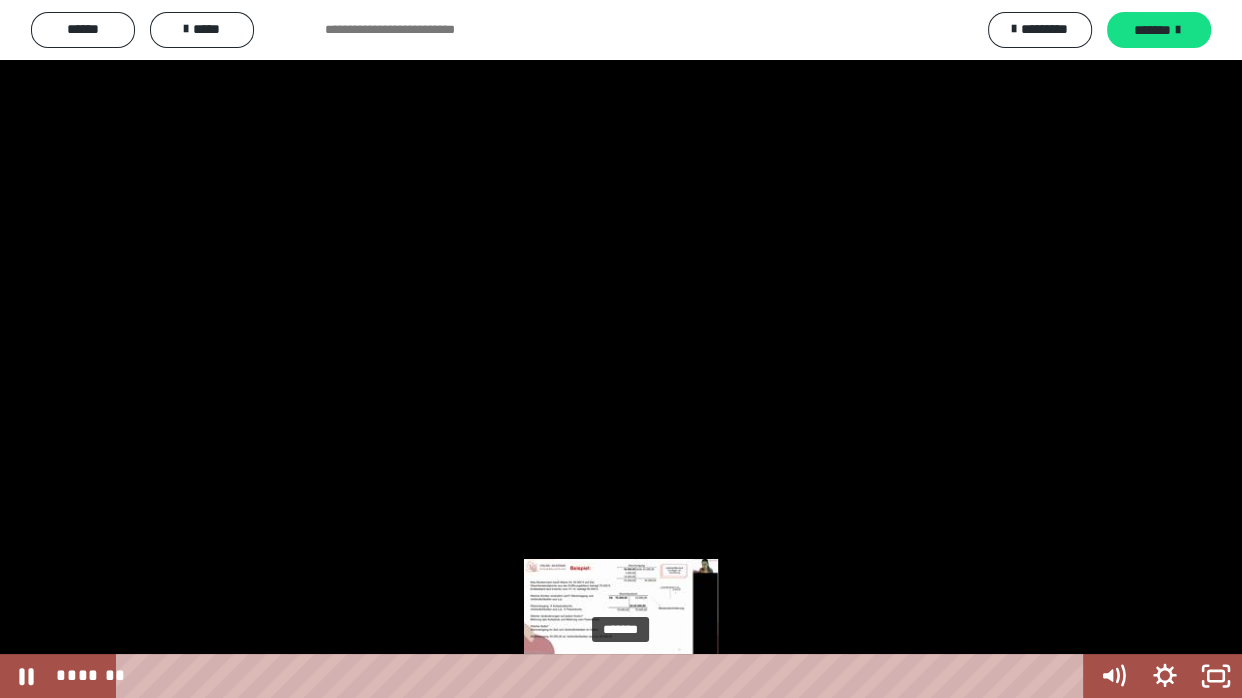 click on "*******" at bounding box center (604, 676) 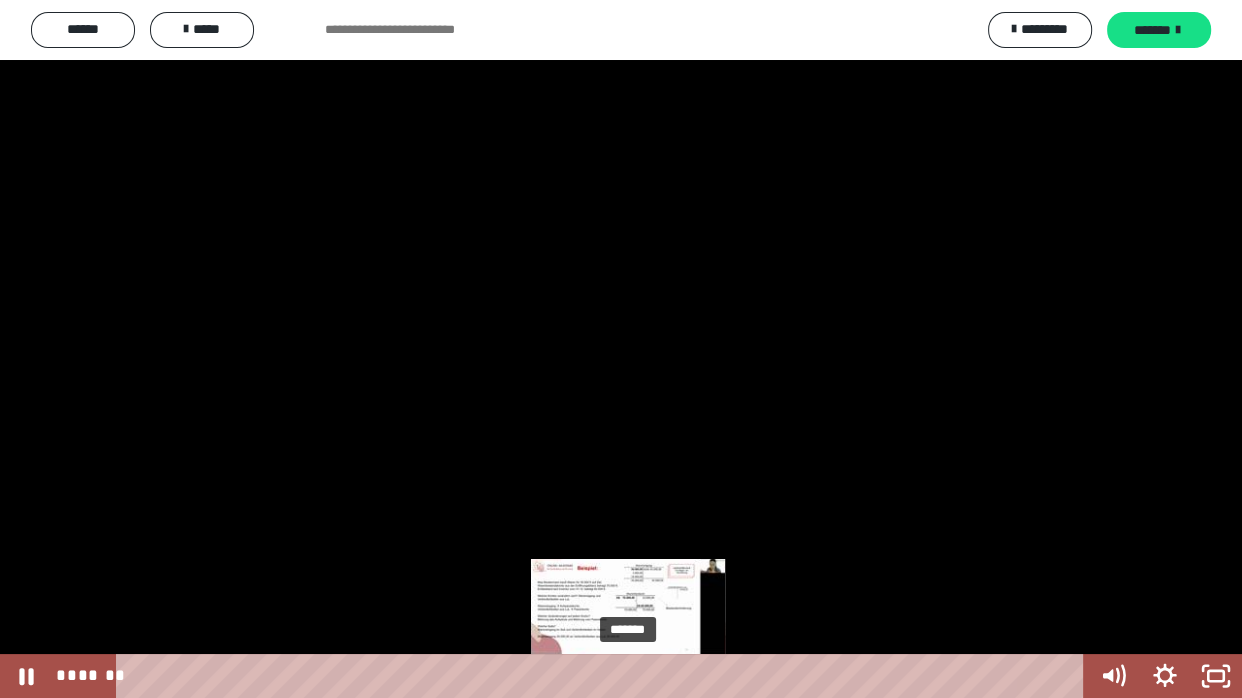 click on "*******" at bounding box center [604, 676] 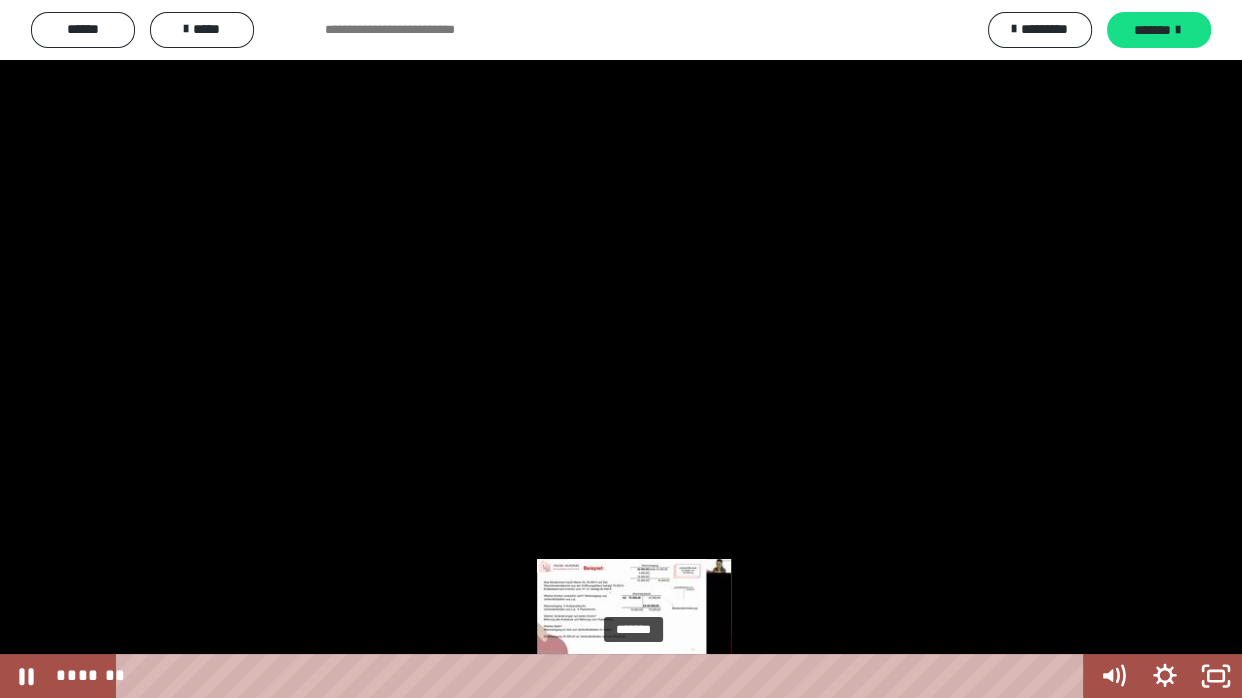 click on "*******" at bounding box center [604, 676] 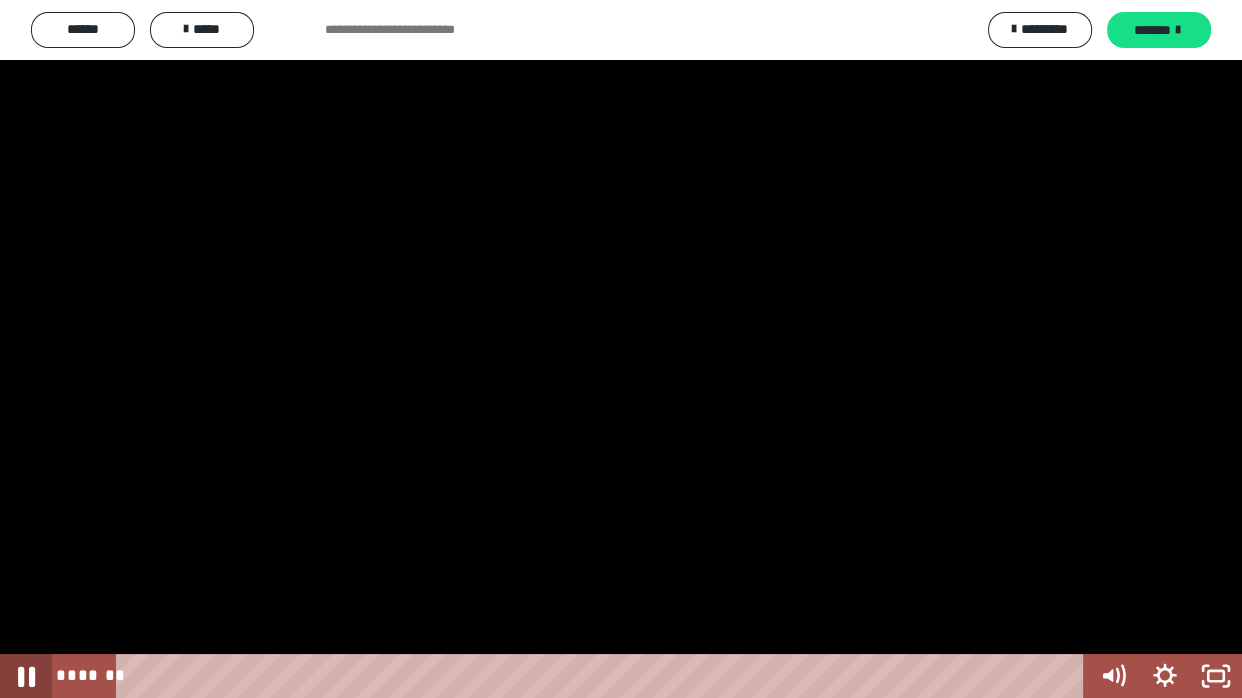 click 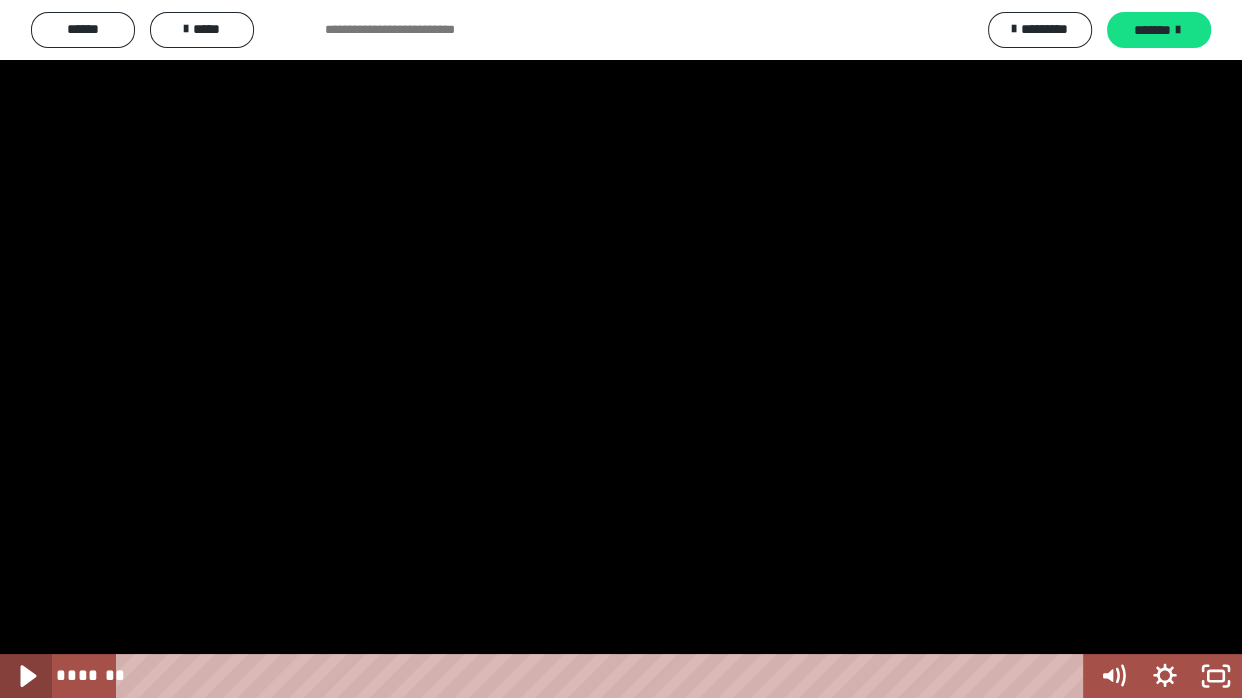 click 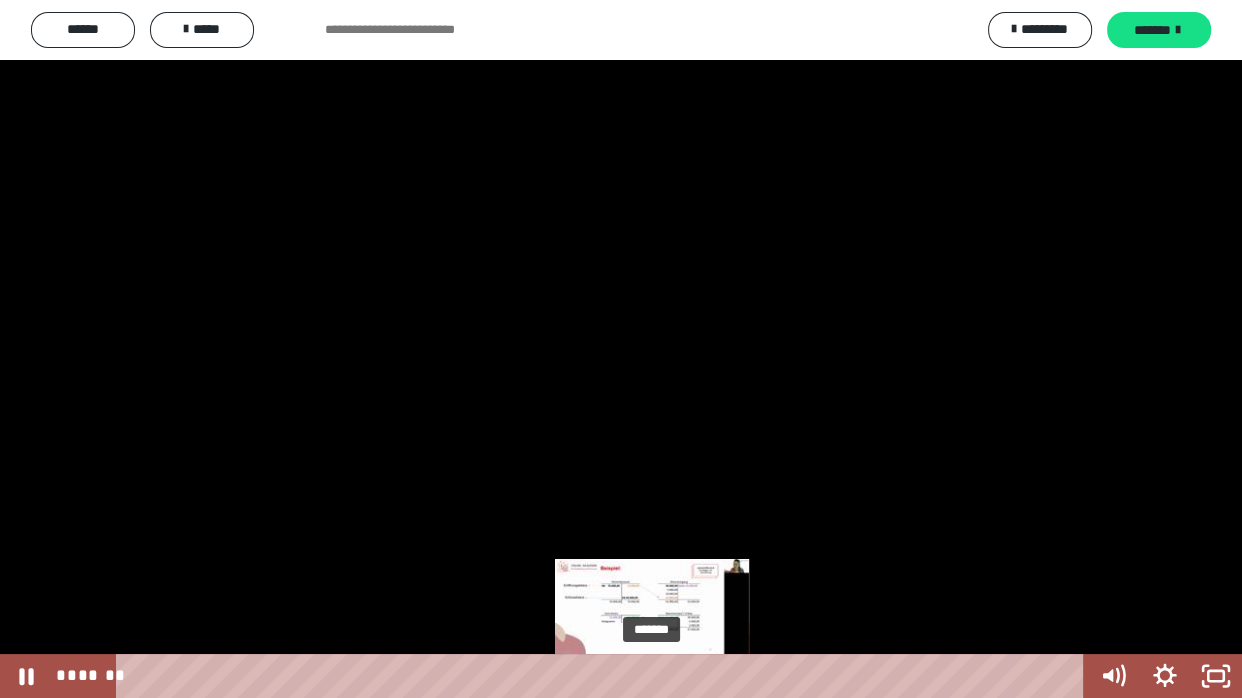 click on "*******" at bounding box center [604, 676] 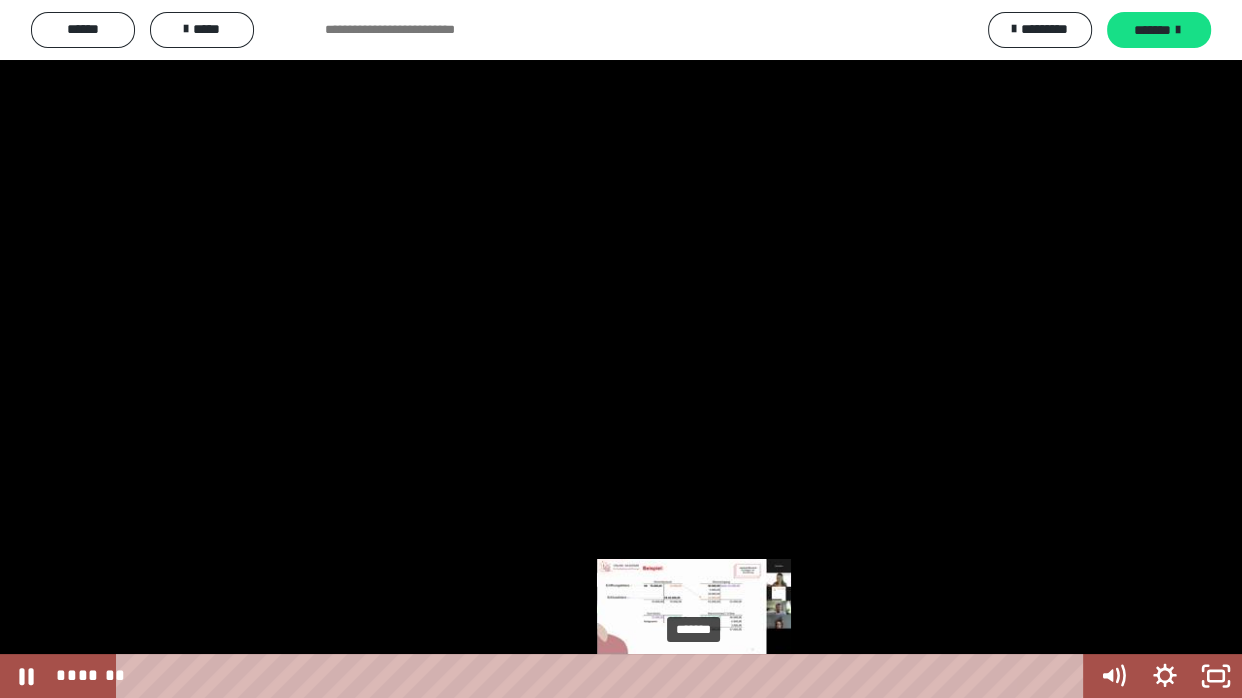 click on "*******" at bounding box center (604, 676) 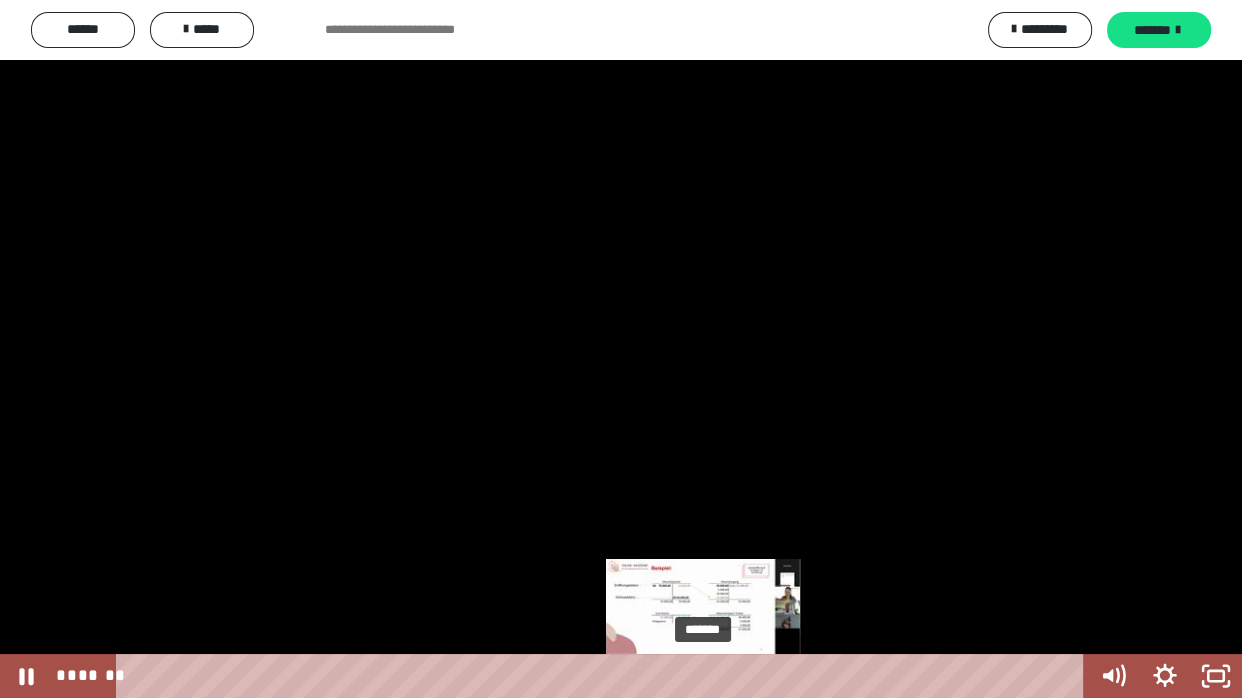 click on "*******" at bounding box center [604, 676] 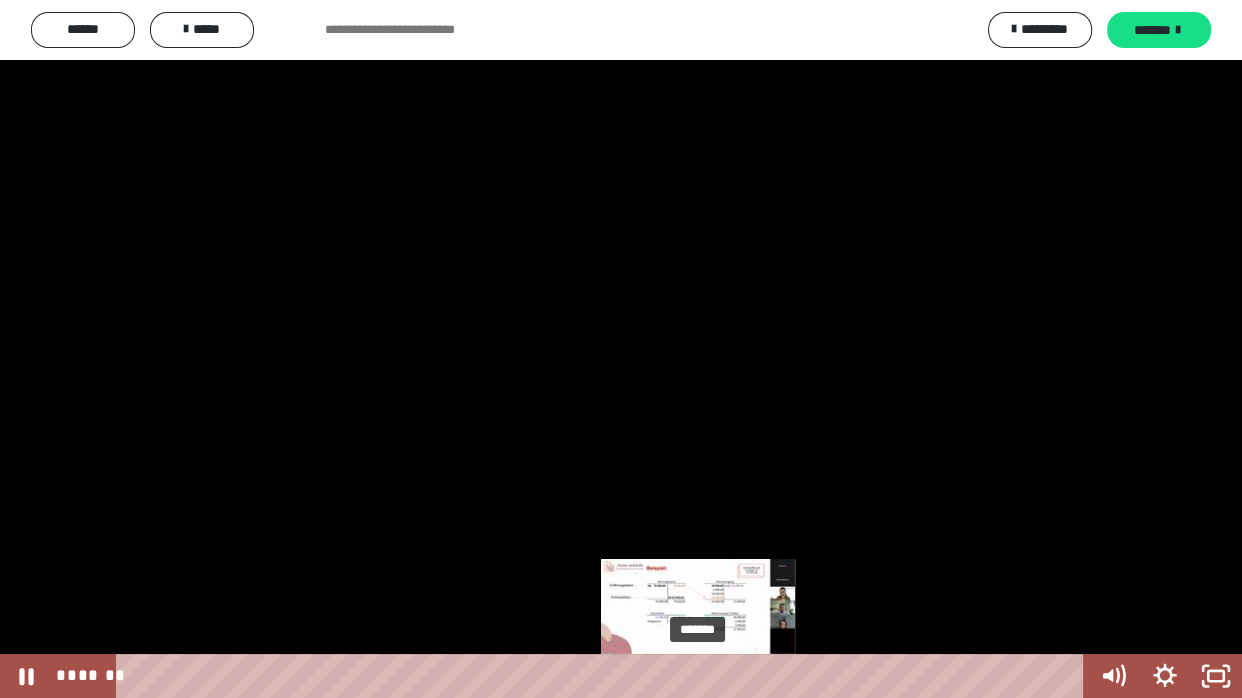 click at bounding box center [697, 676] 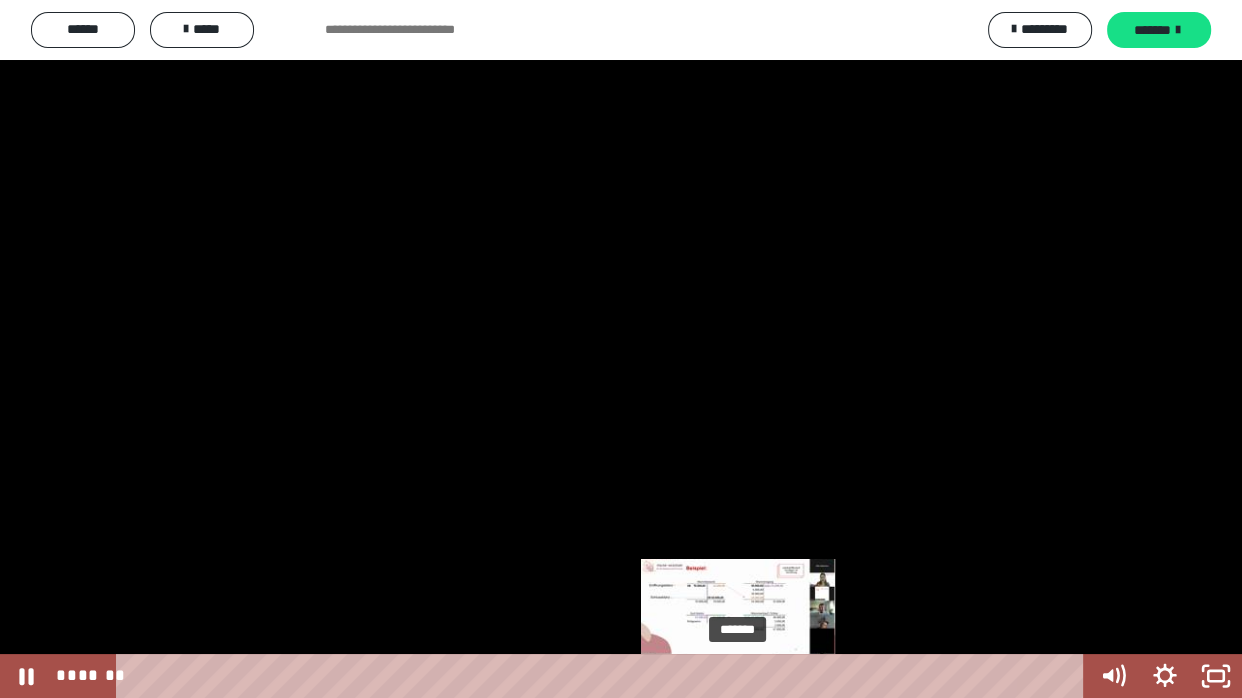 click on "*******" at bounding box center (604, 676) 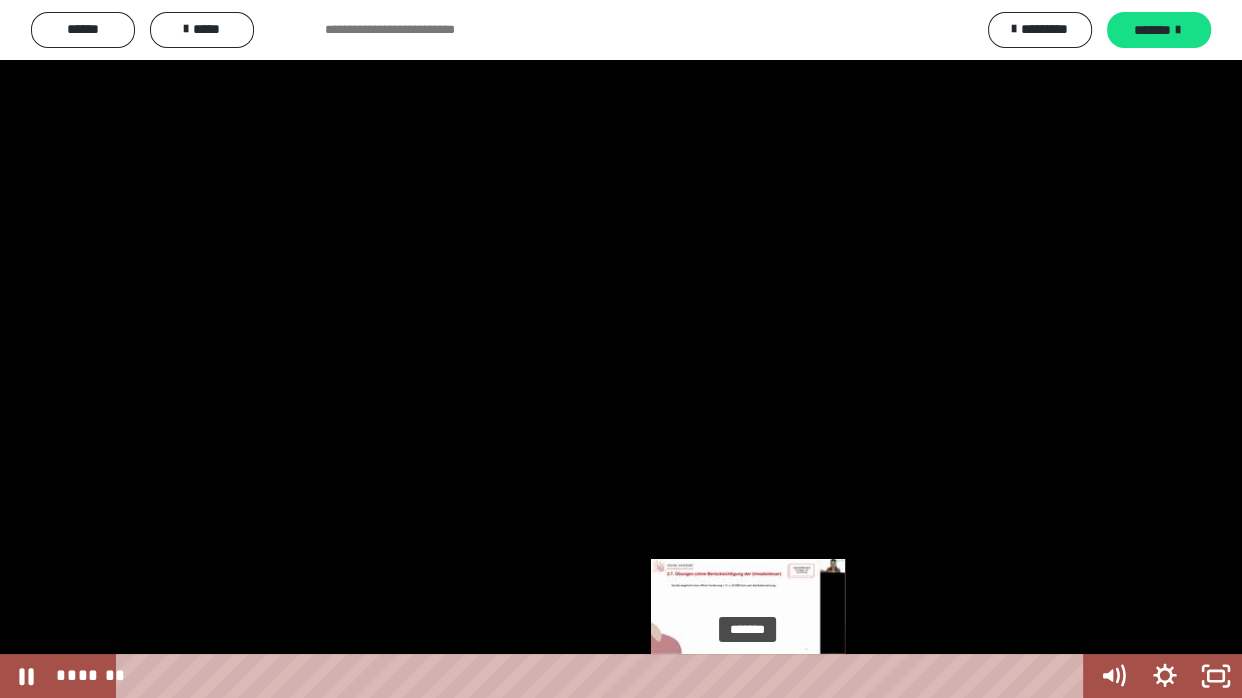 click on "*******" at bounding box center (604, 676) 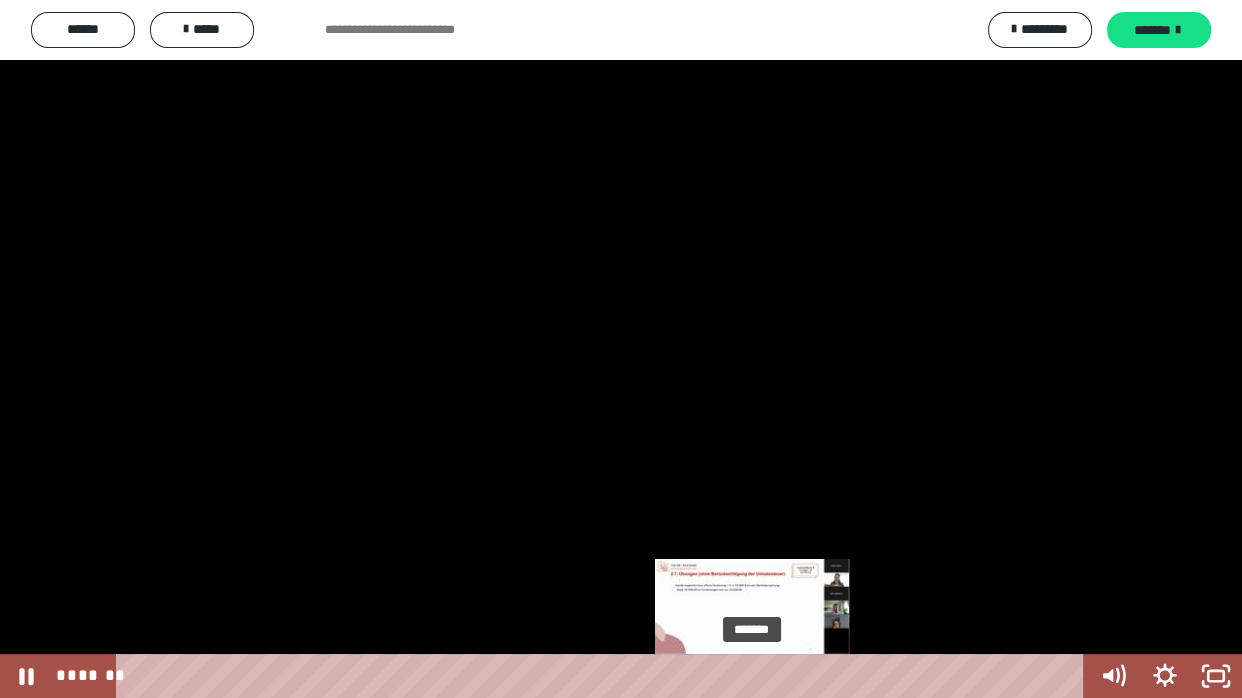 click on "*******" at bounding box center [604, 676] 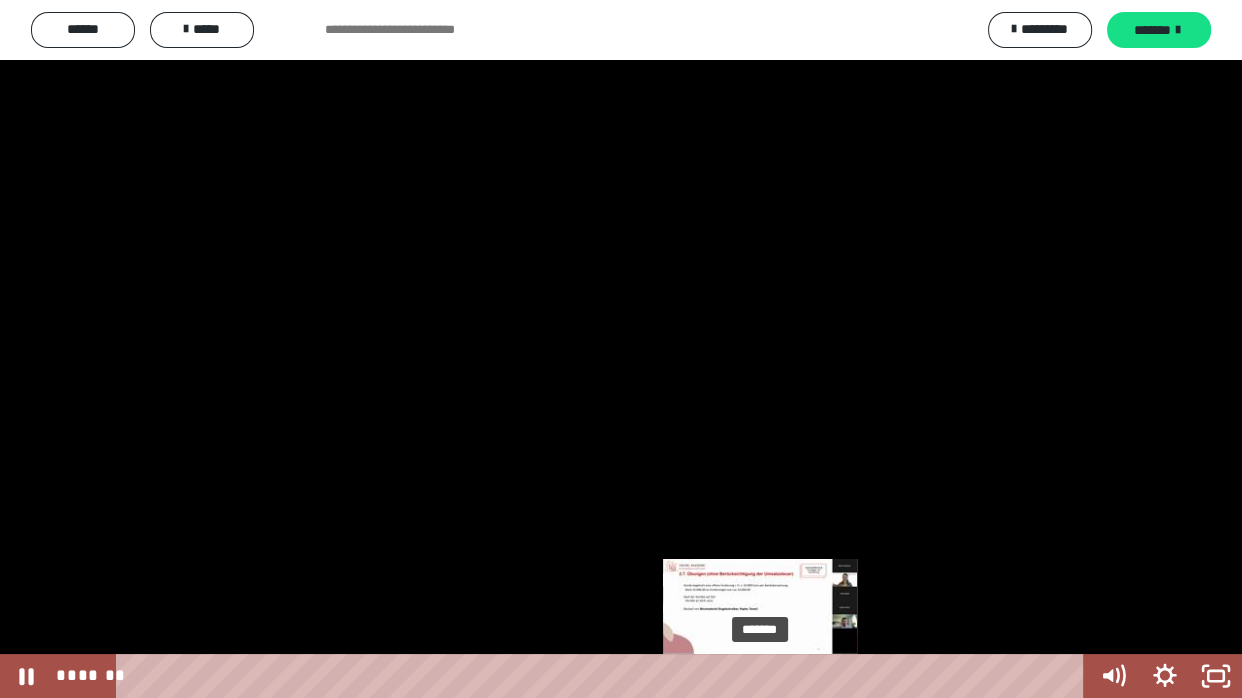 click on "*******" at bounding box center (604, 676) 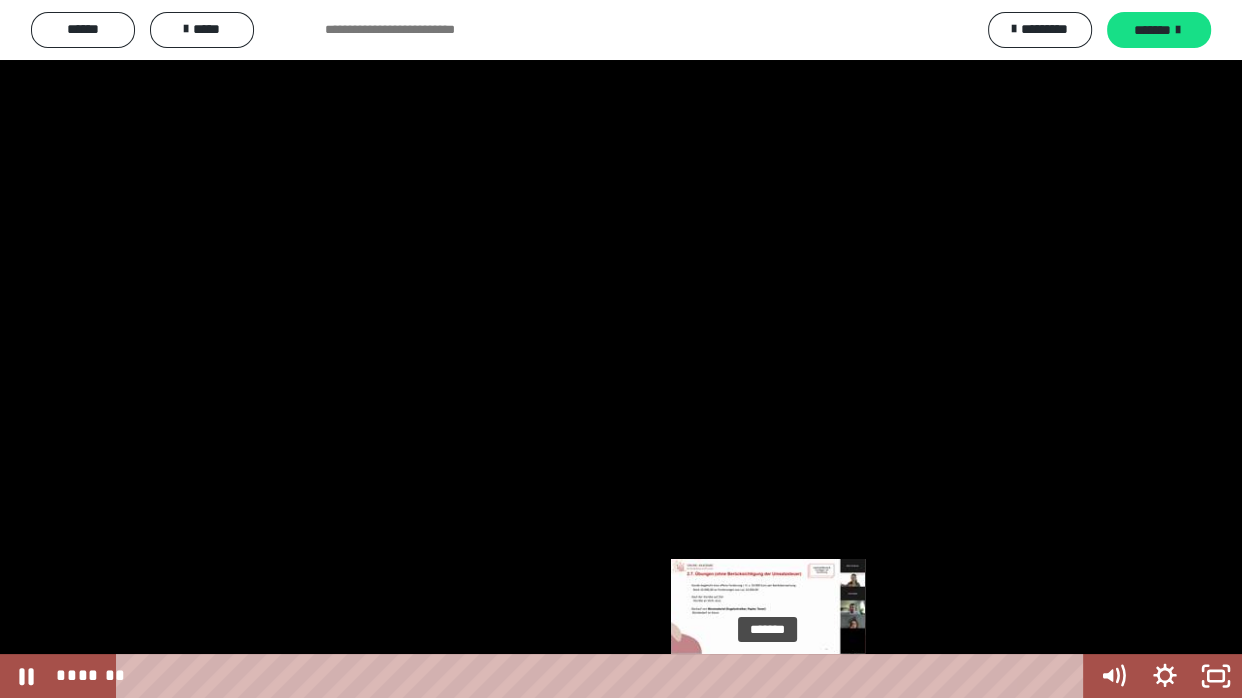 click on "*******" at bounding box center [604, 676] 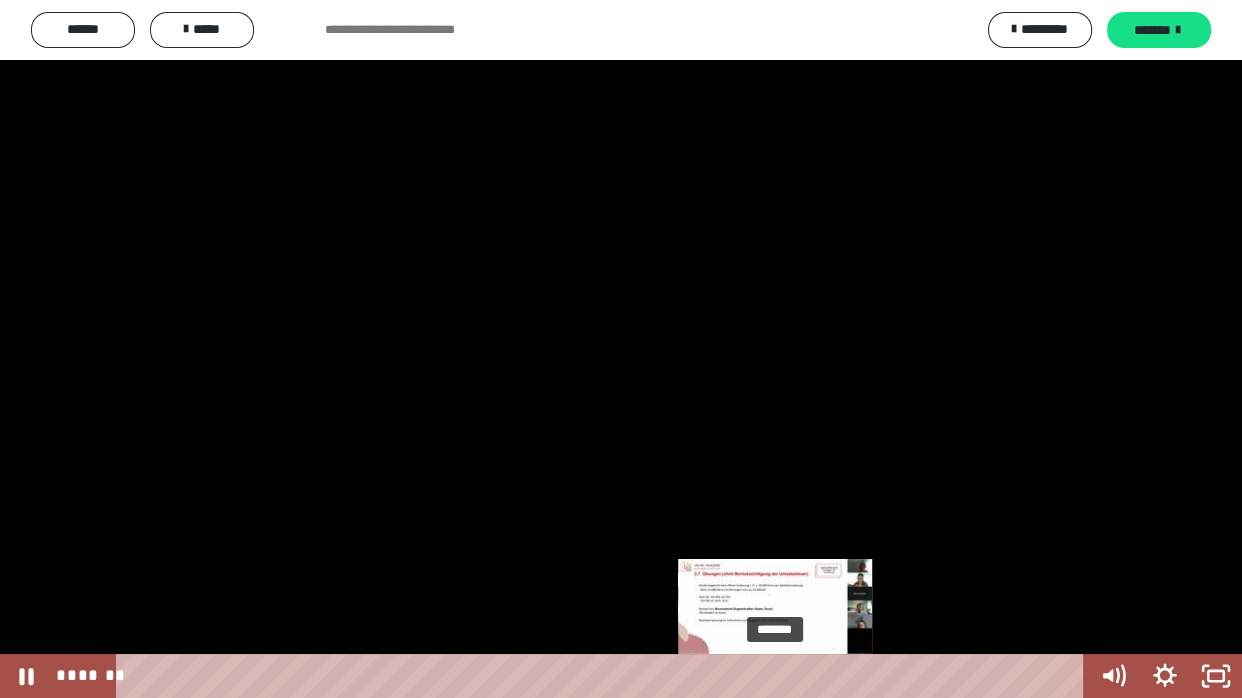 click on "*******" at bounding box center (604, 676) 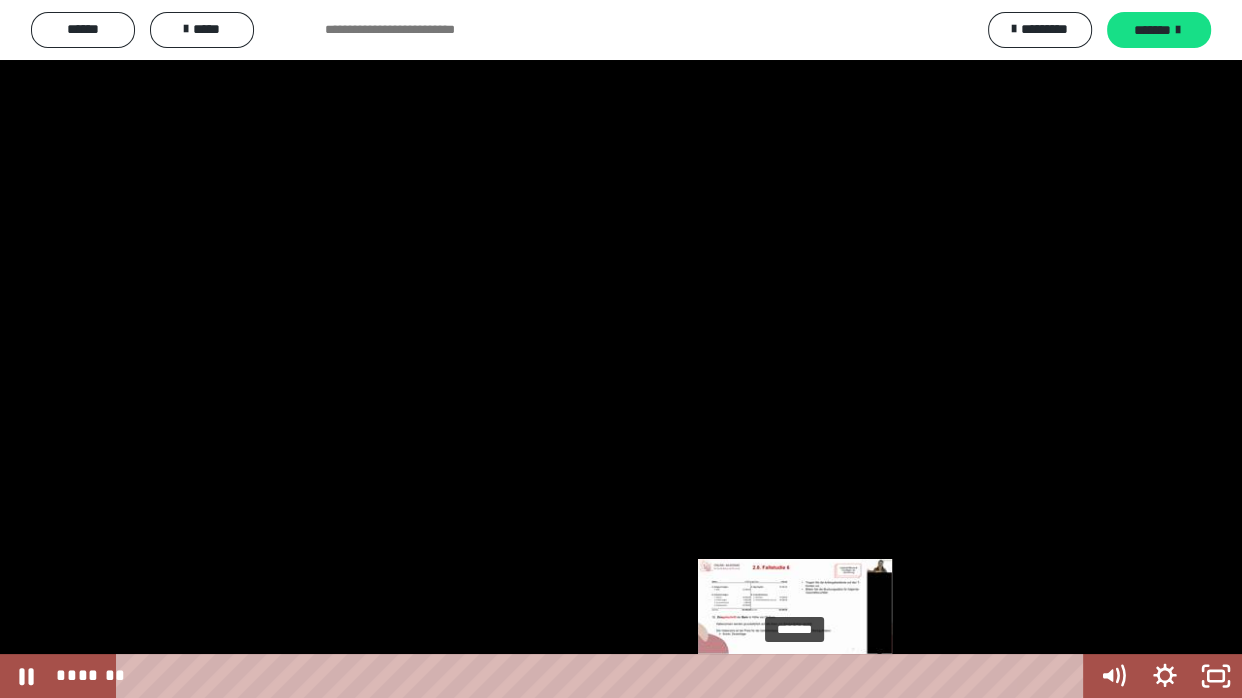click at bounding box center [795, 676] 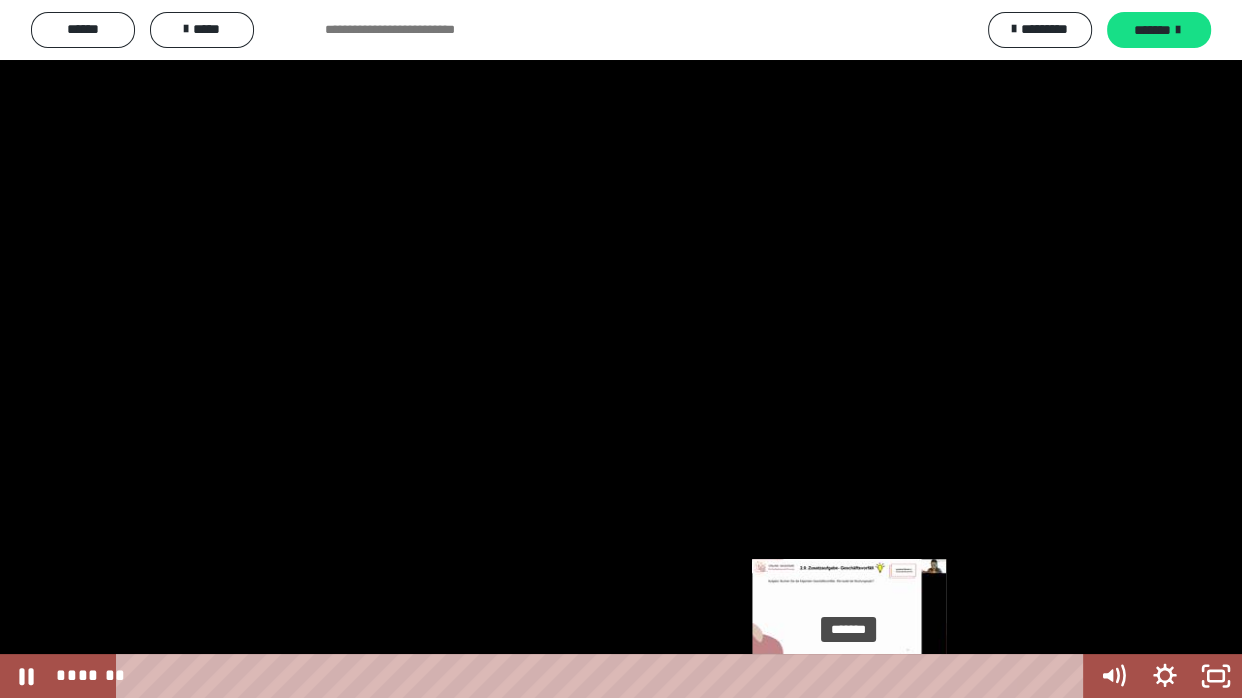 click on "*******" at bounding box center [604, 676] 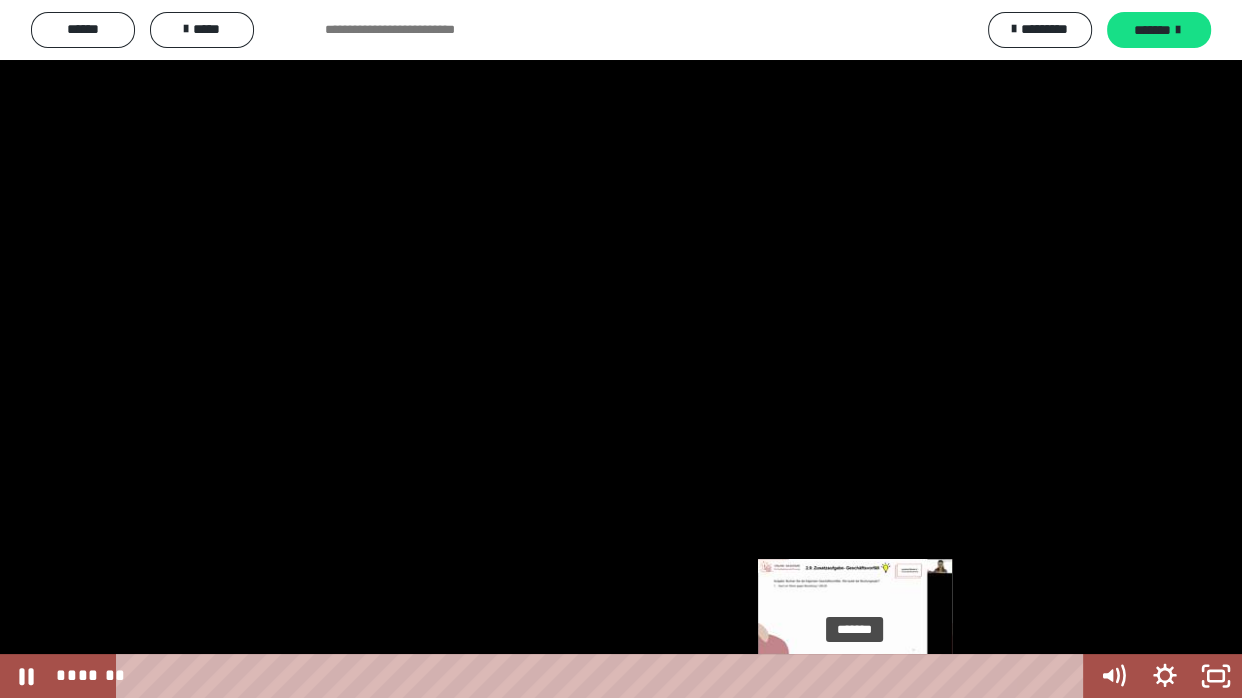 click on "*******" at bounding box center [604, 676] 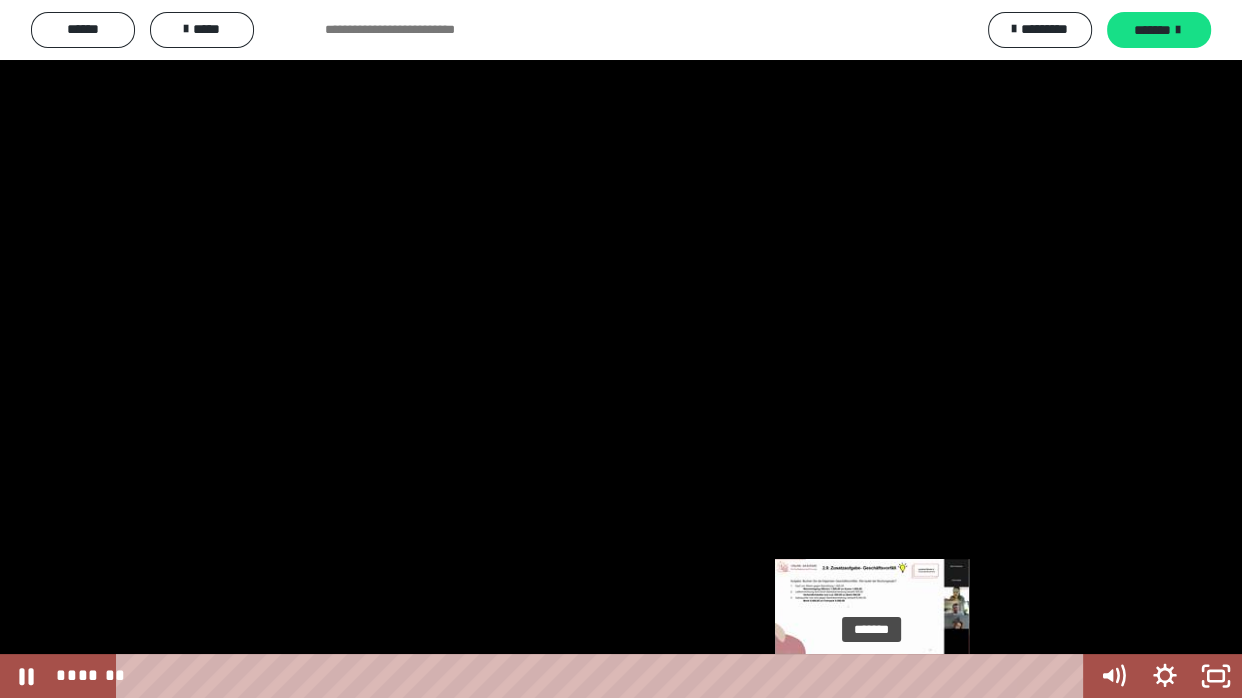click at bounding box center [869, 676] 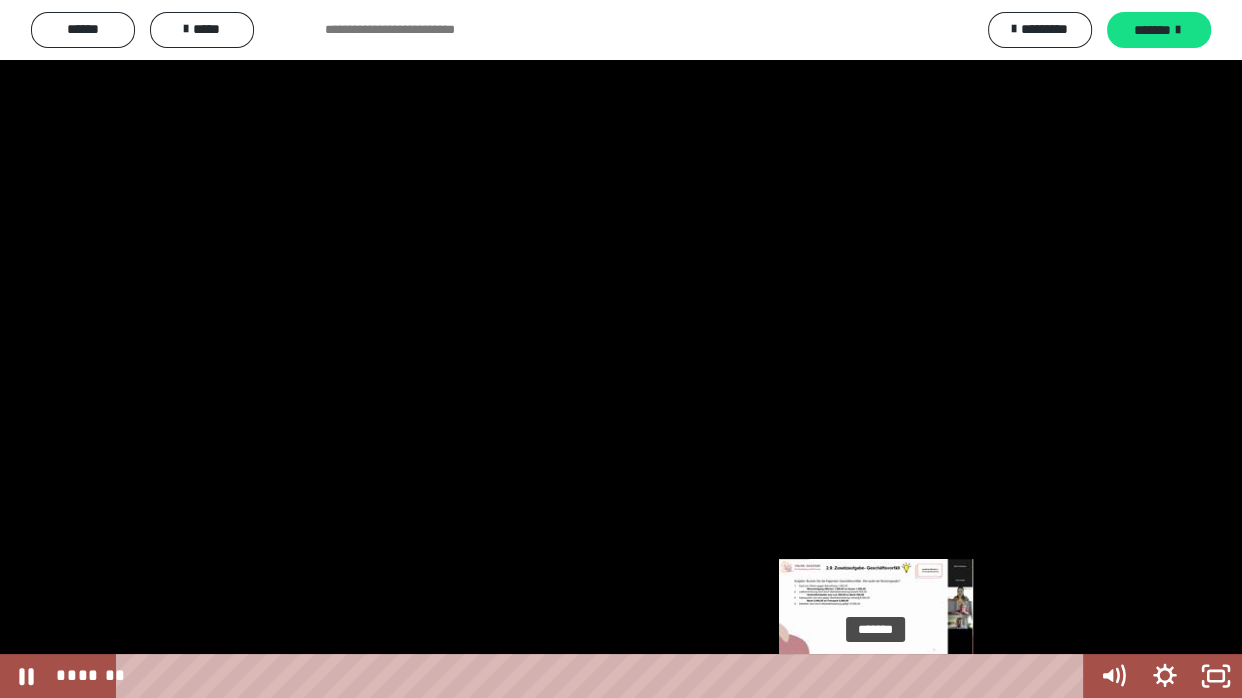 click on "*******" at bounding box center [604, 676] 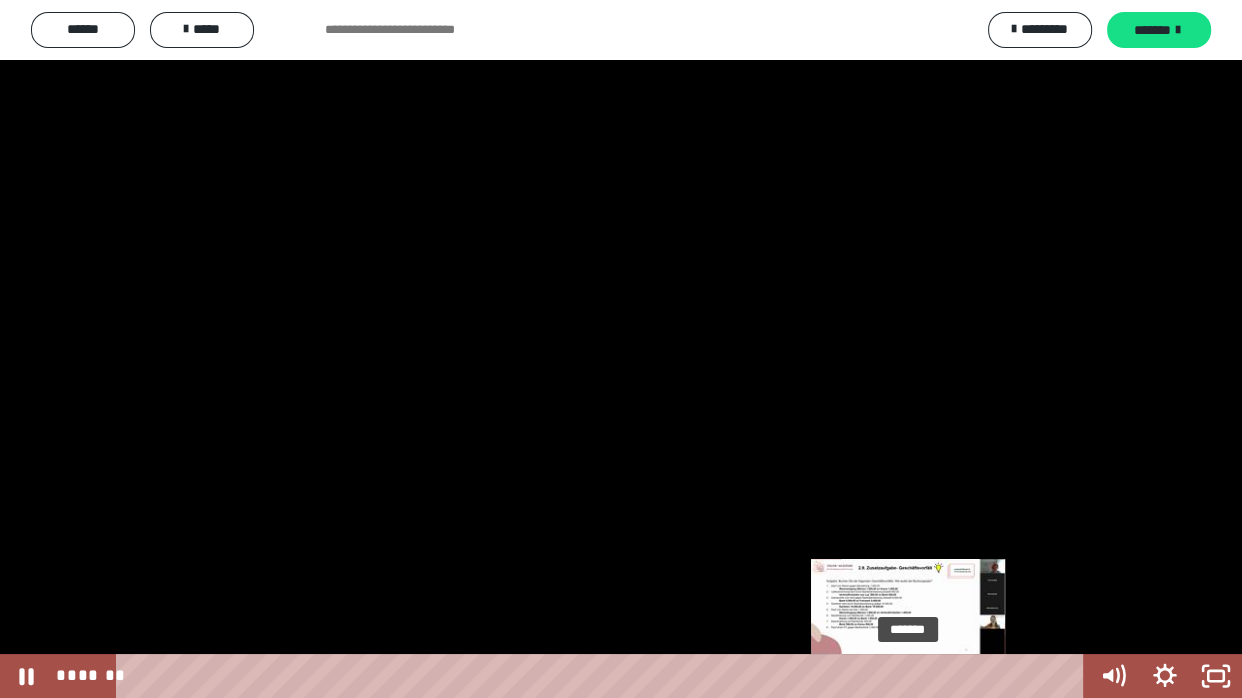 click at bounding box center (916, 676) 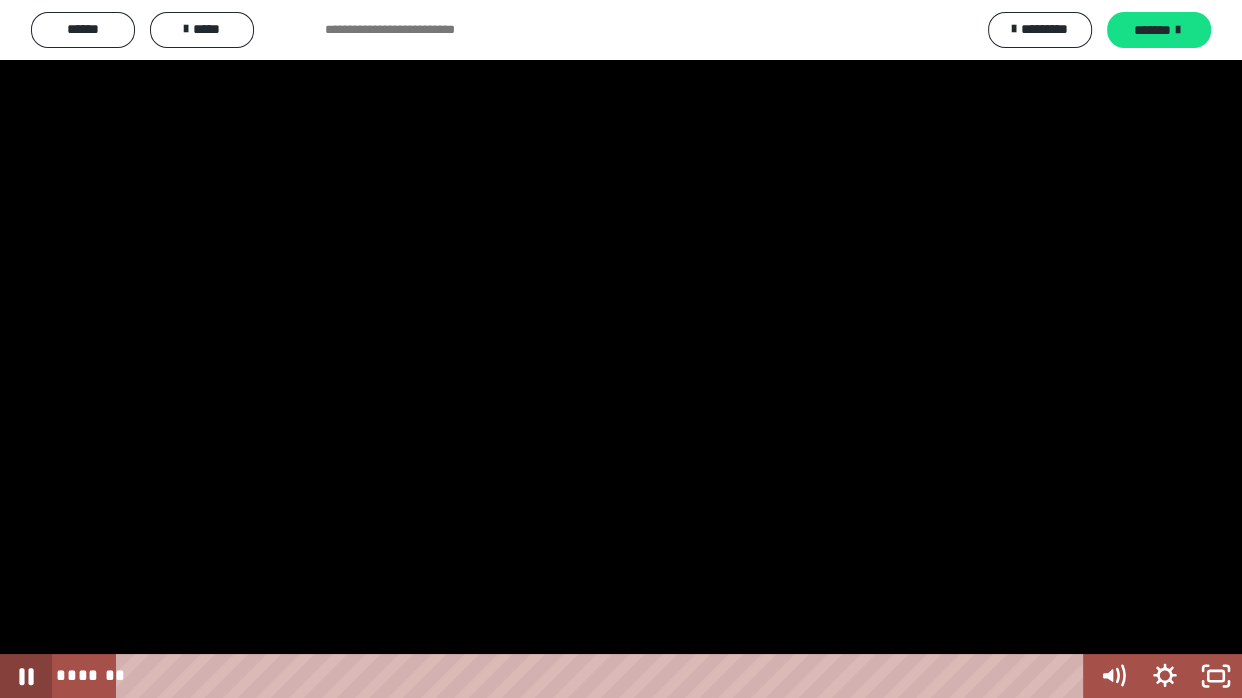 click 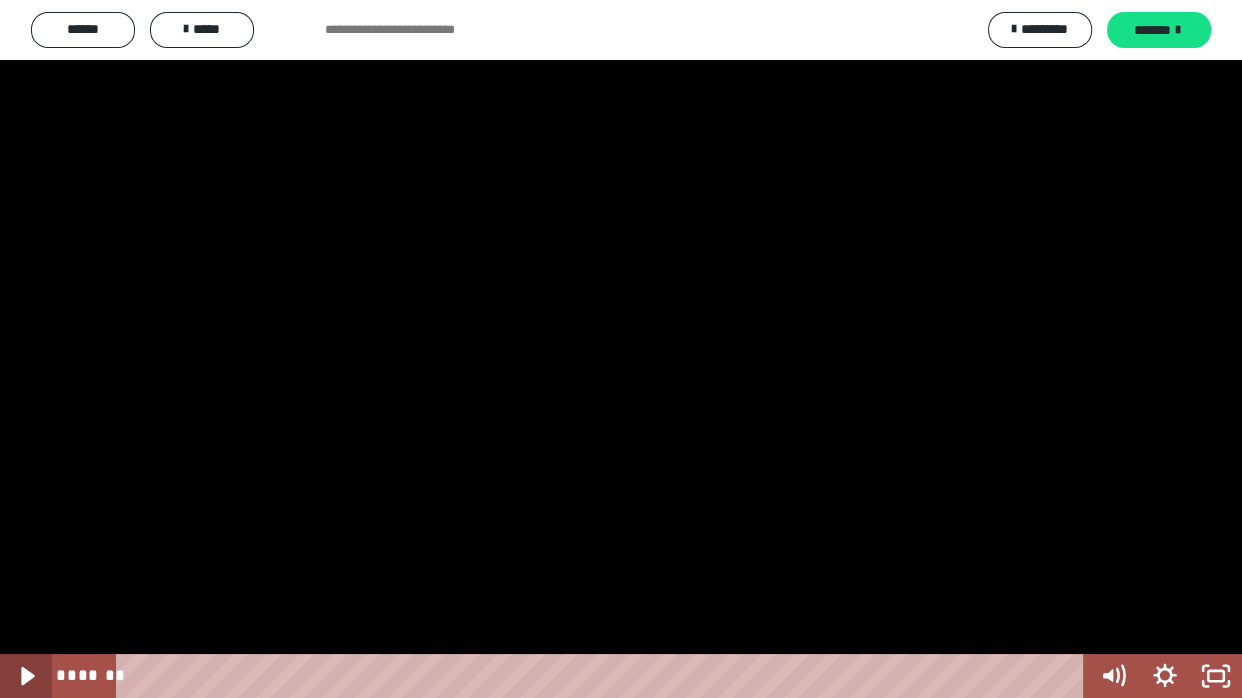 click 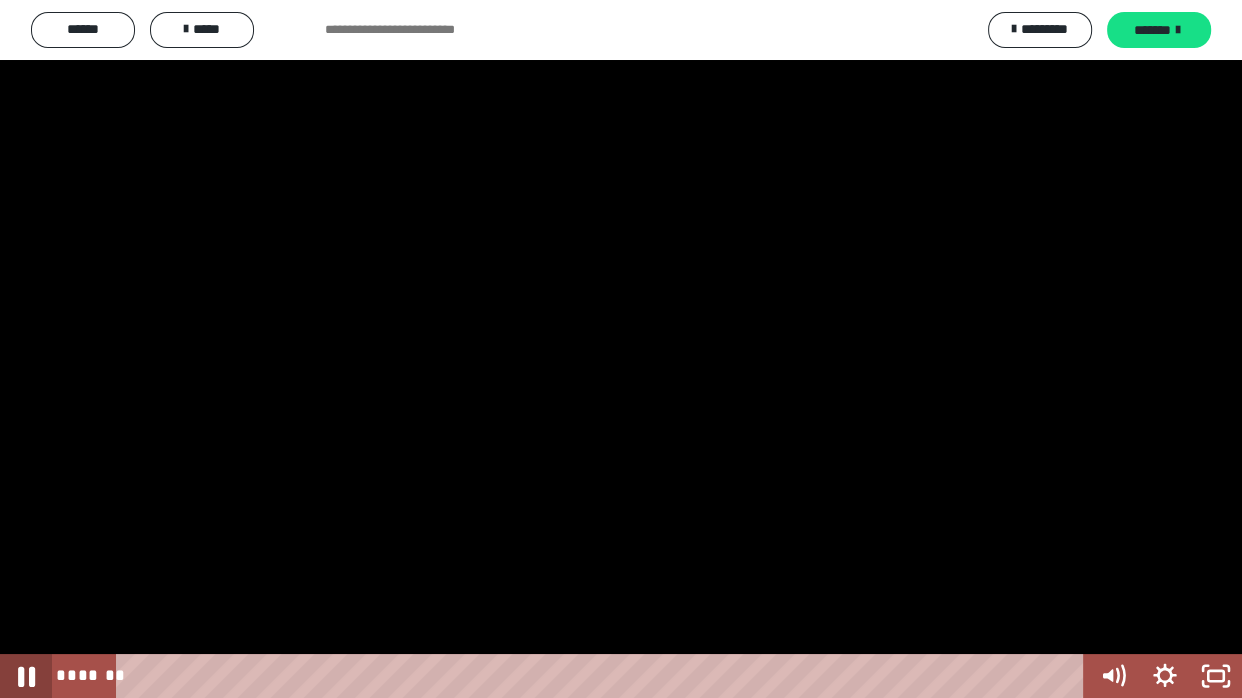 click 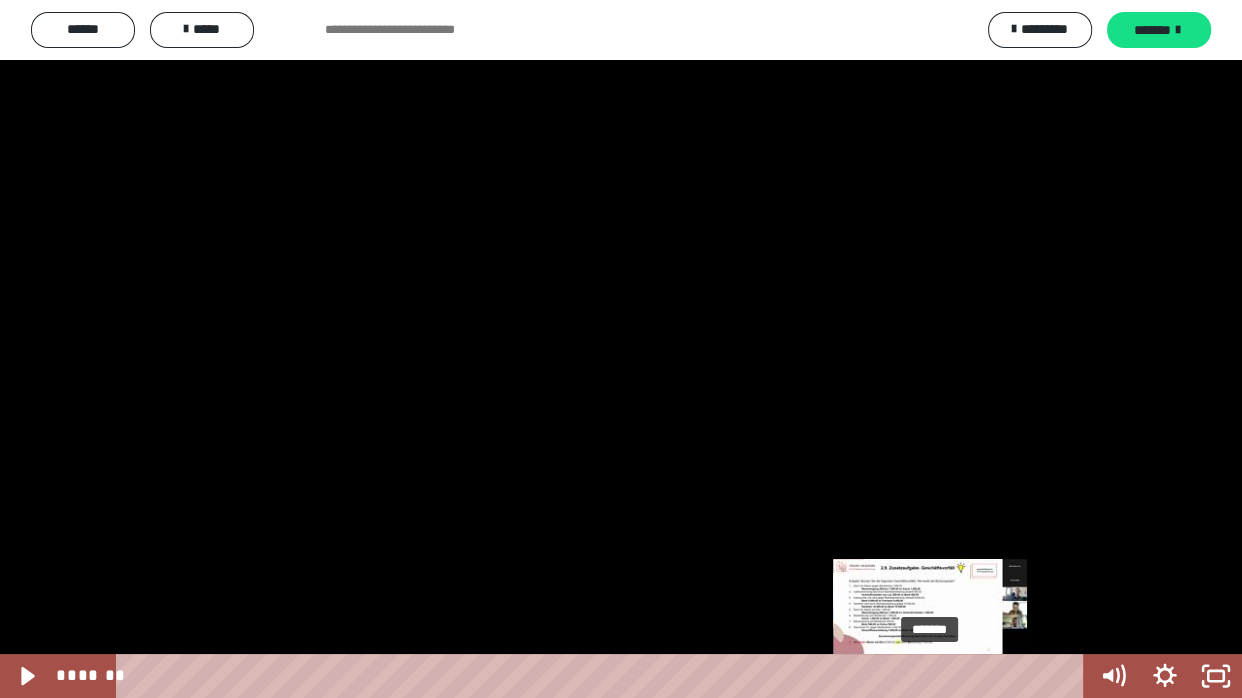 click on "*******" at bounding box center (604, 676) 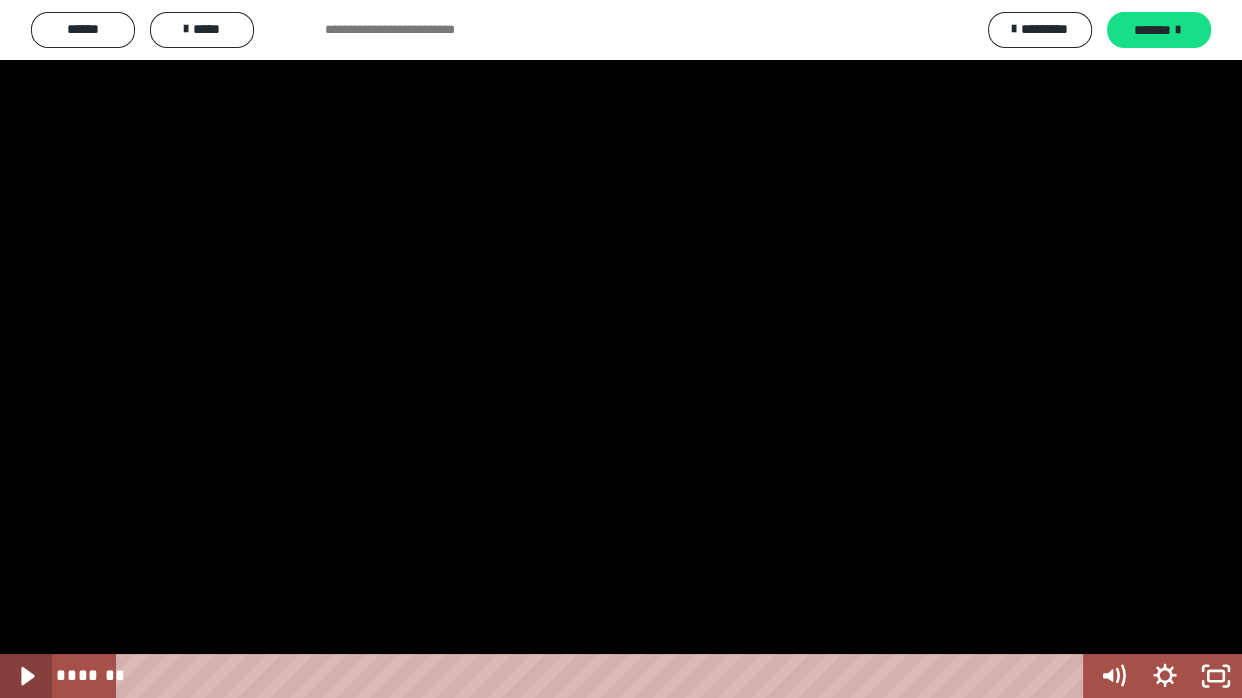 click 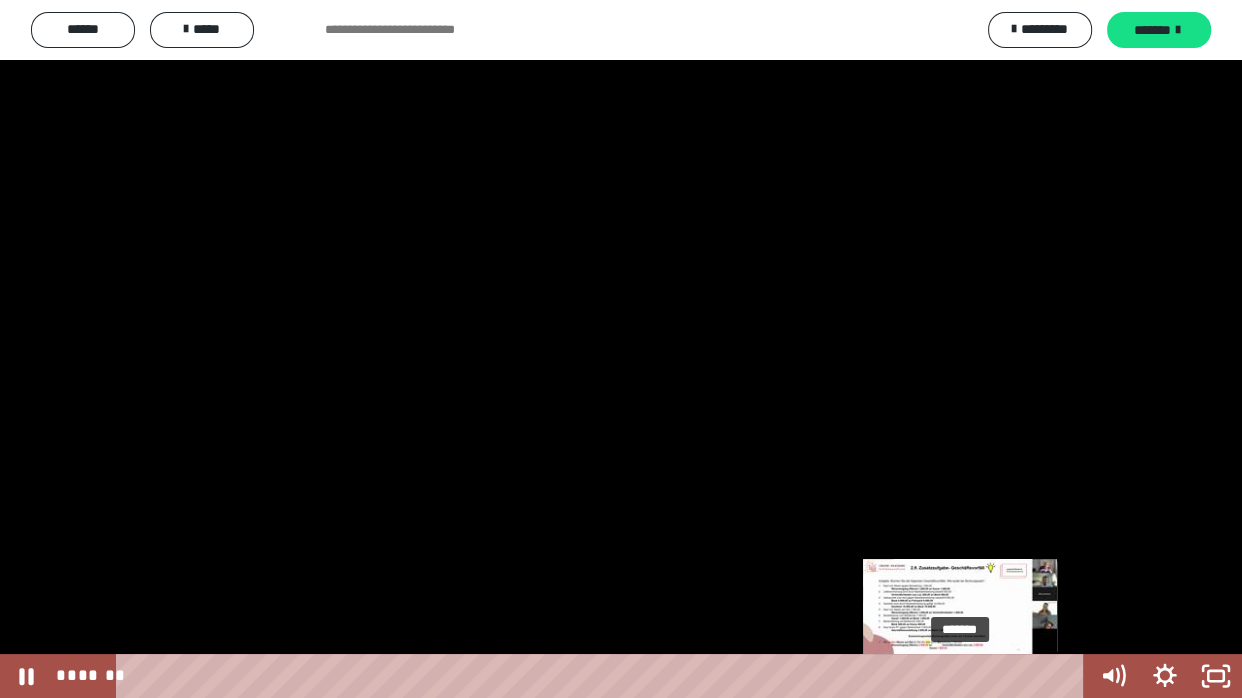 click at bounding box center [966, 676] 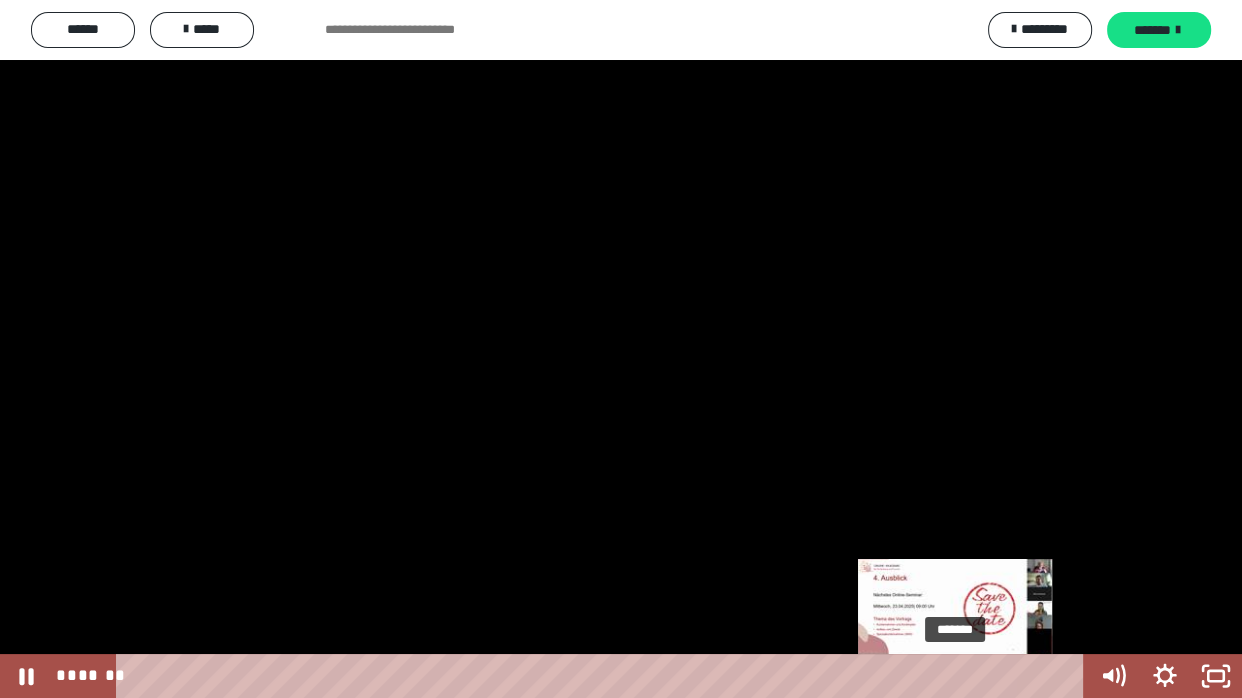 click on "*******" at bounding box center (604, 676) 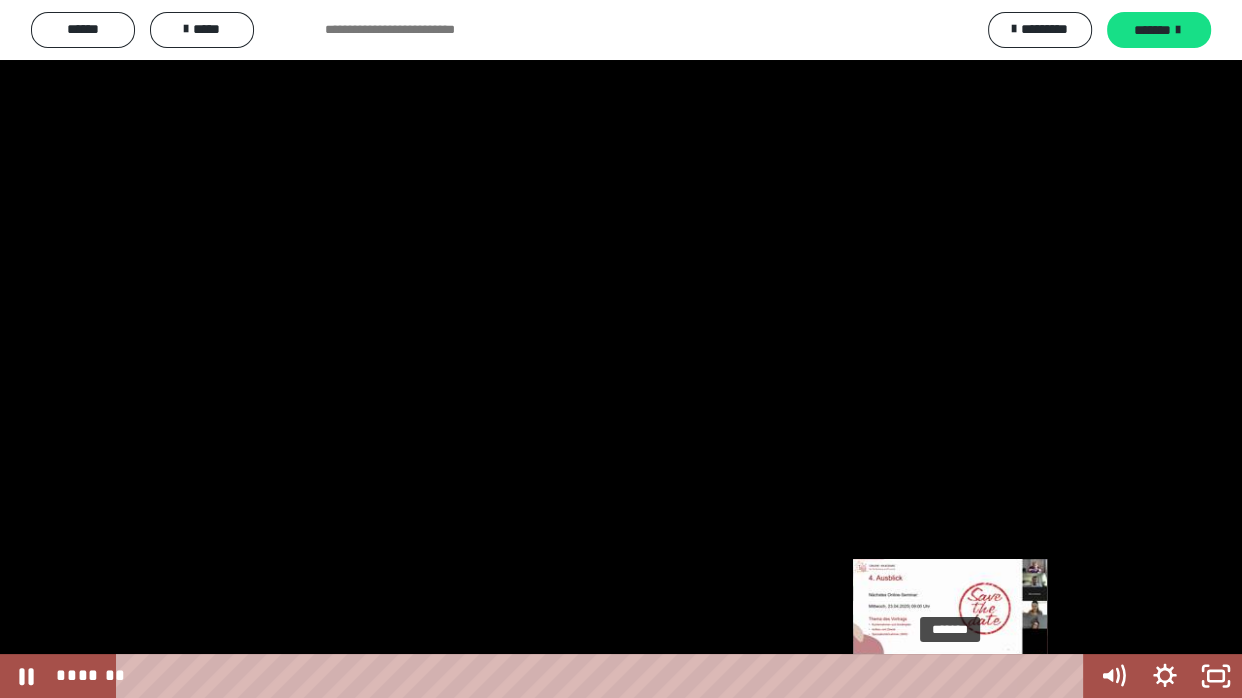 click on "*******" at bounding box center (604, 676) 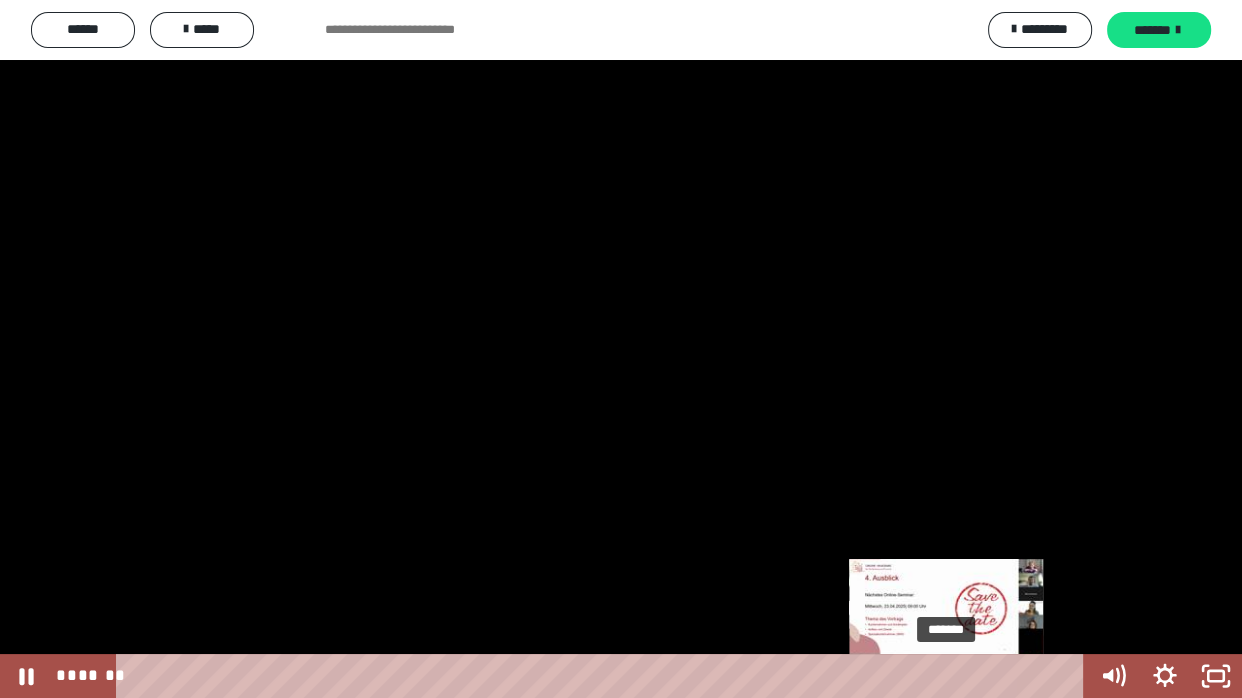 click at bounding box center (945, 676) 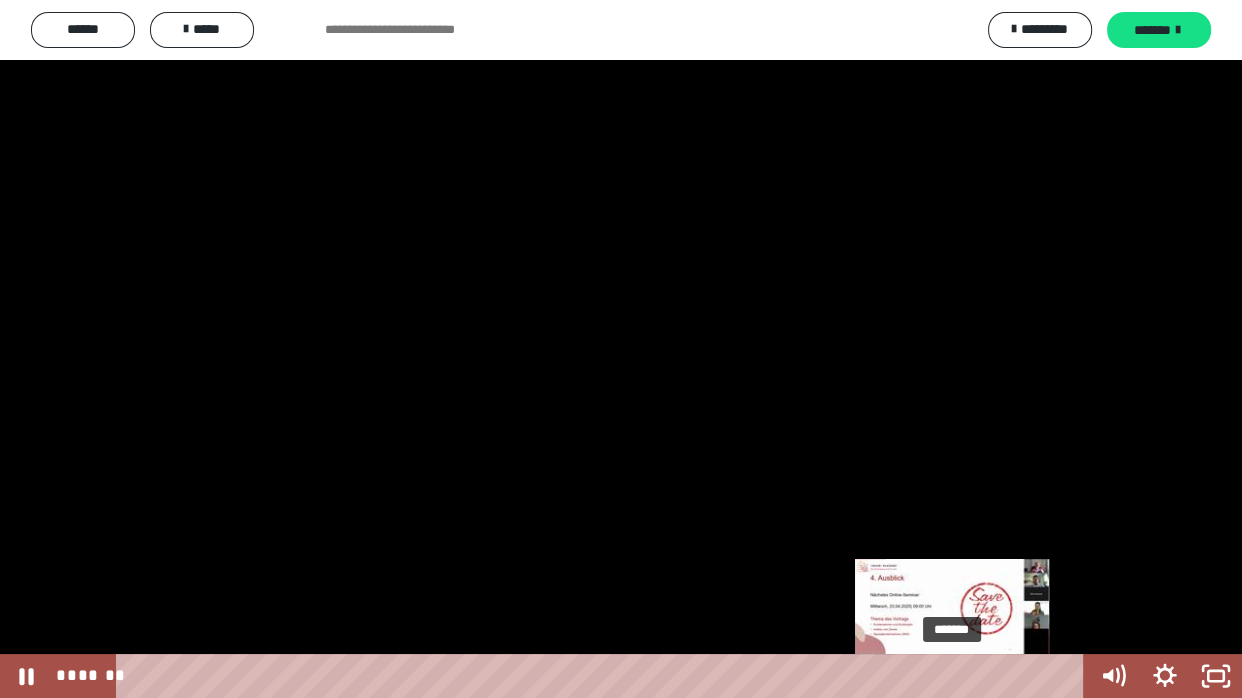 click on "*******" at bounding box center (604, 676) 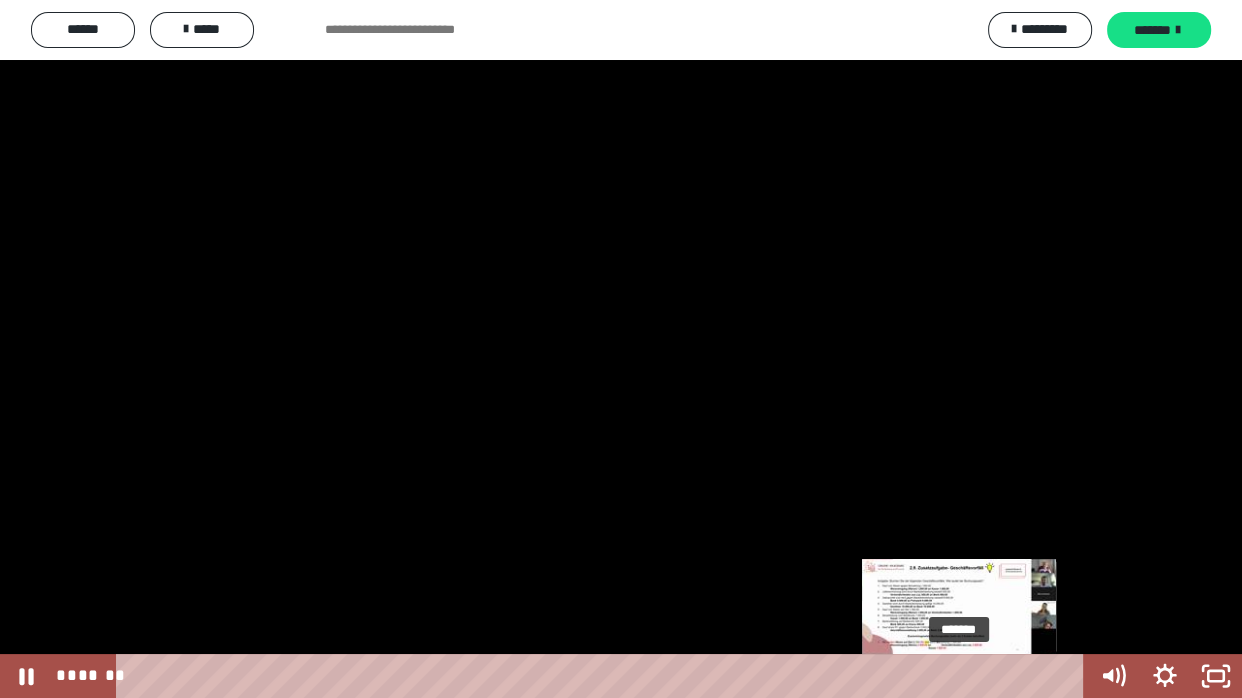 click on "*******" at bounding box center [604, 676] 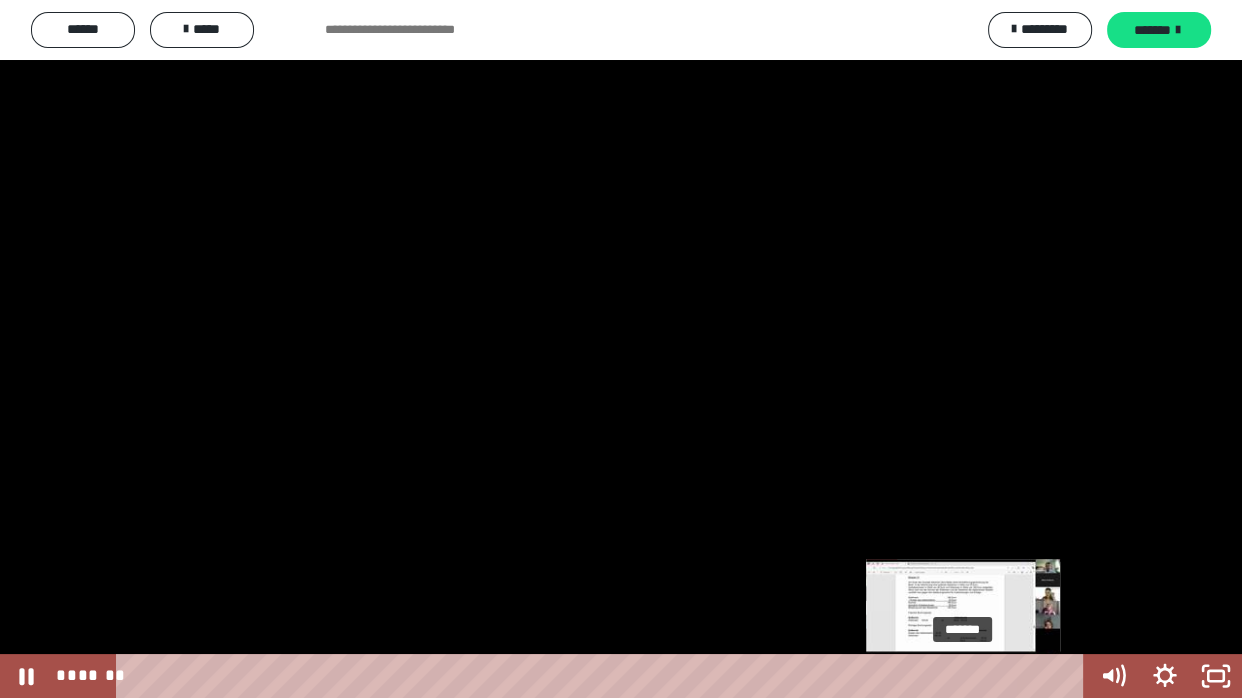 click on "*******" at bounding box center [604, 676] 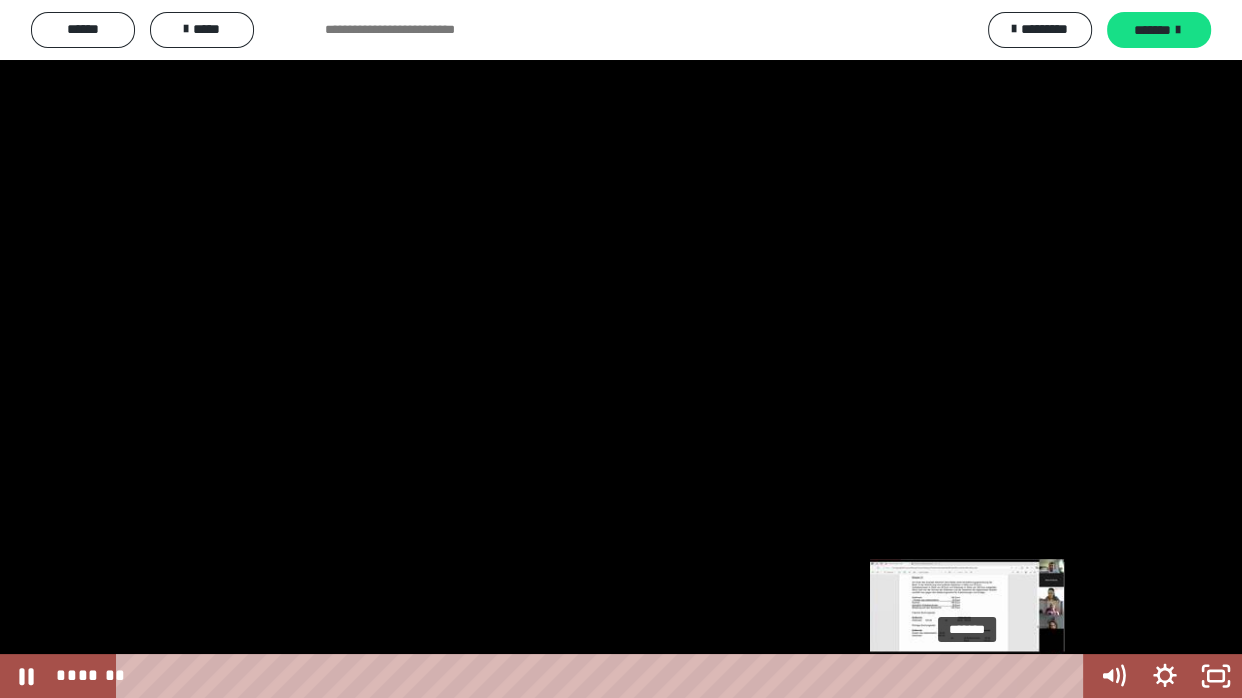 click on "*******" at bounding box center (604, 676) 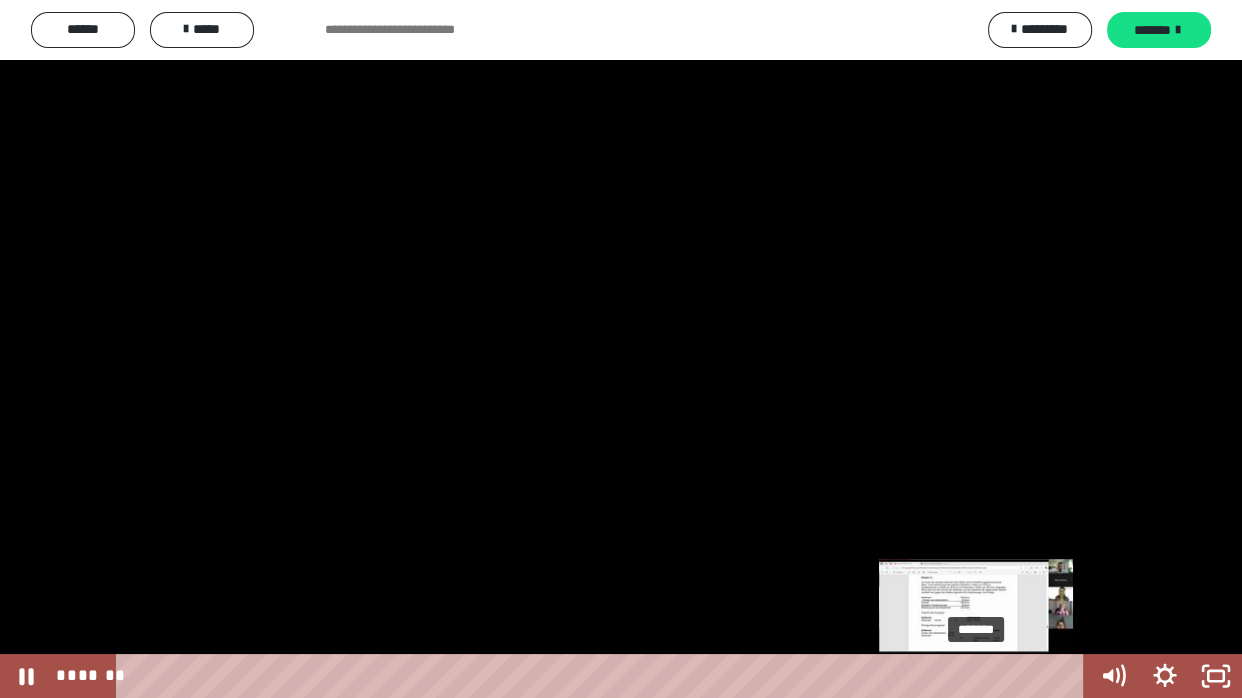 click on "*******" at bounding box center [604, 676] 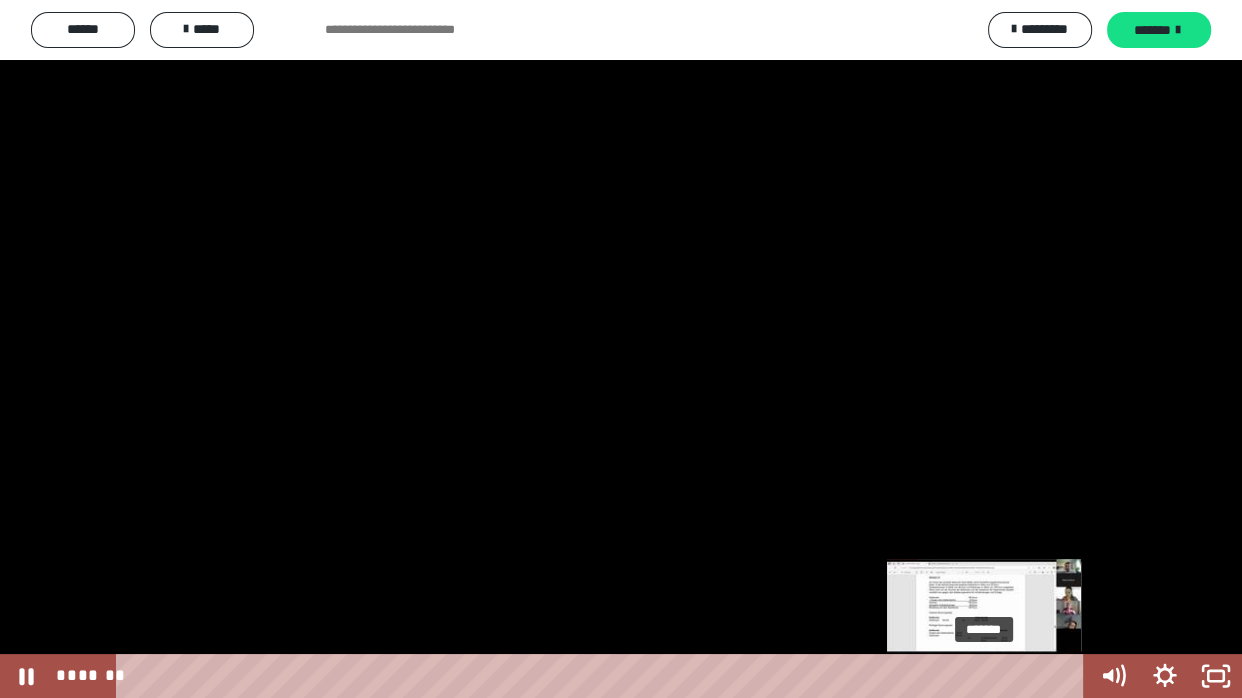 click on "*******" at bounding box center (604, 676) 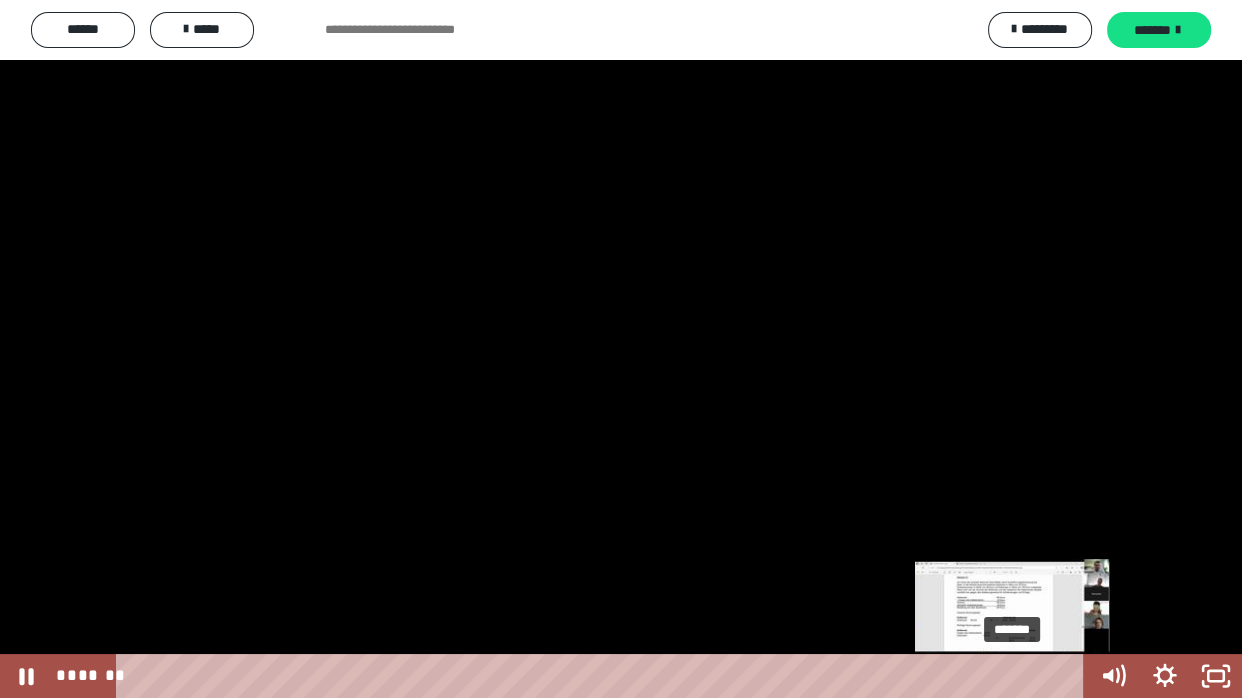 click on "*******" at bounding box center (604, 676) 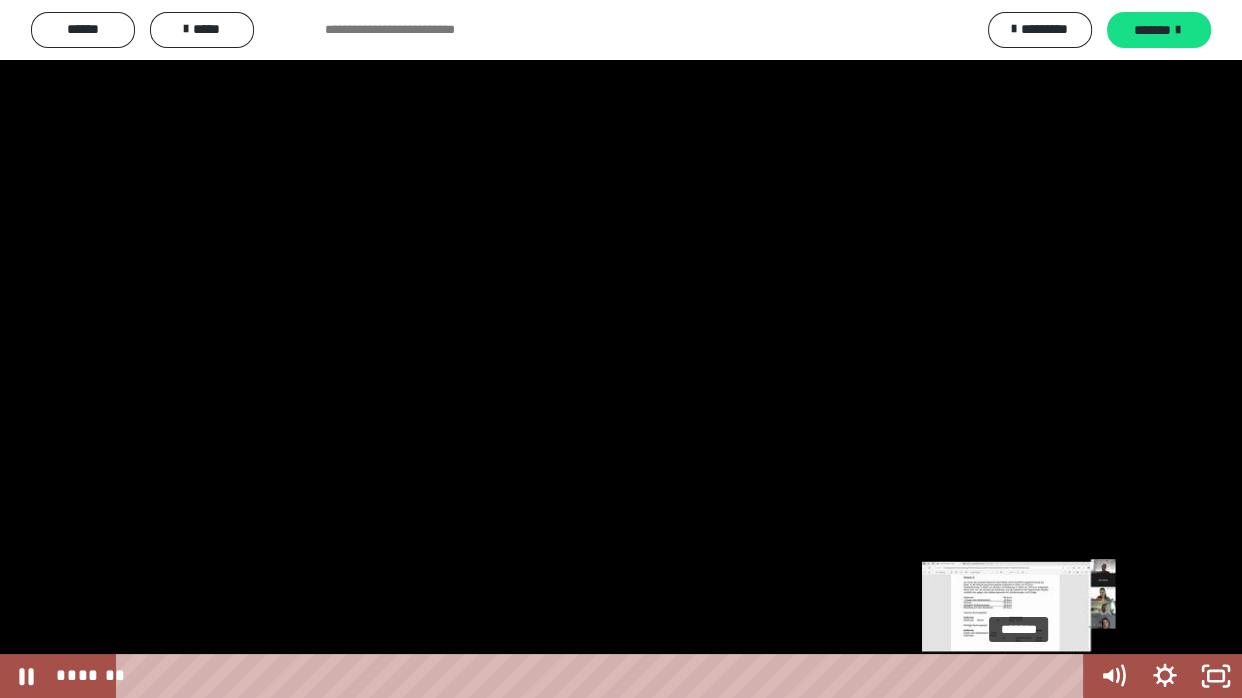 click on "*******" at bounding box center [604, 676] 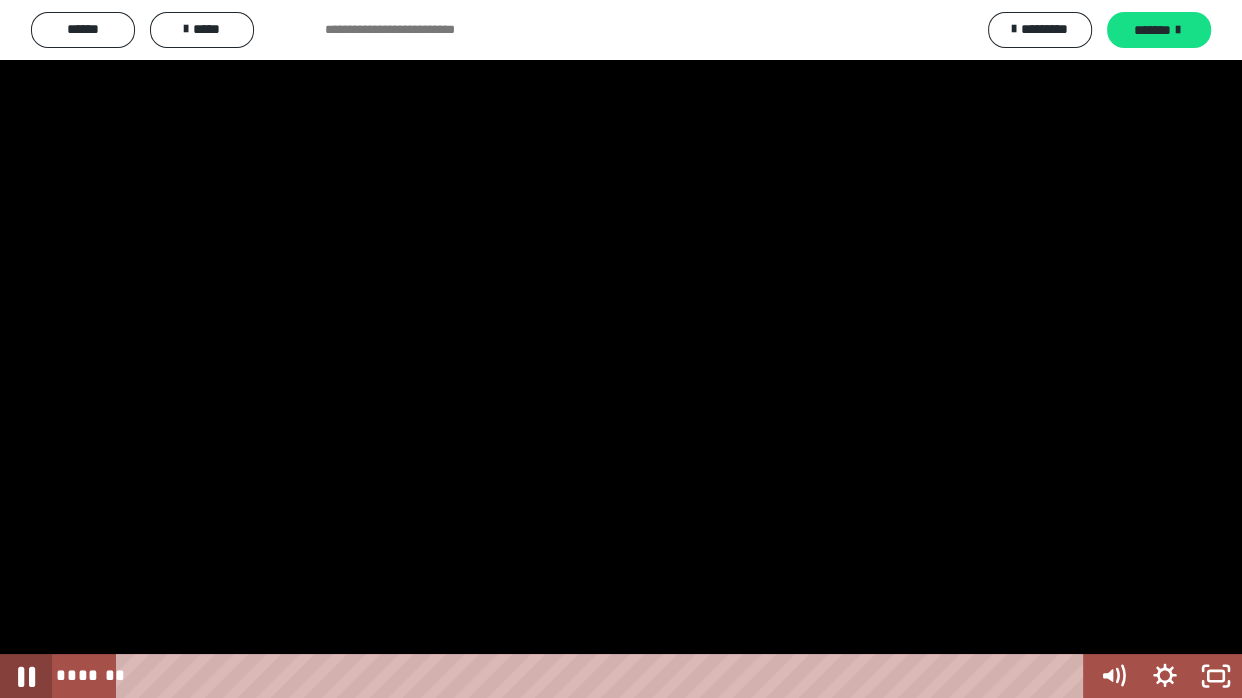click 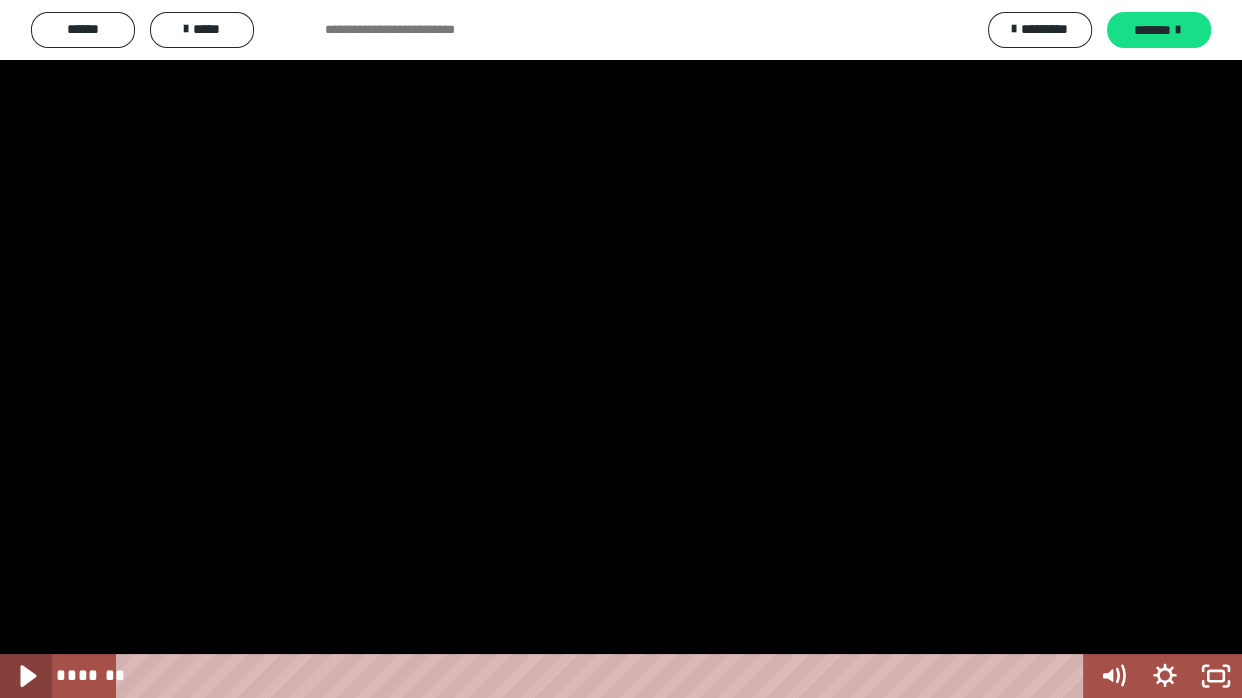 click 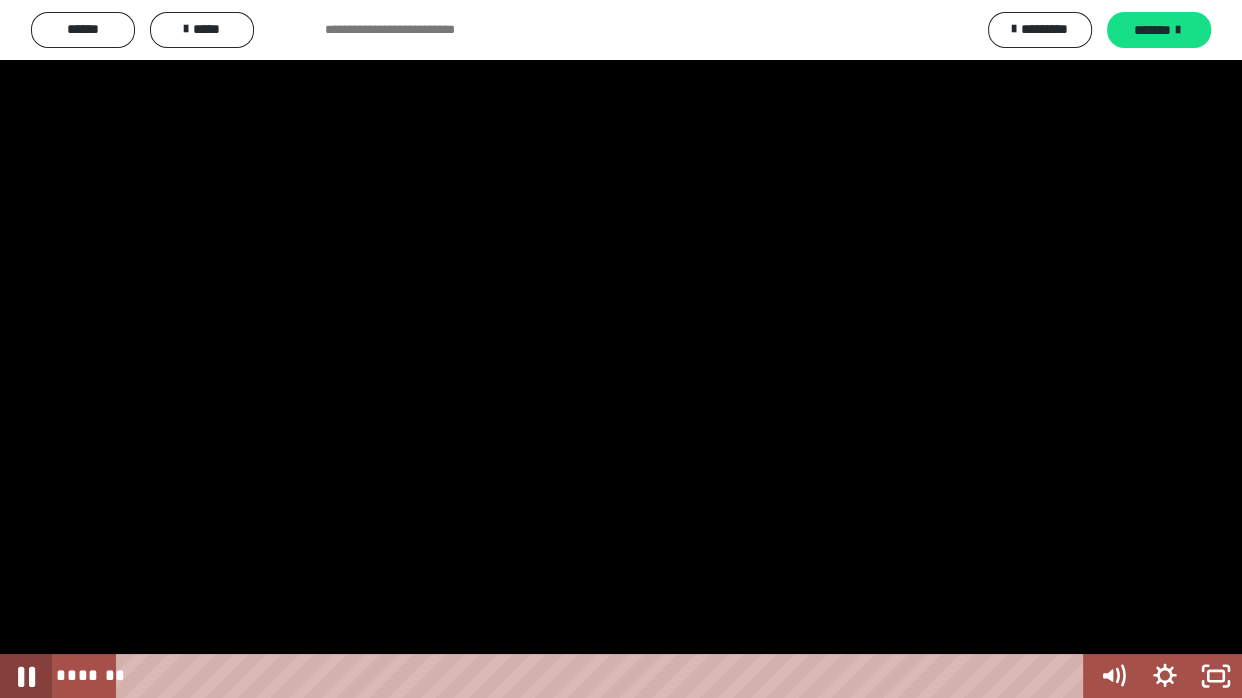 click 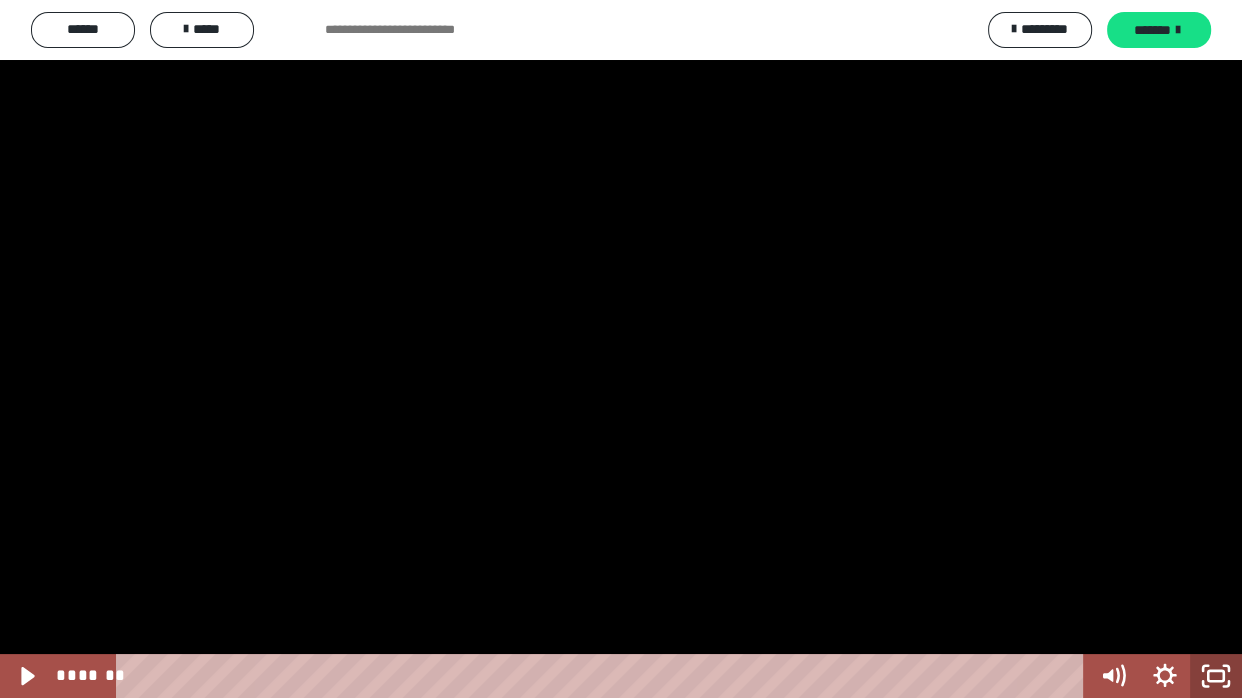 click 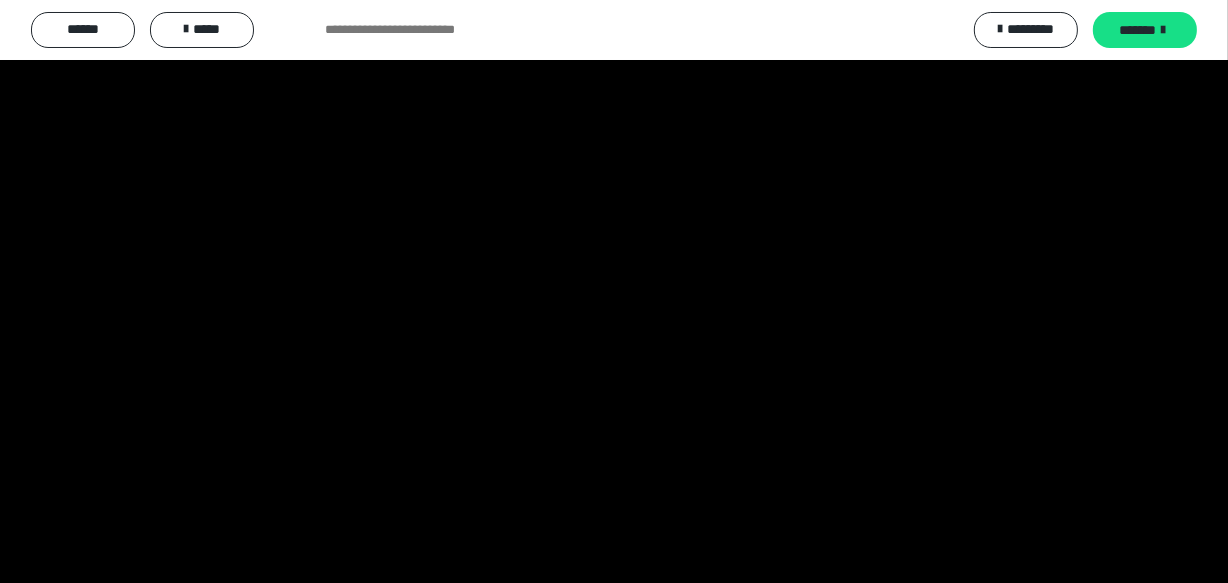 scroll, scrollTop: 3122, scrollLeft: 0, axis: vertical 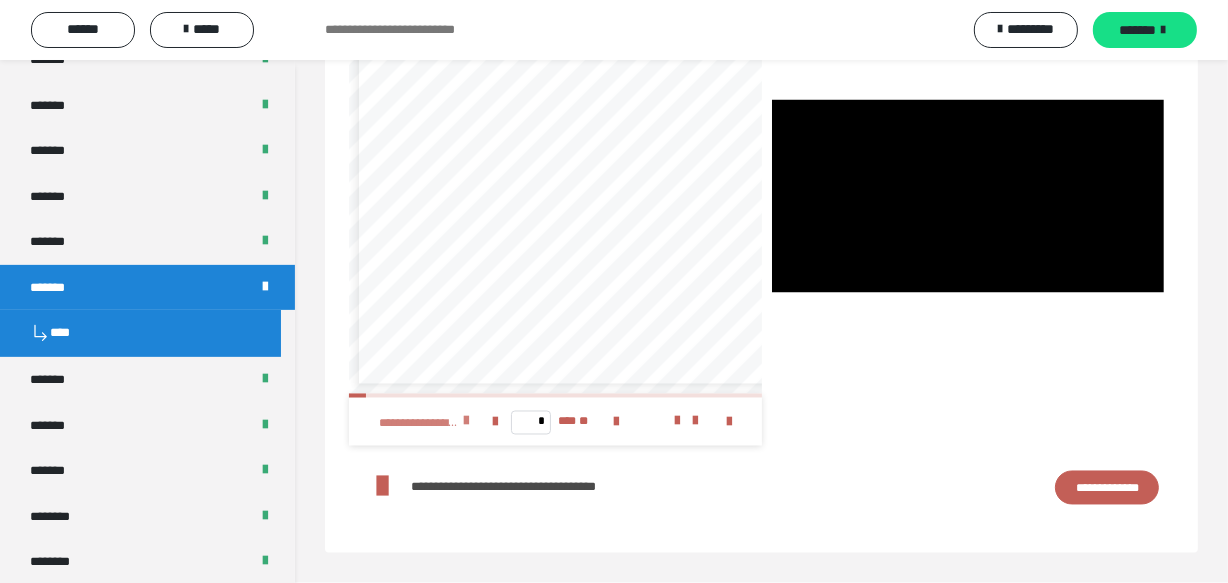 click at bounding box center (466, 422) 